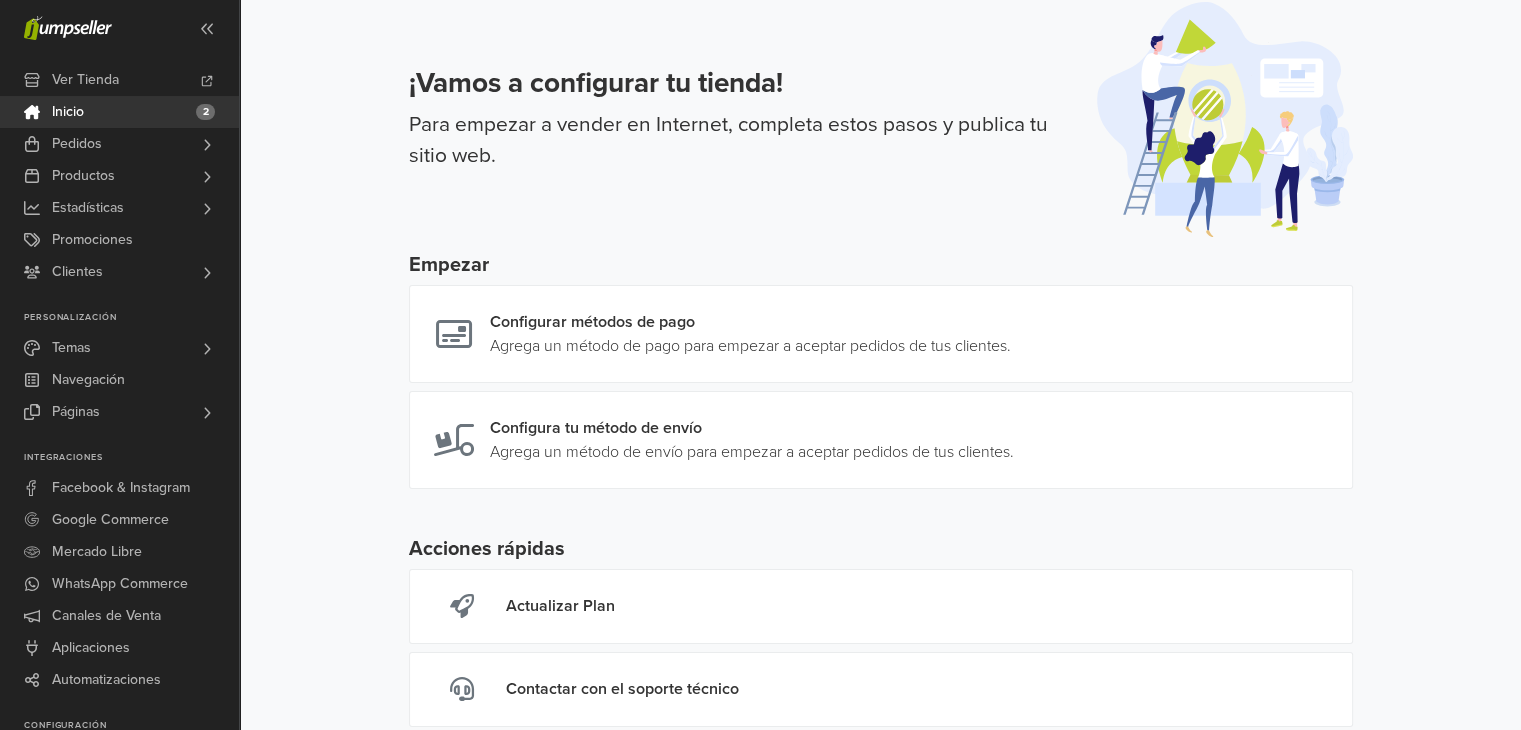 scroll, scrollTop: 76, scrollLeft: 0, axis: vertical 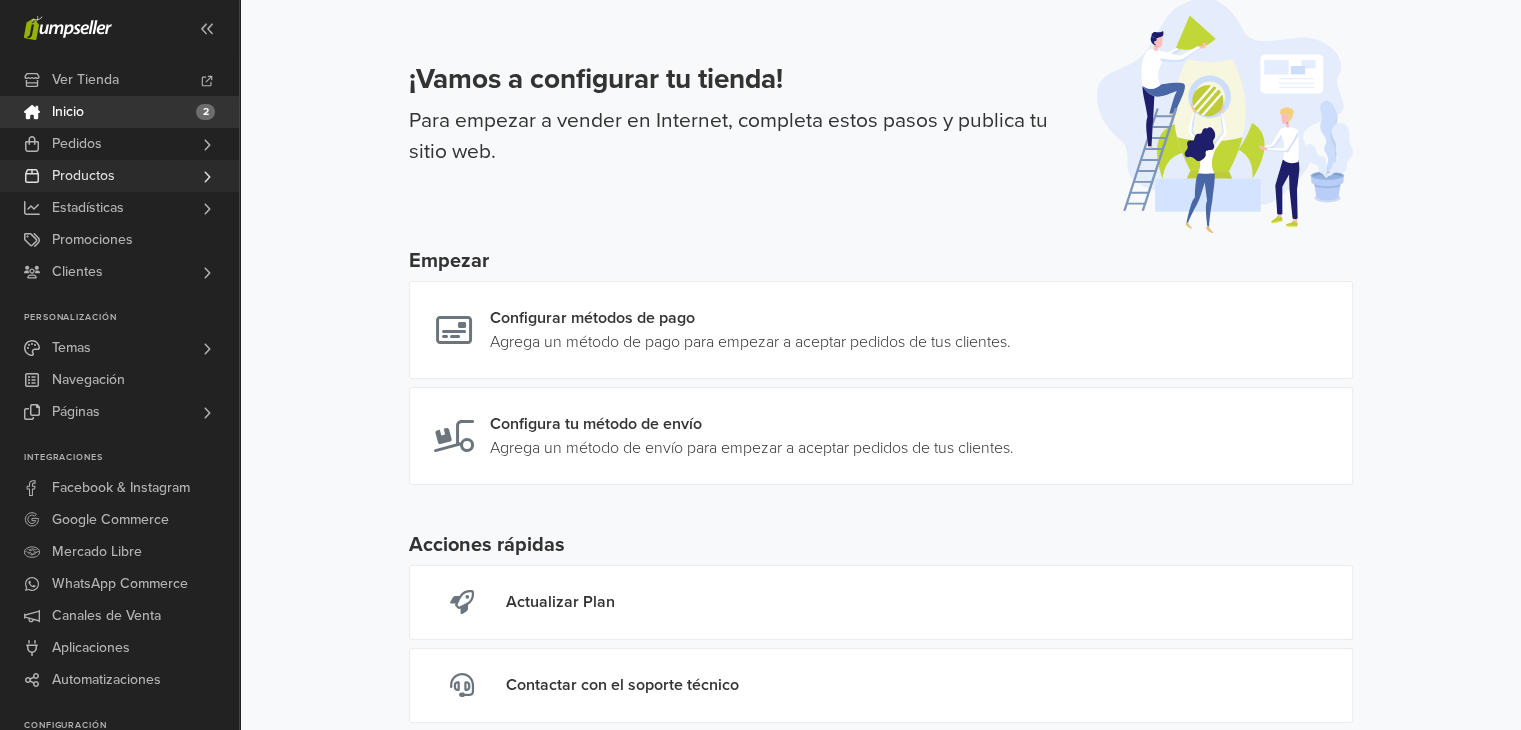 click on "Productos" at bounding box center [119, 176] 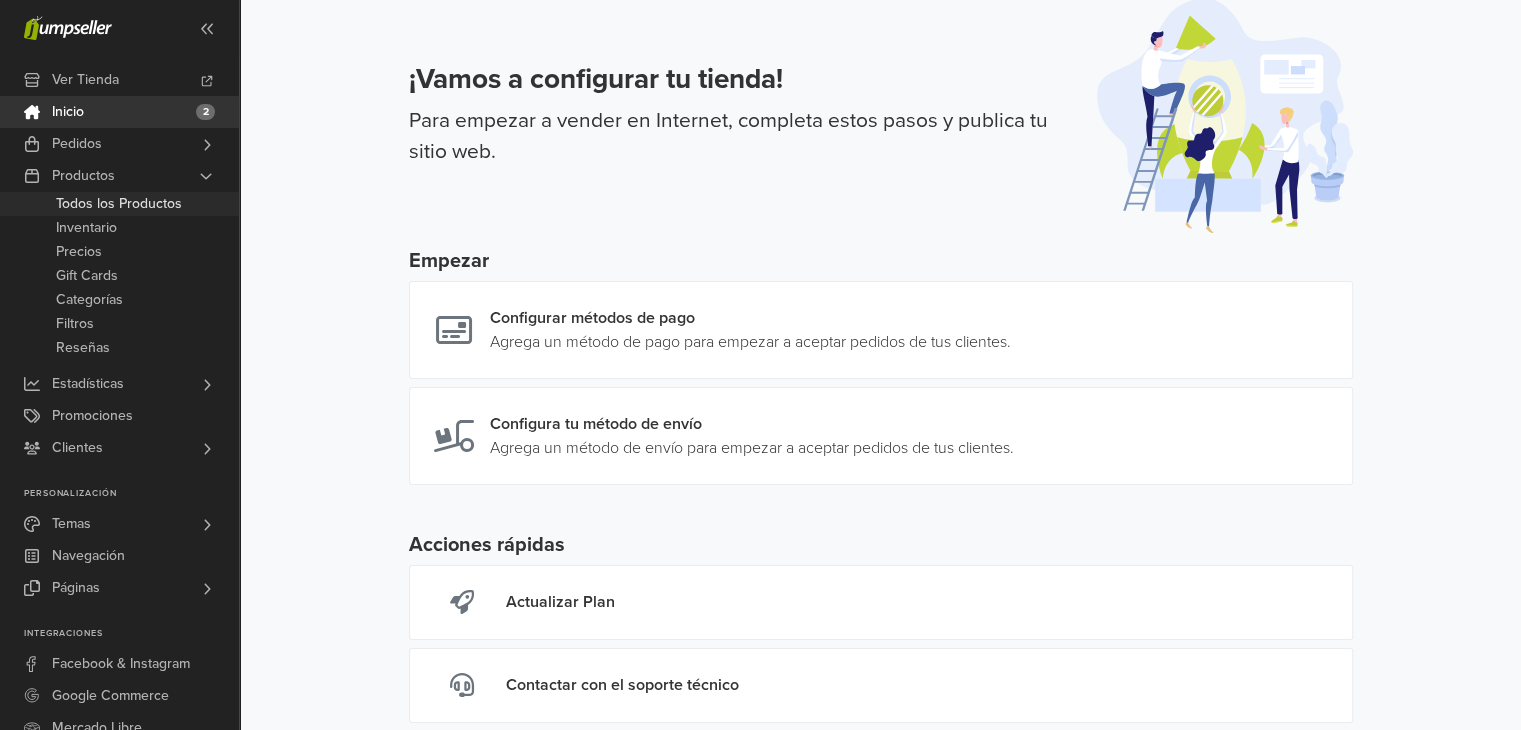 click on "Todos los Productos" at bounding box center (119, 204) 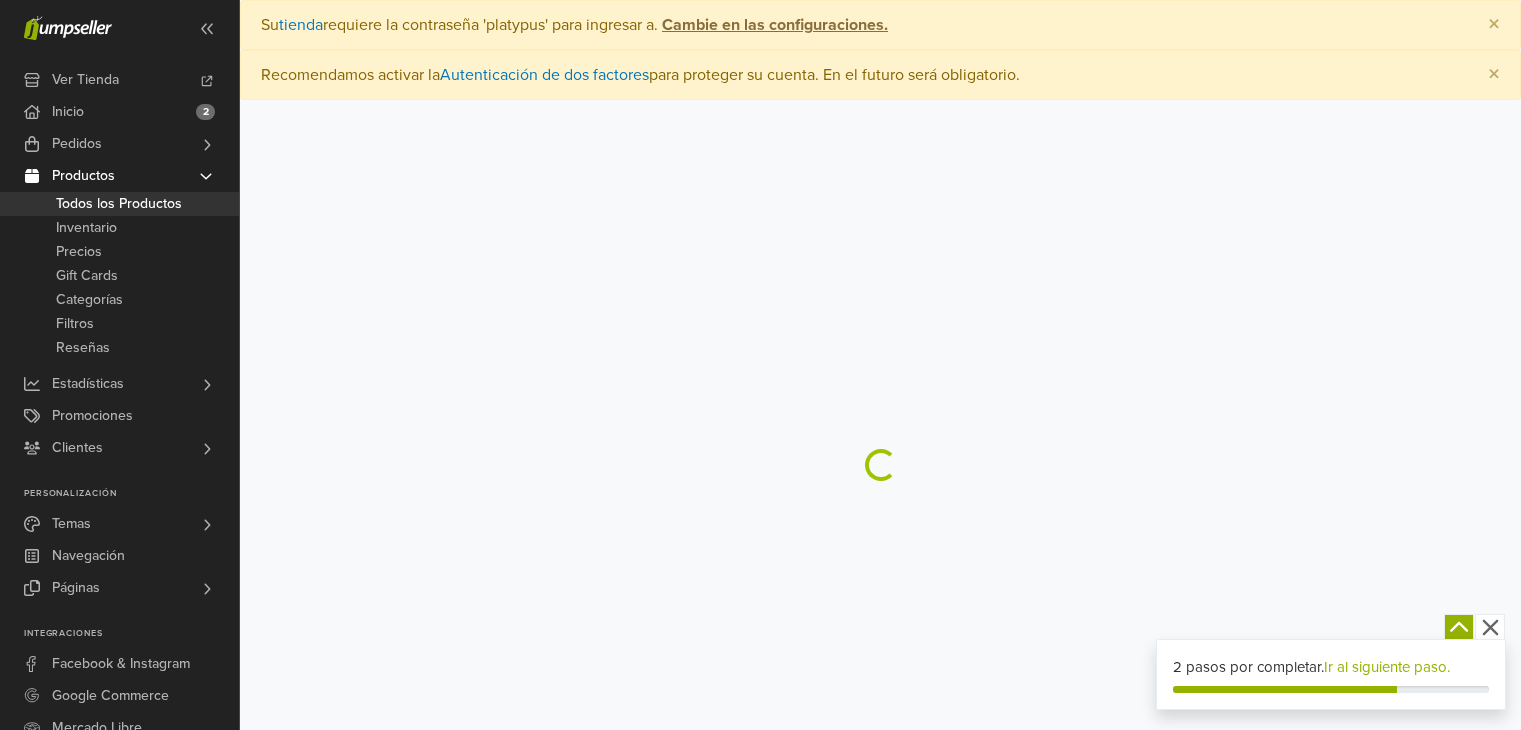scroll, scrollTop: 0, scrollLeft: 0, axis: both 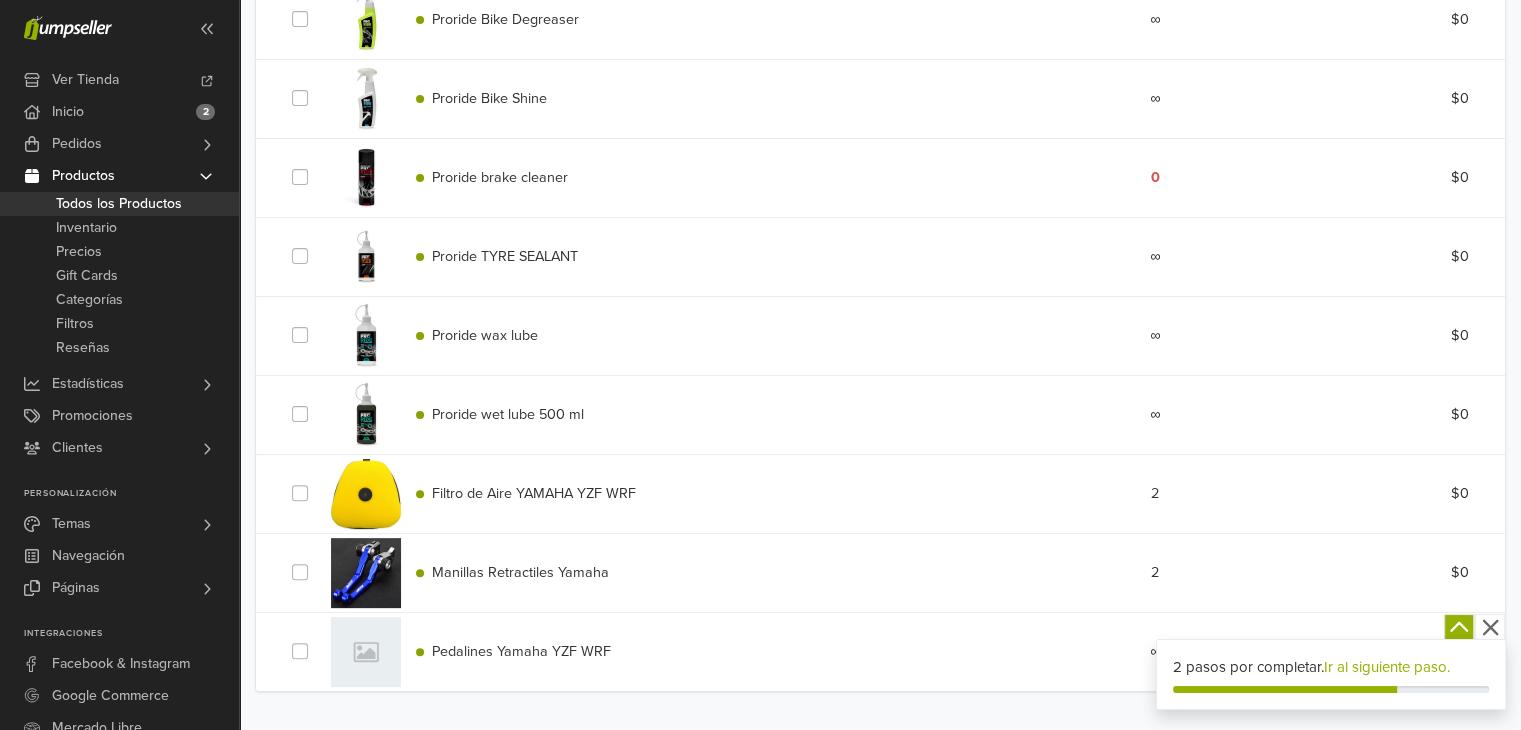 click on "Pedalines Yamaha YZF WRF" at bounding box center [521, 651] 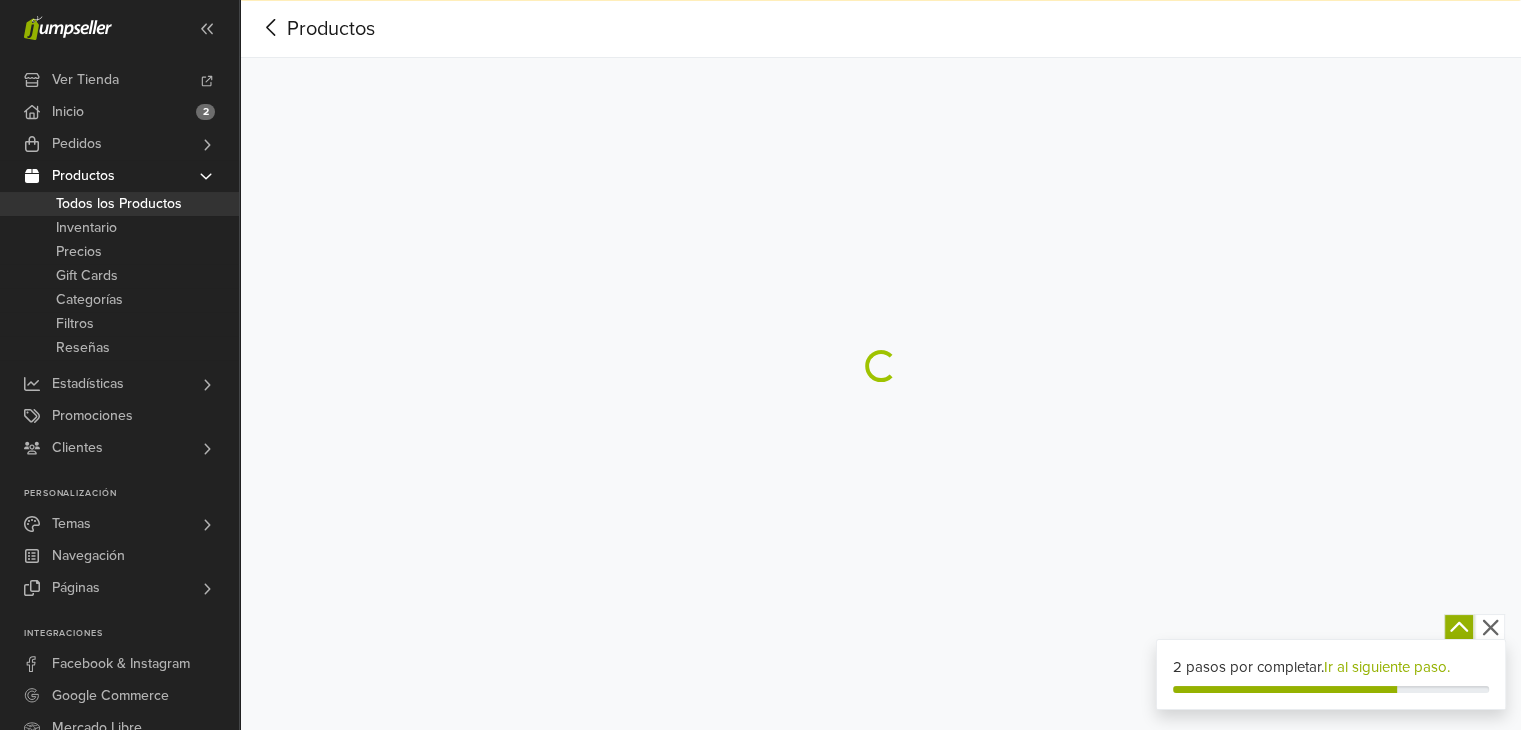 scroll, scrollTop: 500, scrollLeft: 0, axis: vertical 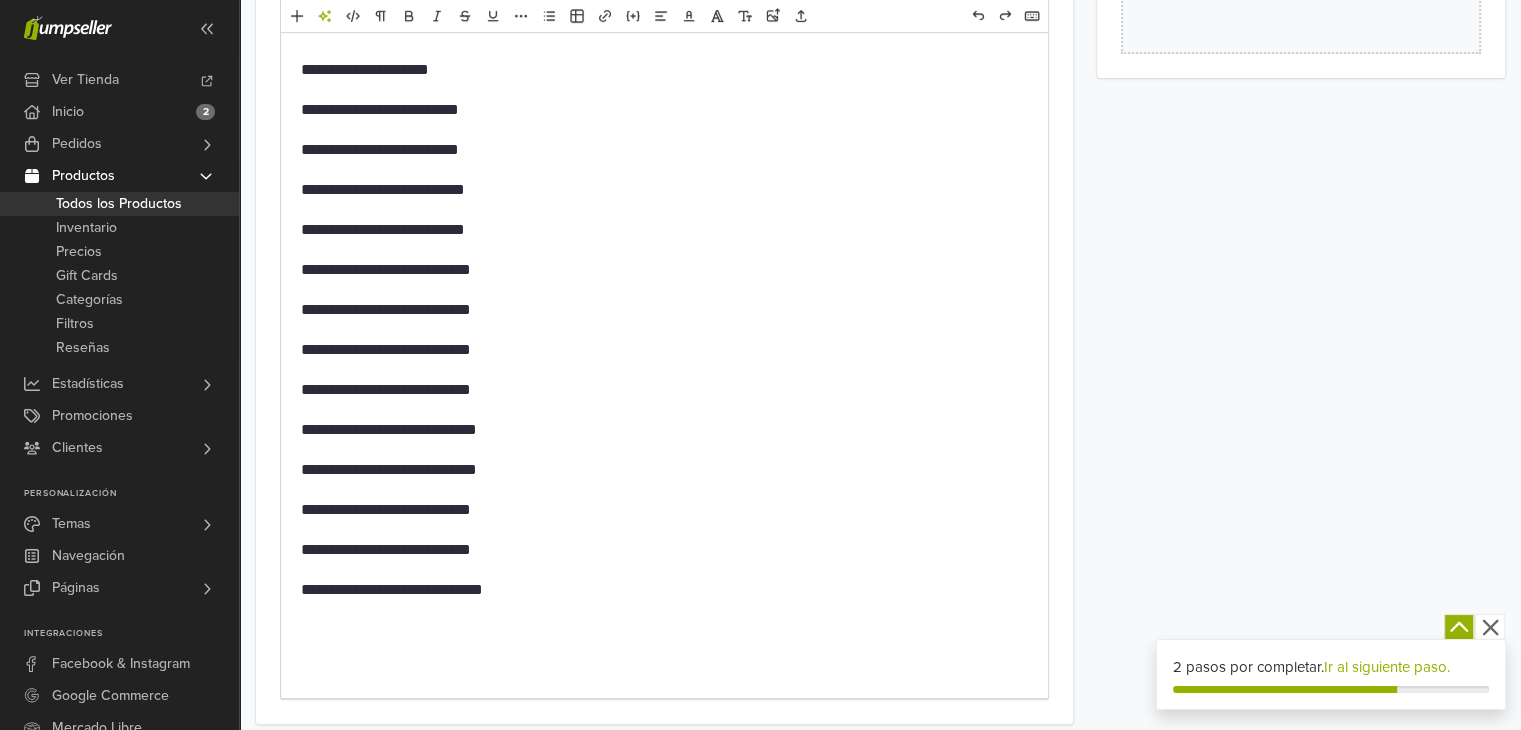 click on "**********" at bounding box center (1301, 1330) 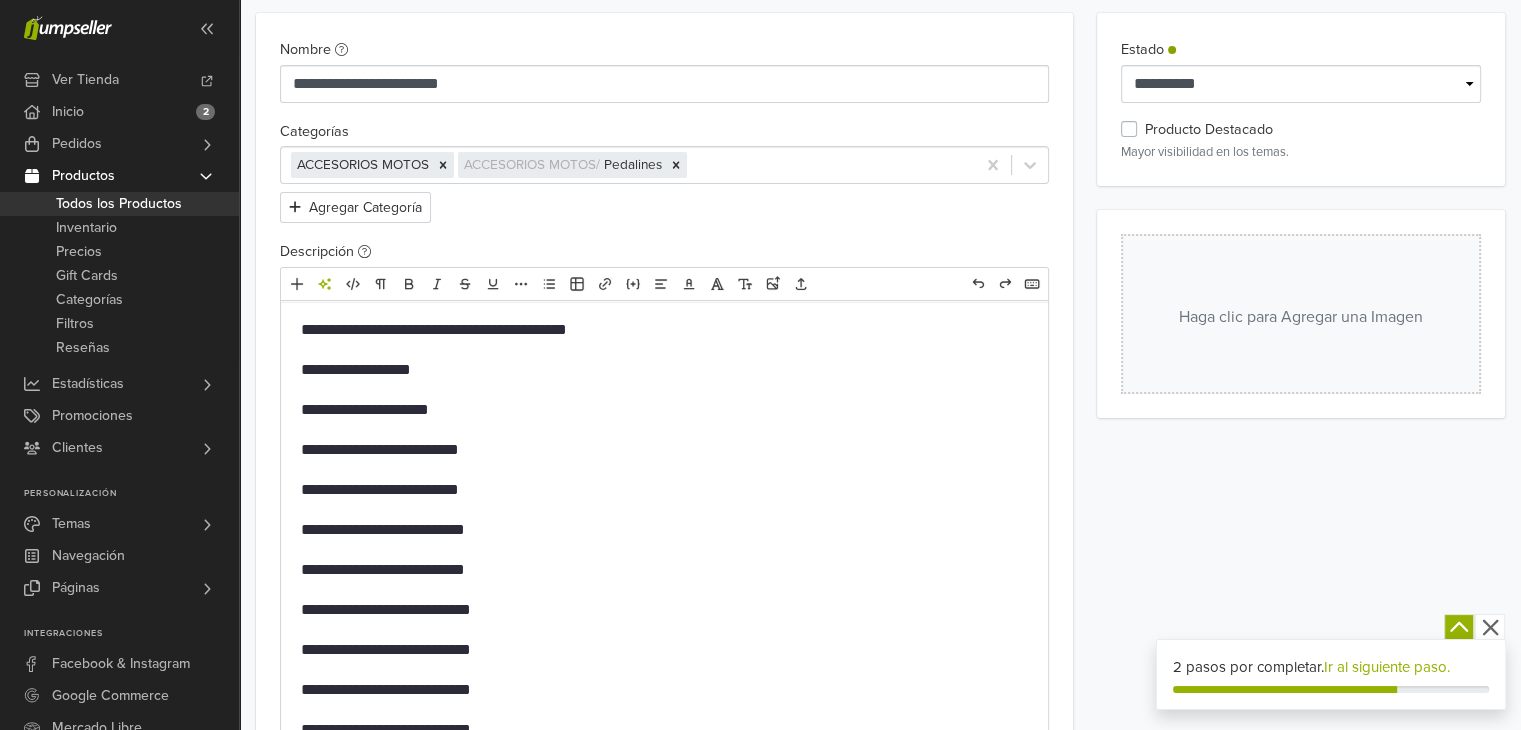 scroll, scrollTop: 0, scrollLeft: 0, axis: both 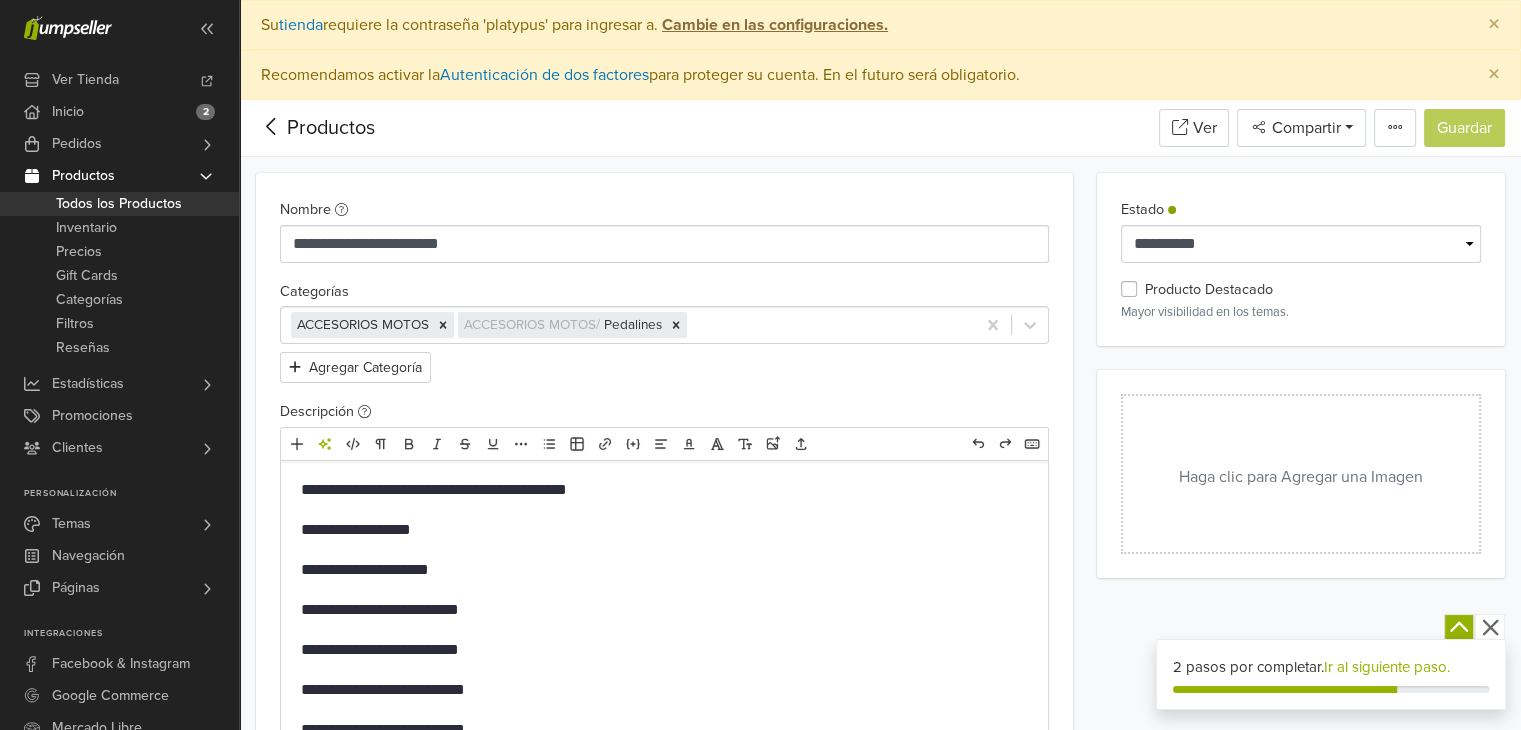 click on "Haga clic para Agregar una Imagen" at bounding box center [1301, 474] 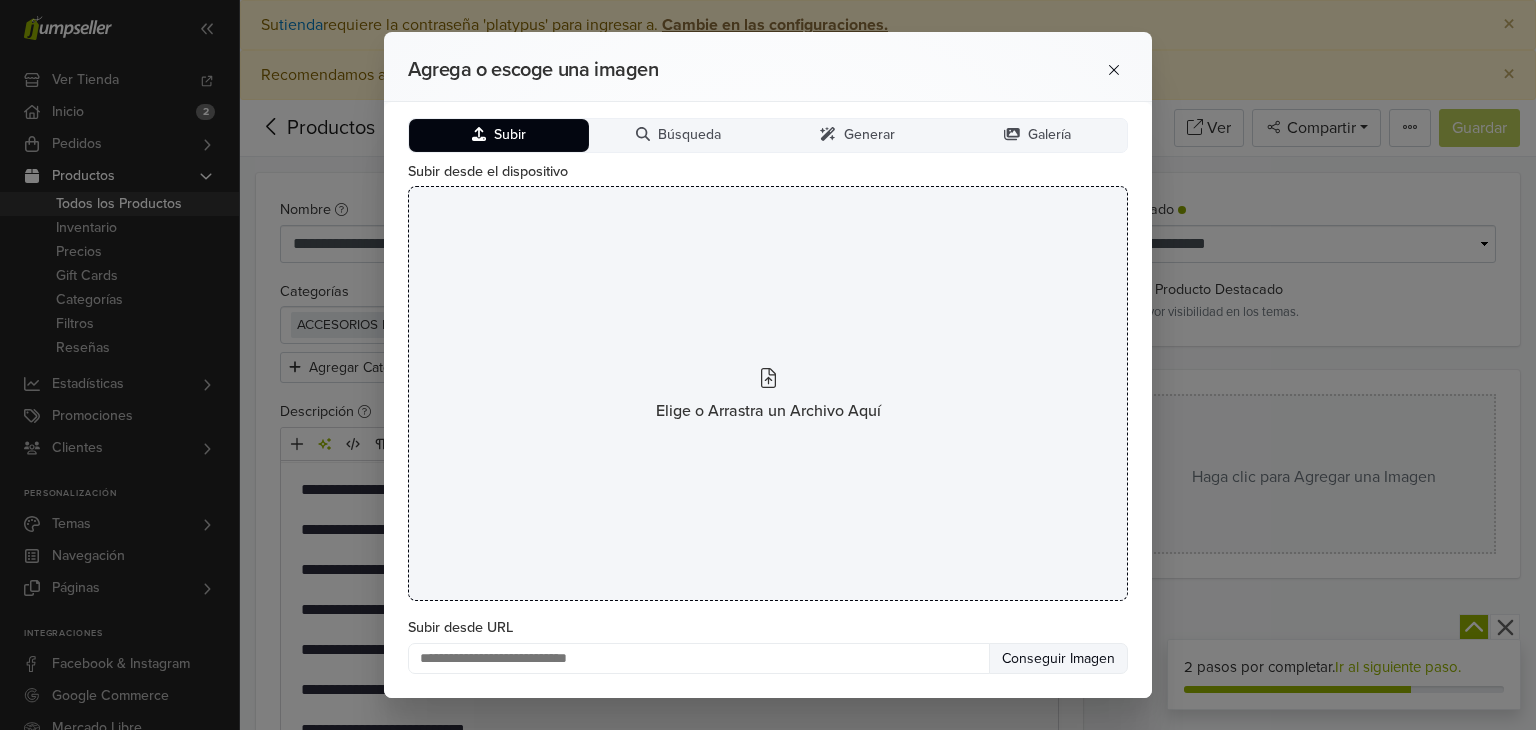 click at bounding box center [768, 380] 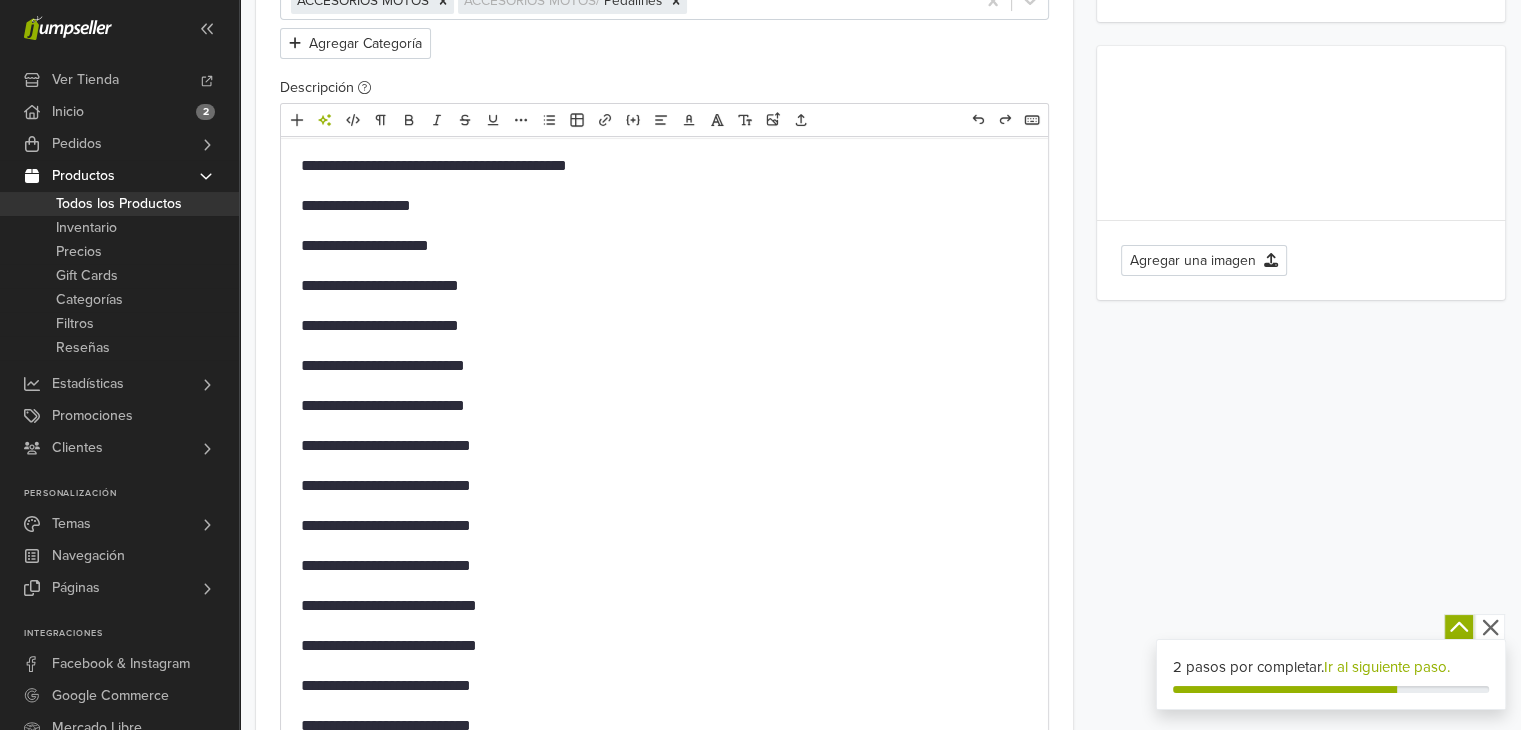 scroll, scrollTop: 324, scrollLeft: 0, axis: vertical 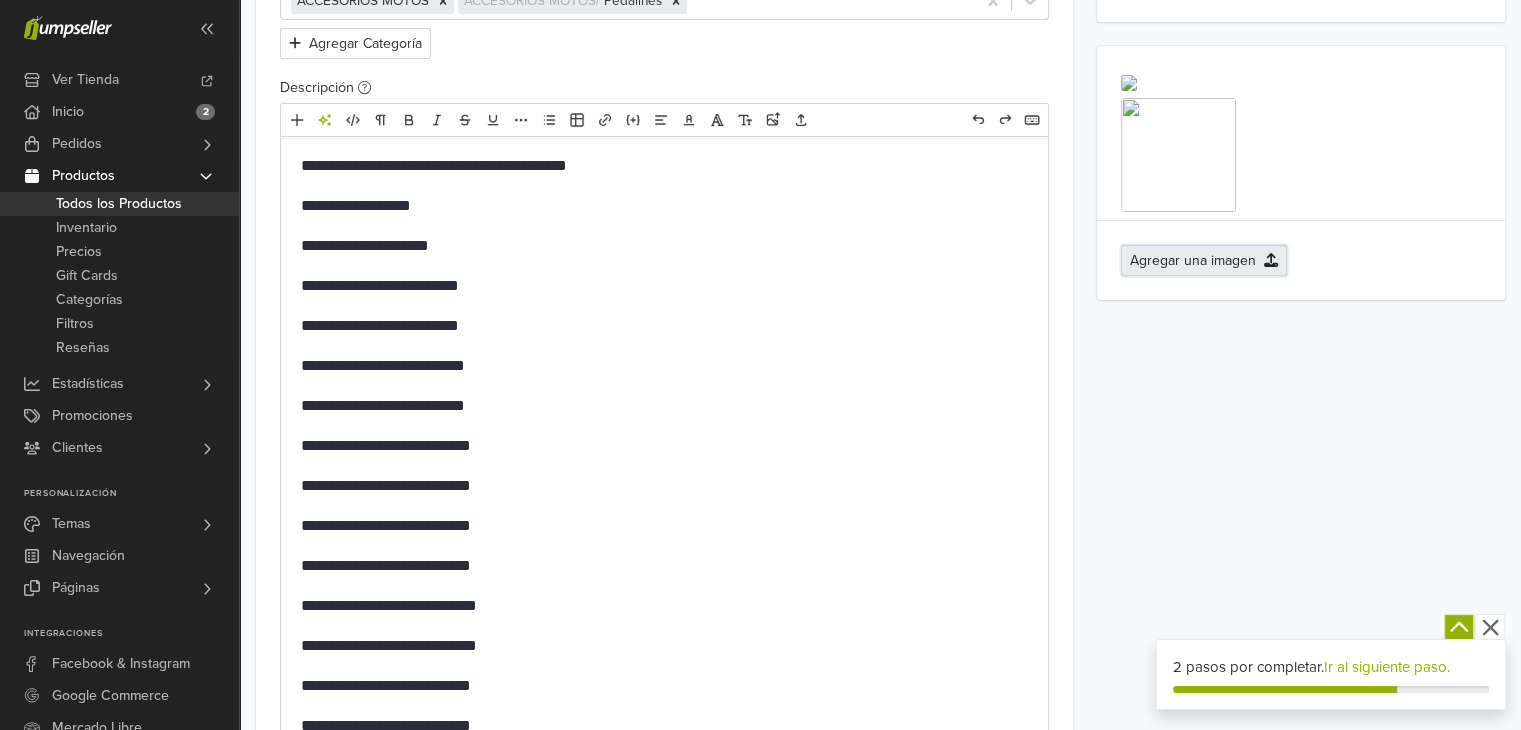 click on "Agregar una imagen" at bounding box center (1204, 260) 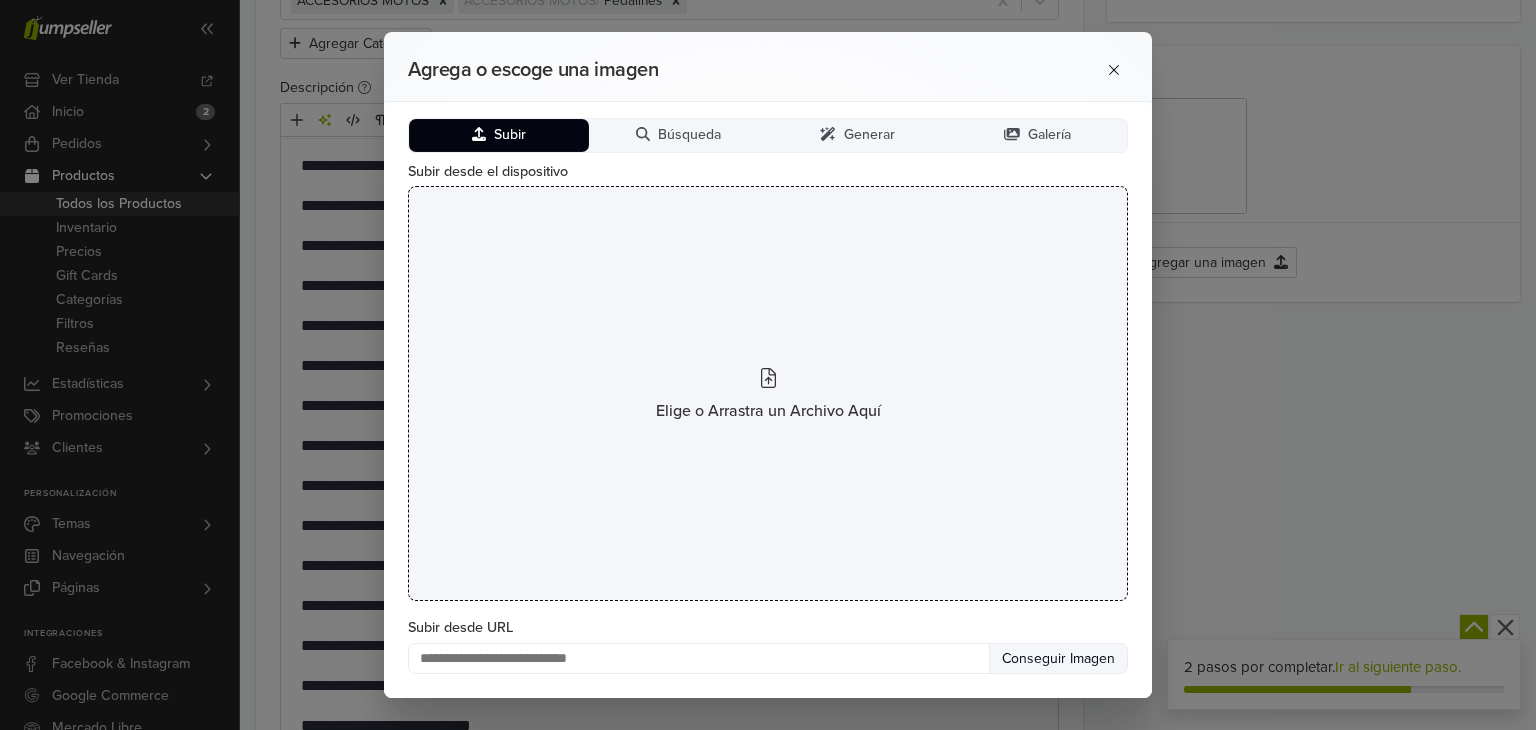 click at bounding box center (768, 380) 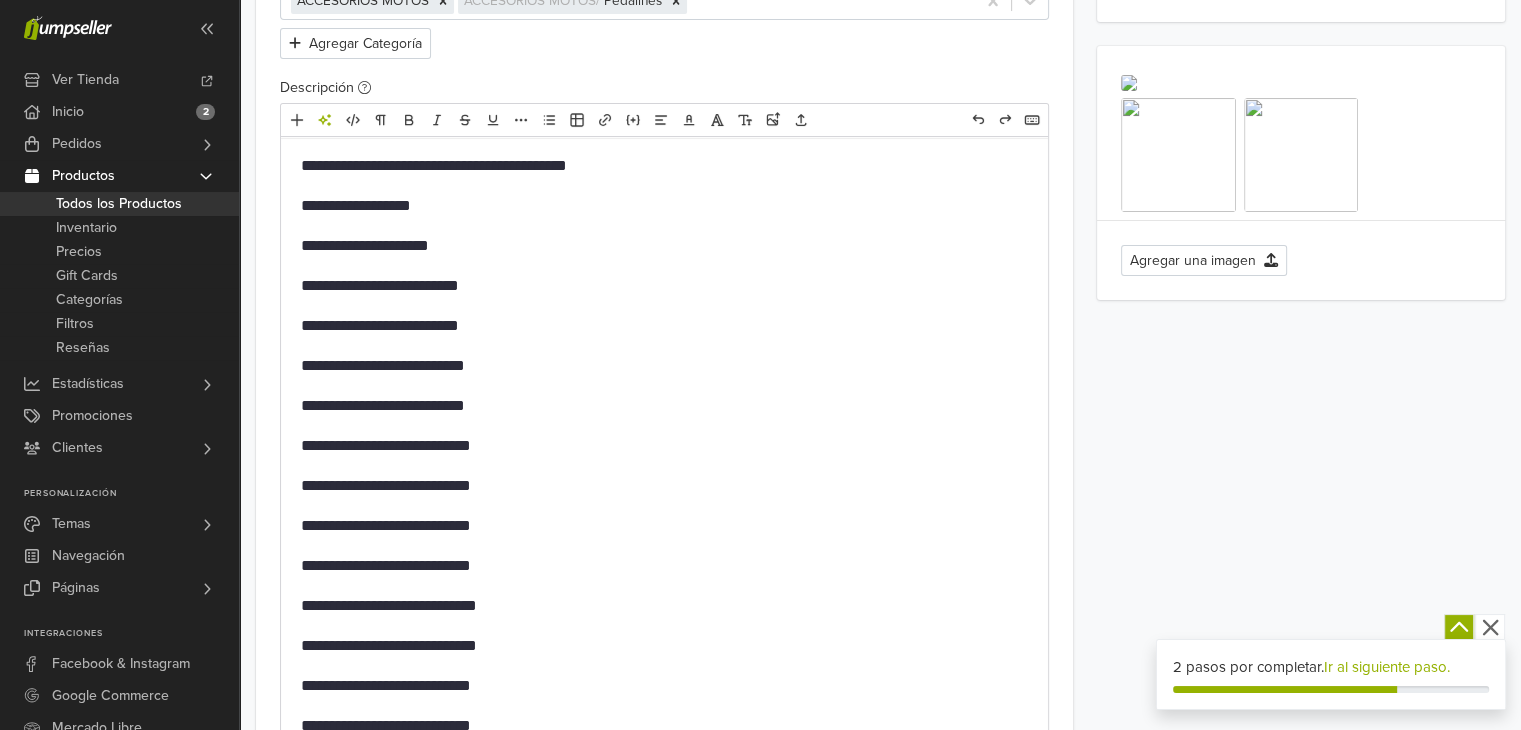 click on "**********" at bounding box center [664, 206] 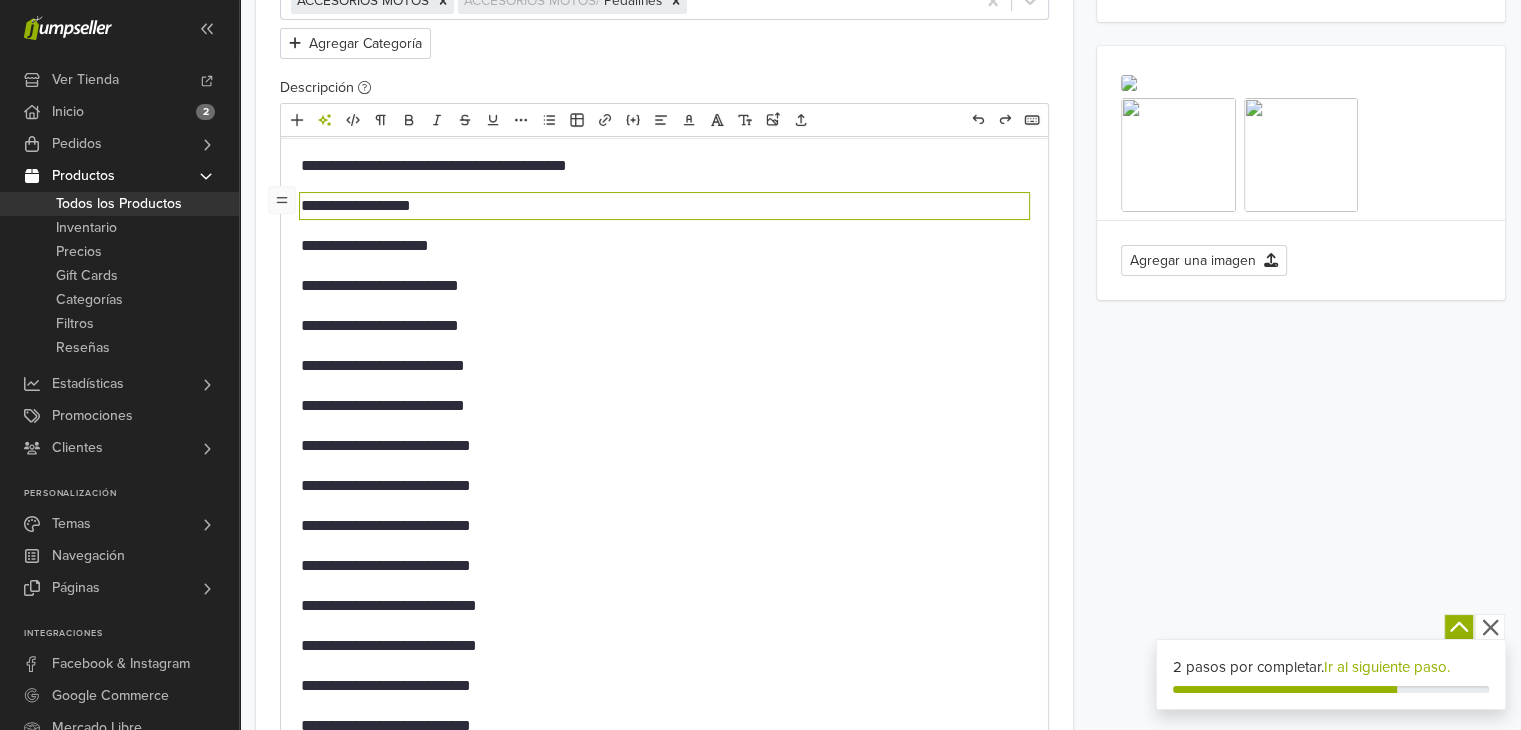 type 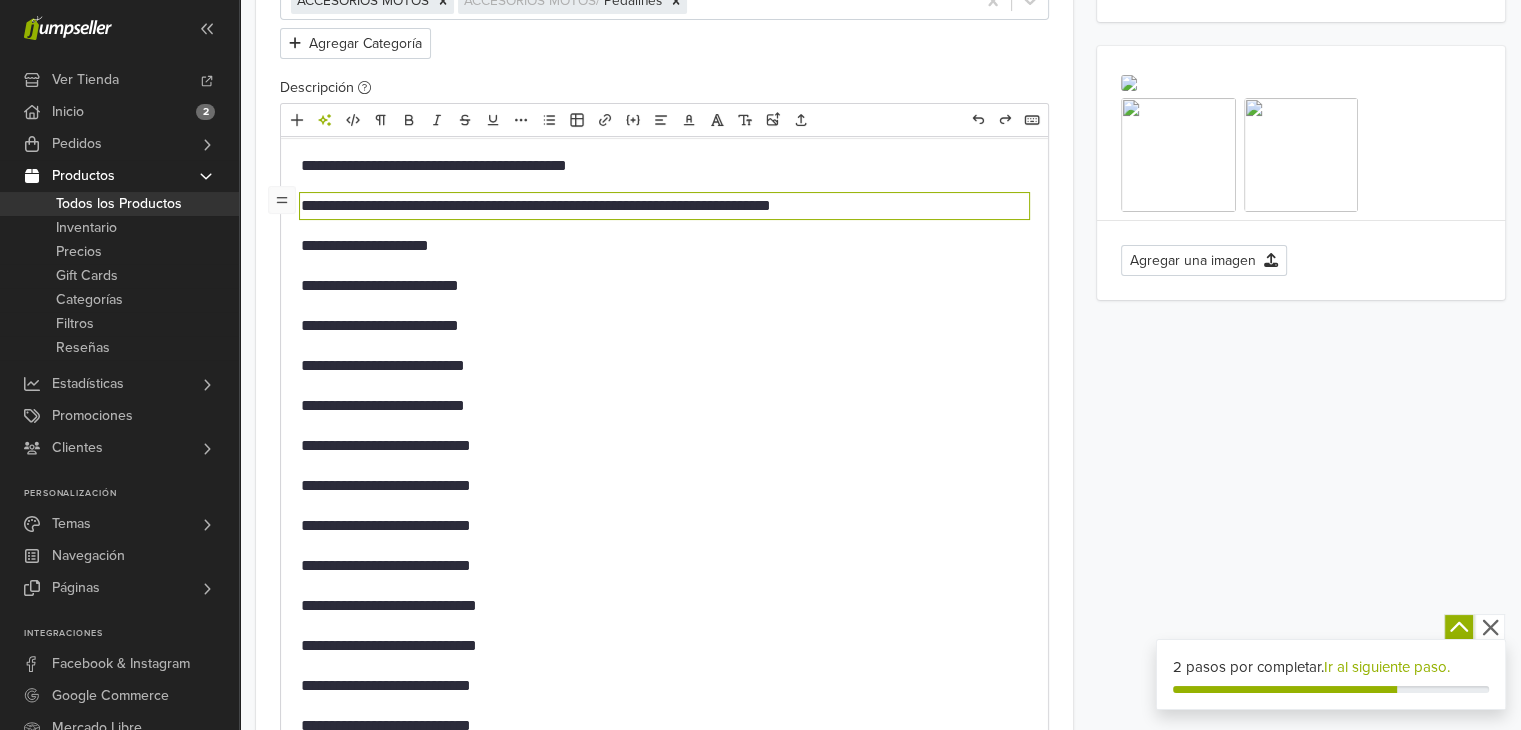 type on "**********" 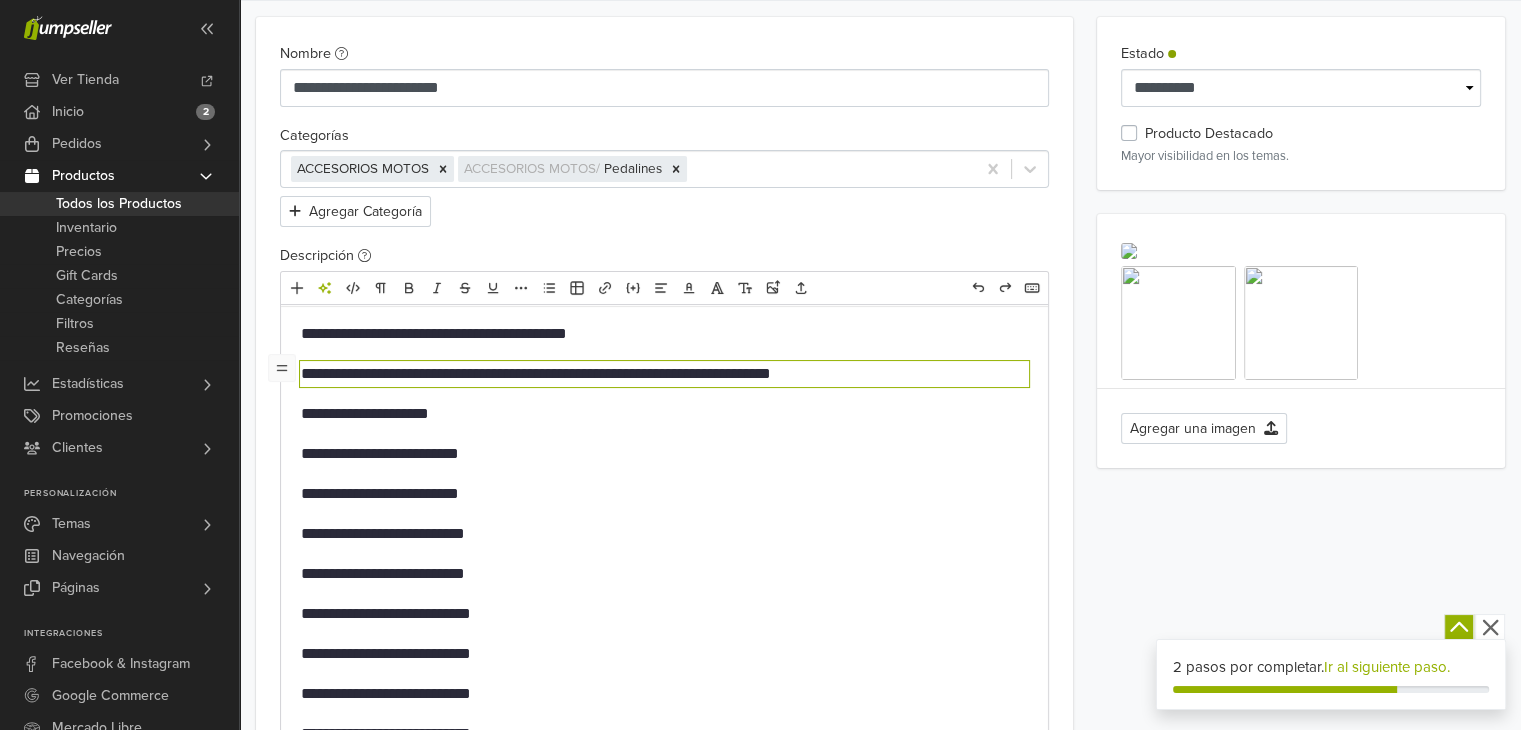 scroll, scrollTop: 0, scrollLeft: 0, axis: both 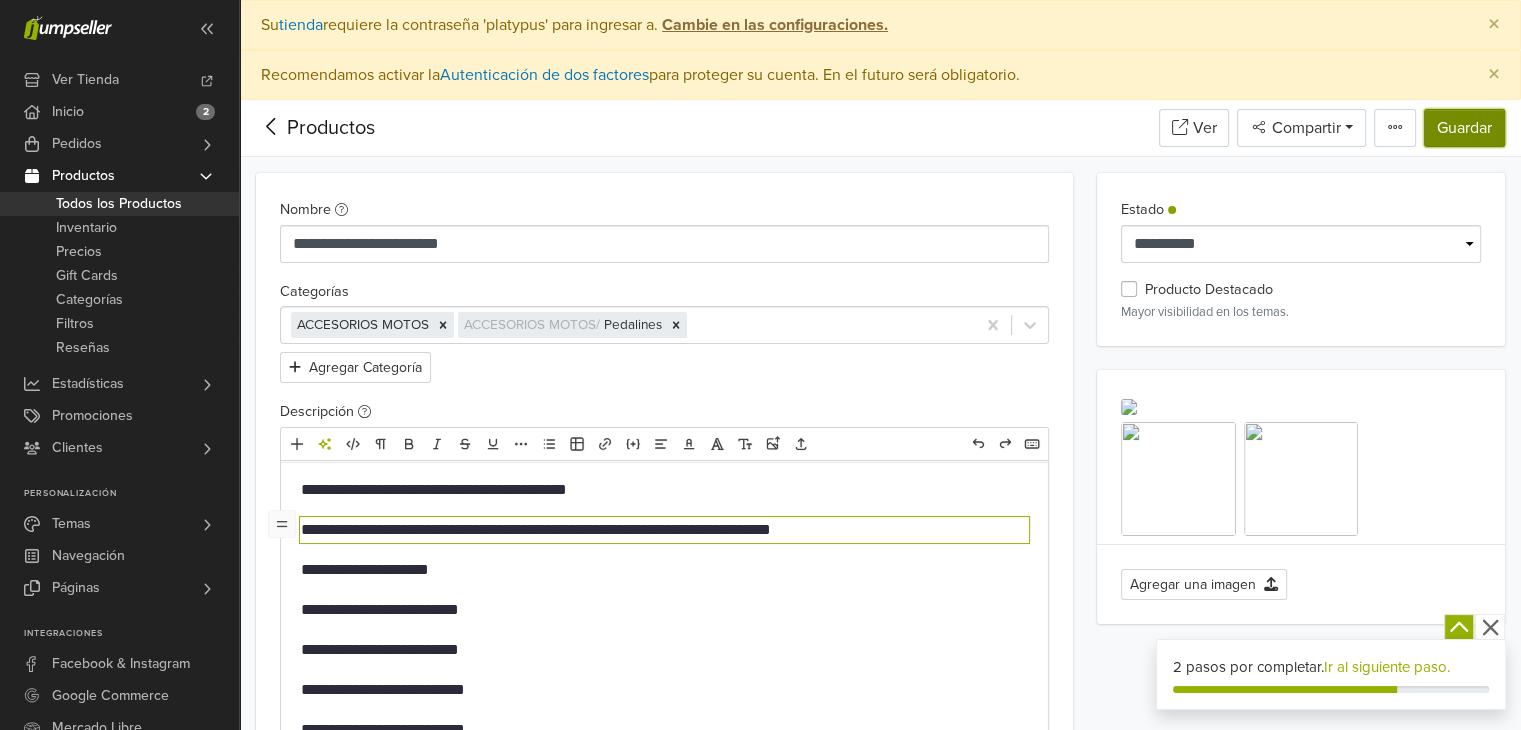 click on "Guardar" at bounding box center [1464, 128] 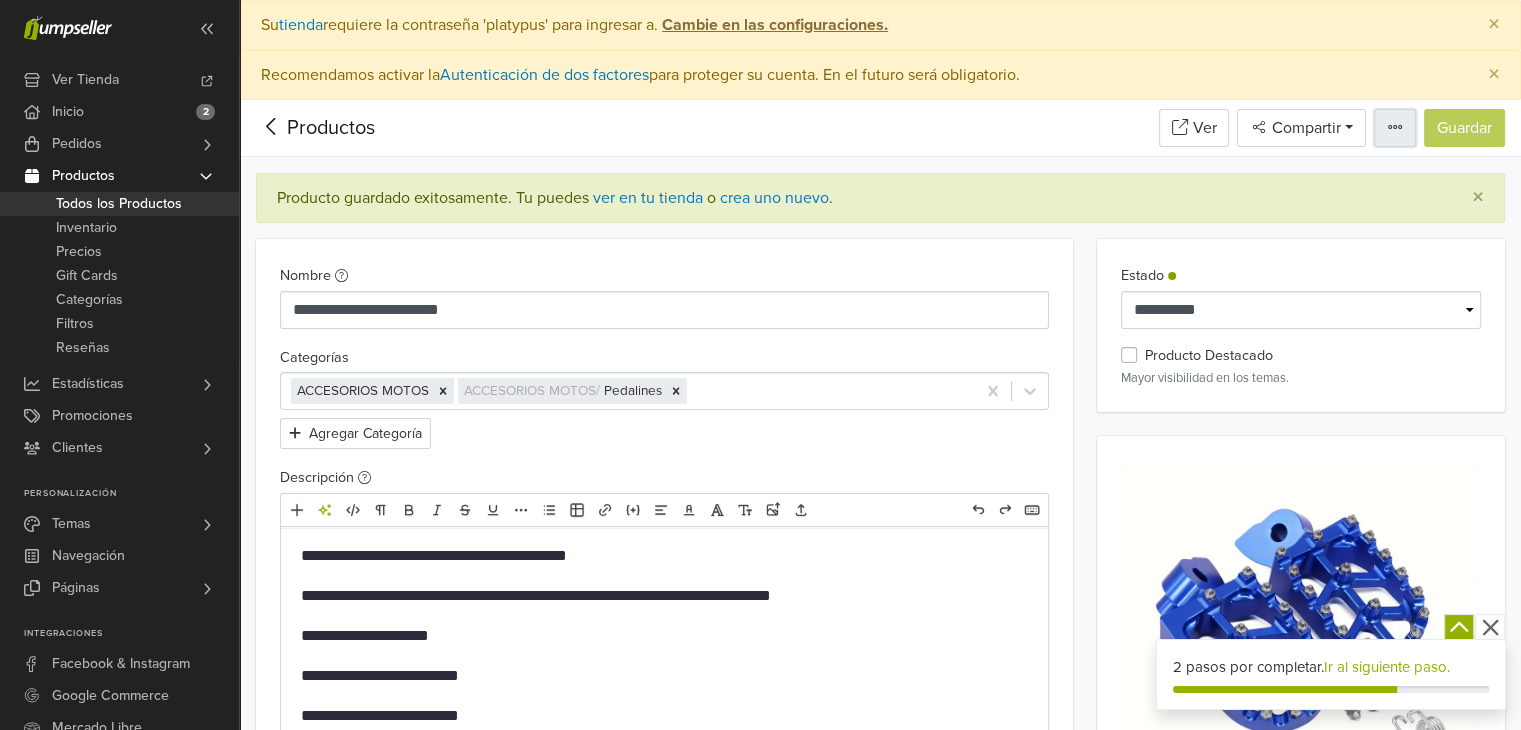 click 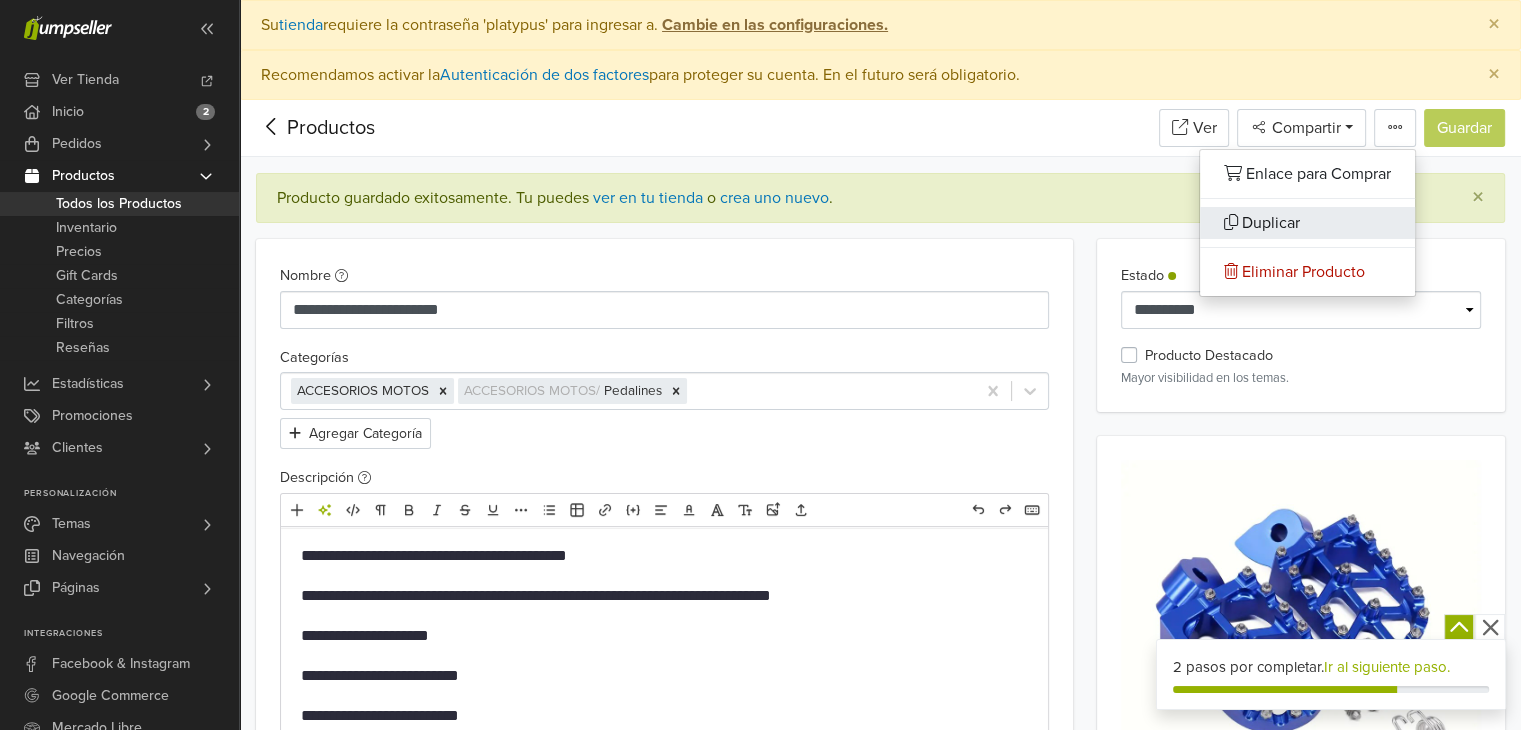 click on "Duplicar" at bounding box center (1271, 223) 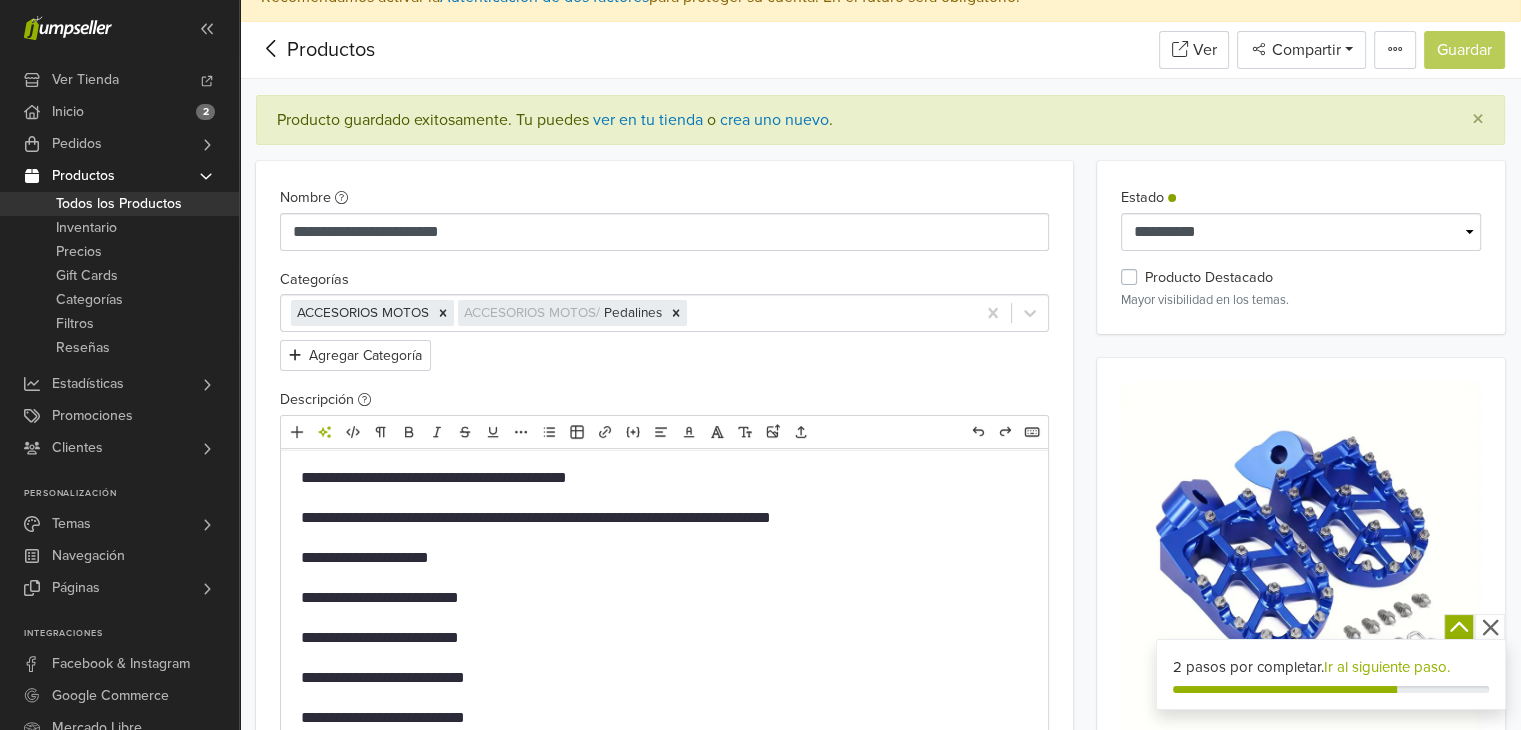 scroll, scrollTop: 0, scrollLeft: 0, axis: both 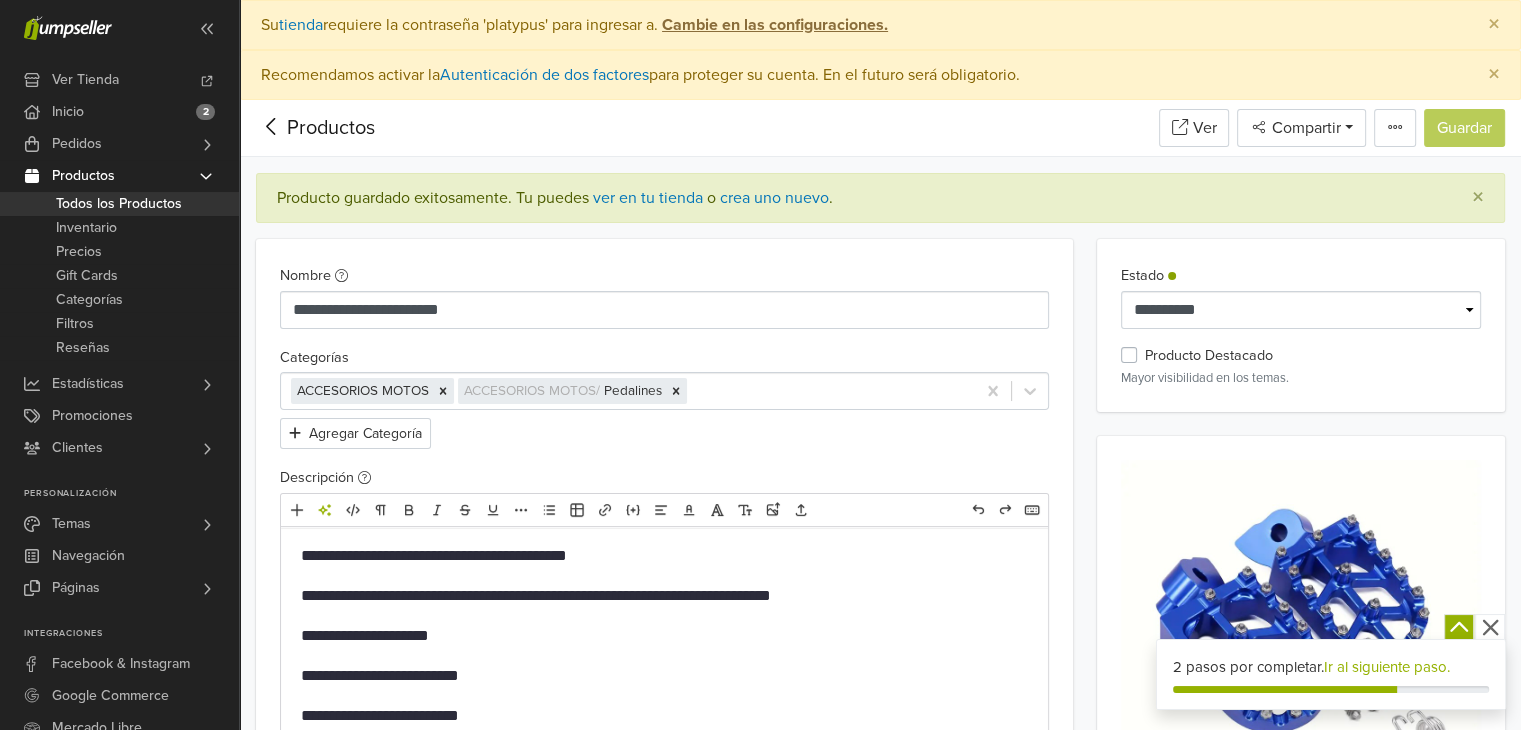 click 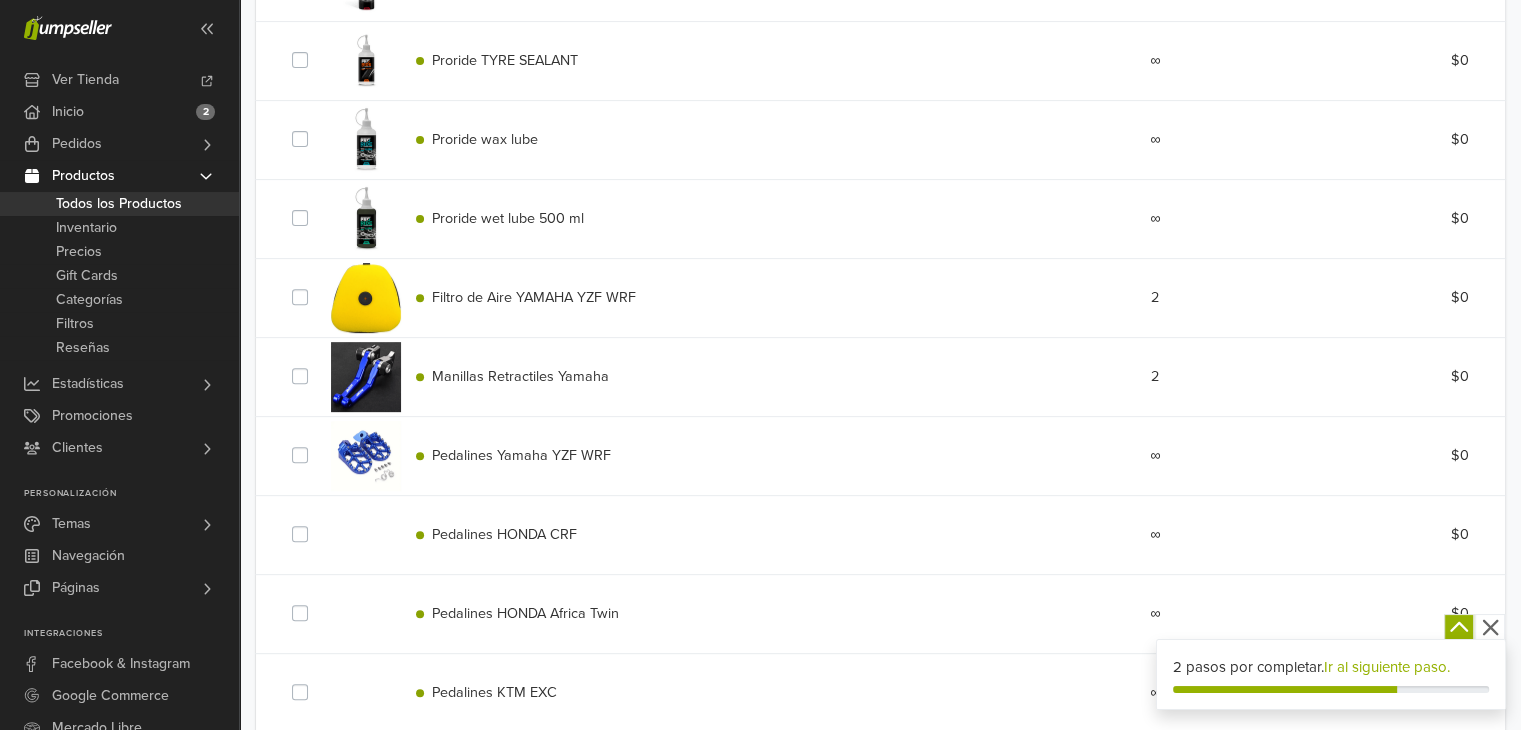 scroll, scrollTop: 698, scrollLeft: 0, axis: vertical 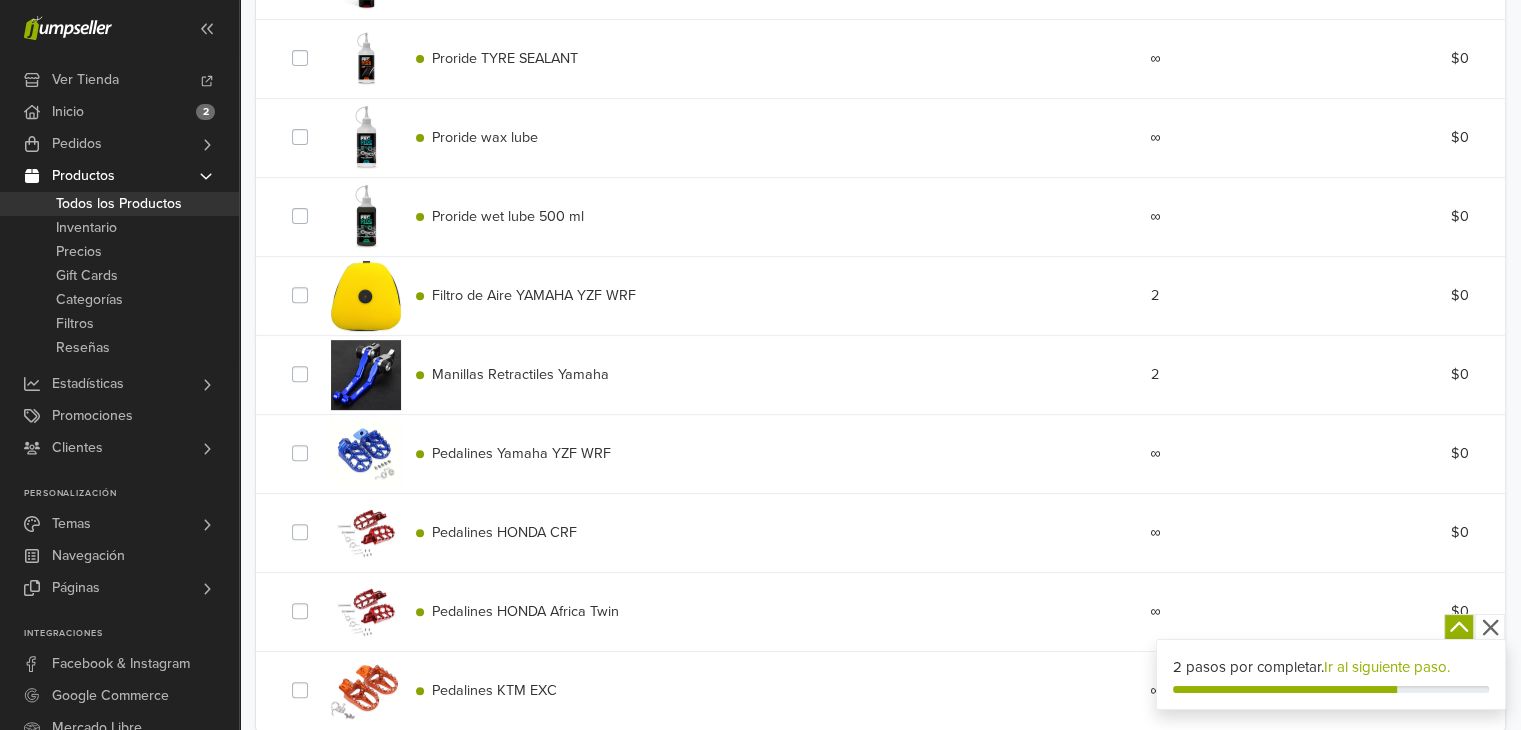 click on "Manillas Retractiles Yamaha" at bounding box center (520, 374) 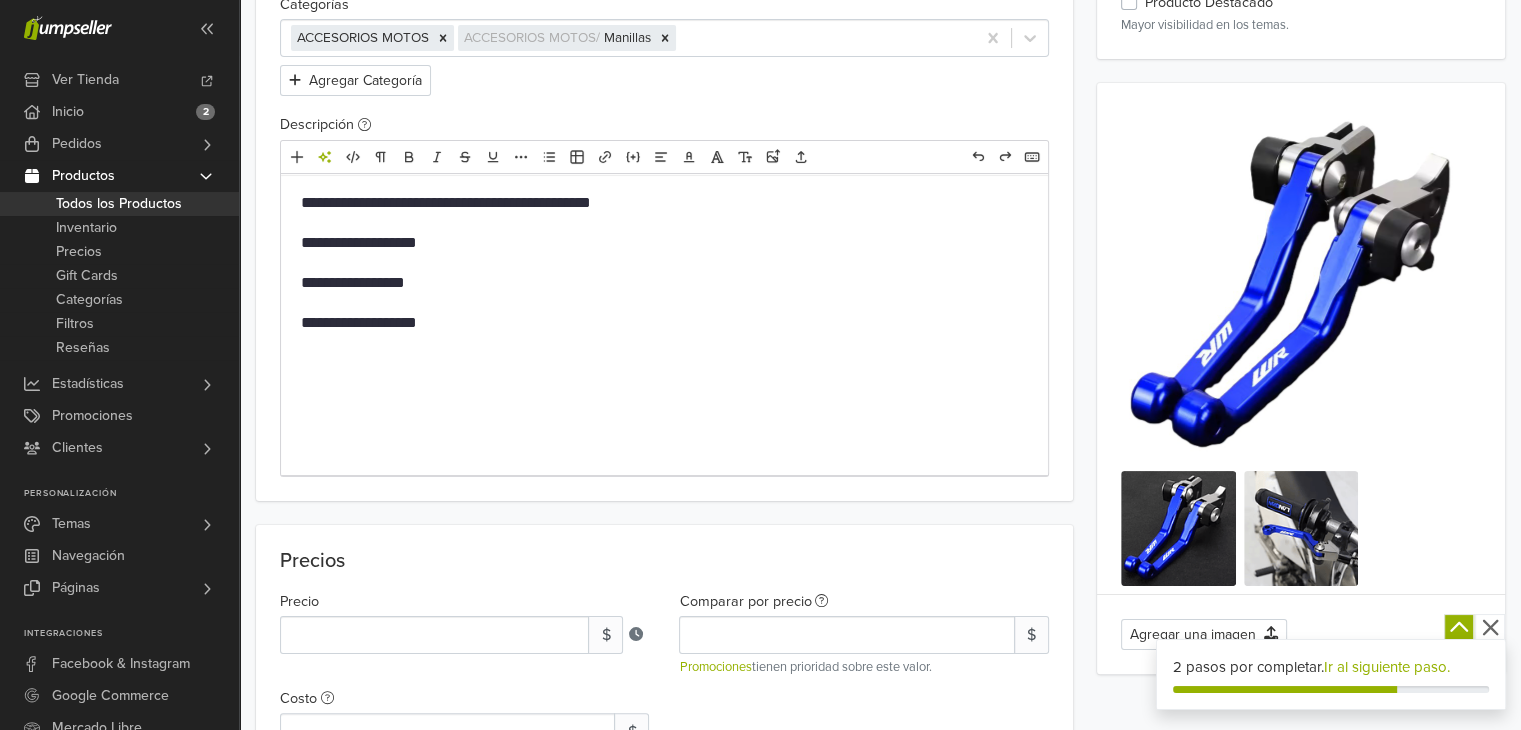 scroll, scrollTop: 286, scrollLeft: 0, axis: vertical 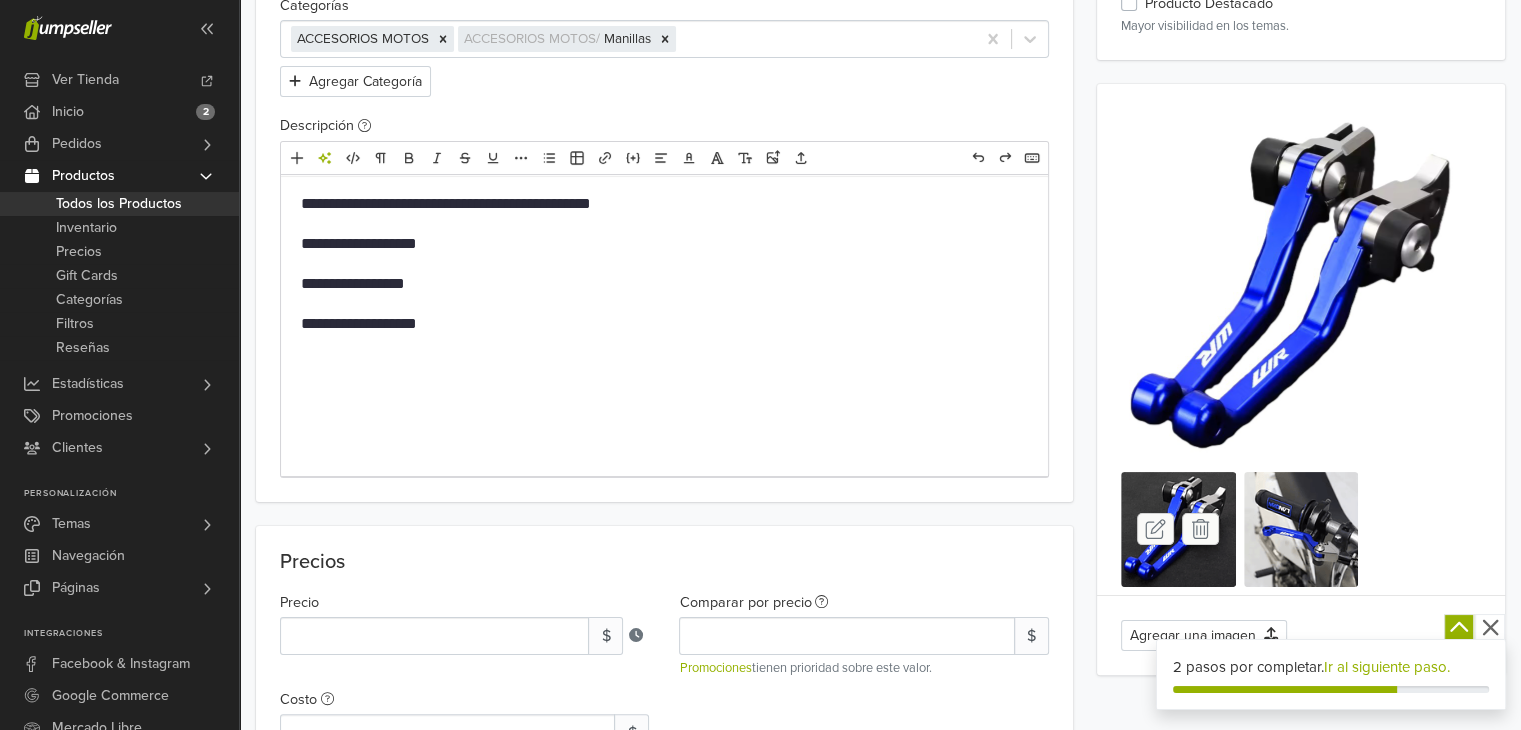 click 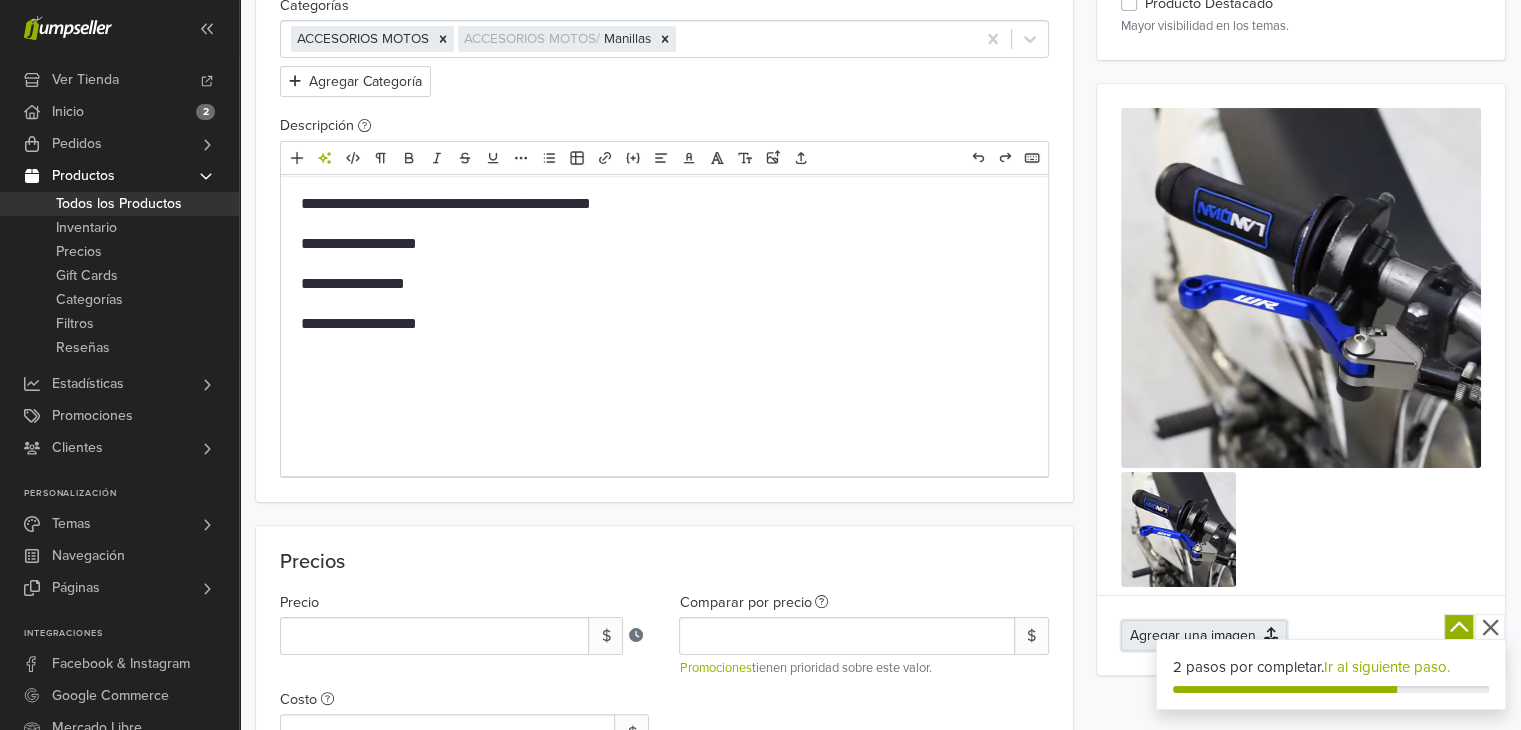 click on "Agregar una imagen" at bounding box center (1204, 635) 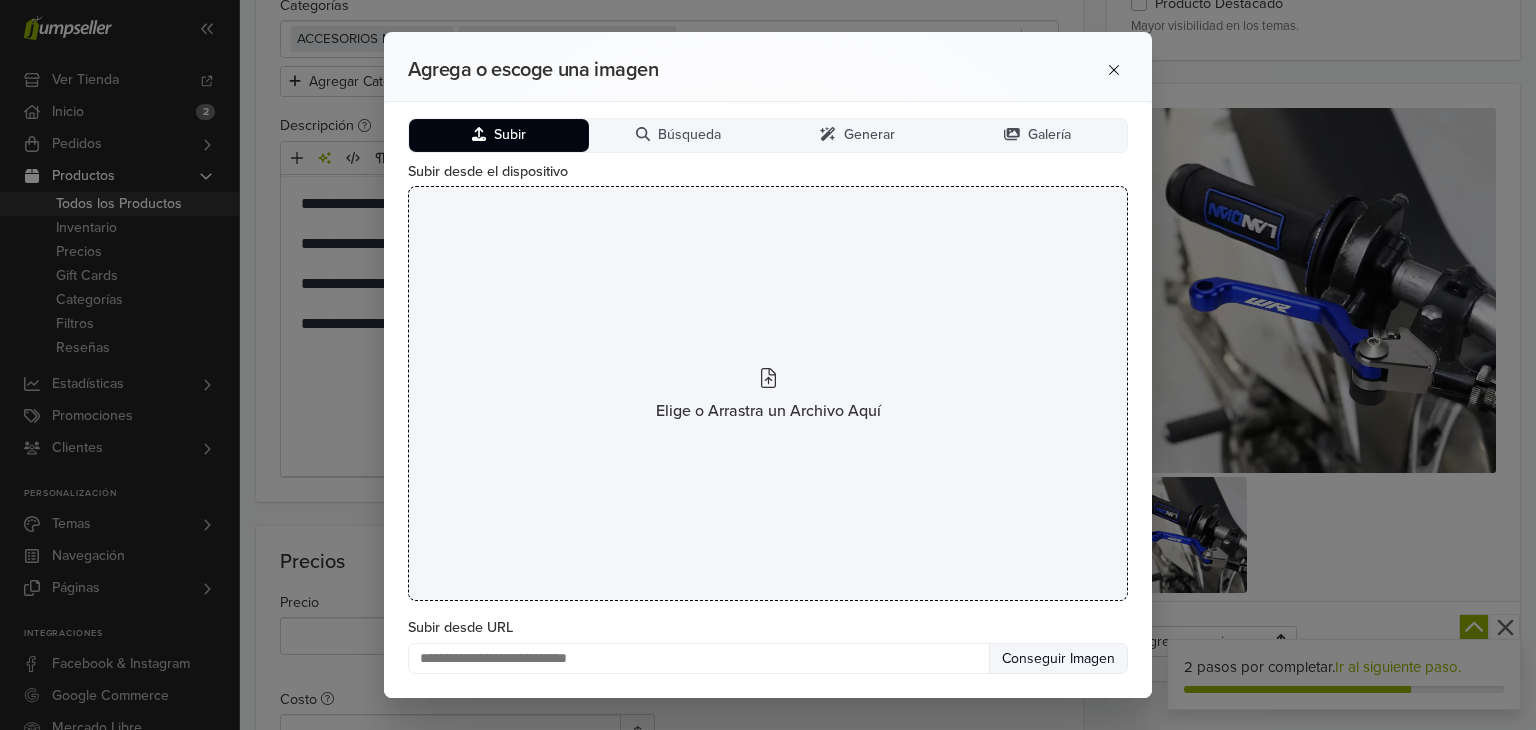 click on "Elige o Arrastra un Archivo Aquí" at bounding box center (768, 393) 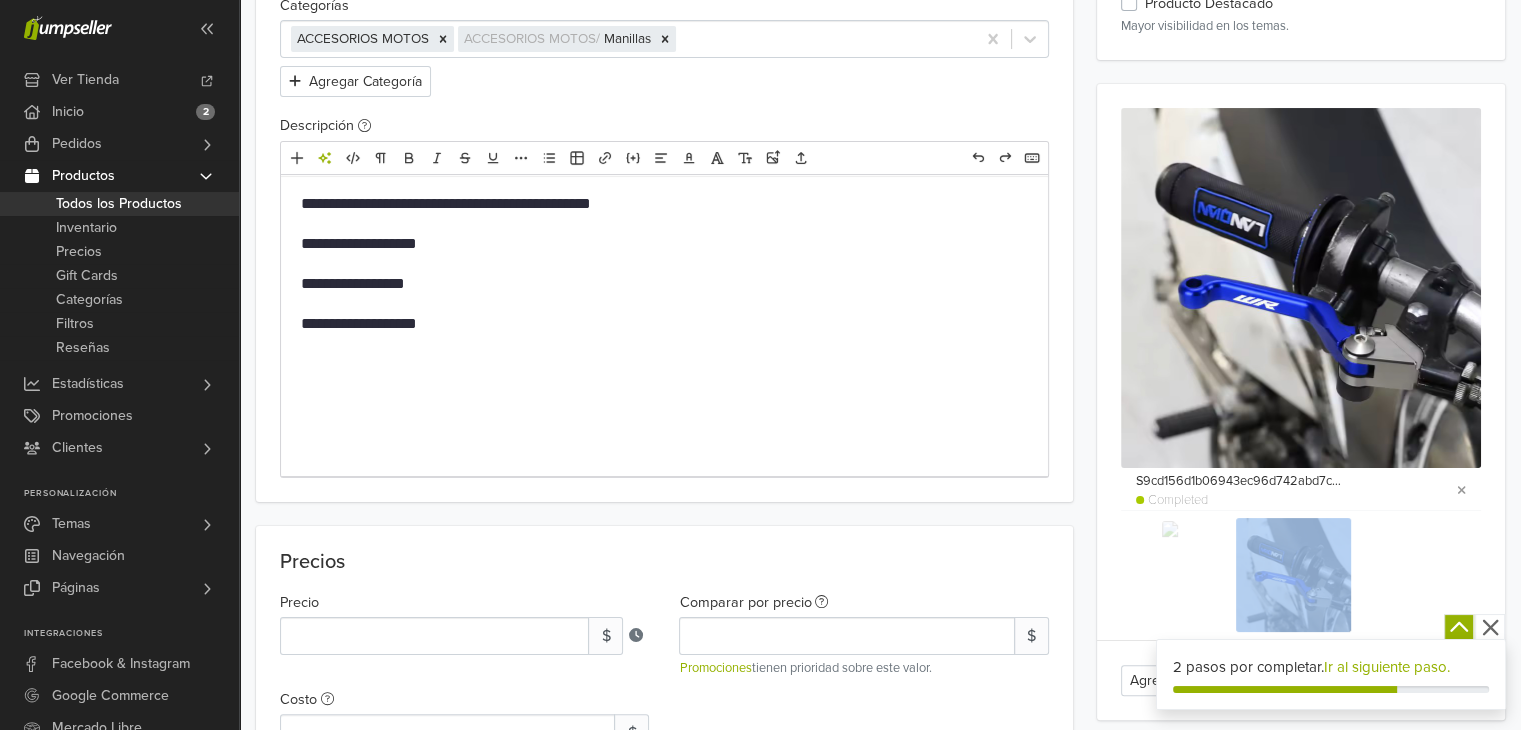 drag, startPoint x: 1317, startPoint y: 539, endPoint x: 1152, endPoint y: 521, distance: 165.97891 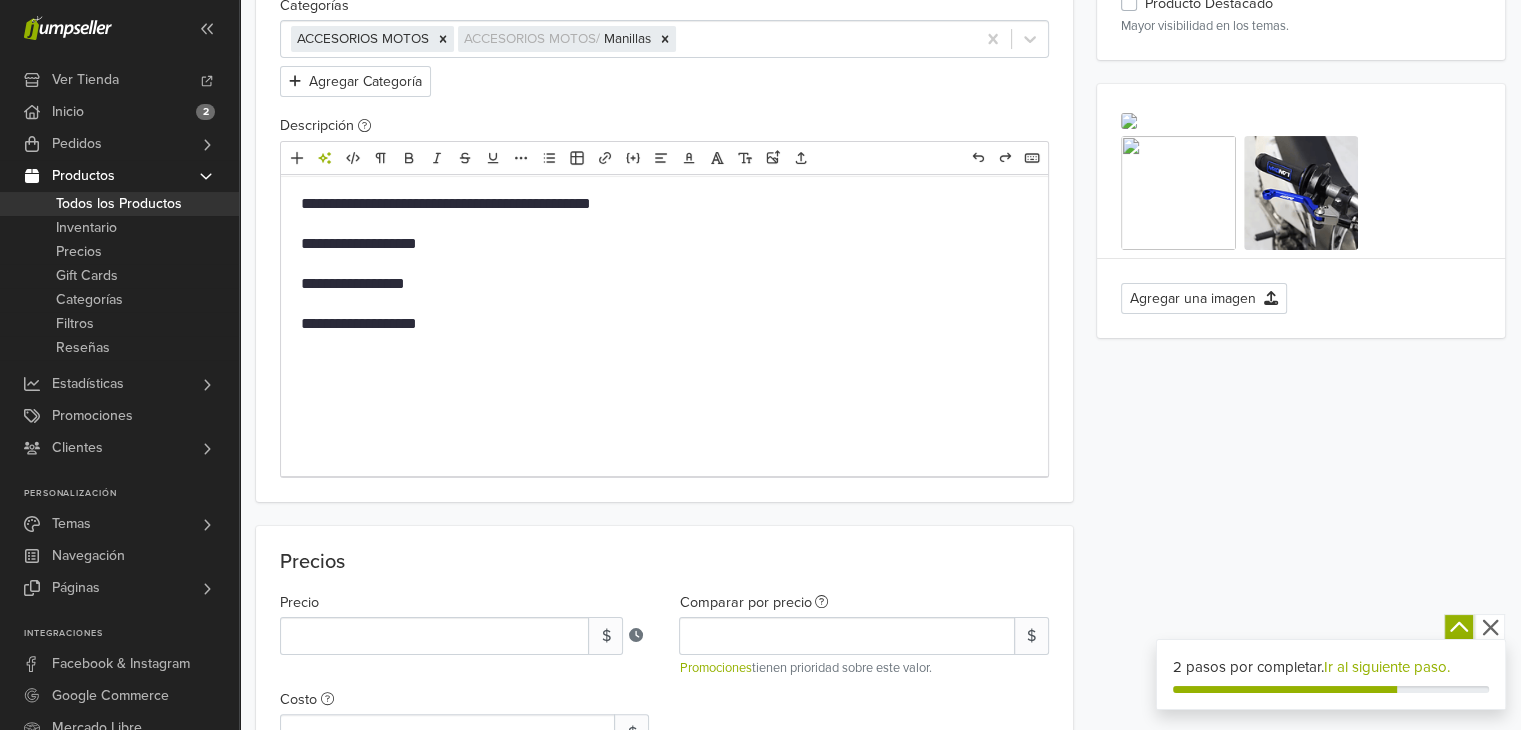 click at bounding box center (1301, 193) 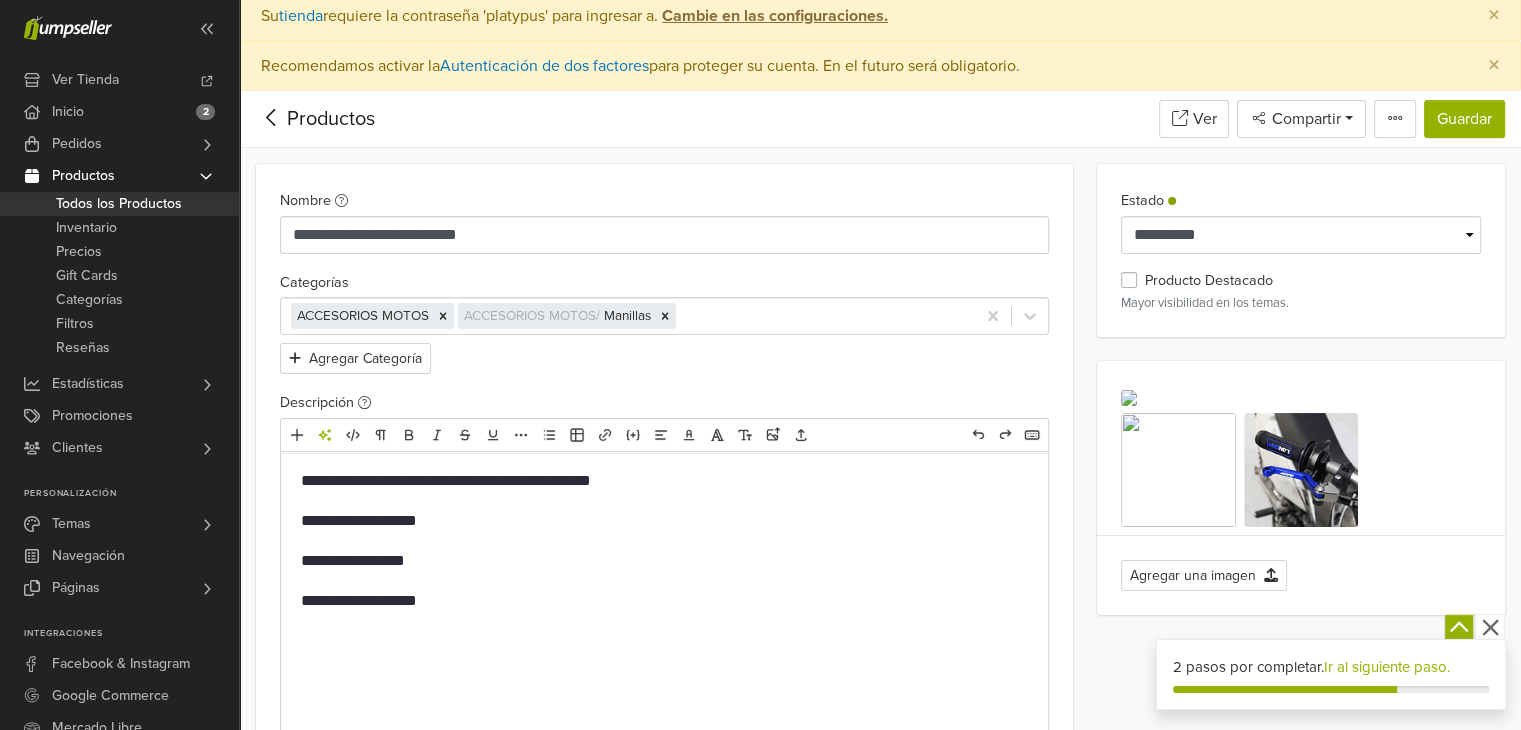 scroll, scrollTop: 0, scrollLeft: 0, axis: both 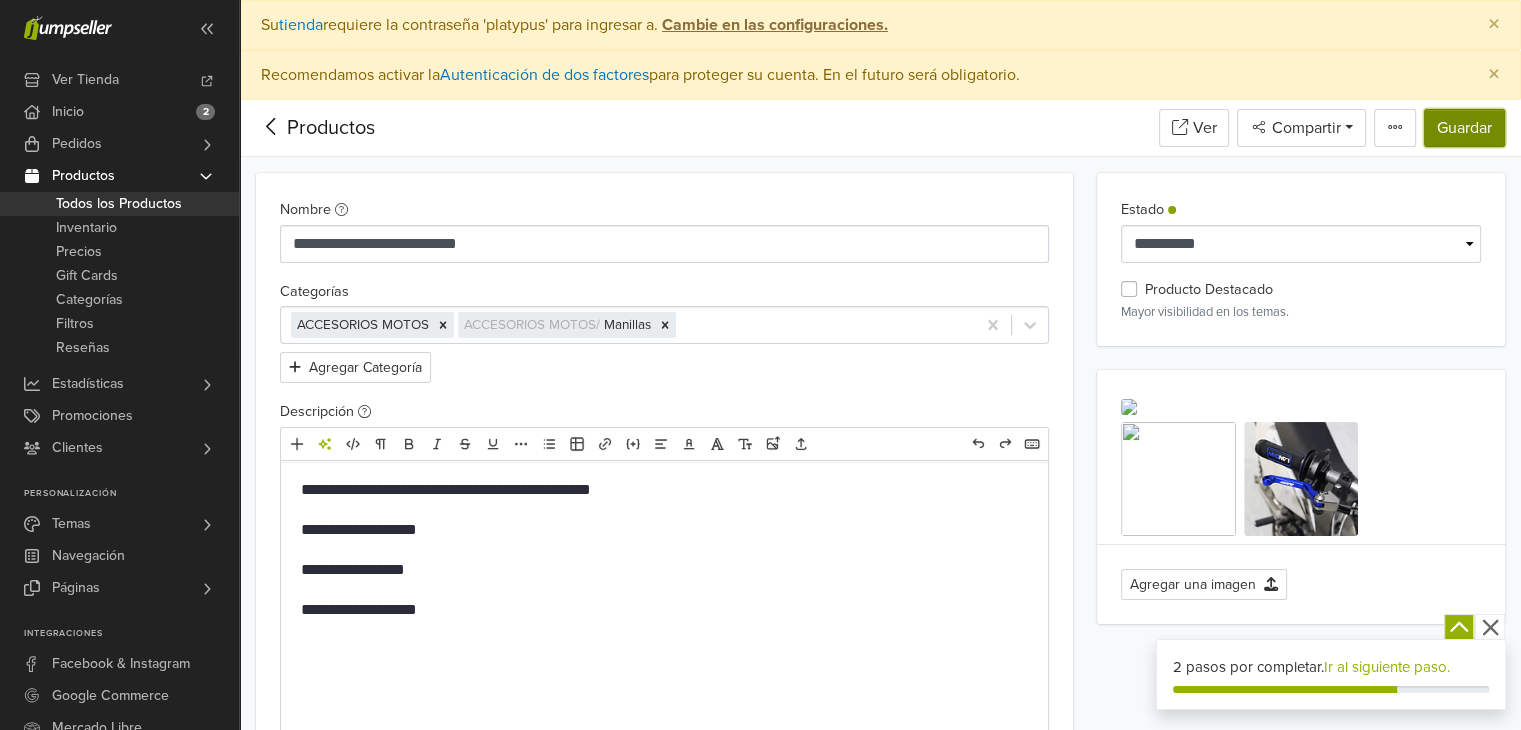 click on "Guardar" at bounding box center [1464, 128] 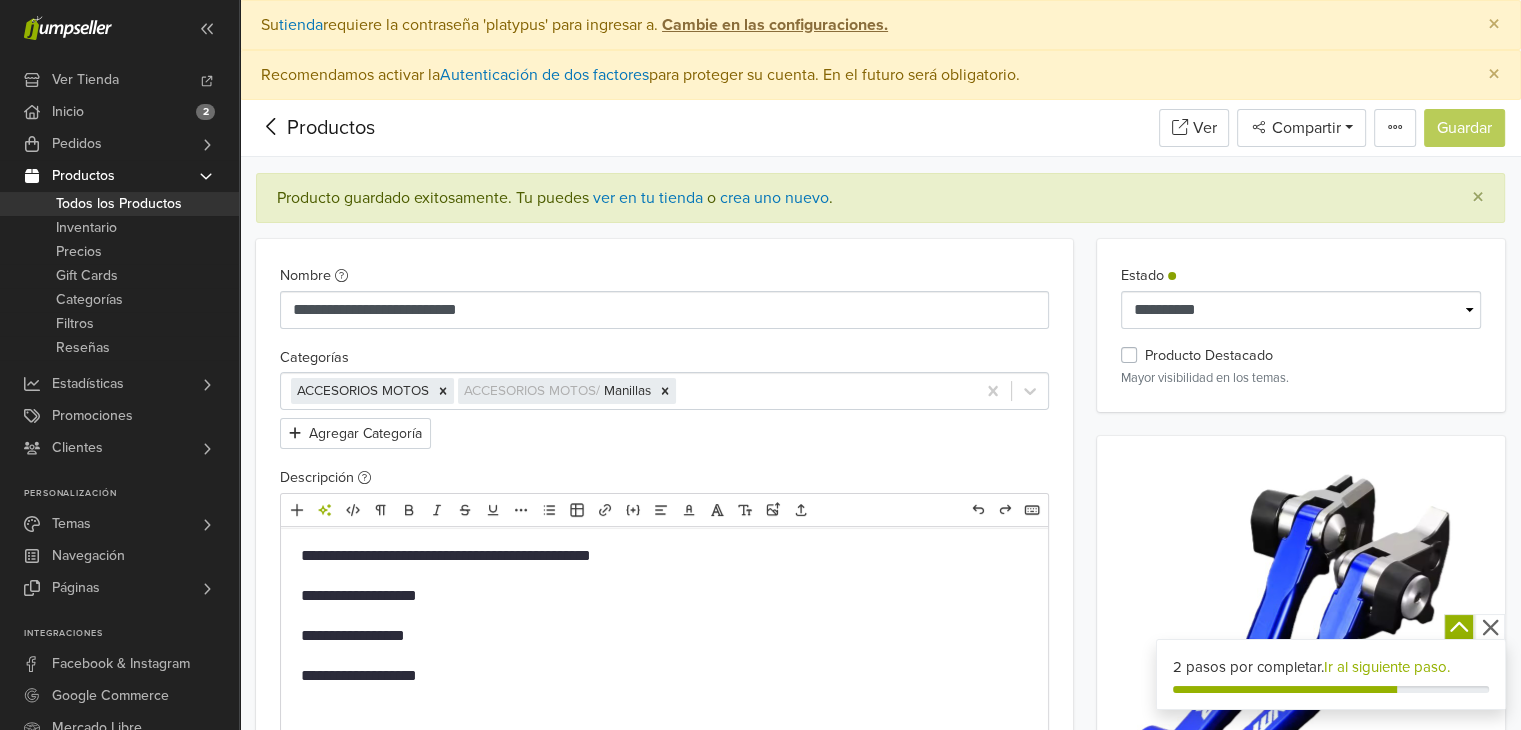 click on "Todos los Productos" at bounding box center (119, 204) 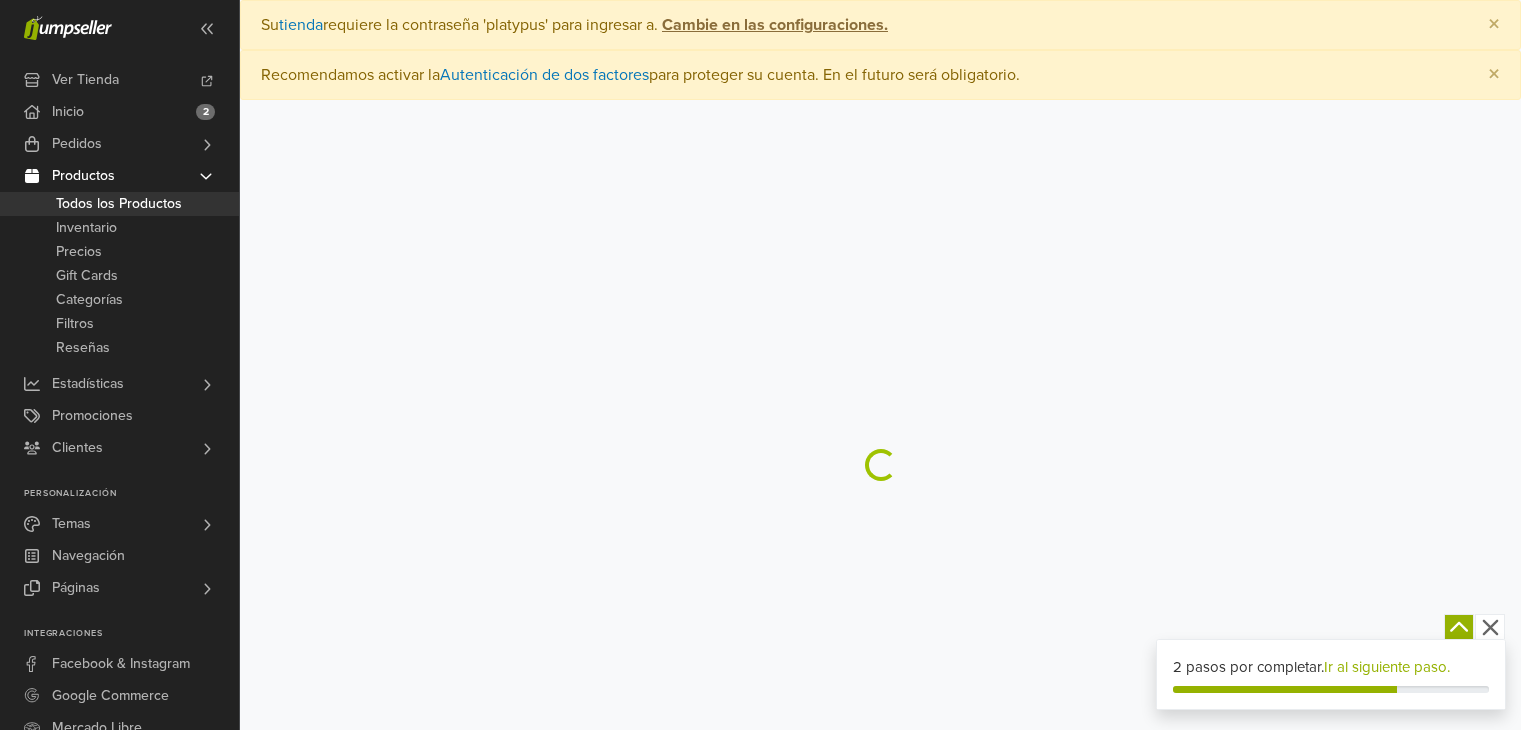 scroll, scrollTop: 0, scrollLeft: 0, axis: both 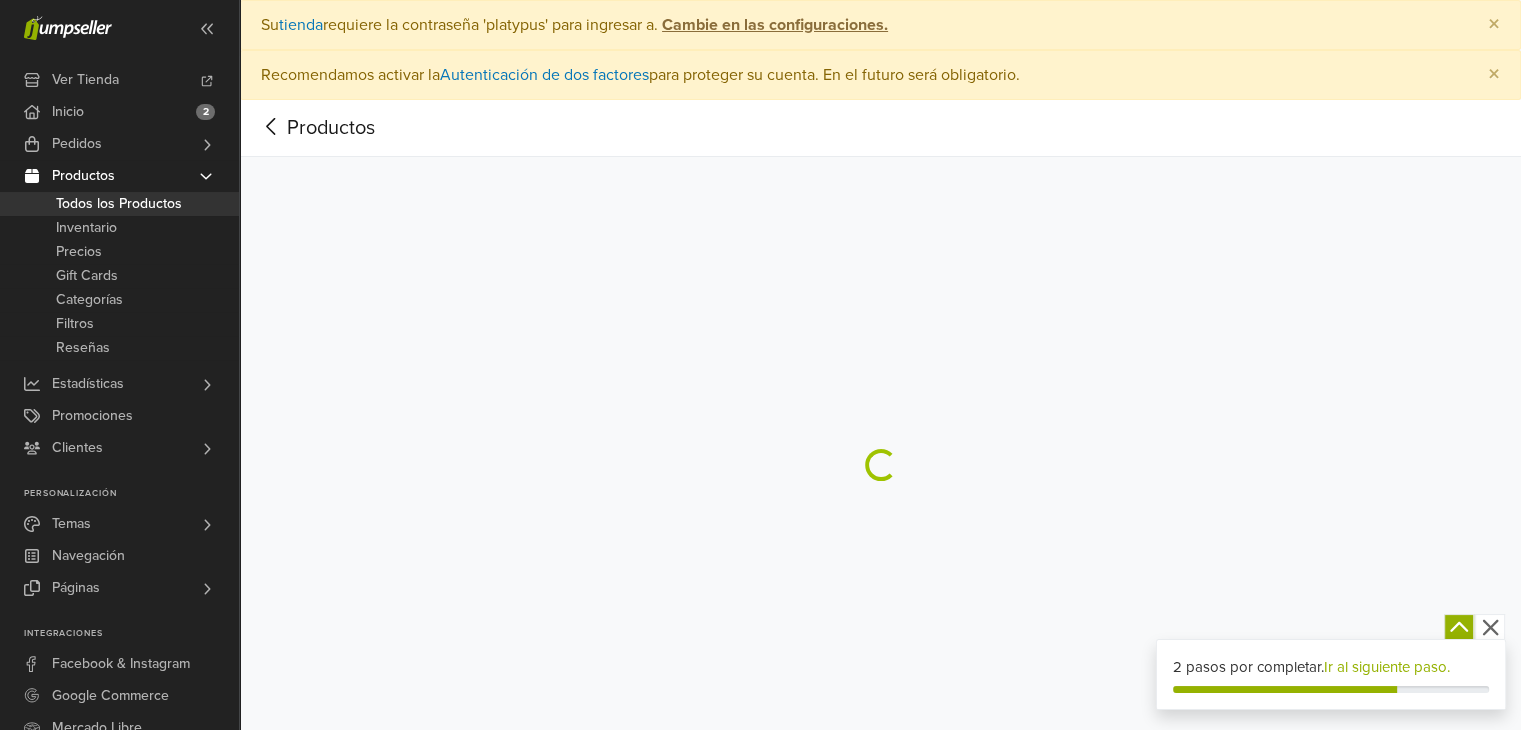 select on "********" 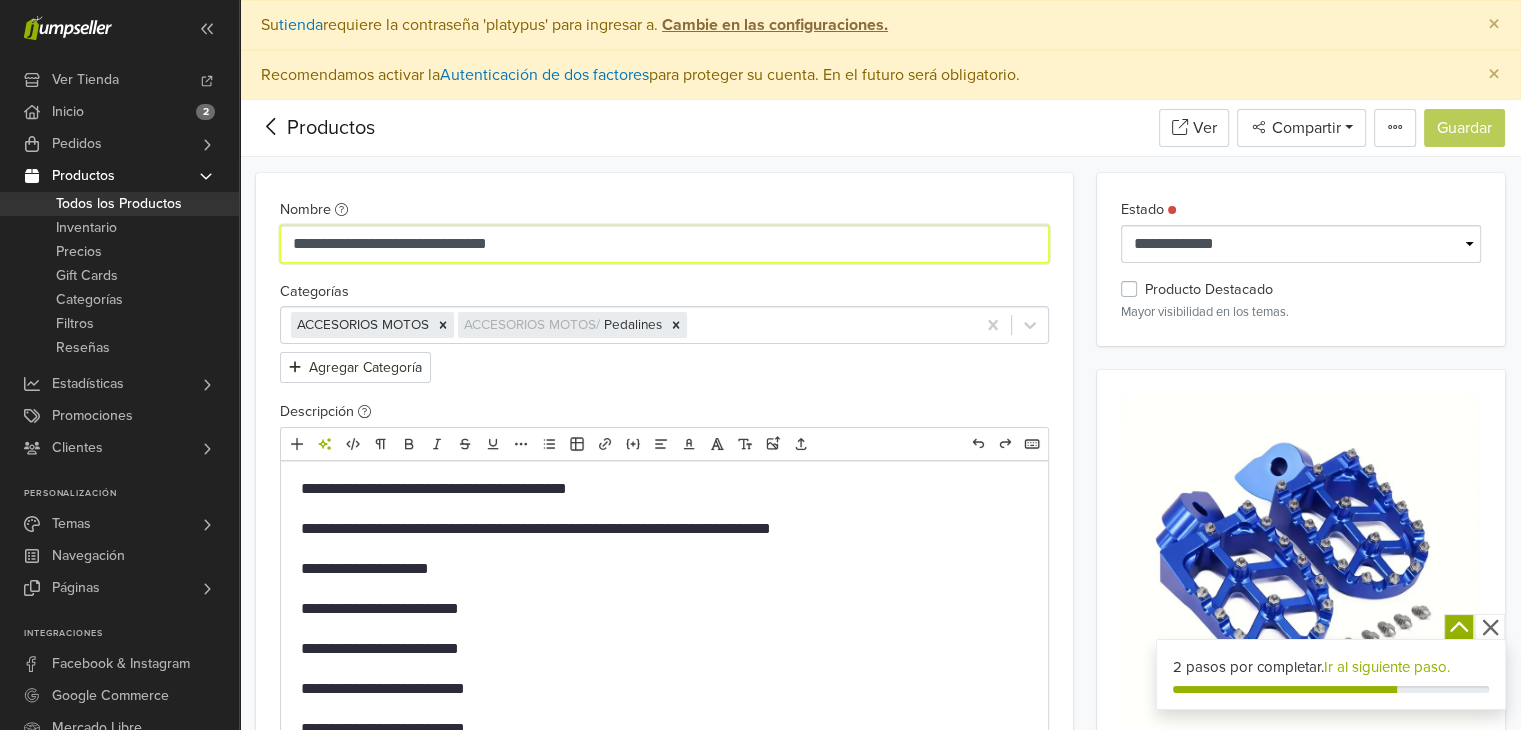 click on "**********" at bounding box center (664, 244) 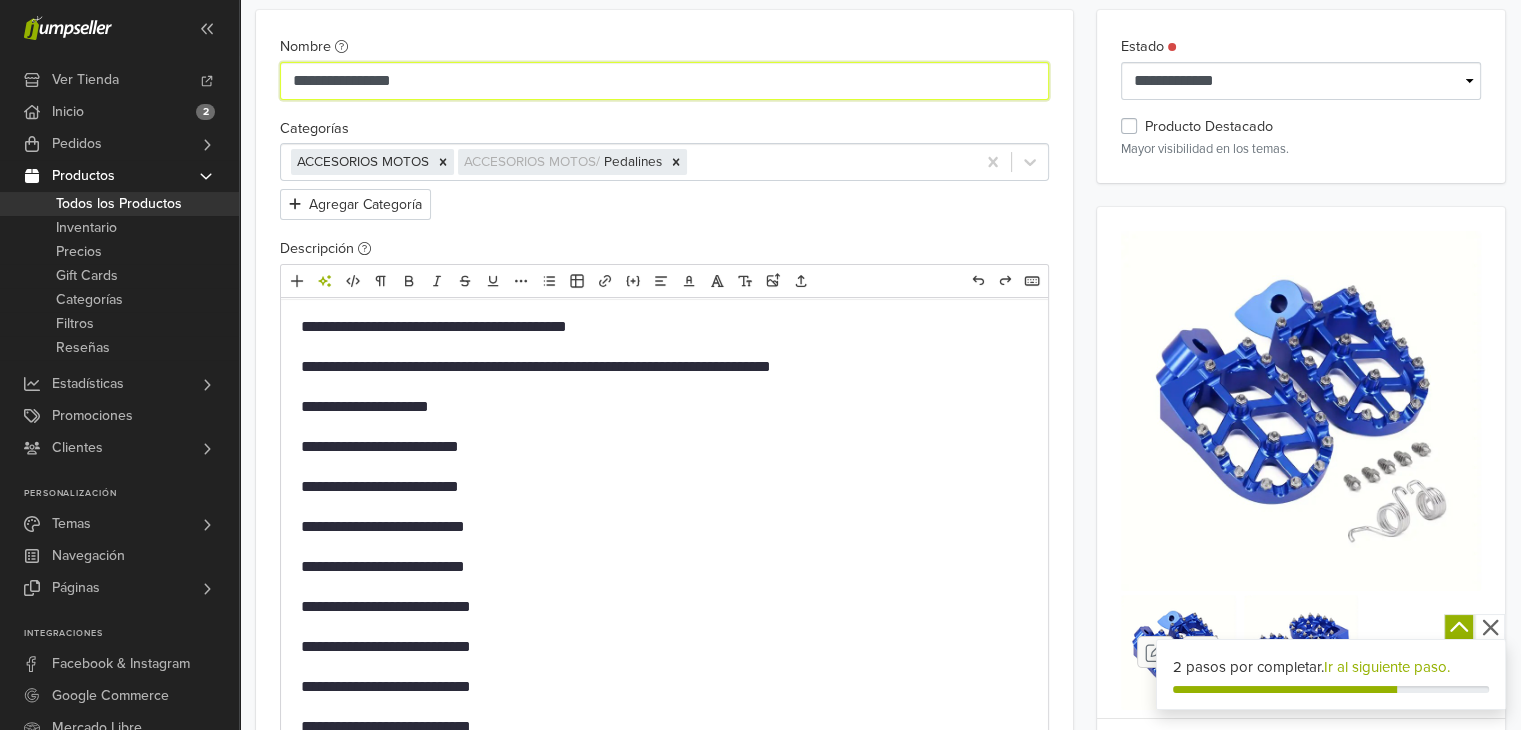 scroll, scrollTop: 100, scrollLeft: 0, axis: vertical 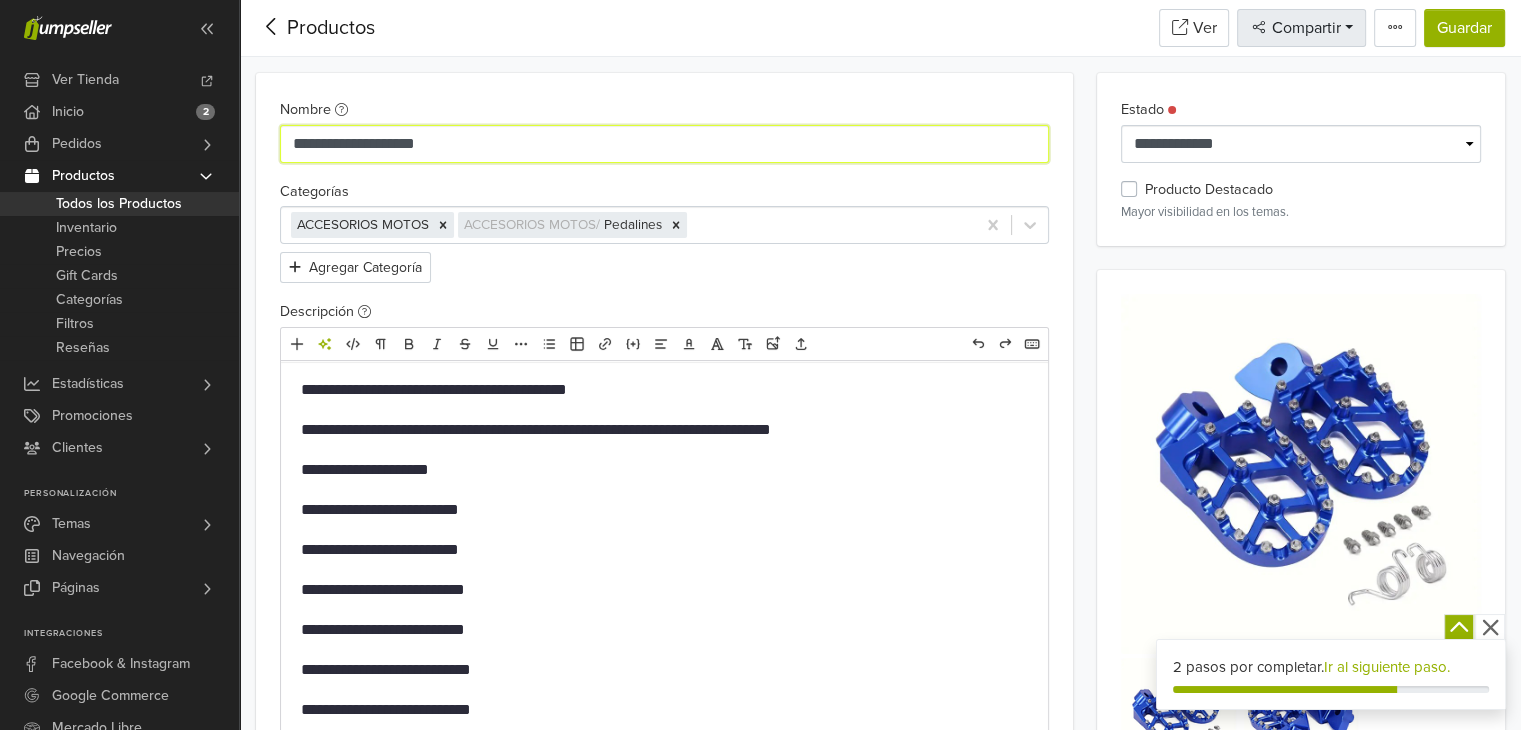 type on "**********" 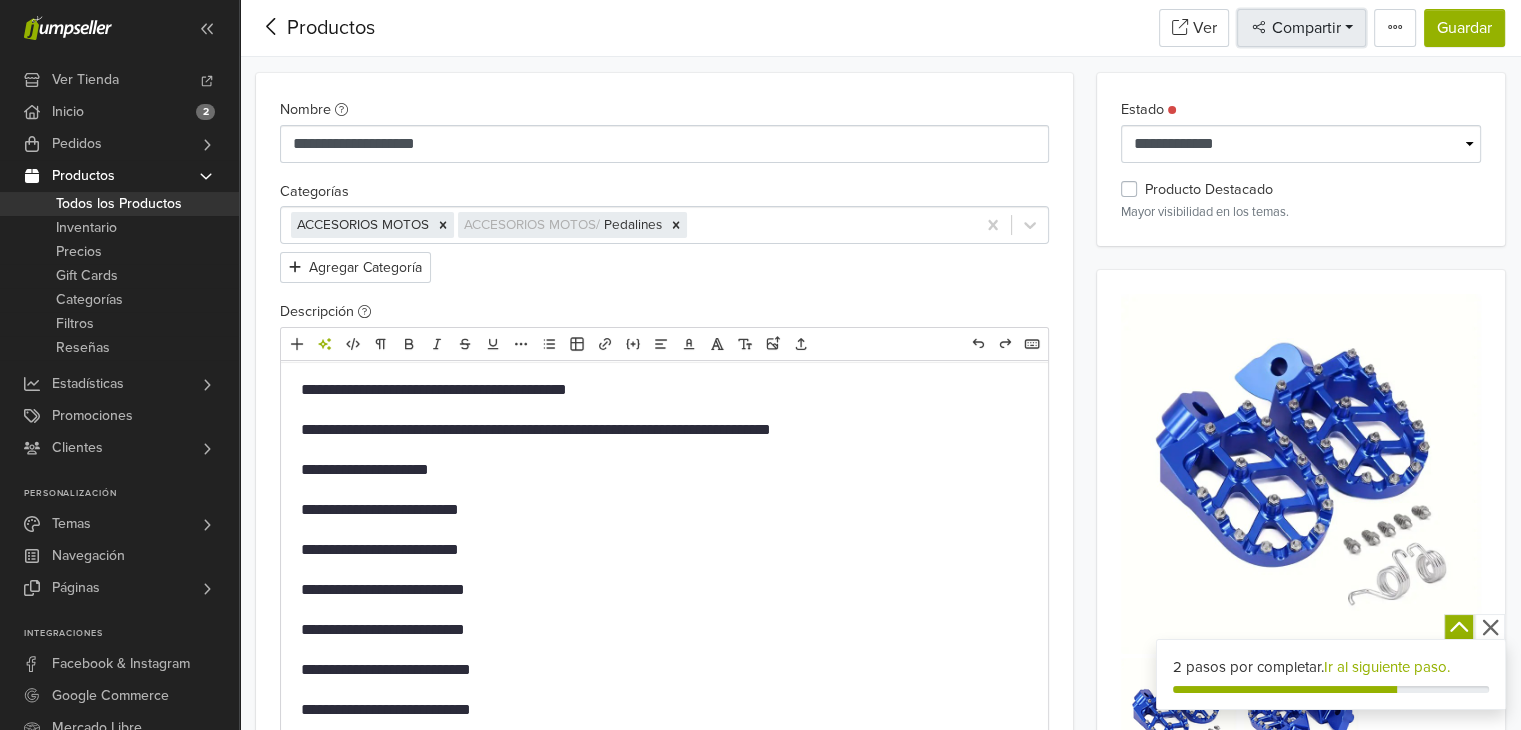 click on "Compartir" at bounding box center (1304, 28) 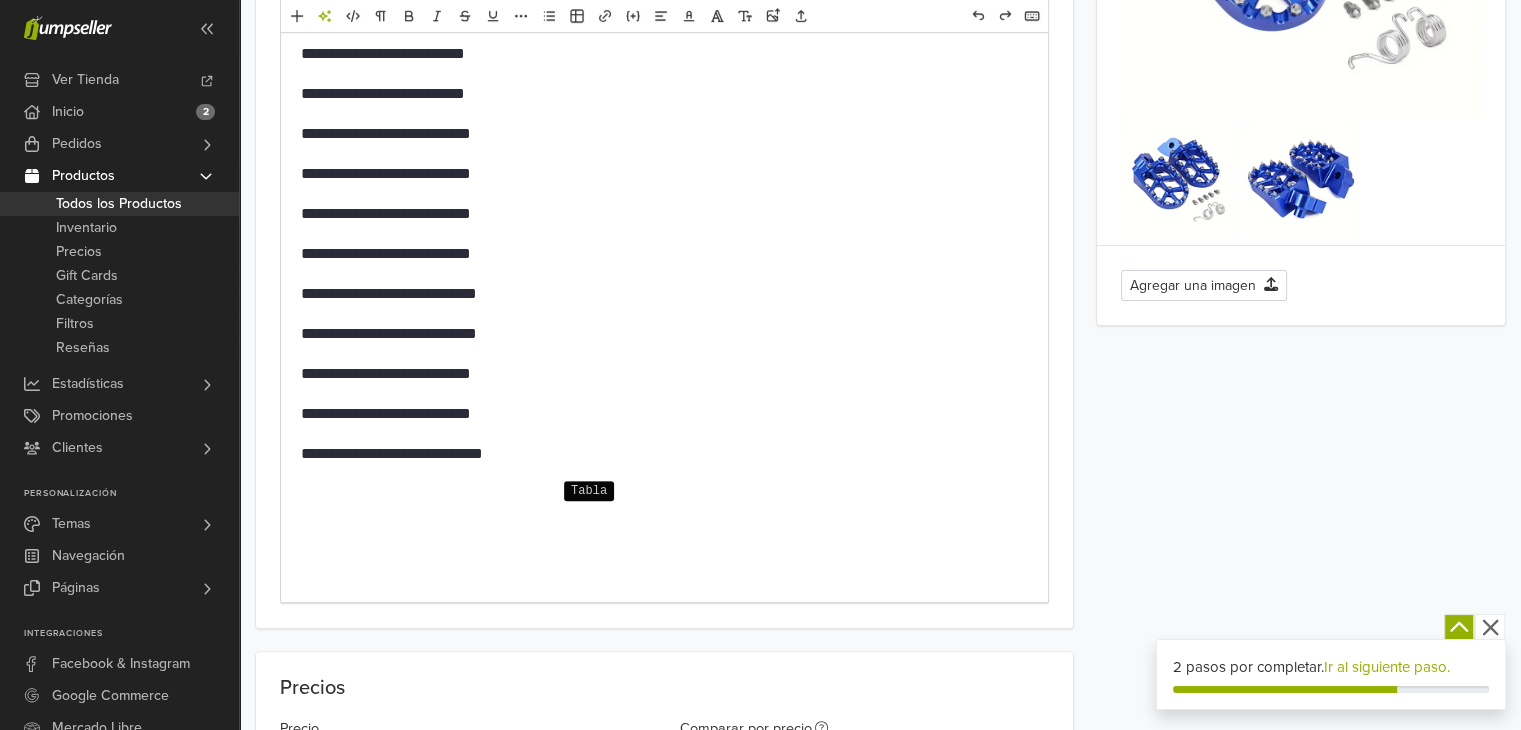 scroll, scrollTop: 595, scrollLeft: 0, axis: vertical 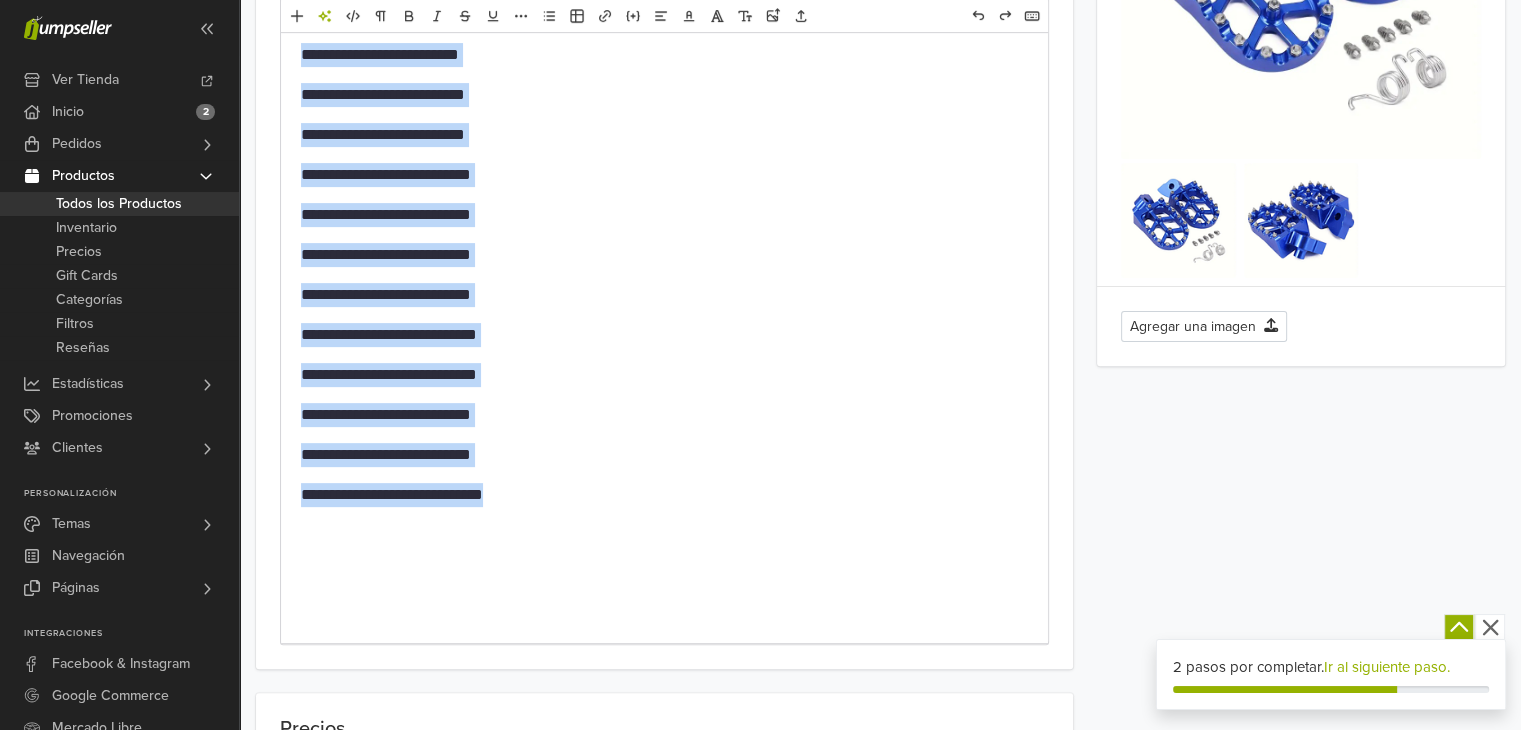 drag, startPoint x: 304, startPoint y: 506, endPoint x: 571, endPoint y: 503, distance: 267.01685 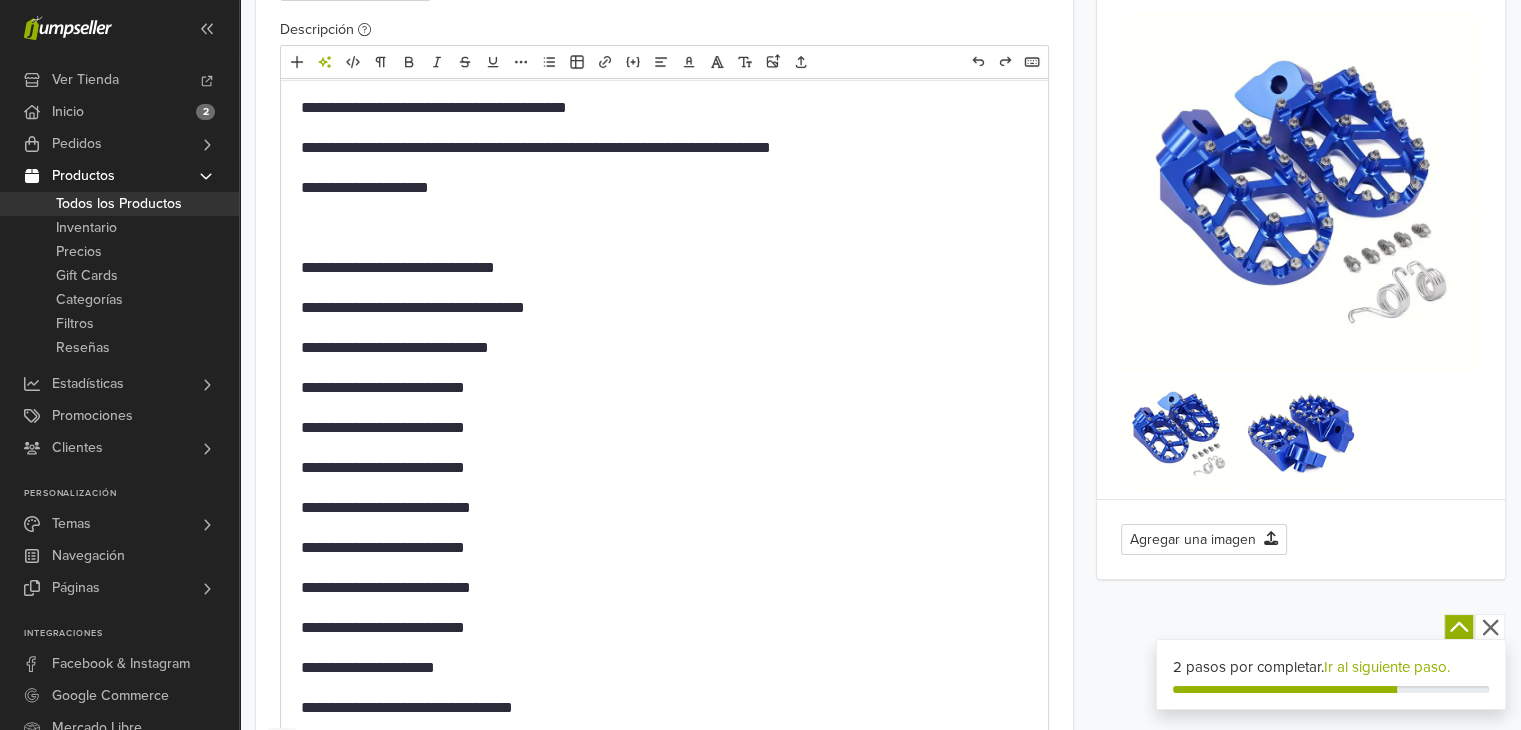 scroll, scrollTop: 295, scrollLeft: 0, axis: vertical 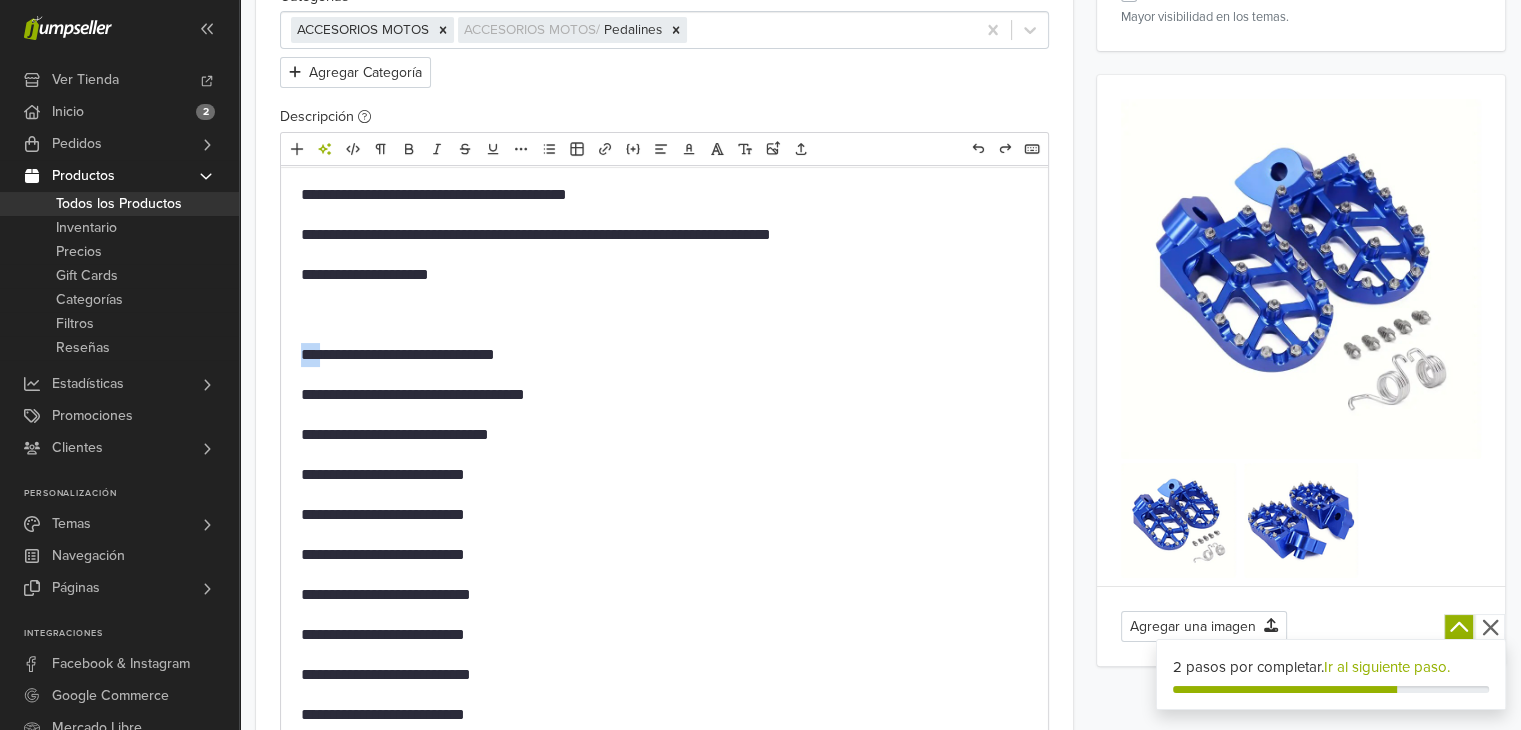 drag, startPoint x: 323, startPoint y: 352, endPoint x: 270, endPoint y: 360, distance: 53.600372 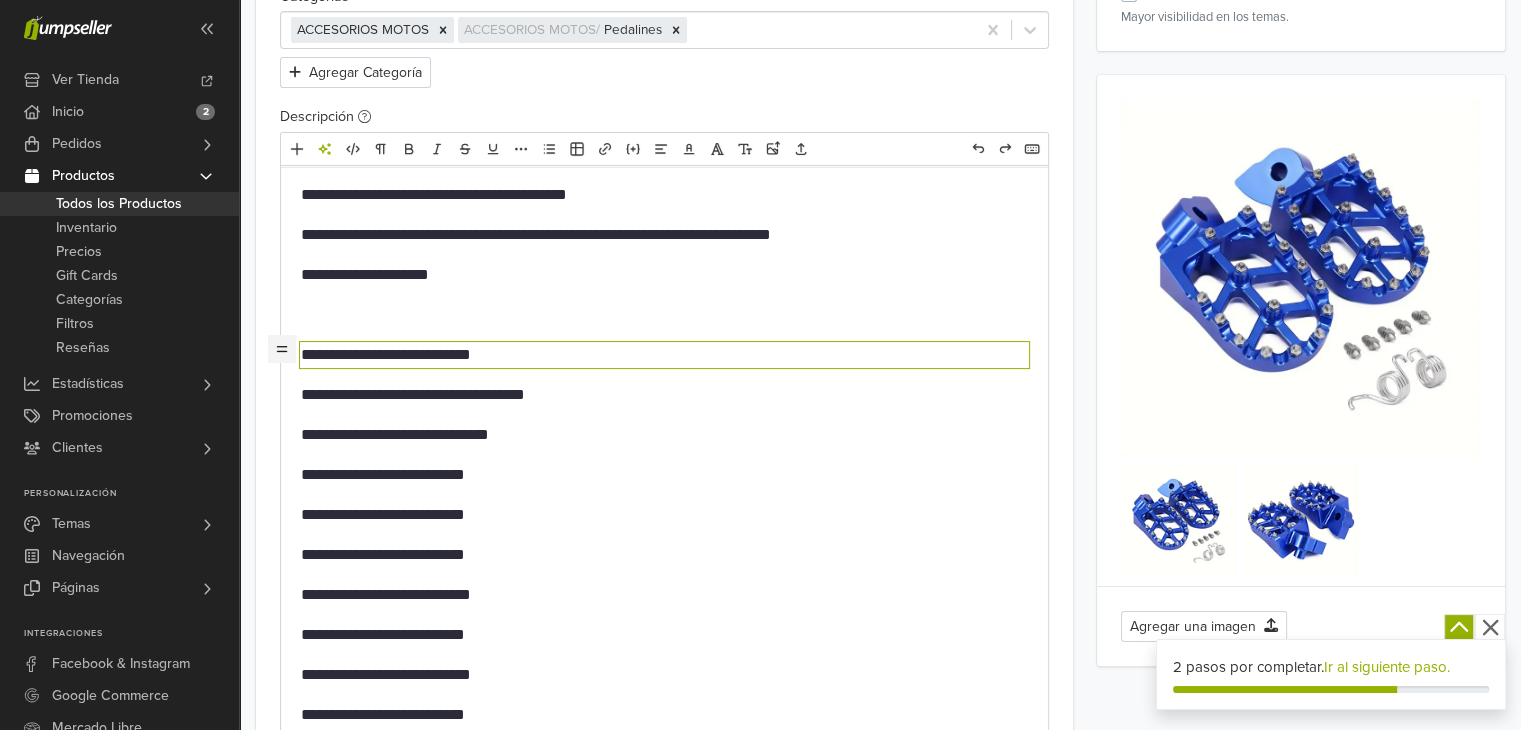 type on "**********" 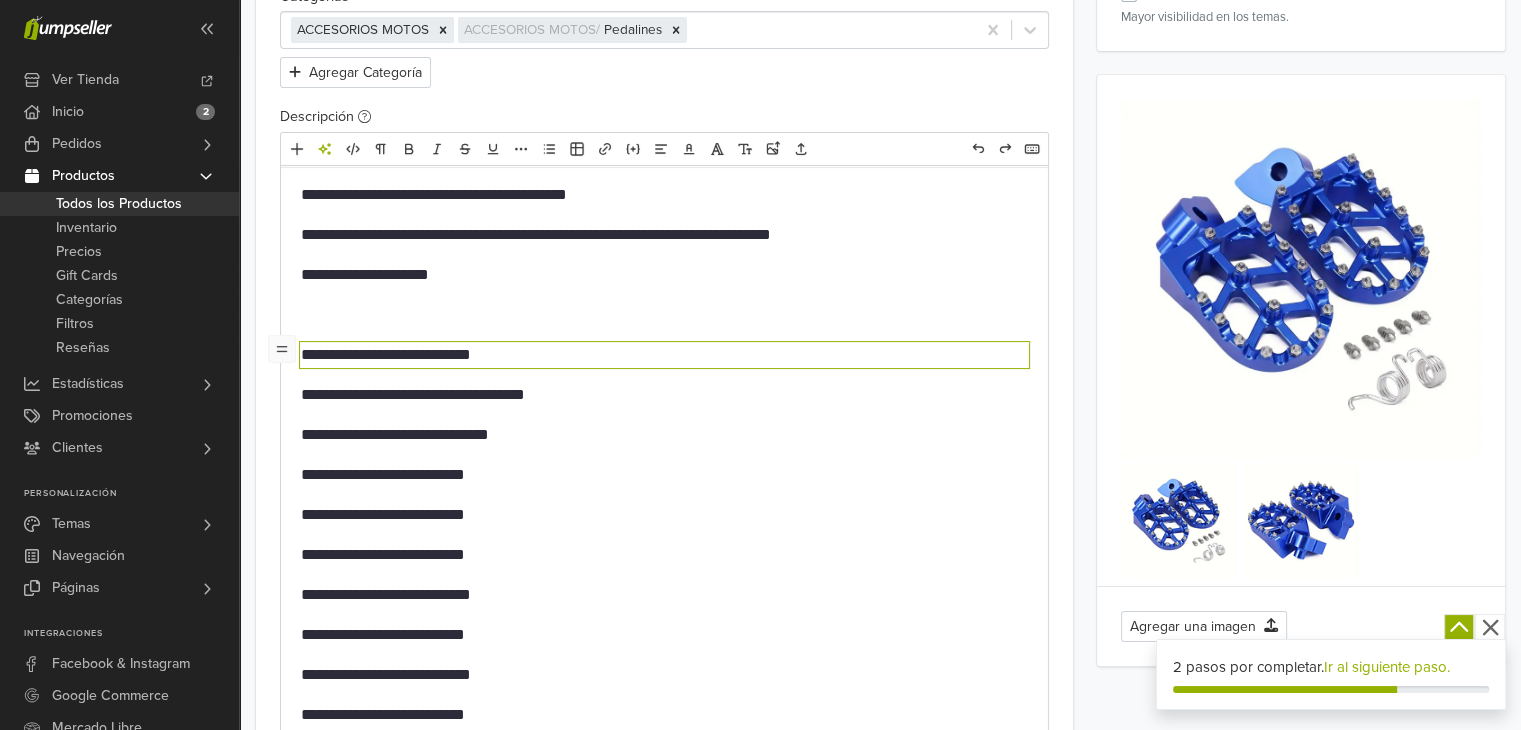 click on "**********" at bounding box center [664, 355] 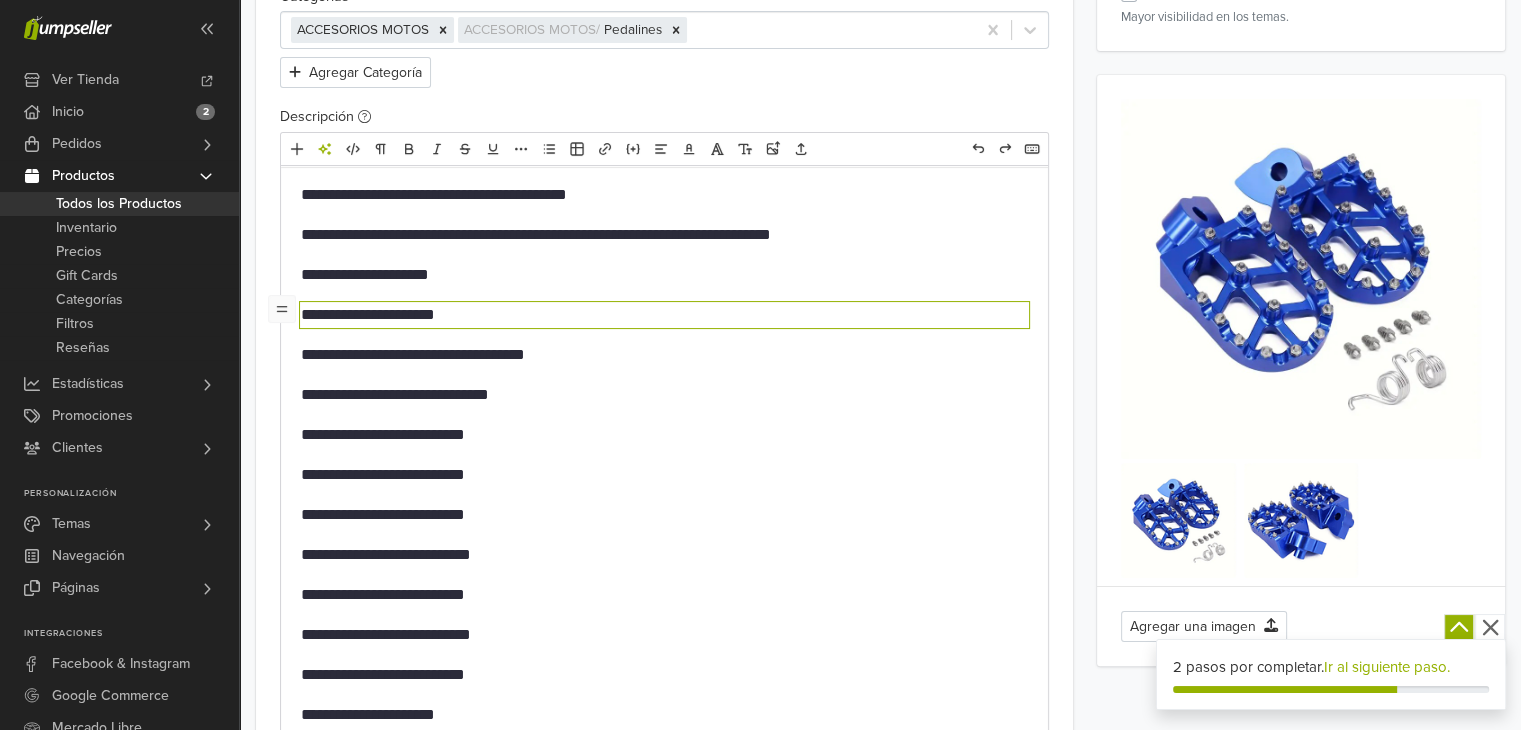 click on "**********" at bounding box center [664, 355] 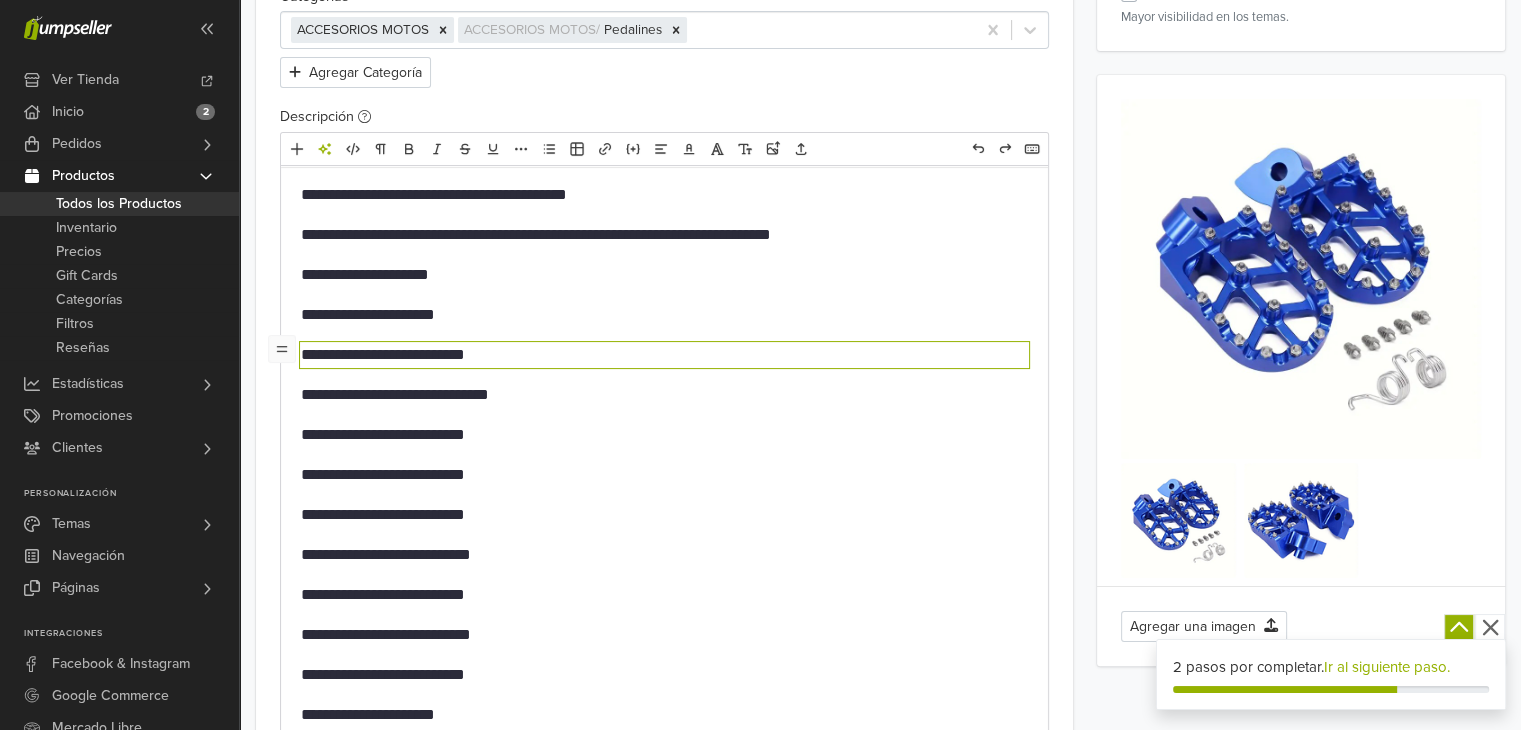 click on "**********" at bounding box center [664, 395] 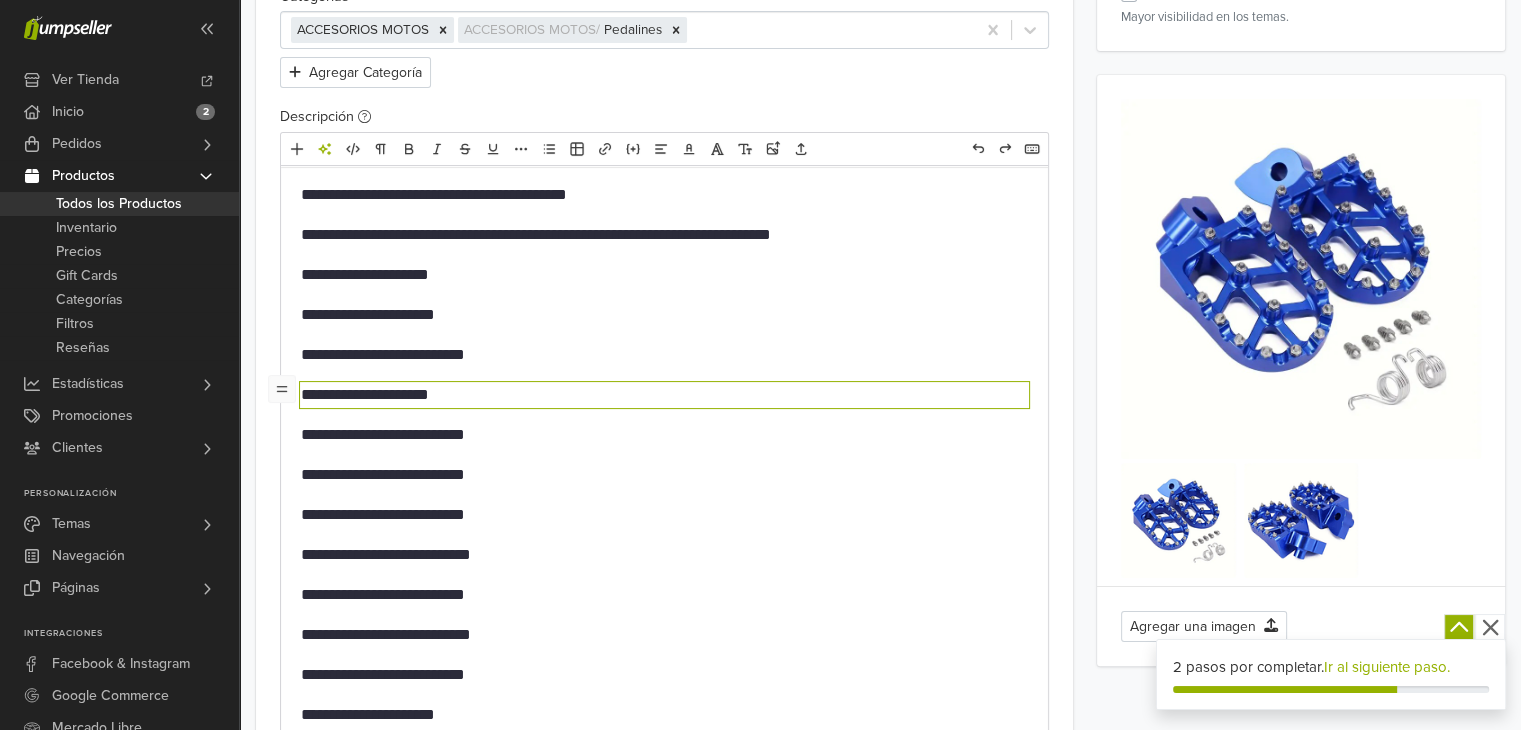 click on "**********" at bounding box center (664, 435) 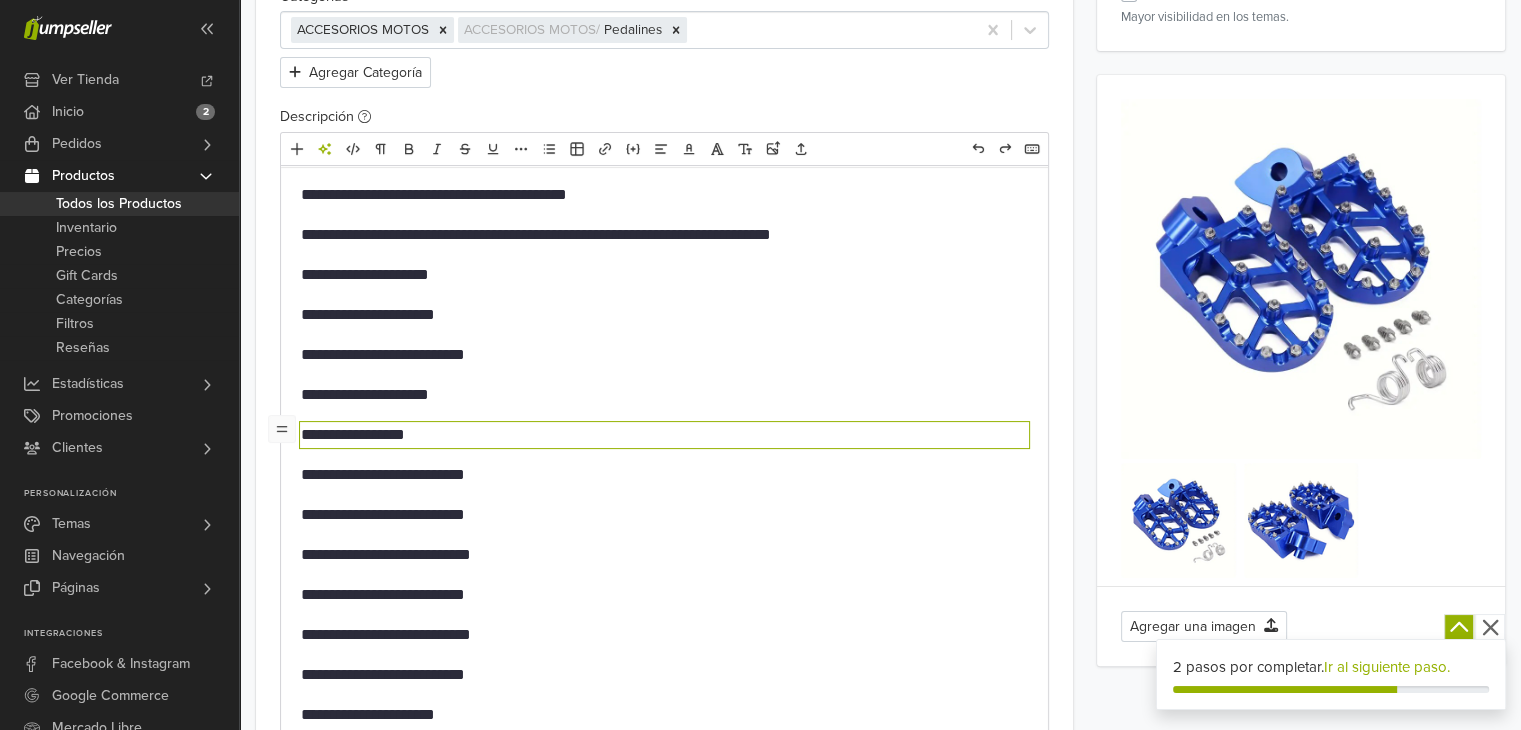 click on "**********" at bounding box center [664, 475] 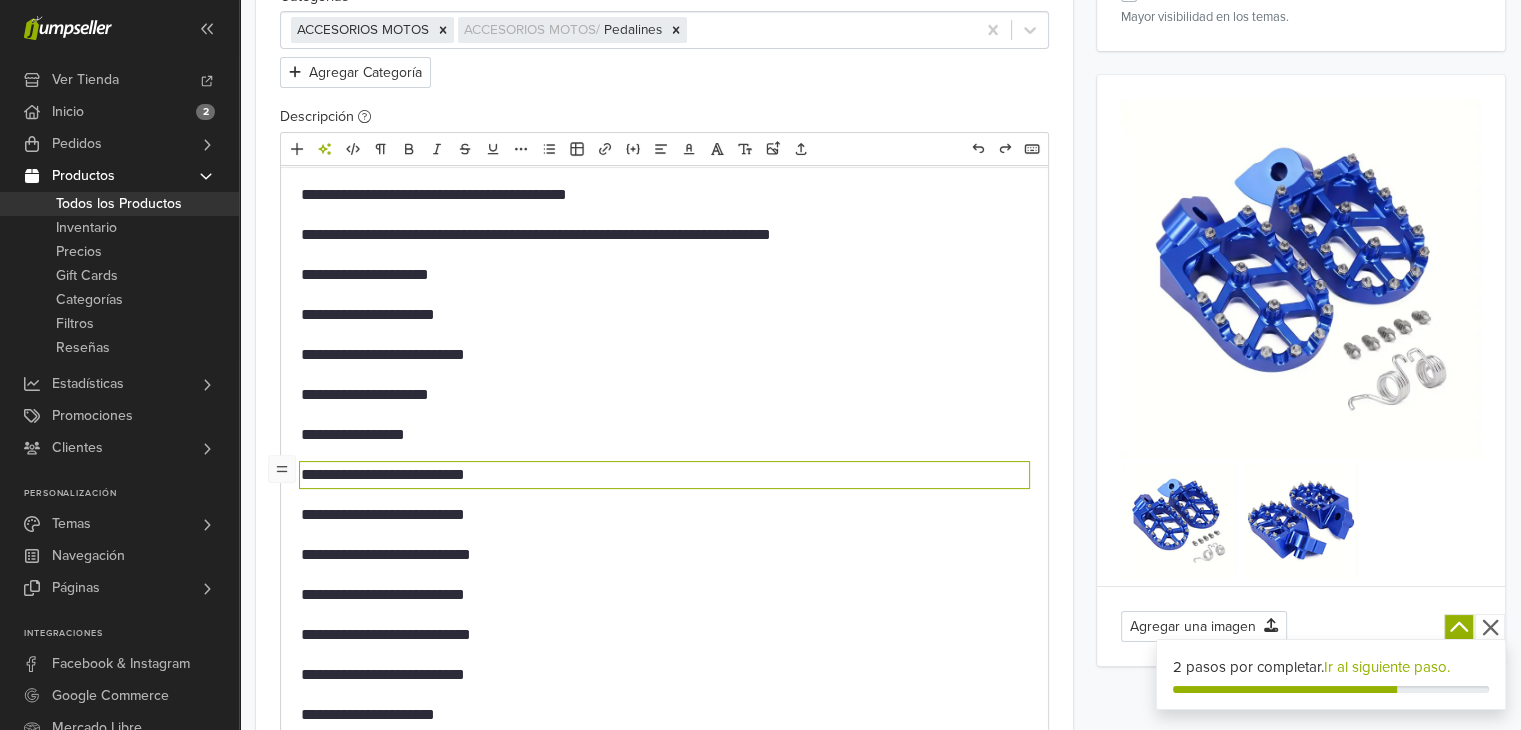 click on "**********" at bounding box center (664, 475) 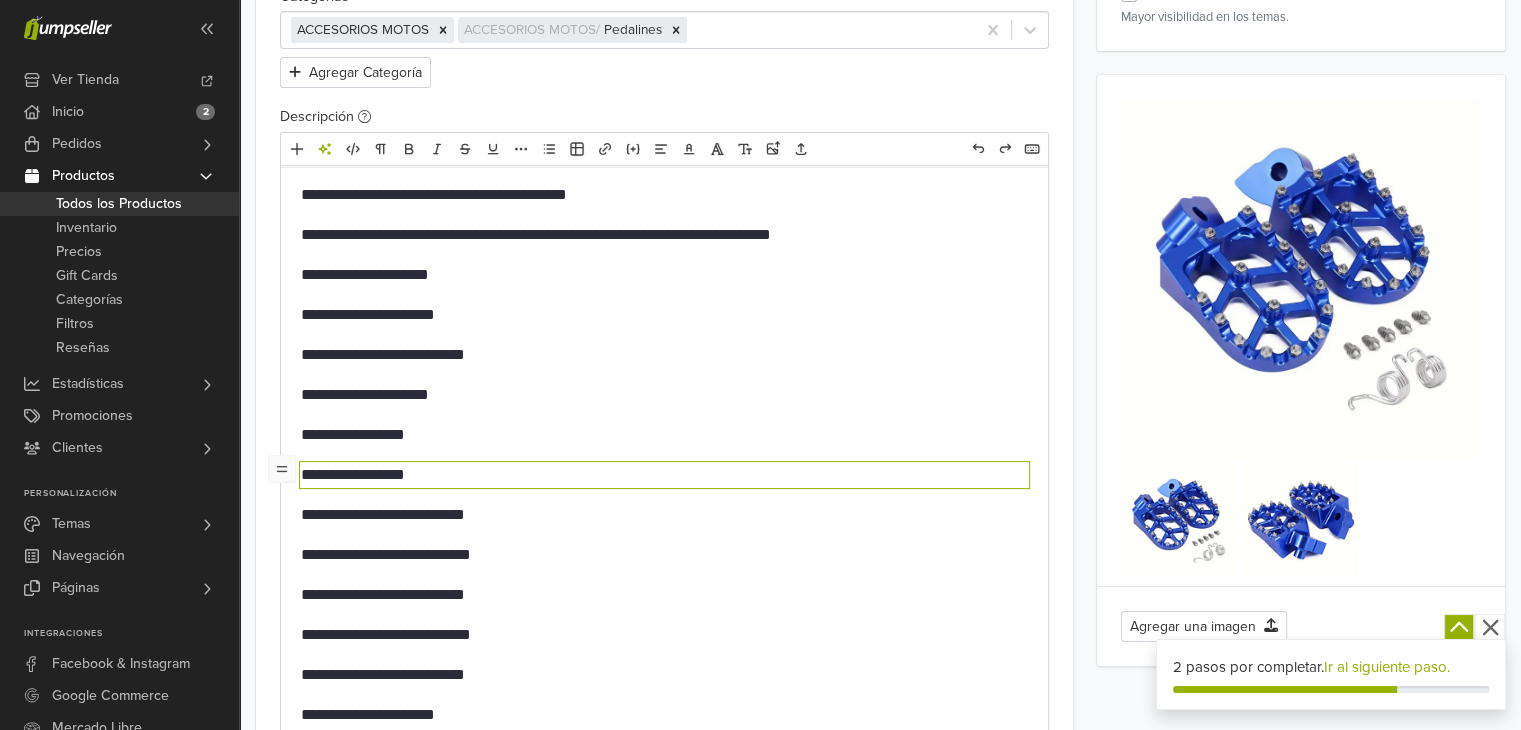 click on "**********" at bounding box center (664, 515) 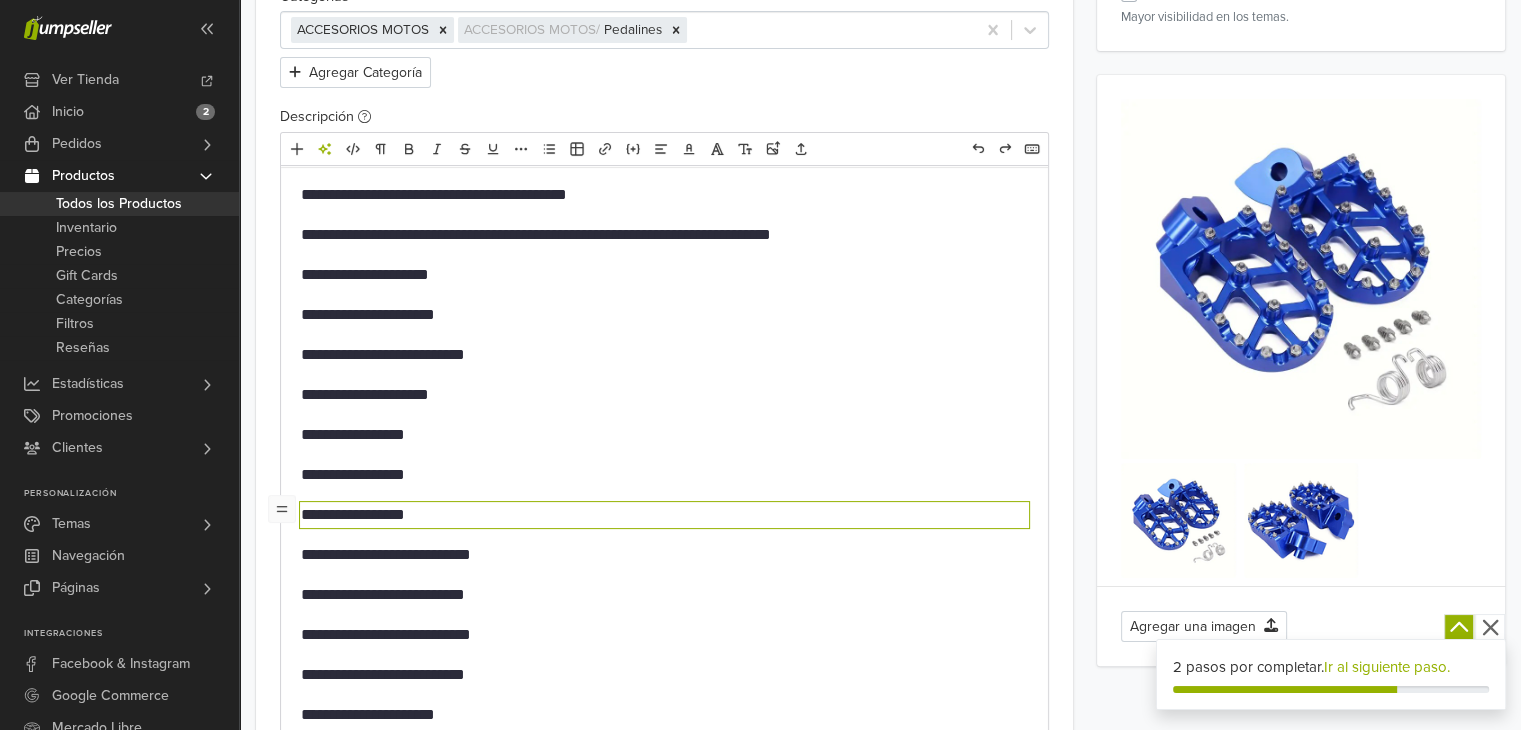 click on "**********" at bounding box center (664, 555) 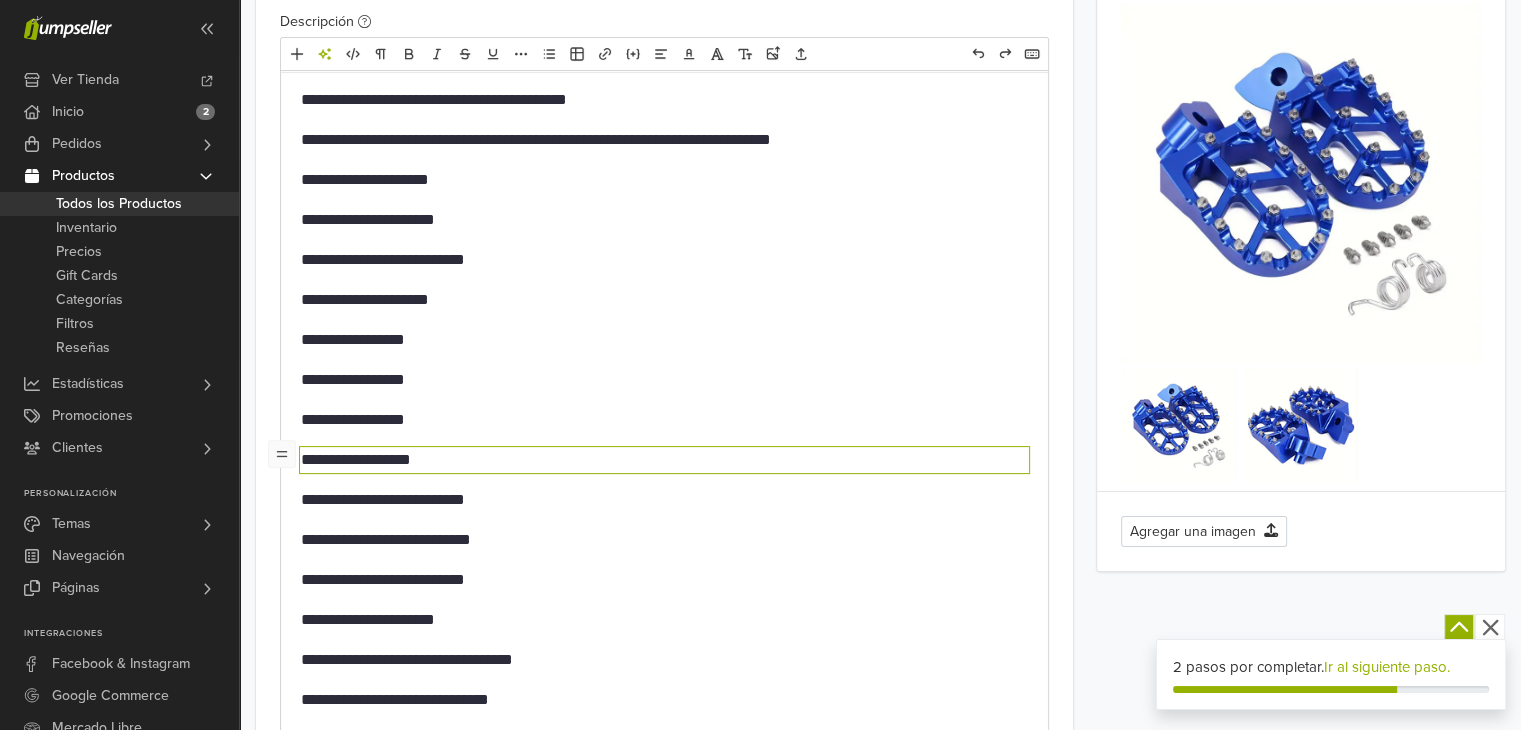 scroll, scrollTop: 395, scrollLeft: 0, axis: vertical 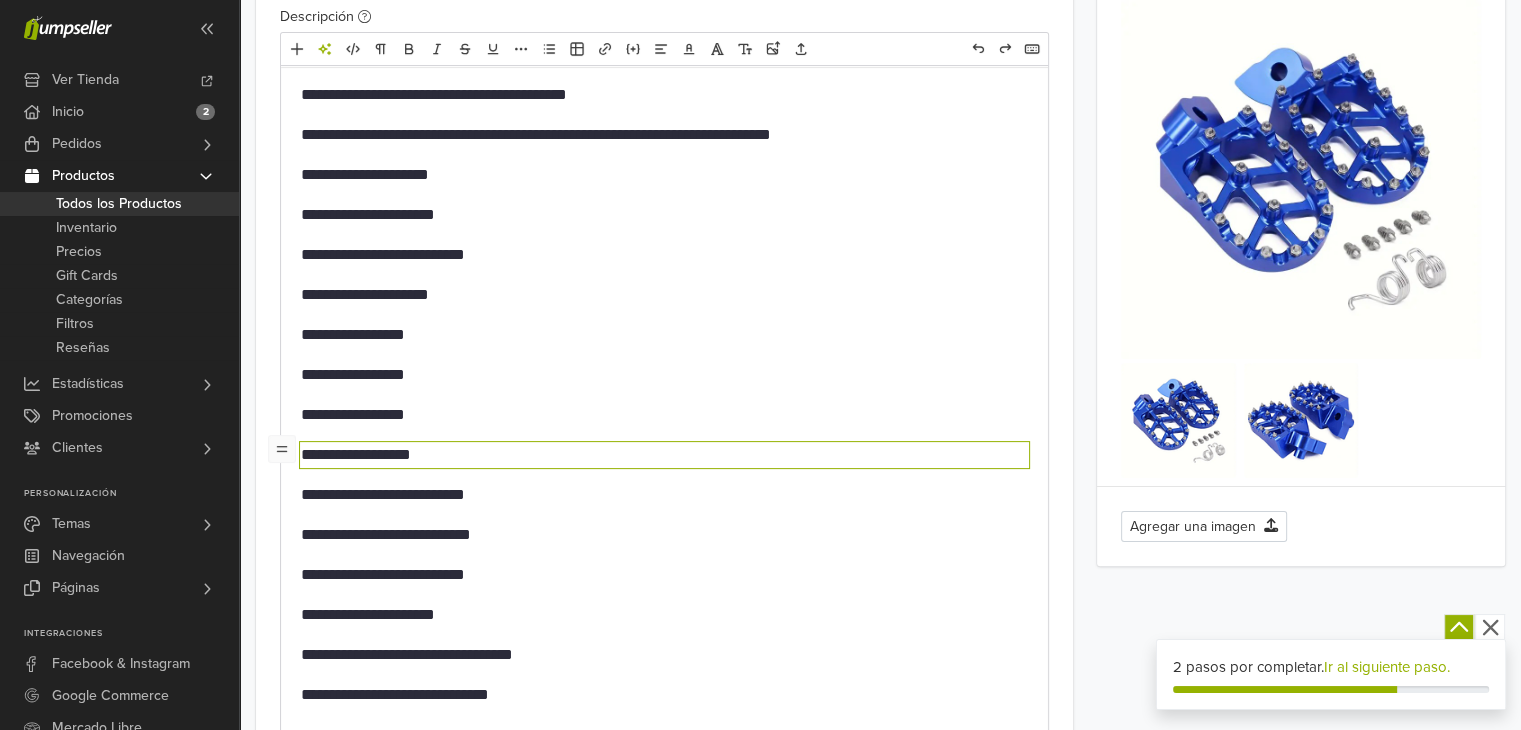 click on "**********" at bounding box center [664, 495] 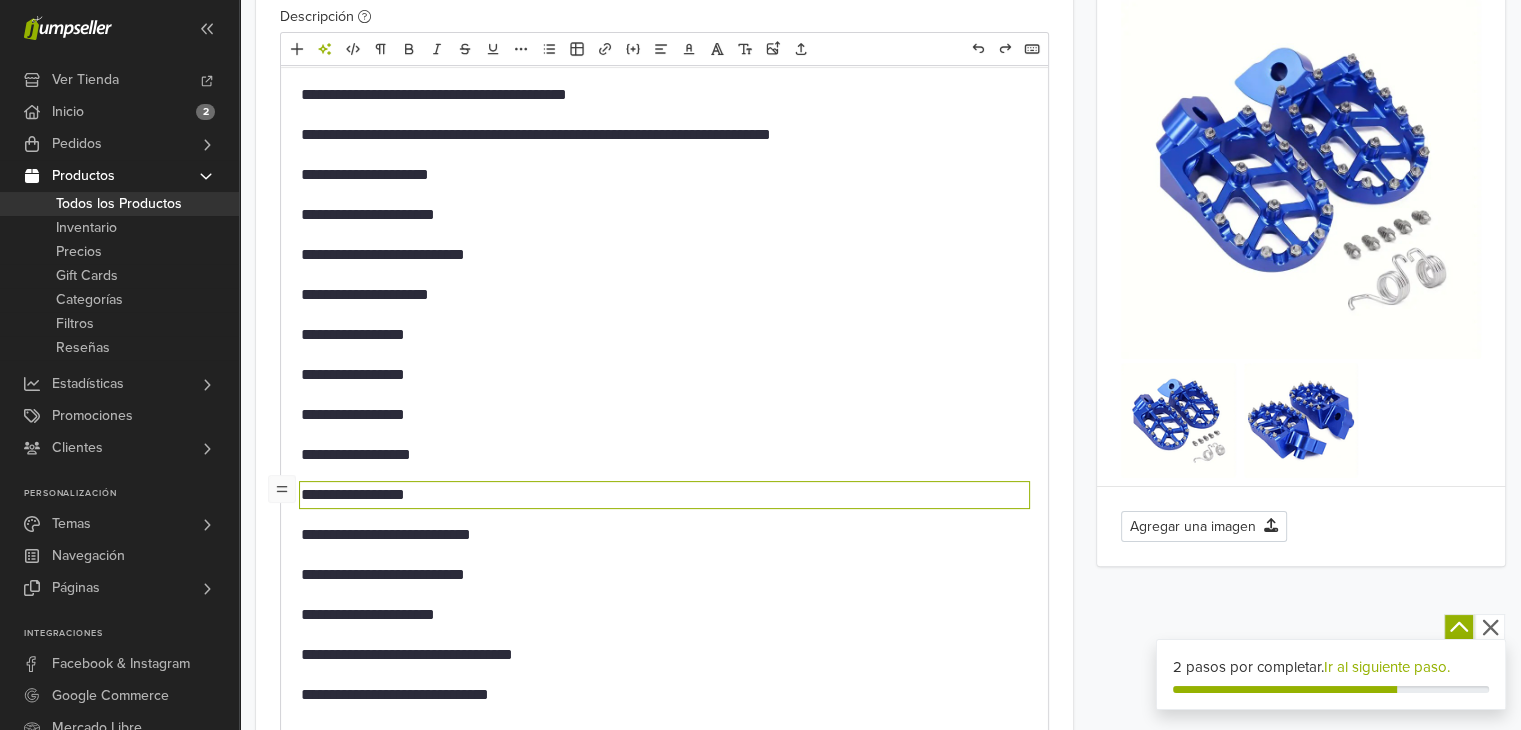 click on "**********" at bounding box center [664, 535] 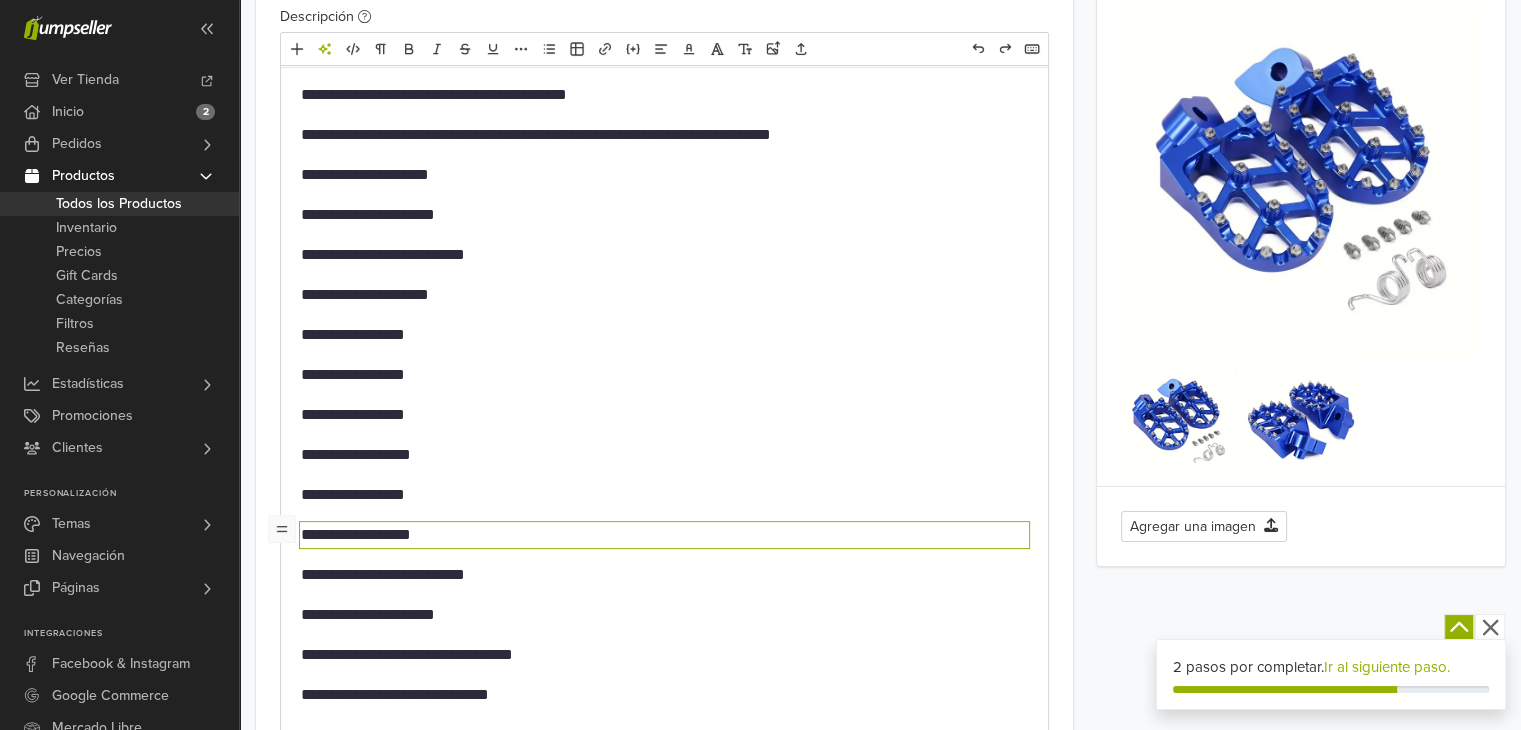 click on "**********" at bounding box center (664, 575) 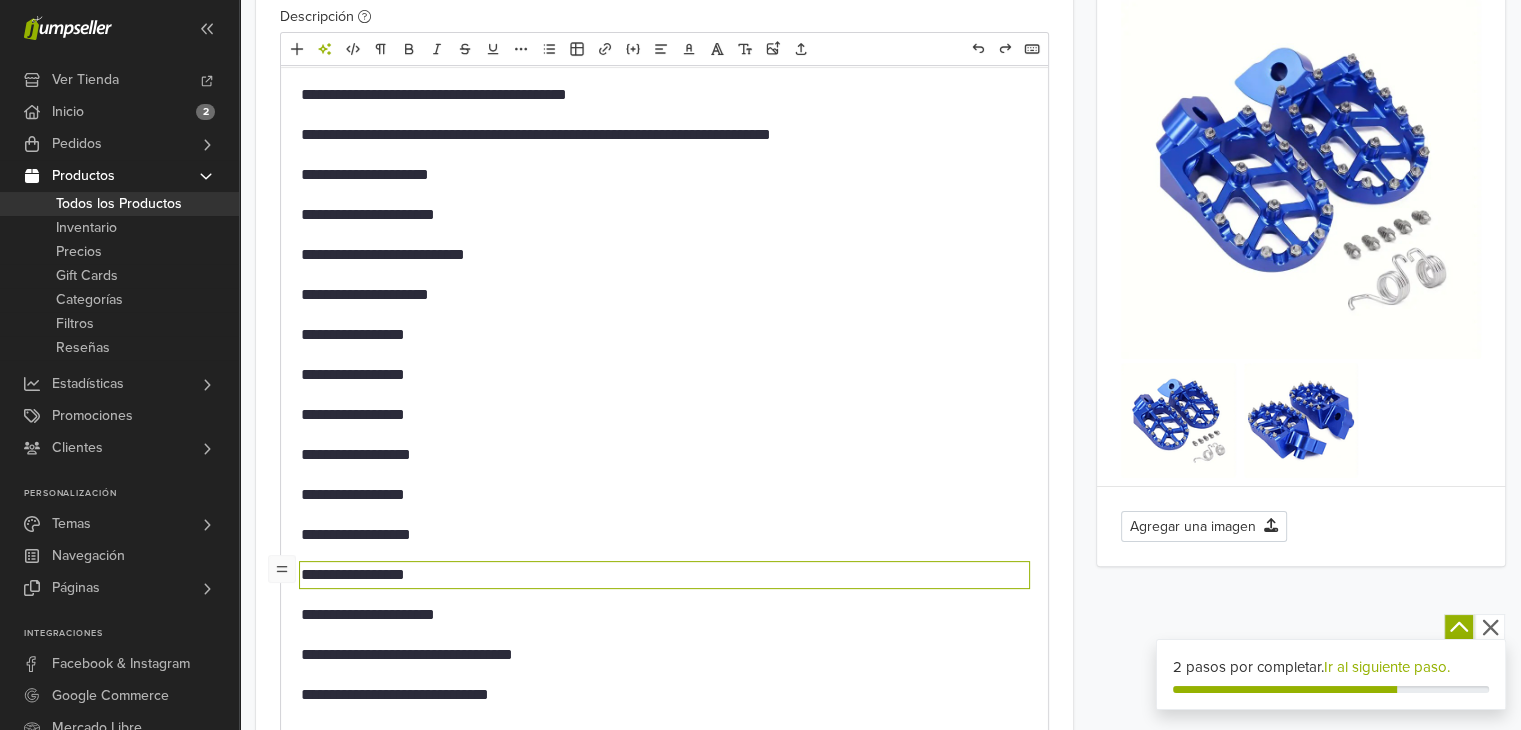 click on "**********" at bounding box center (664, 615) 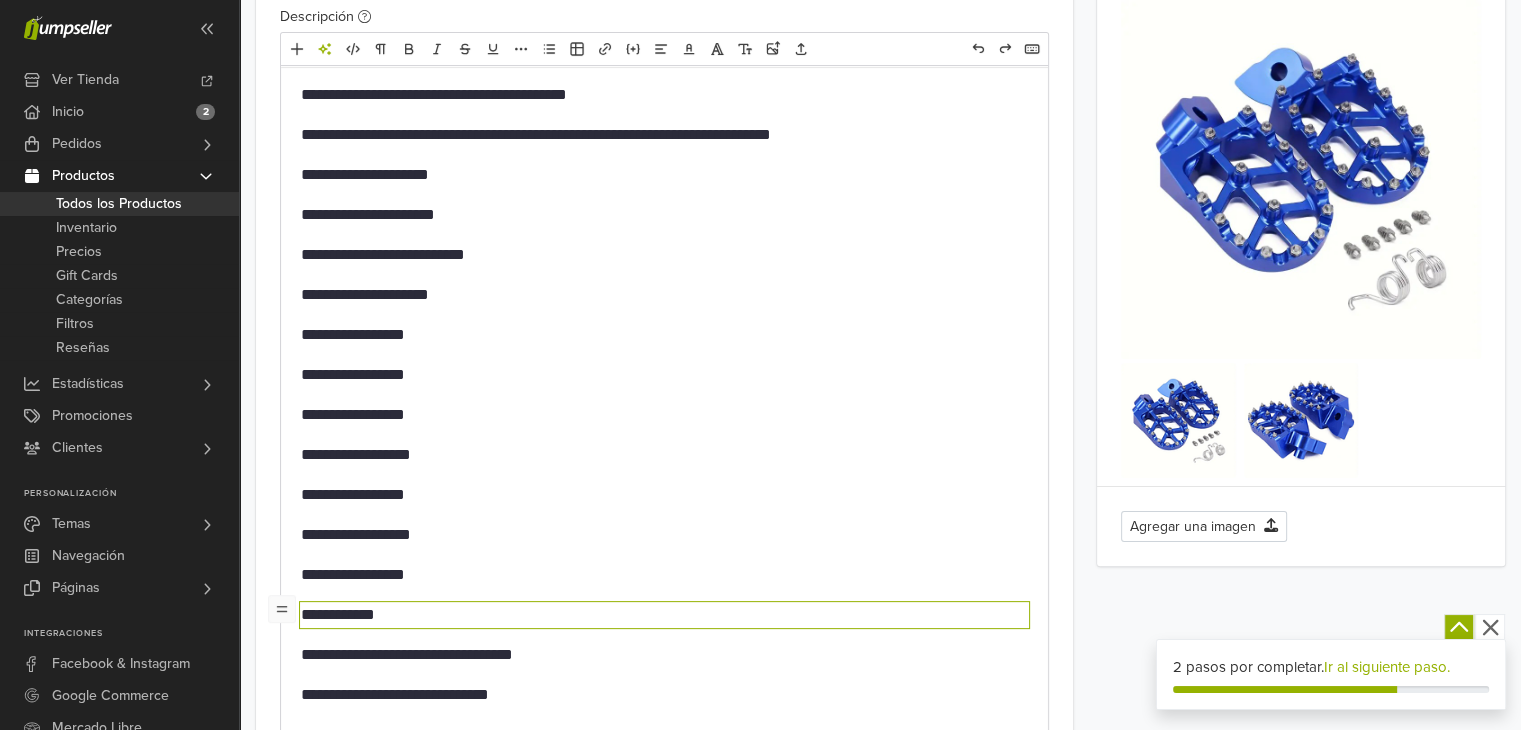 click on "**********" at bounding box center [664, 655] 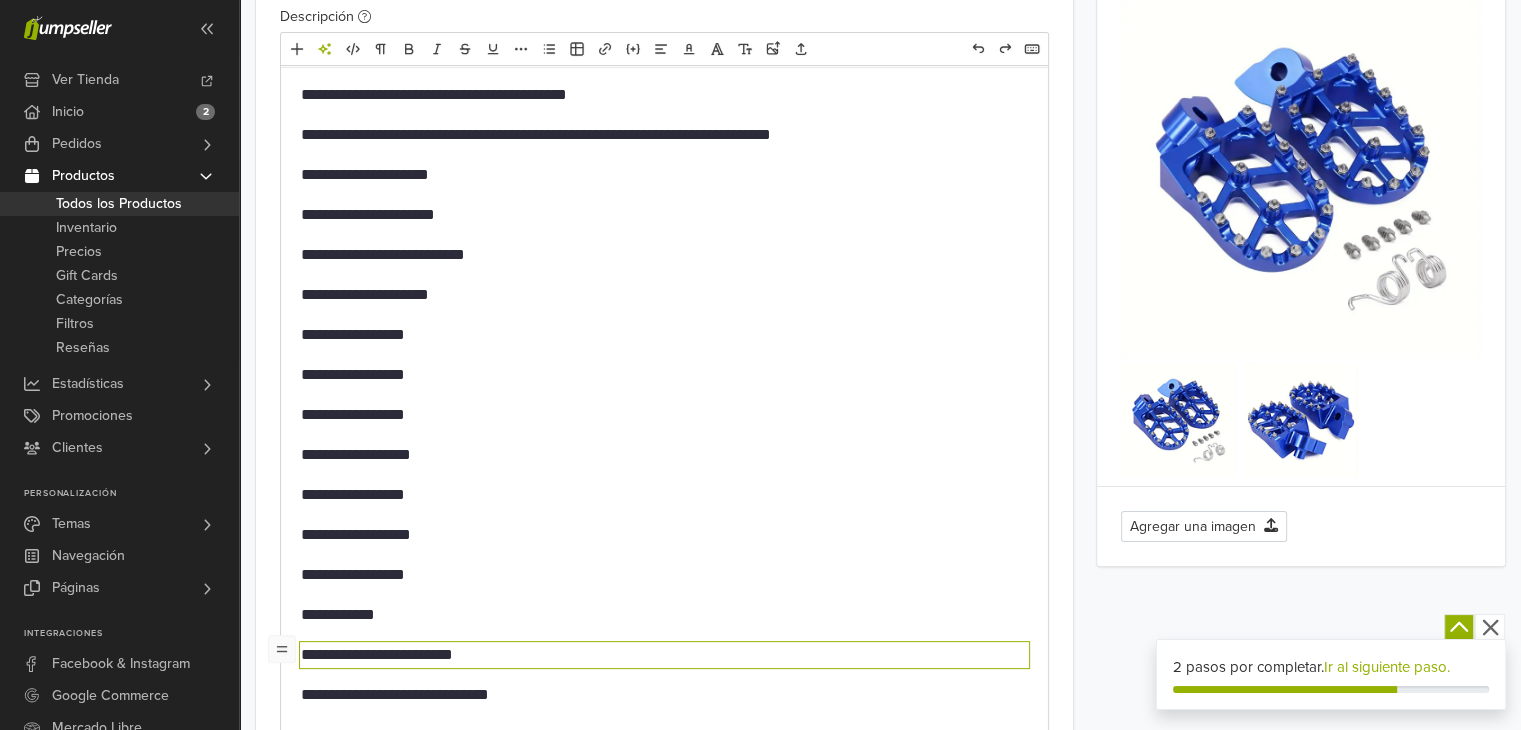 click on "**********" at bounding box center [664, 695] 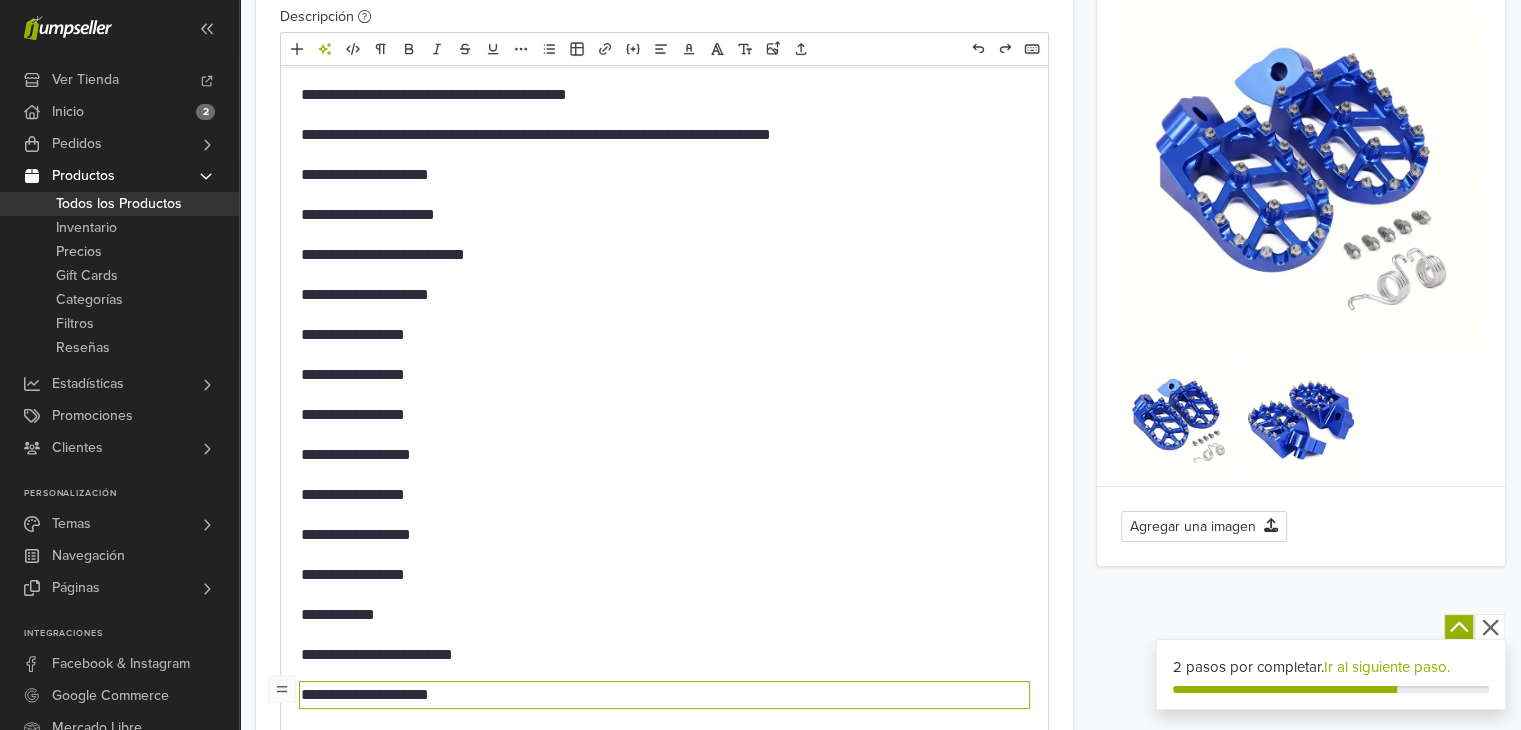 type on "**********" 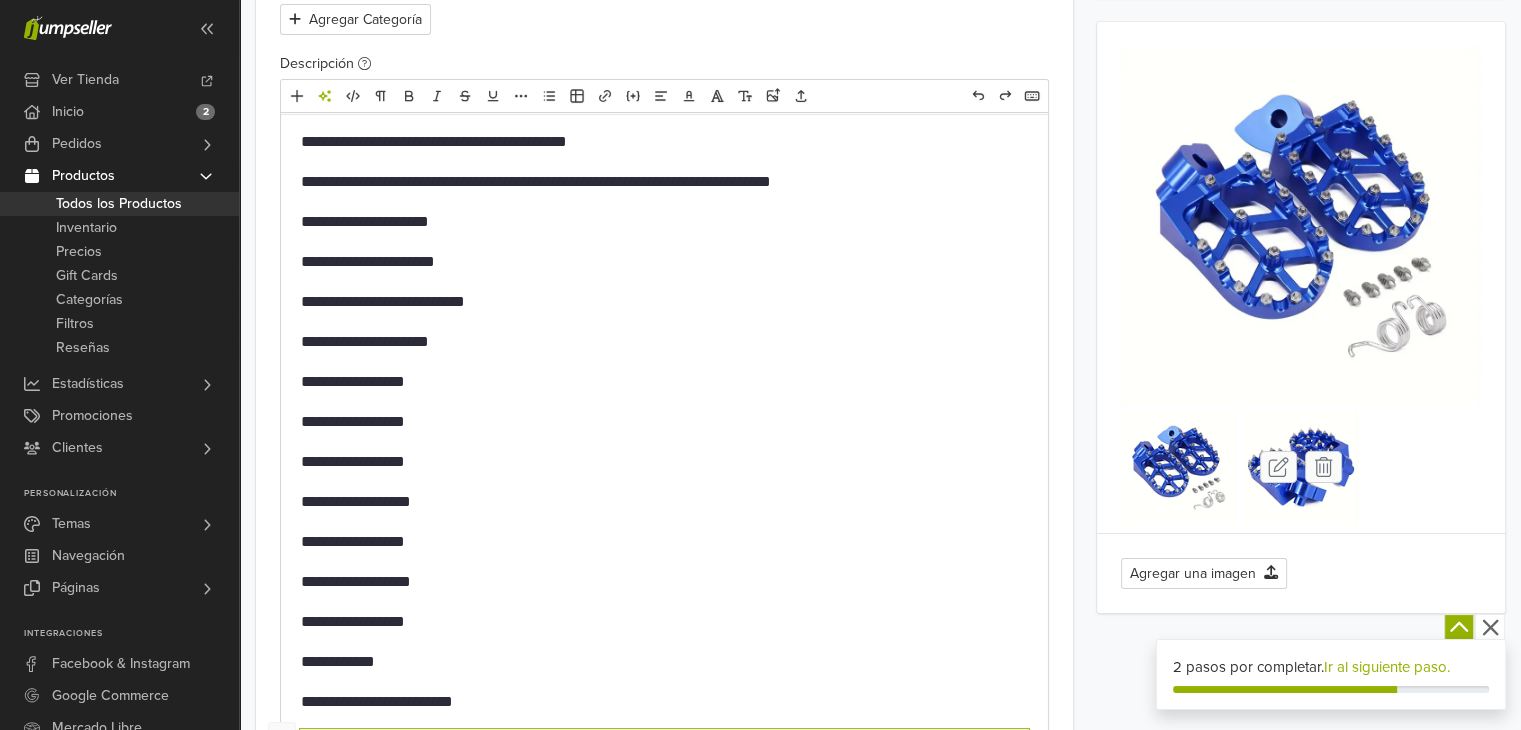 scroll, scrollTop: 495, scrollLeft: 0, axis: vertical 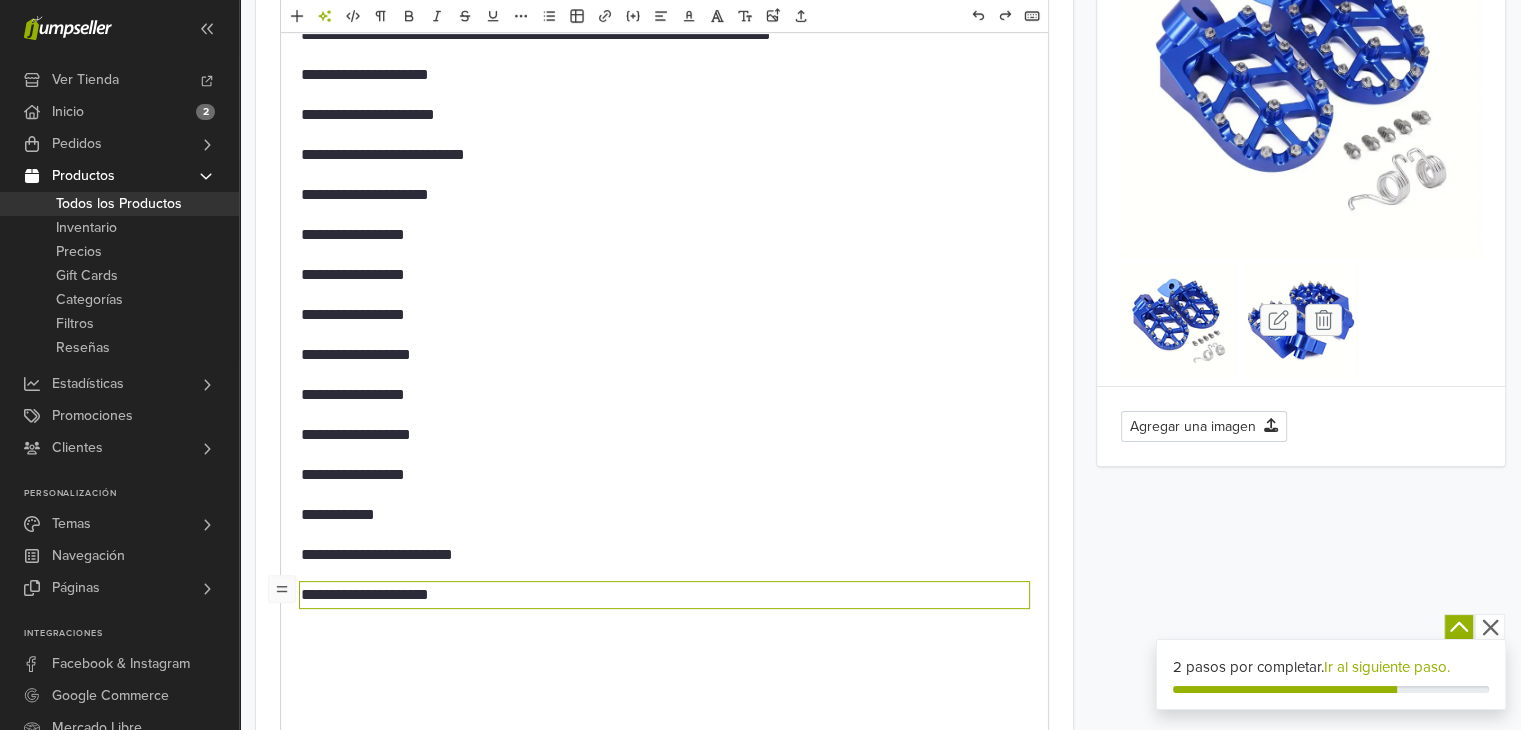 click 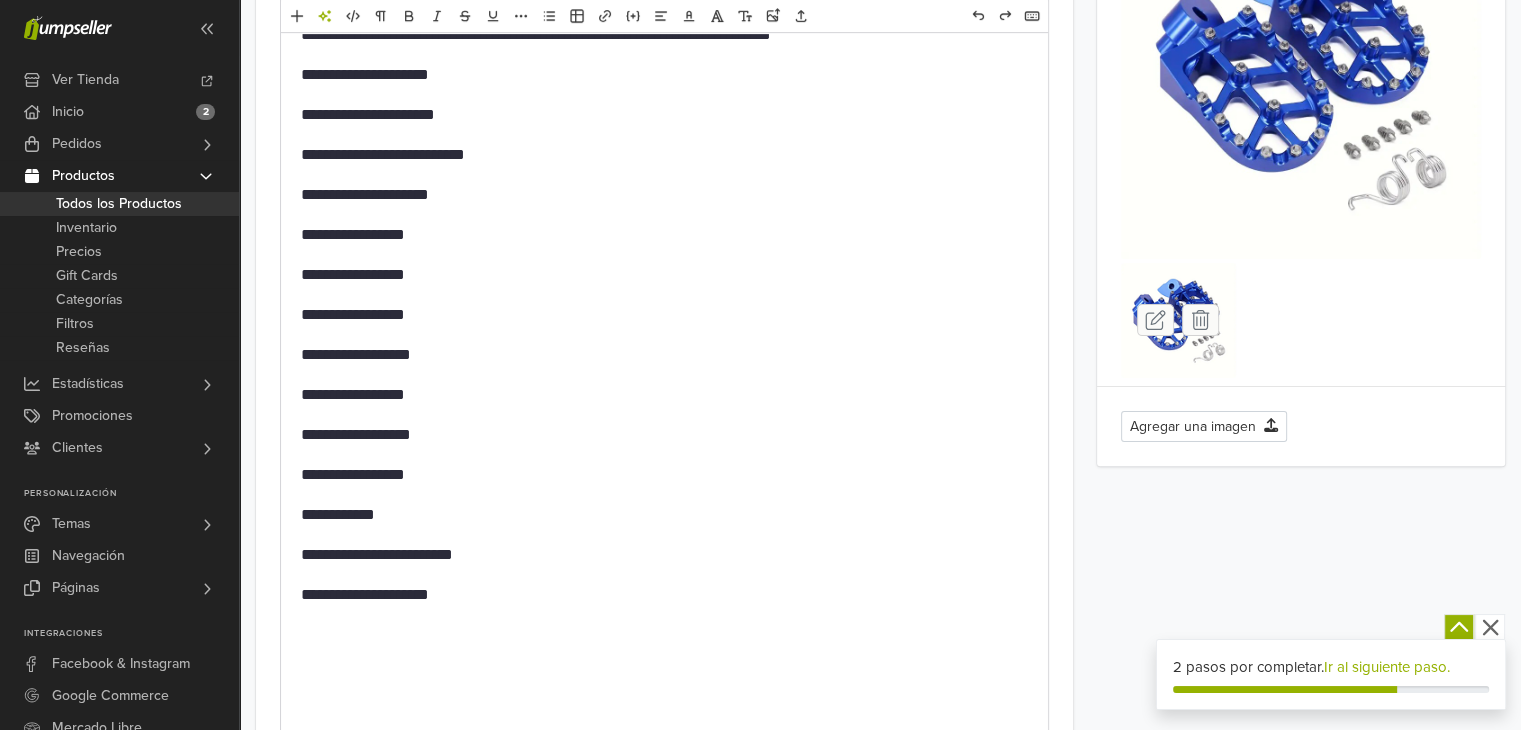 click 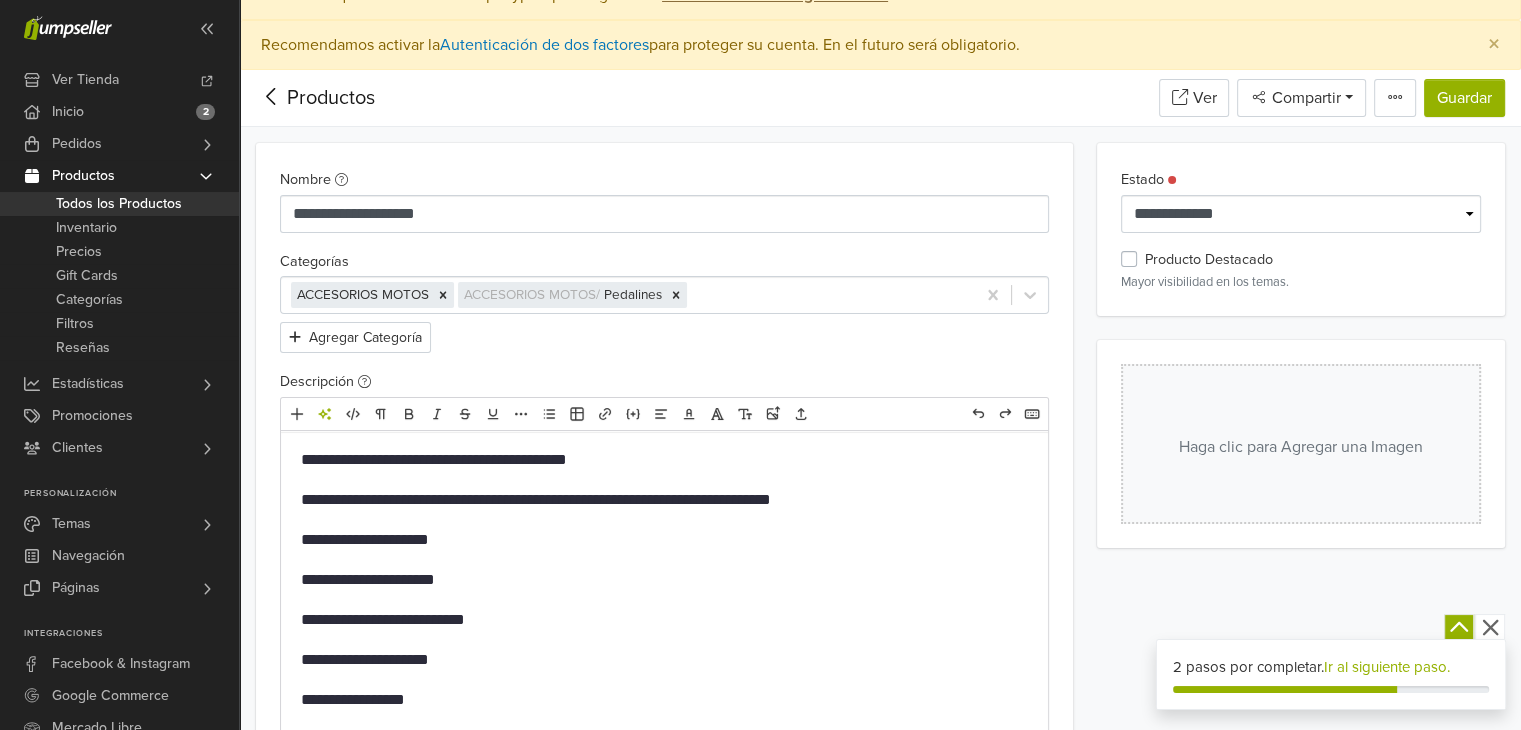 scroll, scrollTop: 0, scrollLeft: 0, axis: both 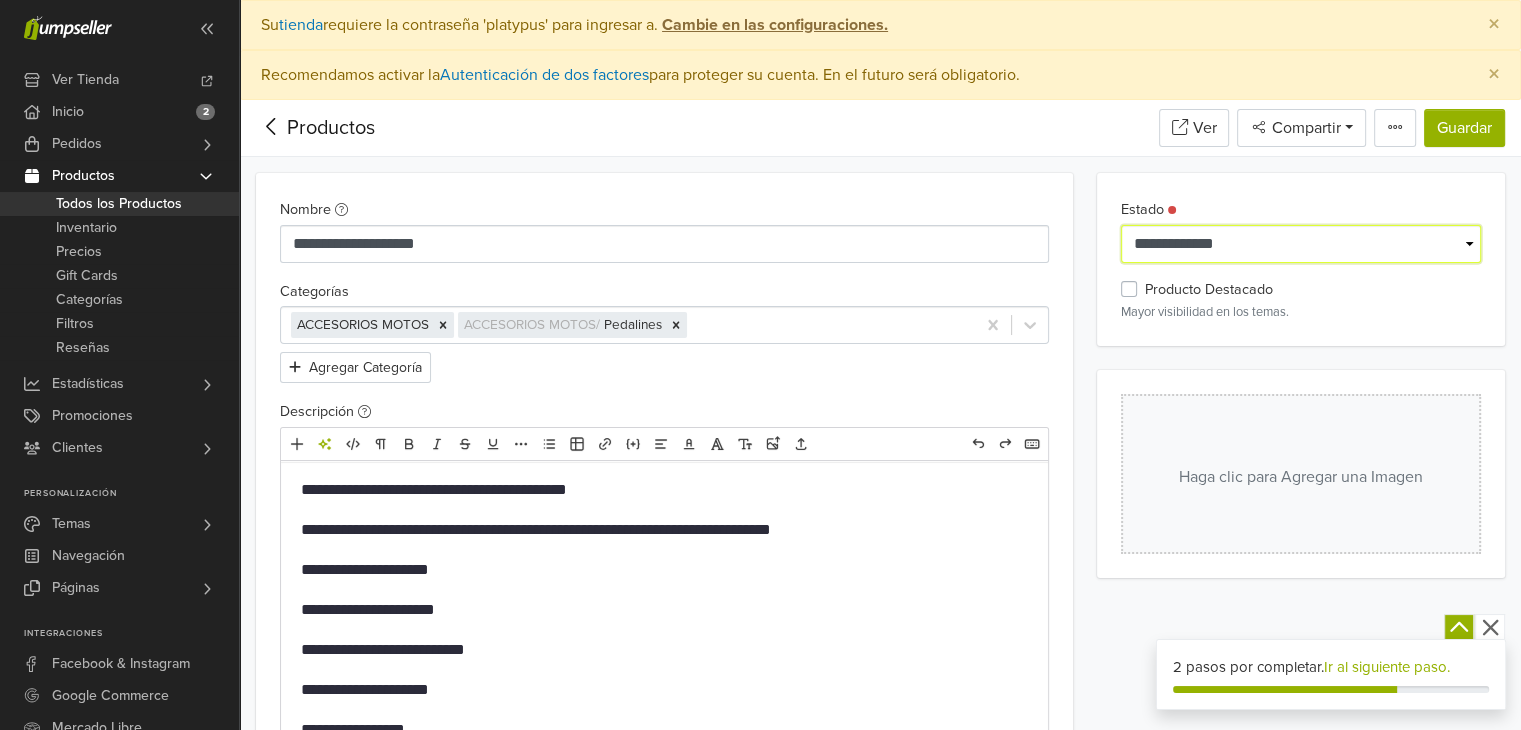 click on "**********" at bounding box center [1301, 244] 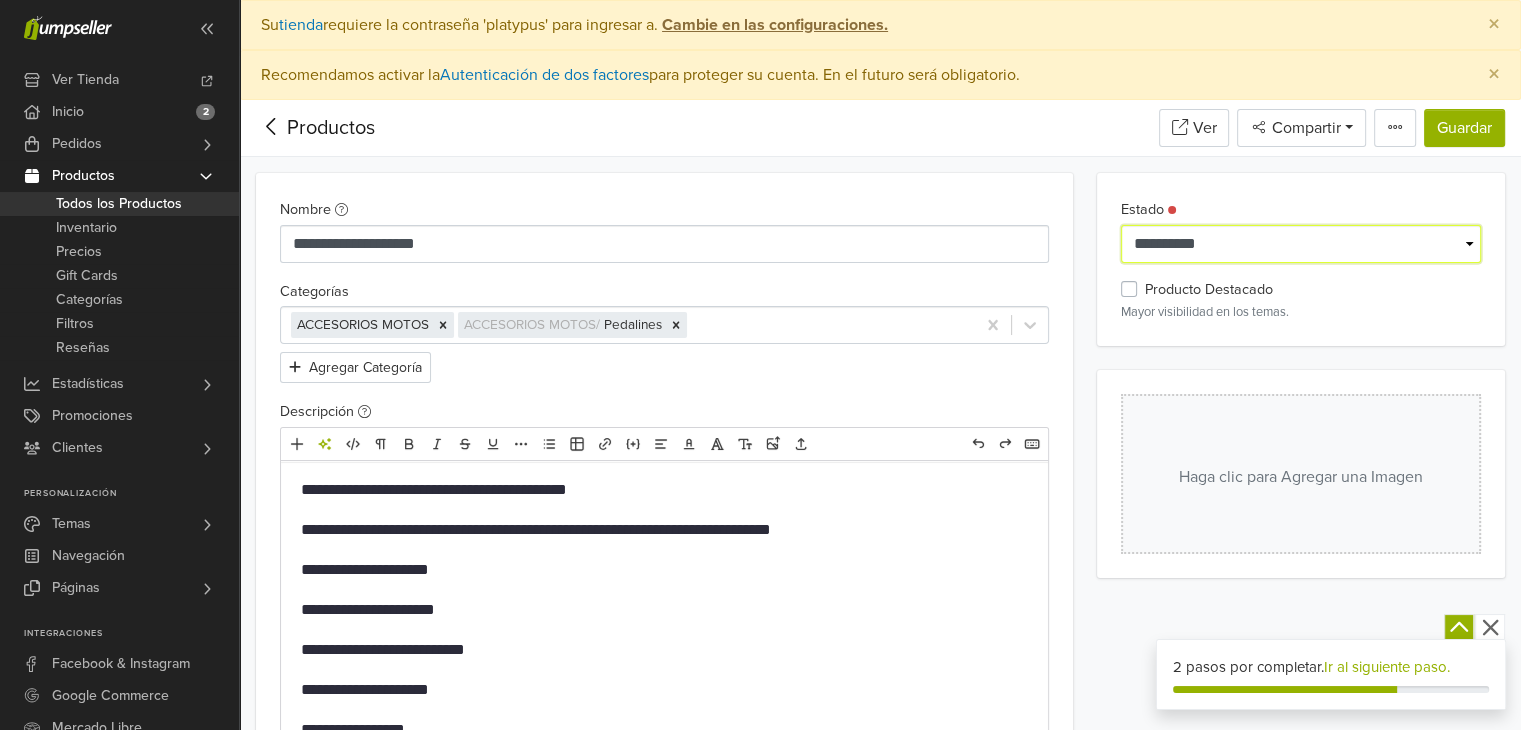 click on "**********" at bounding box center [1301, 244] 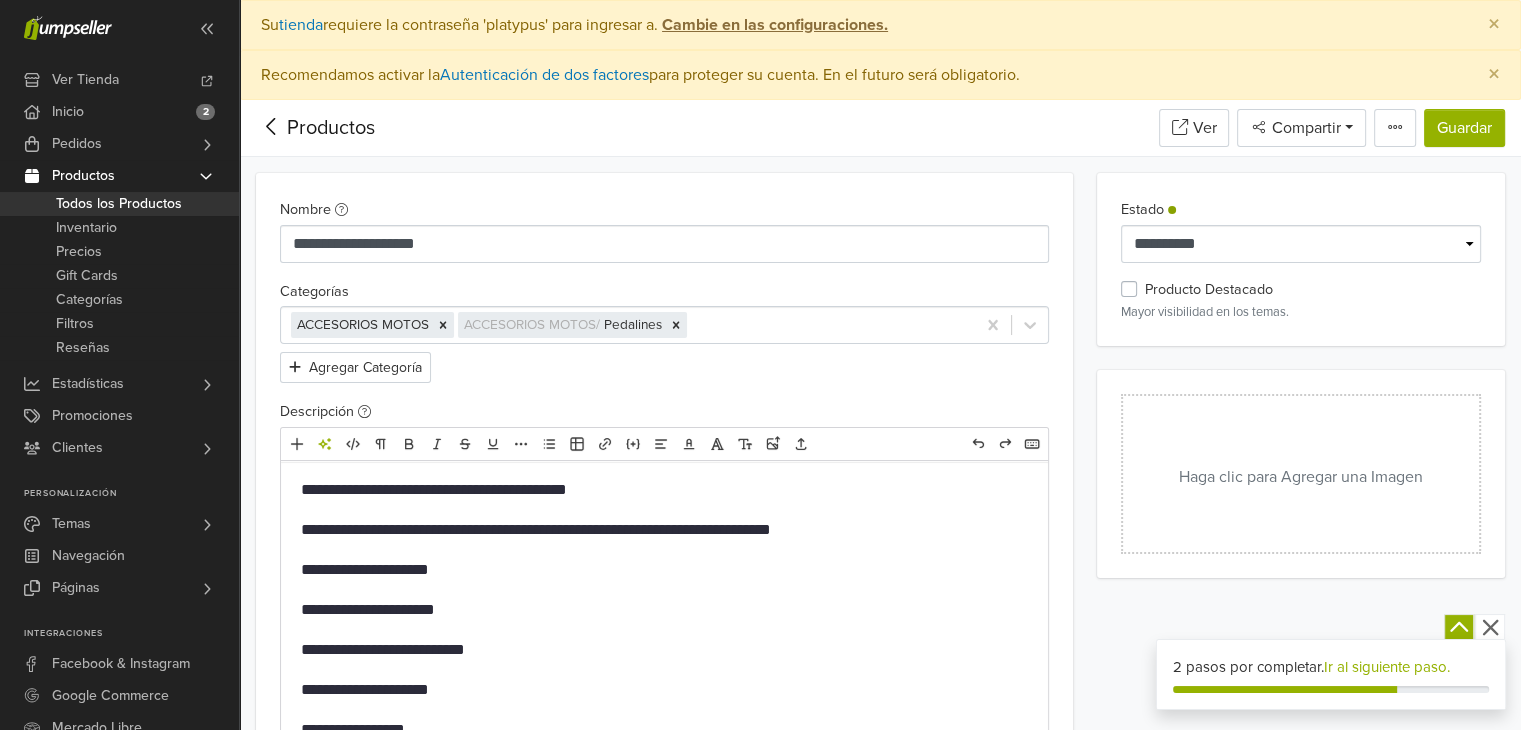 click on "Haga clic para Agregar una Imagen" at bounding box center [1301, 474] 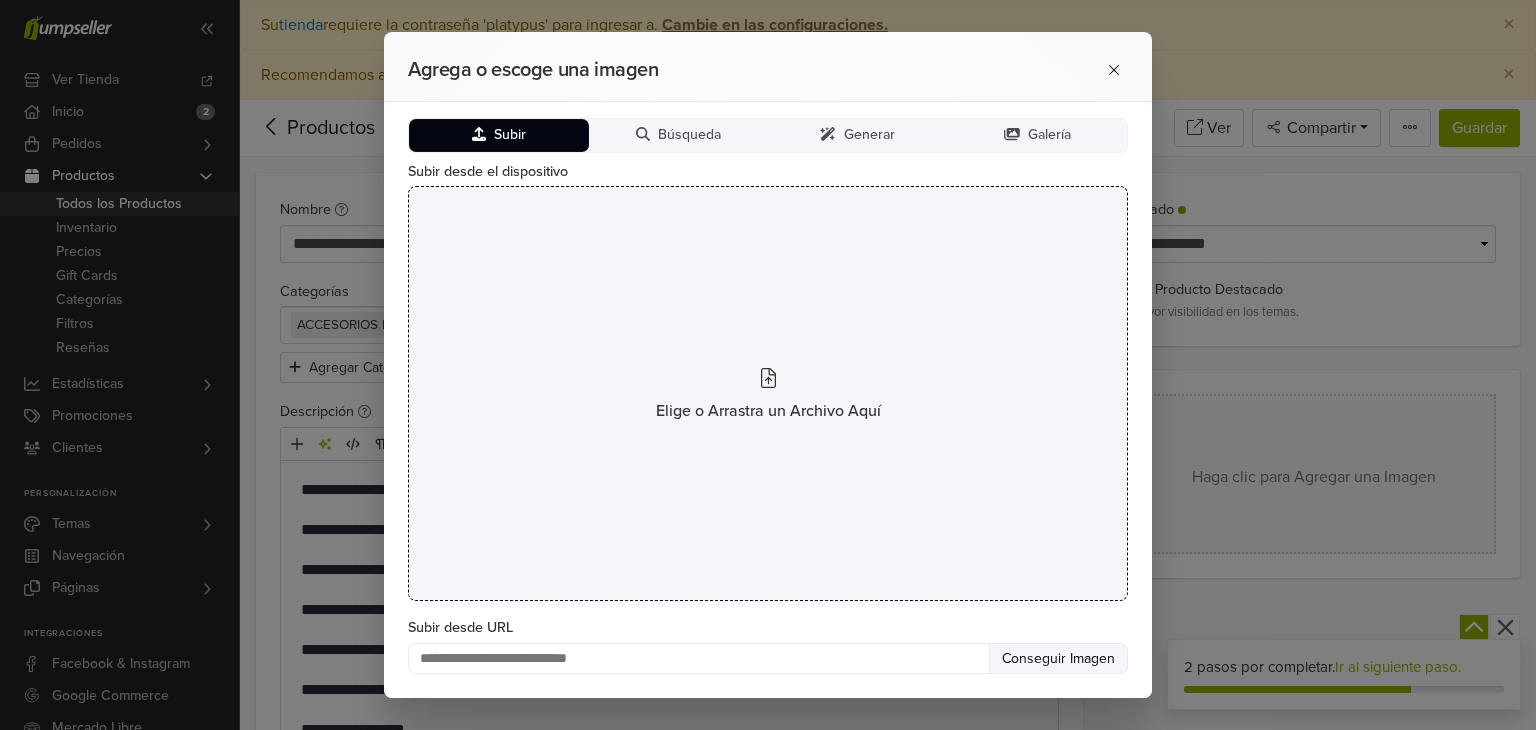 click on "Elige o Arrastra un Archivo Aquí" at bounding box center [768, 393] 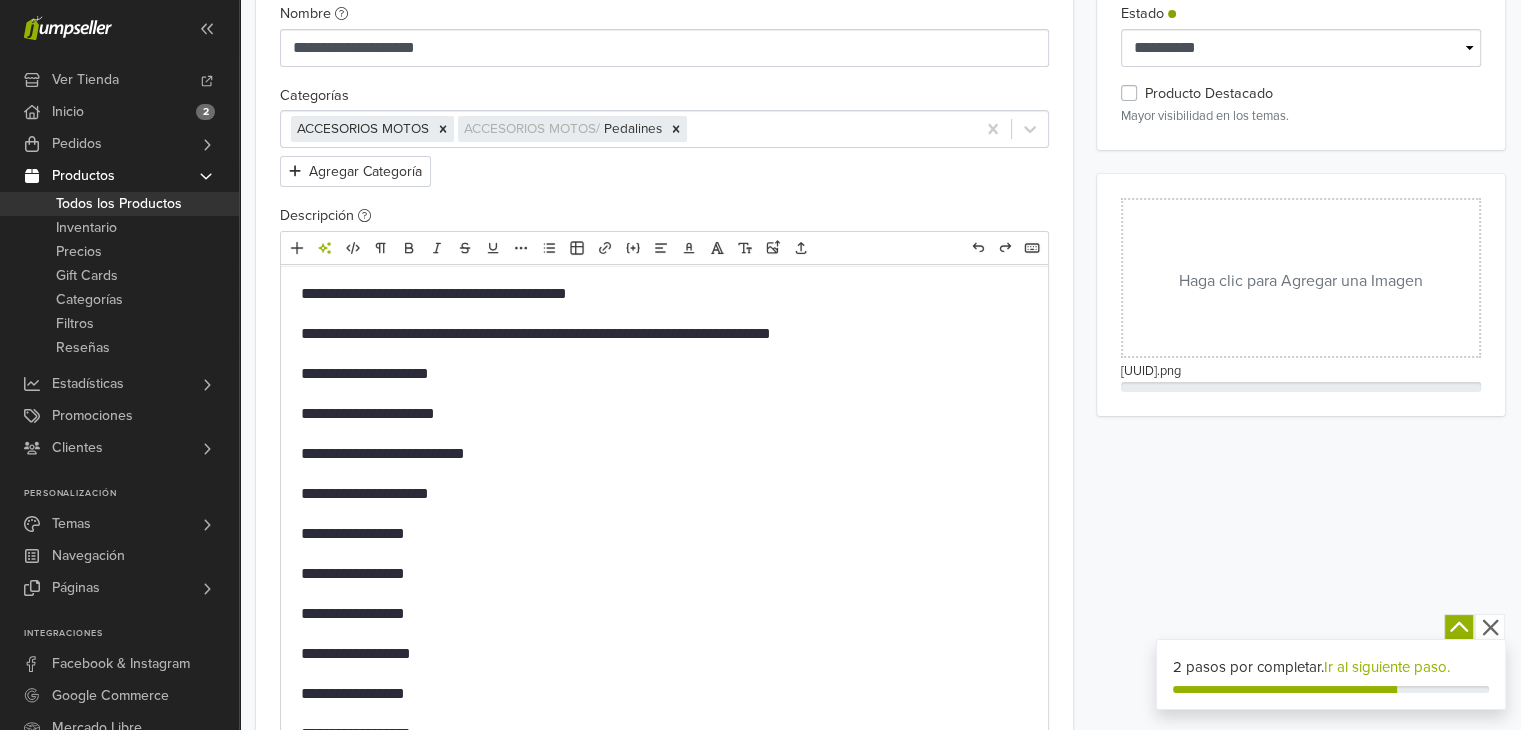 scroll, scrollTop: 200, scrollLeft: 0, axis: vertical 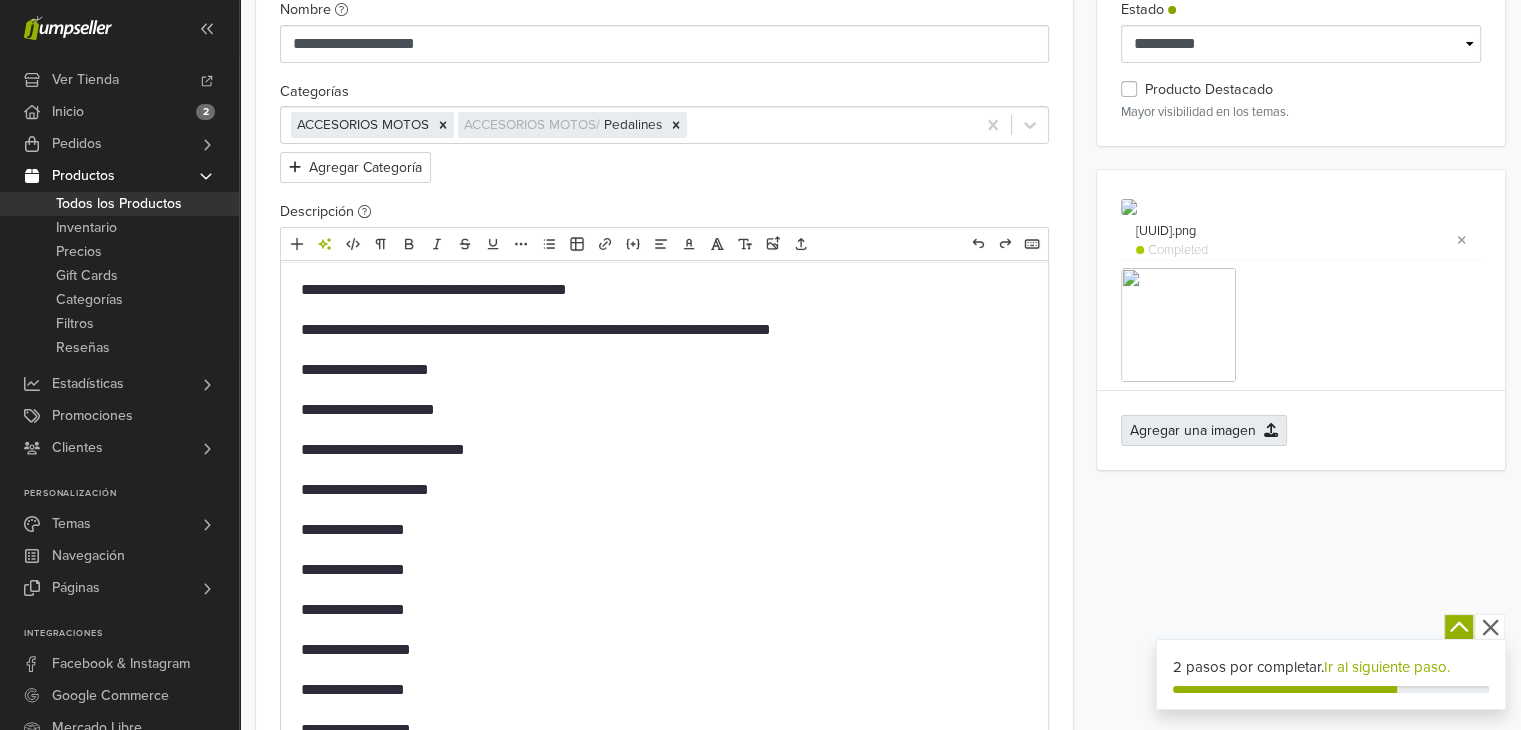 click at bounding box center [1129, 207] 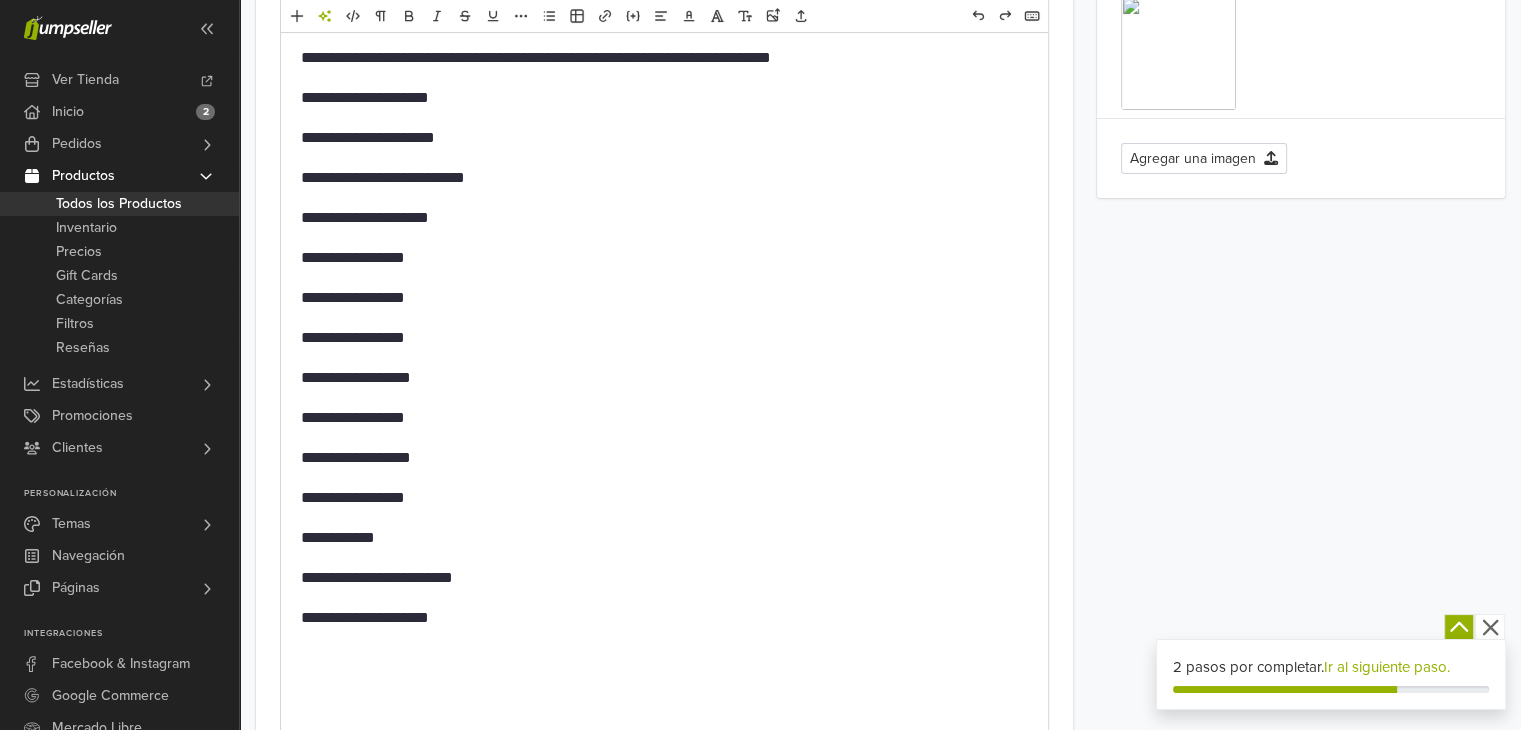 scroll, scrollTop: 500, scrollLeft: 0, axis: vertical 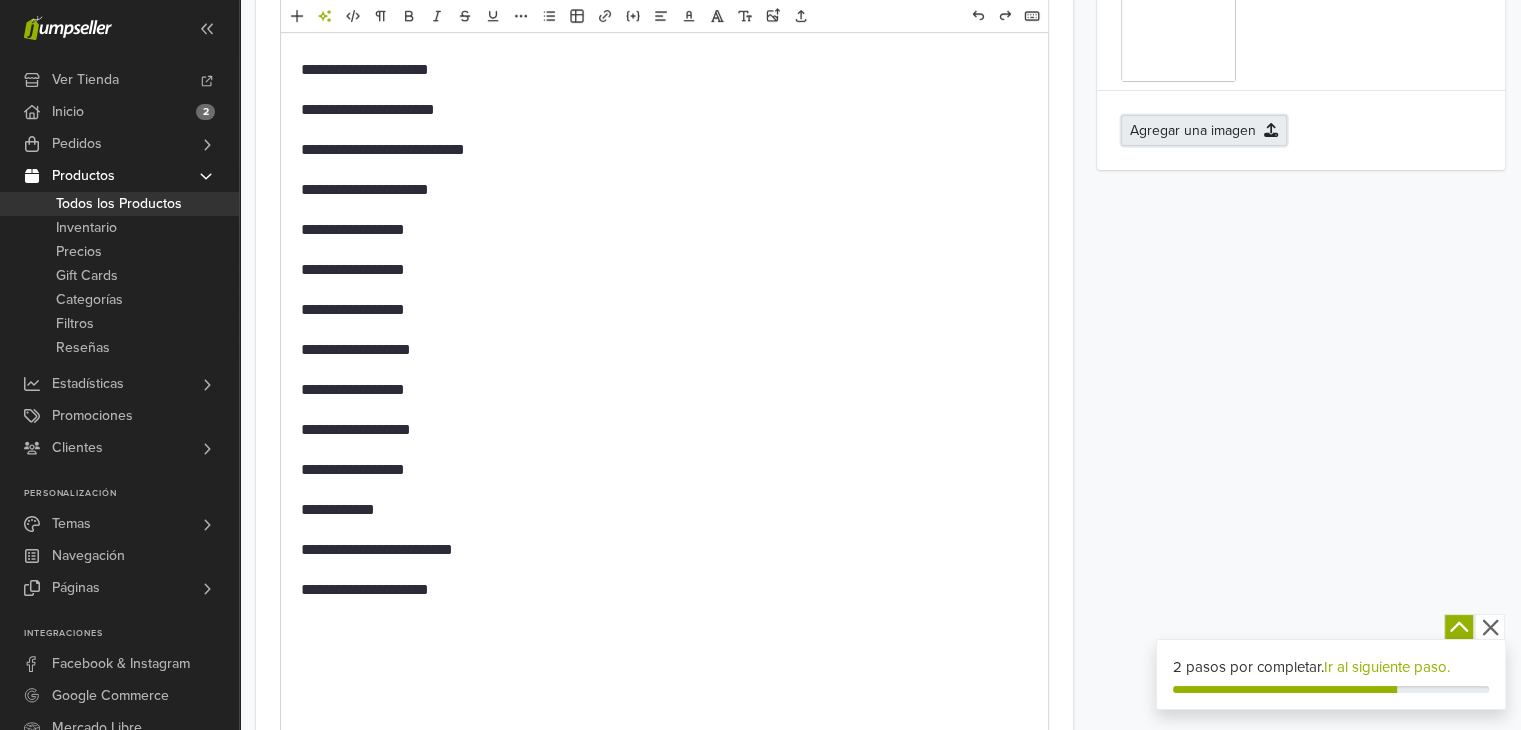 click on "Agregar una imagen" at bounding box center [1204, 130] 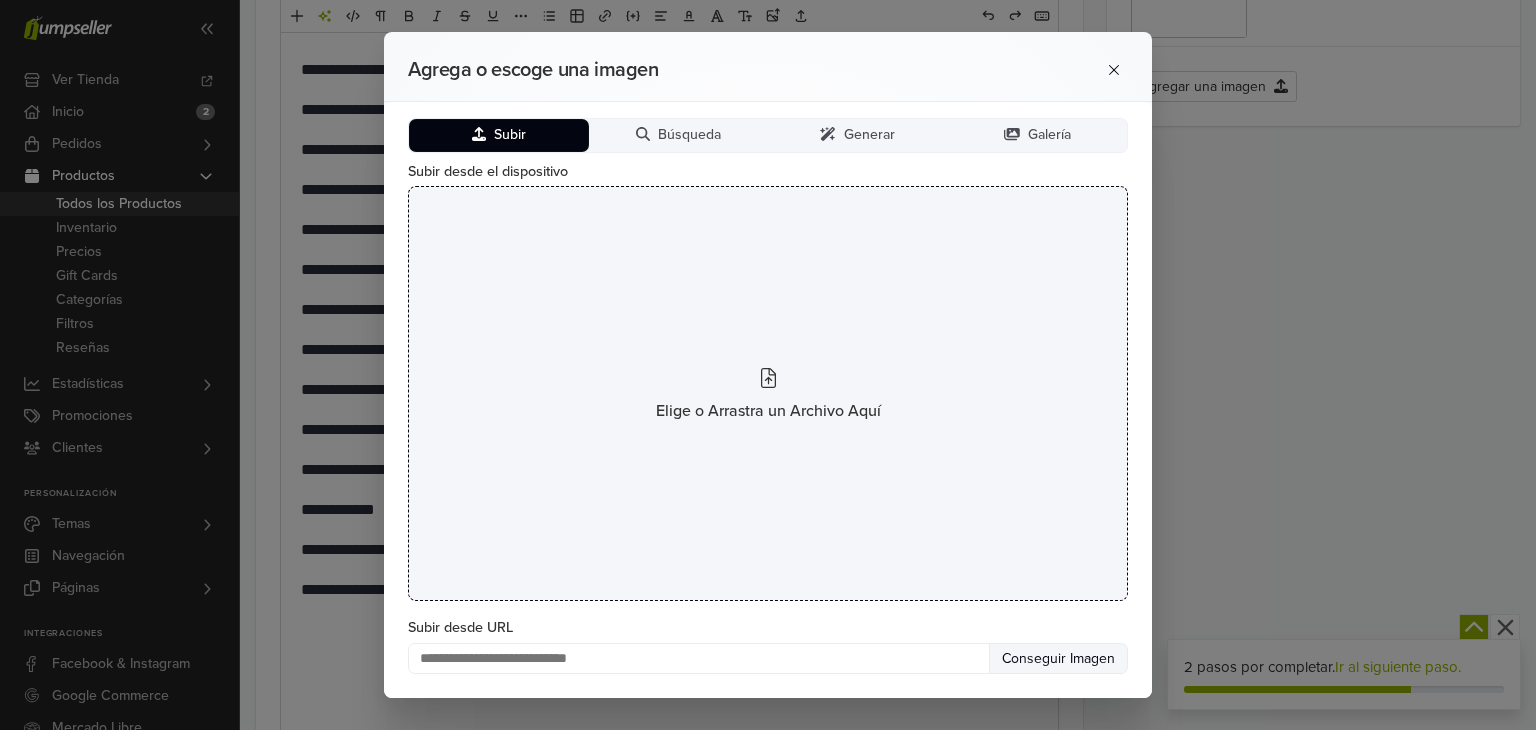 click 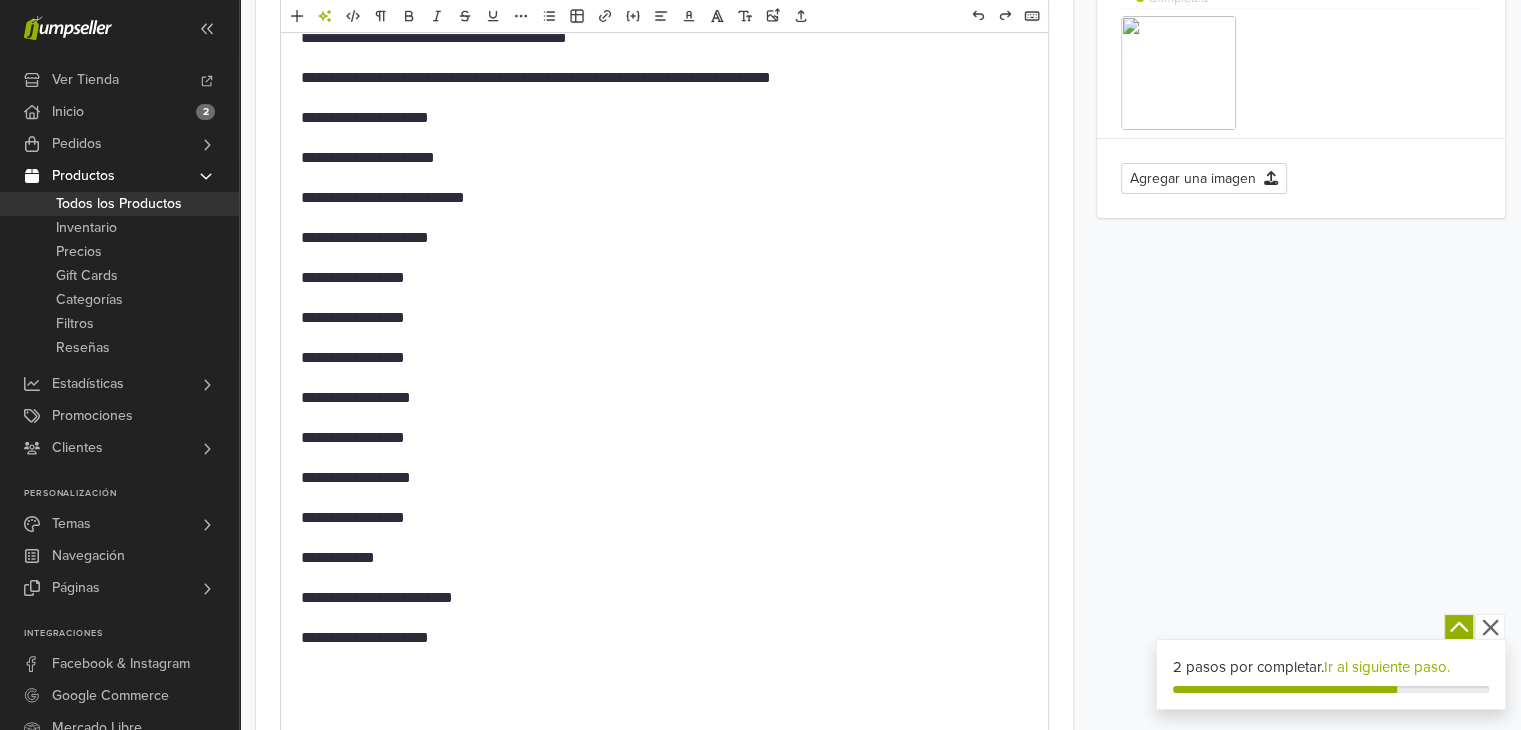 scroll, scrollTop: 500, scrollLeft: 0, axis: vertical 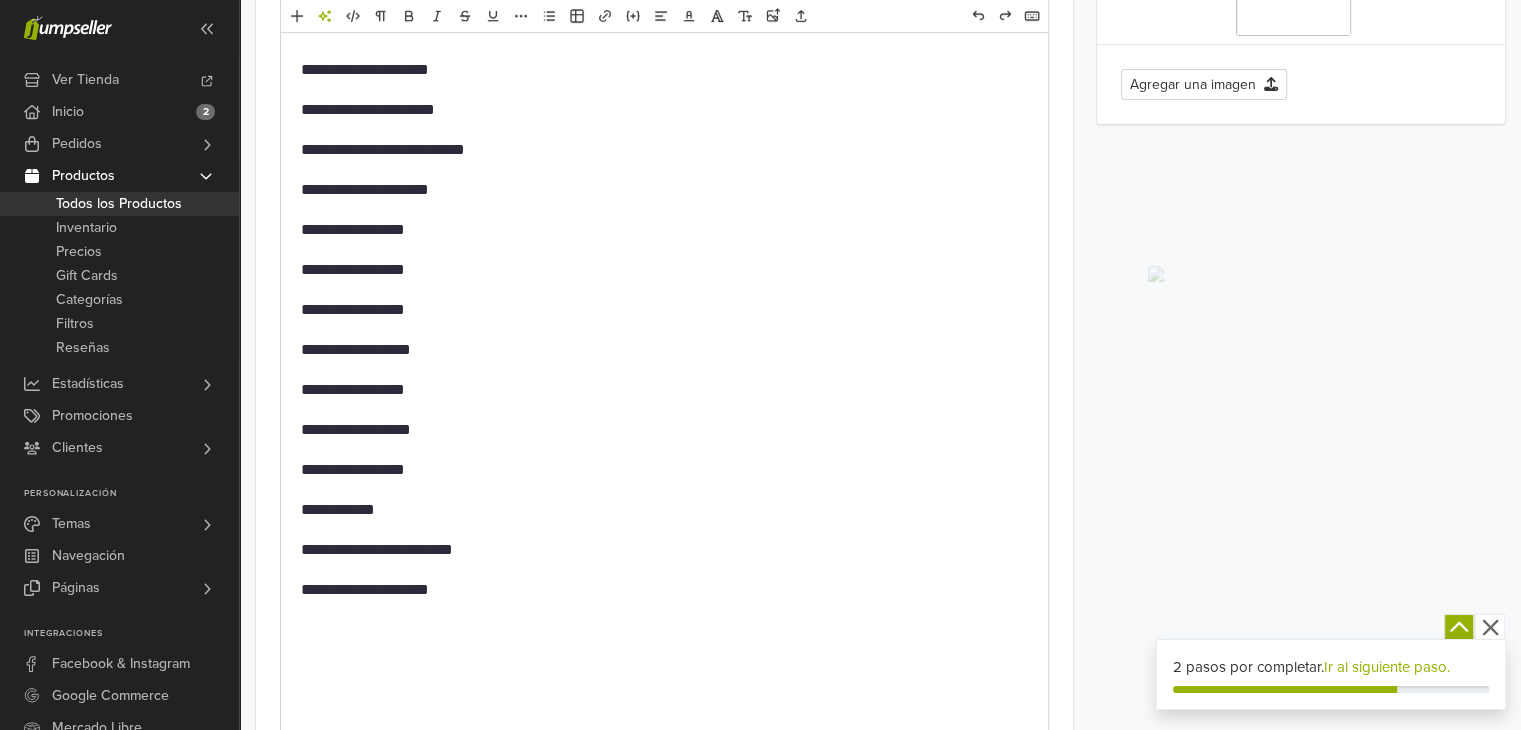 drag, startPoint x: 1300, startPoint y: 325, endPoint x: 1120, endPoint y: 308, distance: 180.801 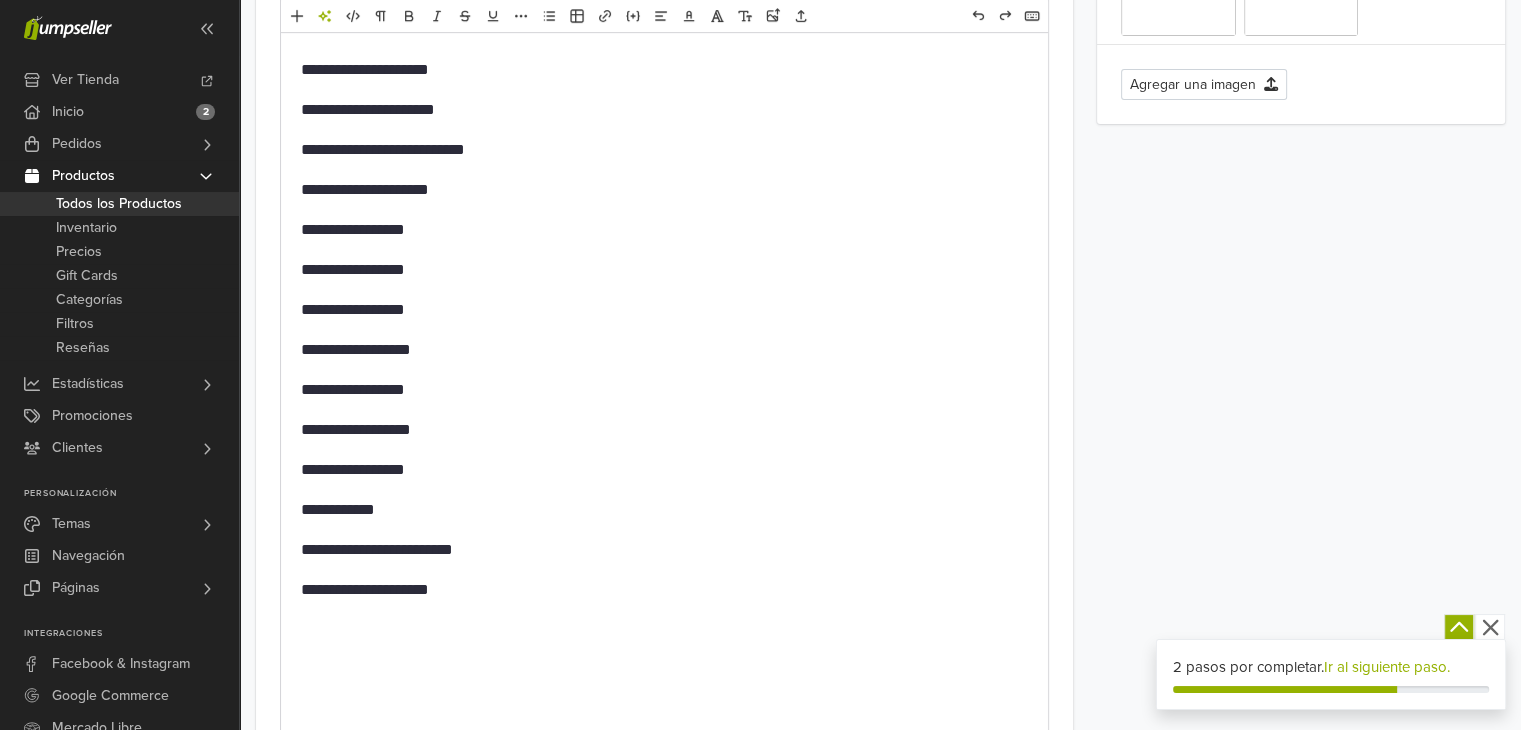 drag, startPoint x: 1296, startPoint y: 459, endPoint x: 1290, endPoint y: 470, distance: 12.529964 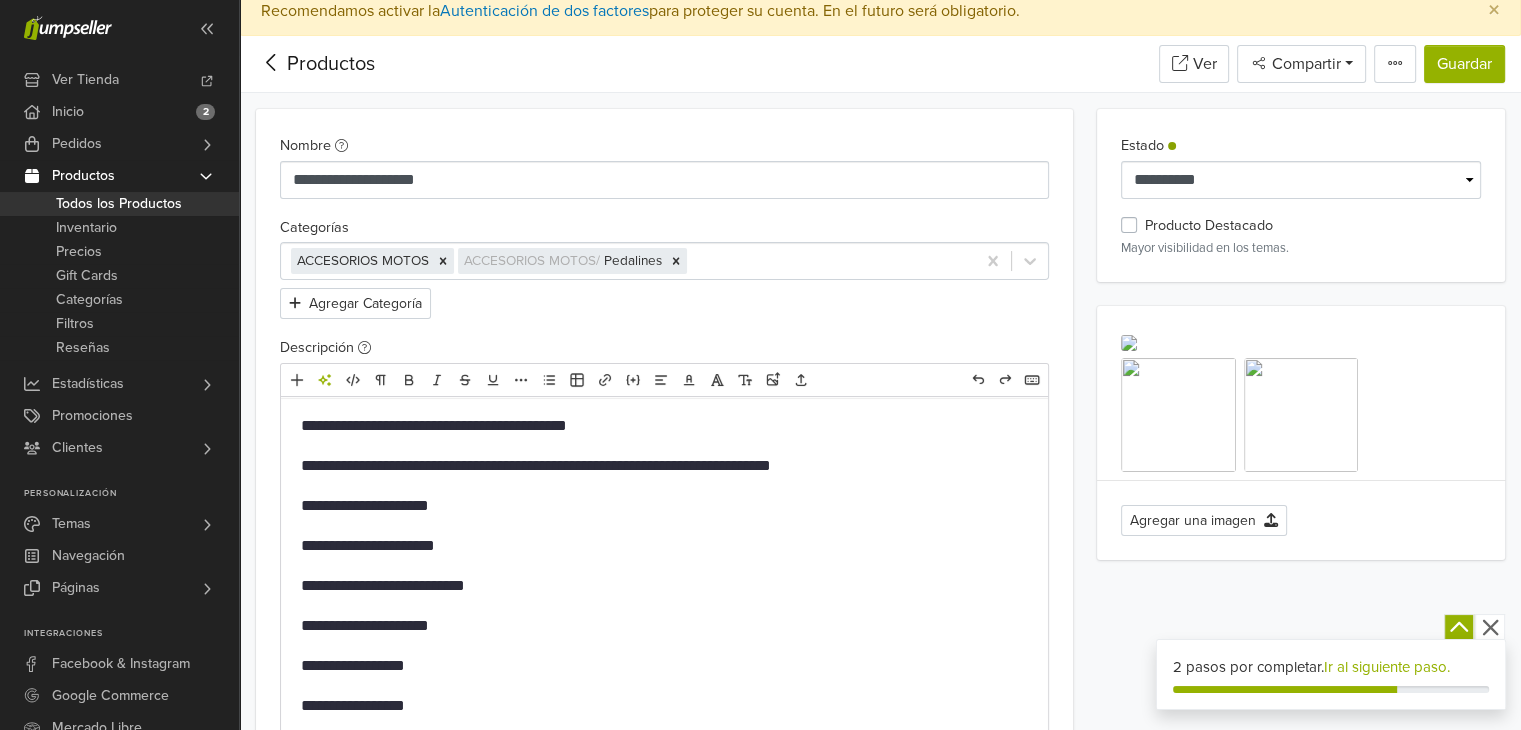 scroll, scrollTop: 0, scrollLeft: 0, axis: both 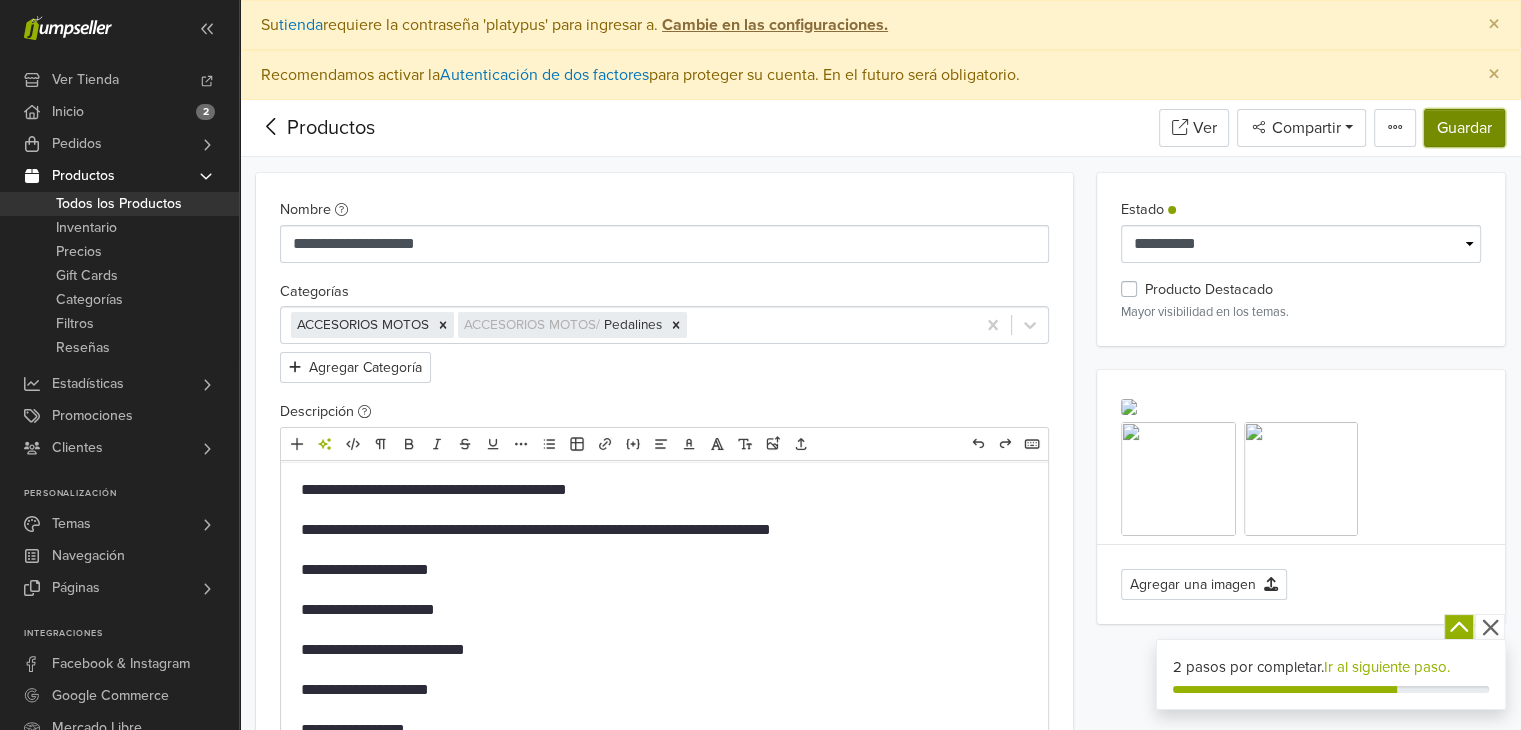 click on "Guardar" at bounding box center (1464, 128) 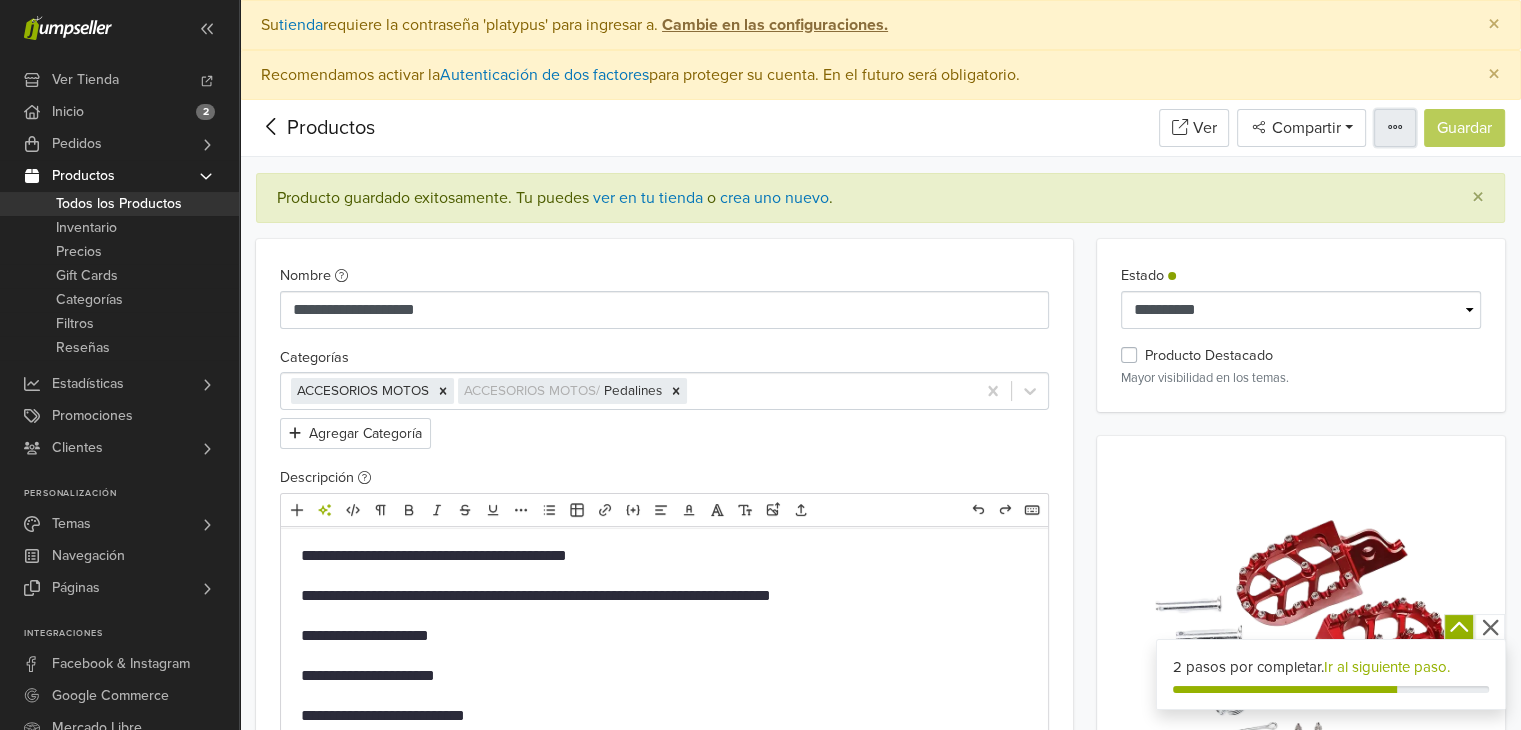 click at bounding box center [1395, 128] 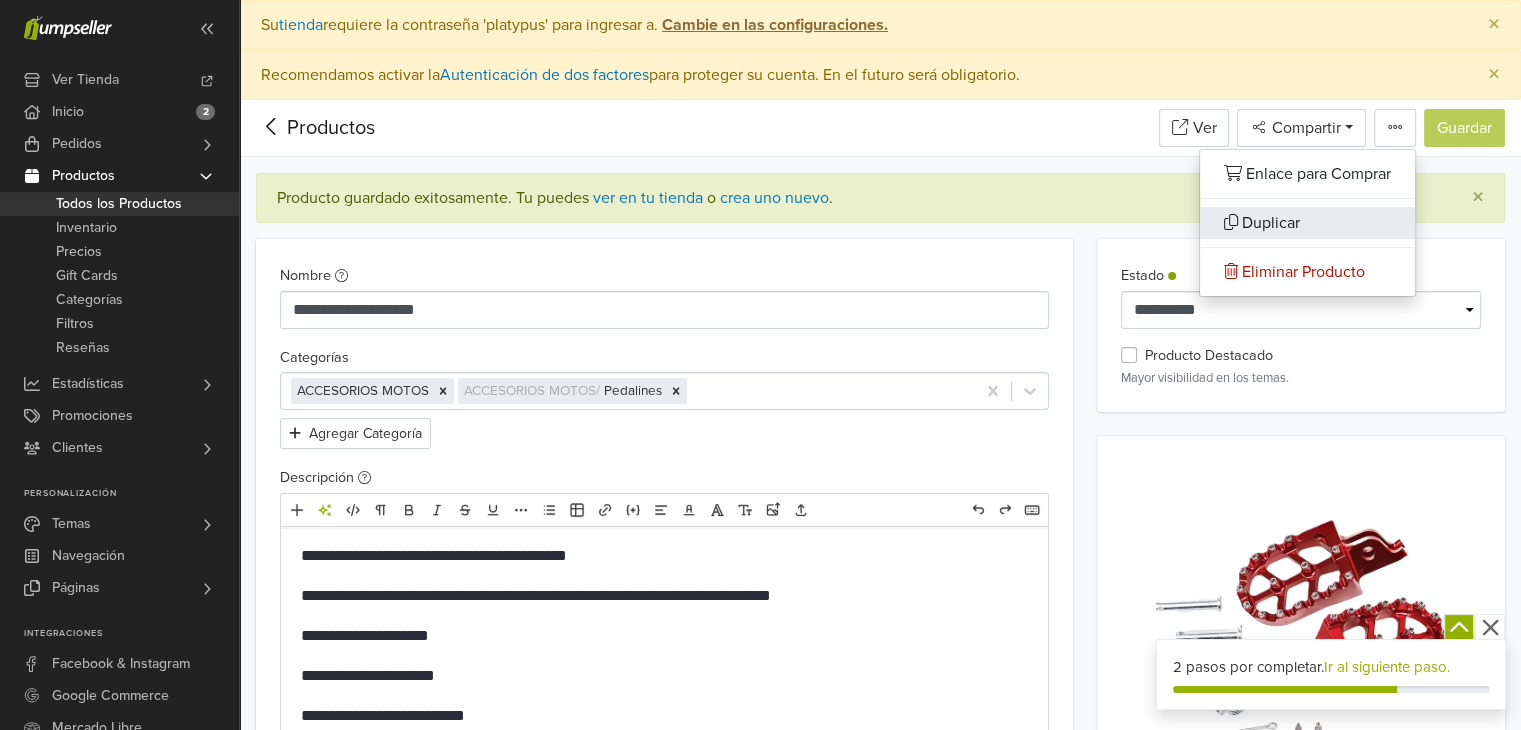 click on "Duplicar" at bounding box center (1307, 223) 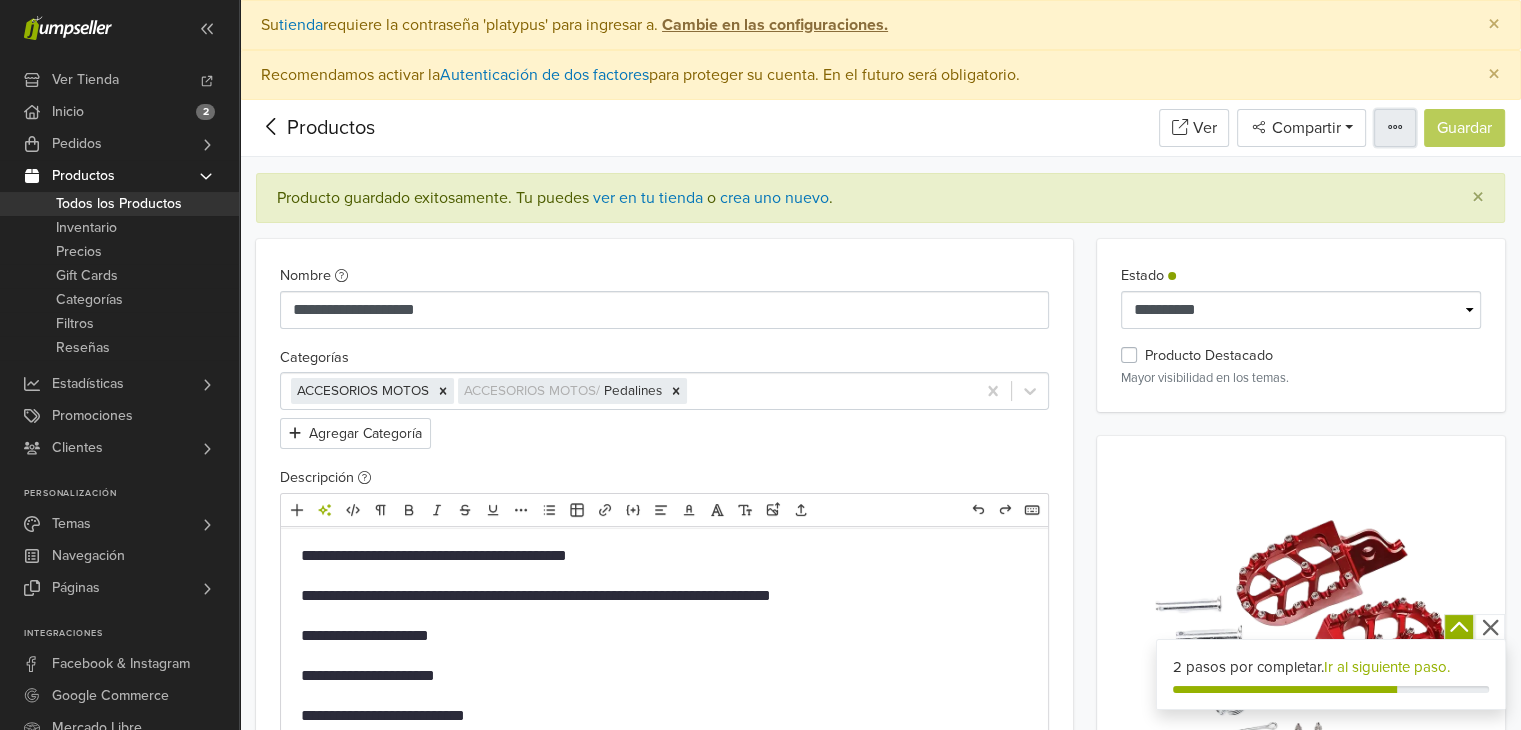 click at bounding box center [1395, 128] 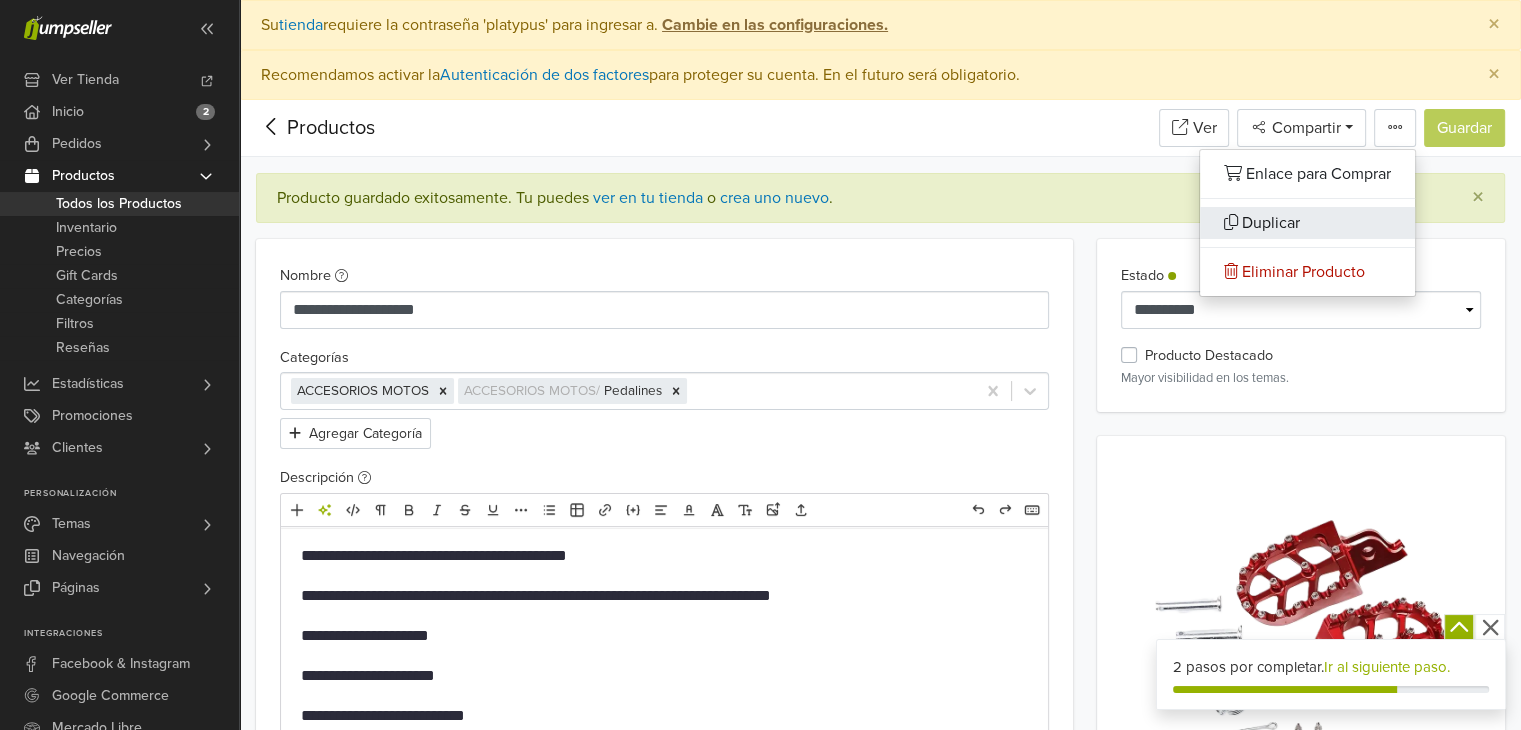 click on "Duplicar" at bounding box center (1307, 223) 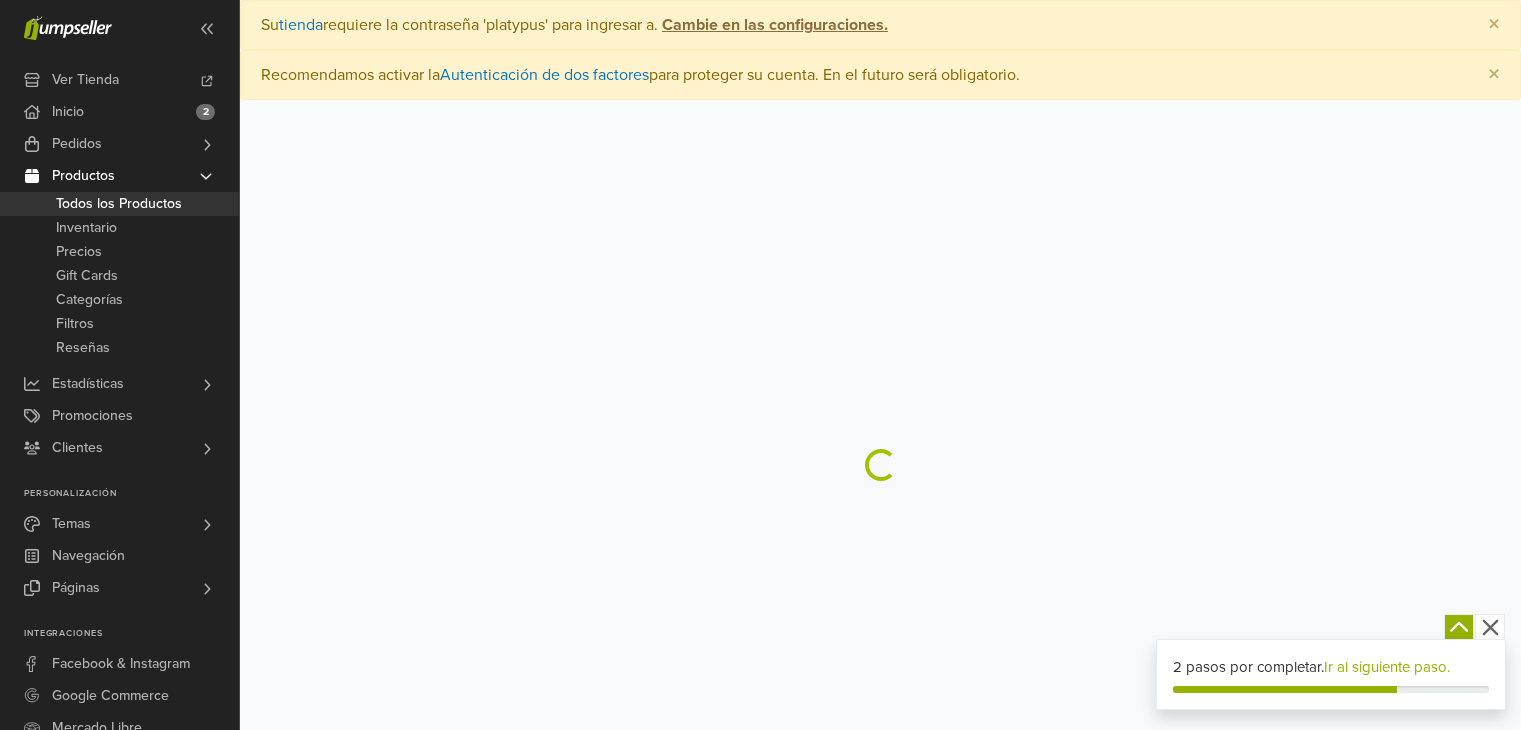 scroll, scrollTop: 0, scrollLeft: 0, axis: both 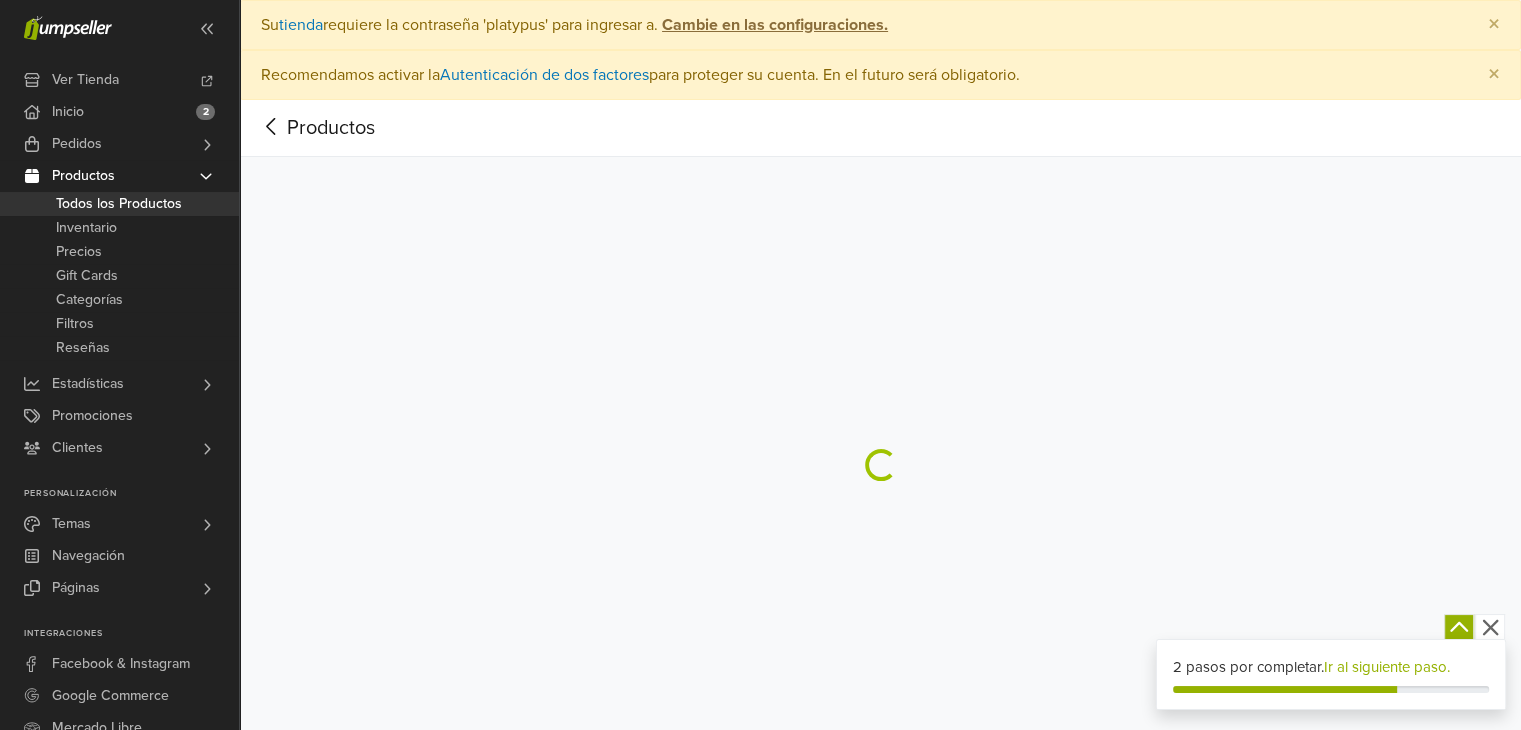 select on "********" 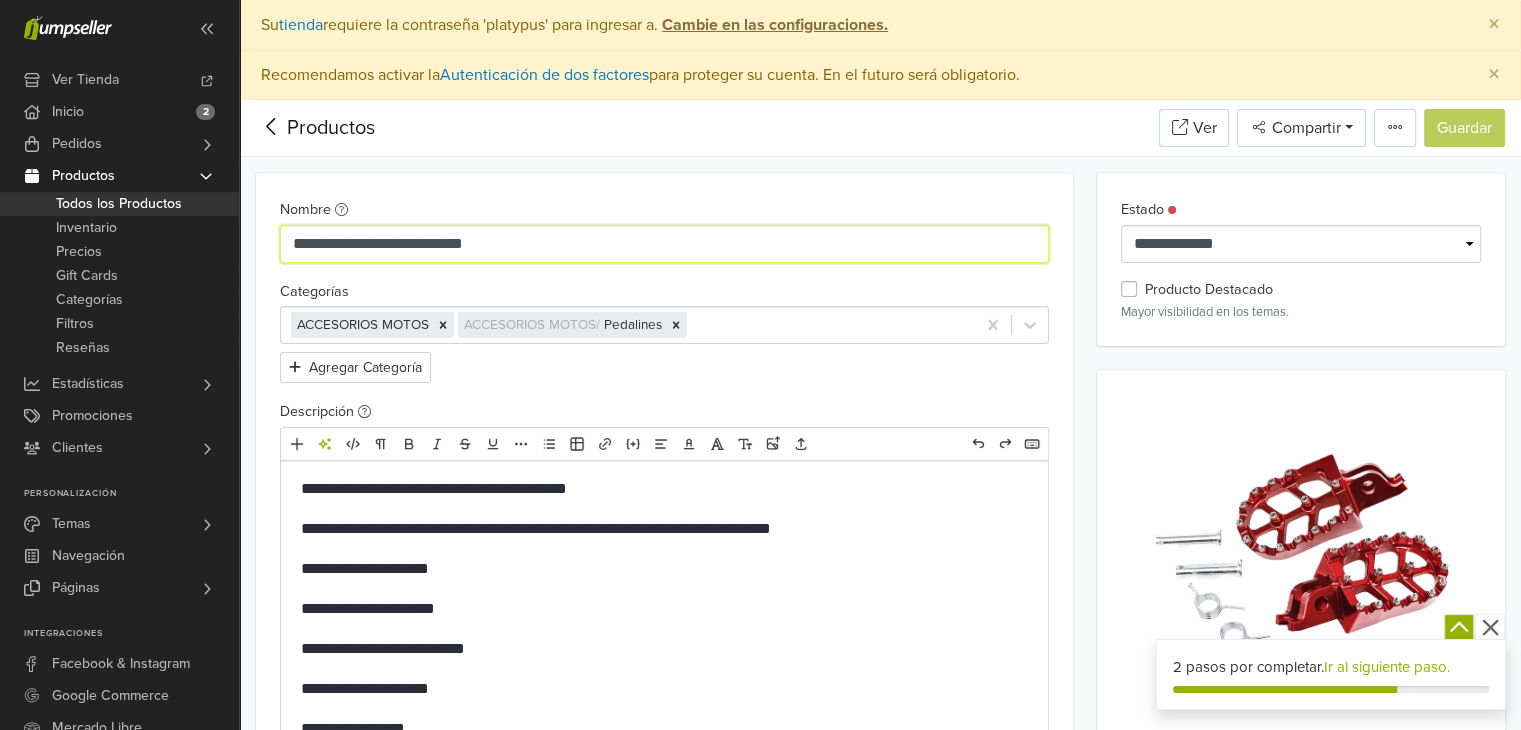 drag, startPoint x: 539, startPoint y: 231, endPoint x: 429, endPoint y: 245, distance: 110.88733 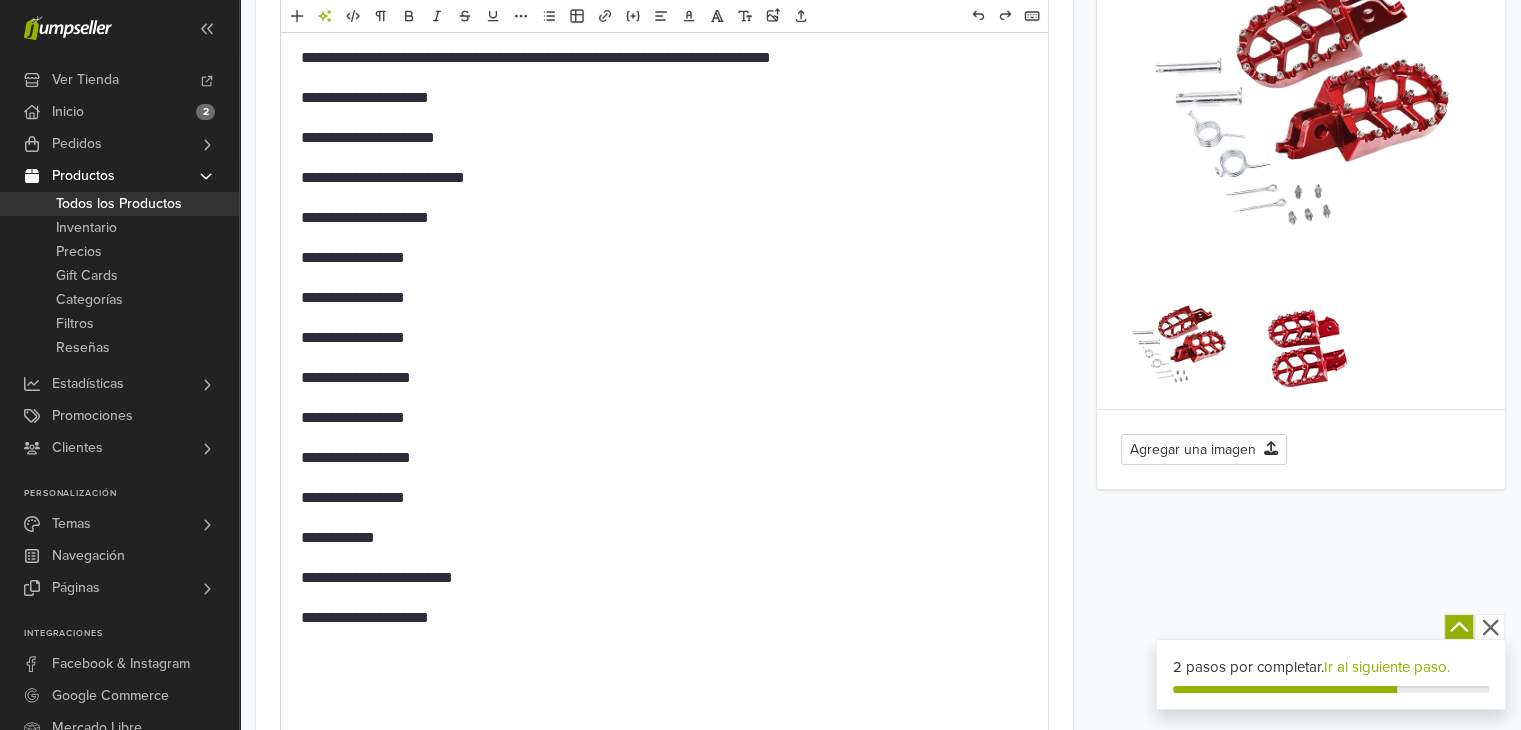 scroll, scrollTop: 600, scrollLeft: 0, axis: vertical 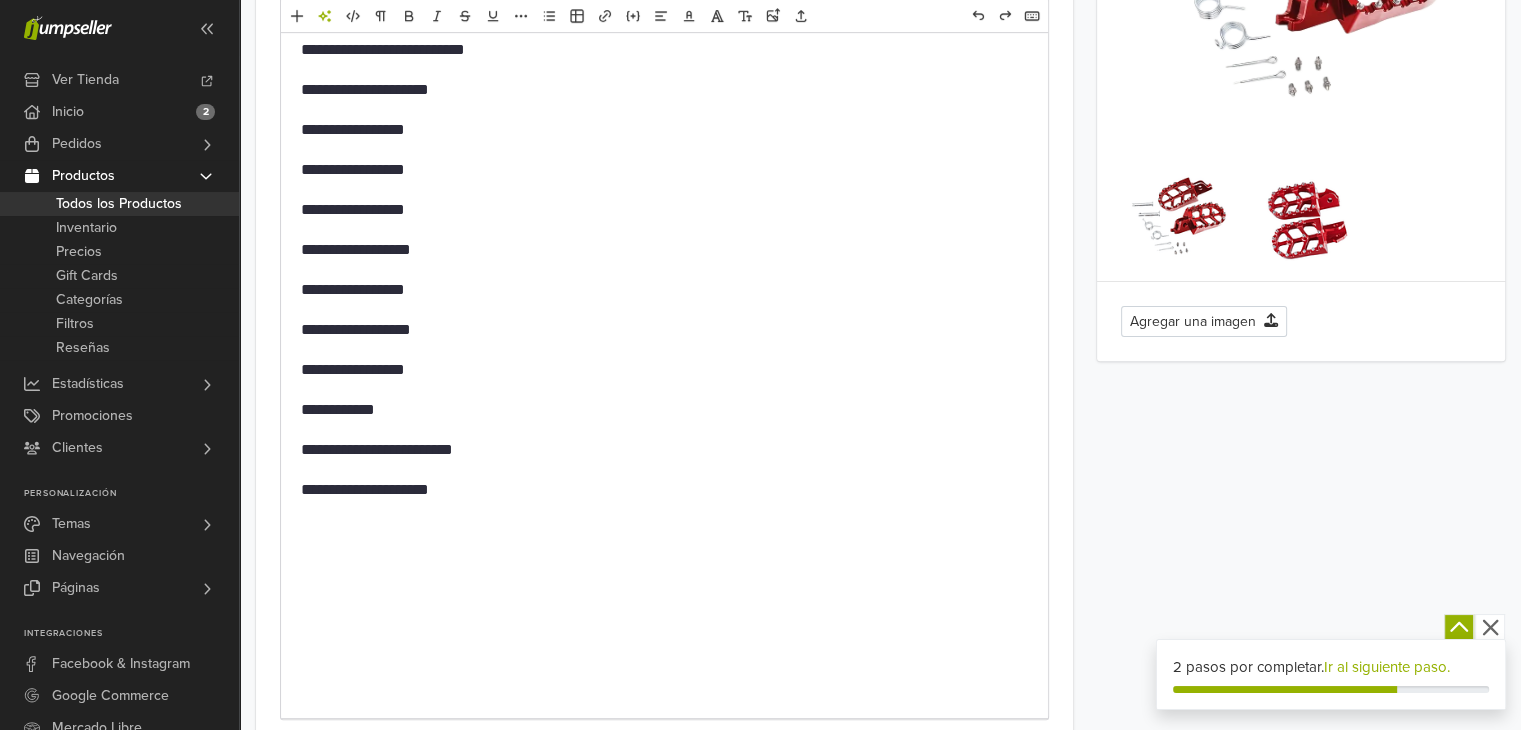 type on "**********" 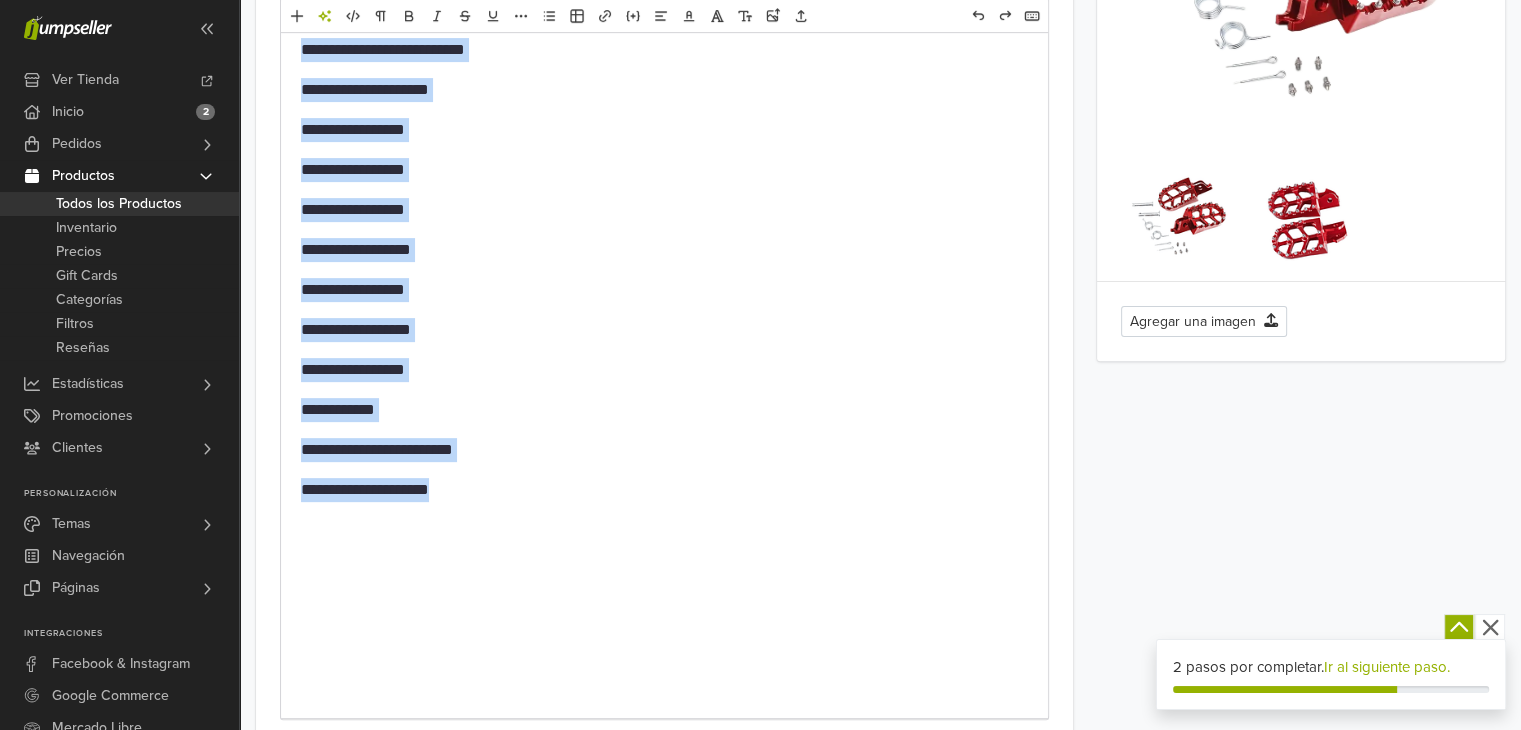 drag, startPoint x: 487, startPoint y: 492, endPoint x: 280, endPoint y: 39, distance: 498.0542 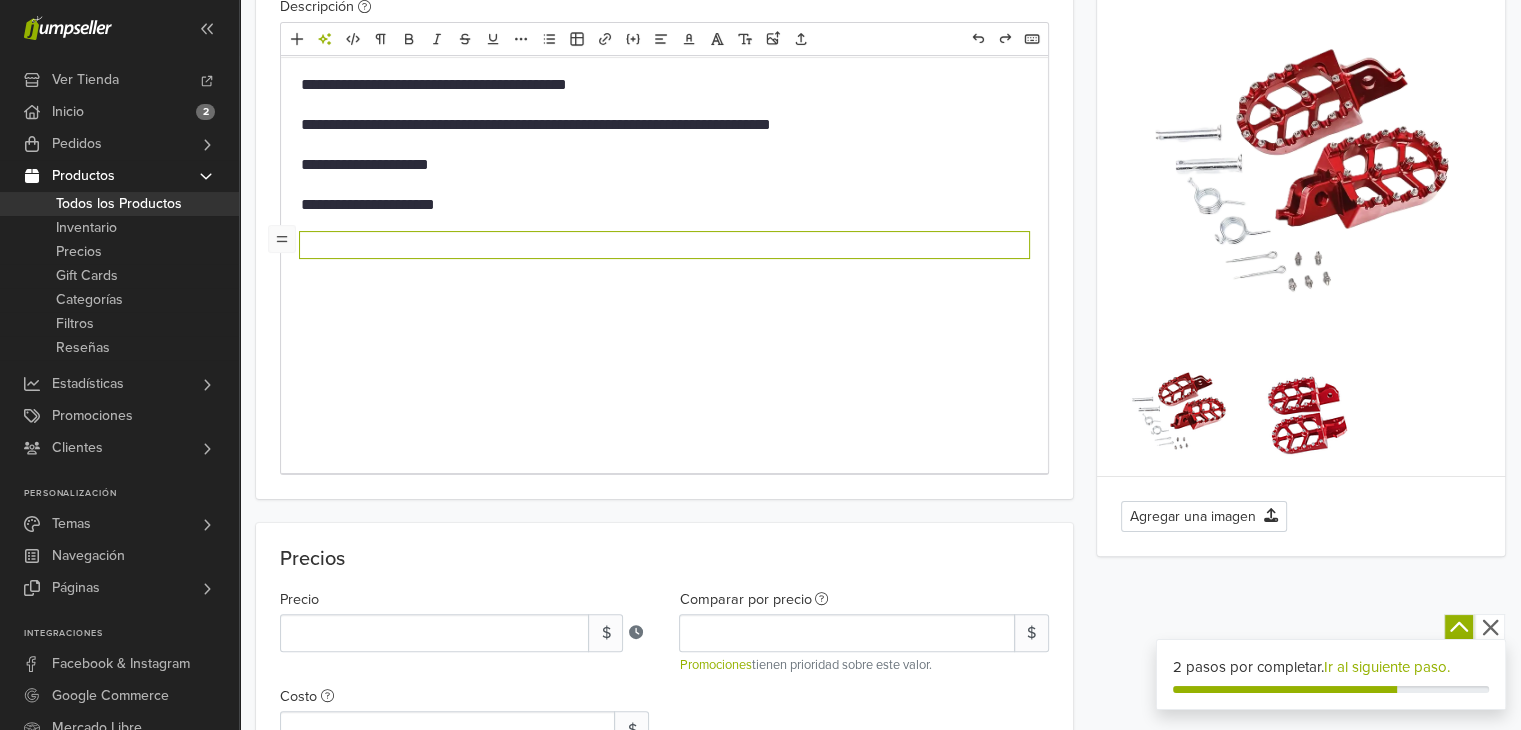 scroll, scrollTop: 400, scrollLeft: 0, axis: vertical 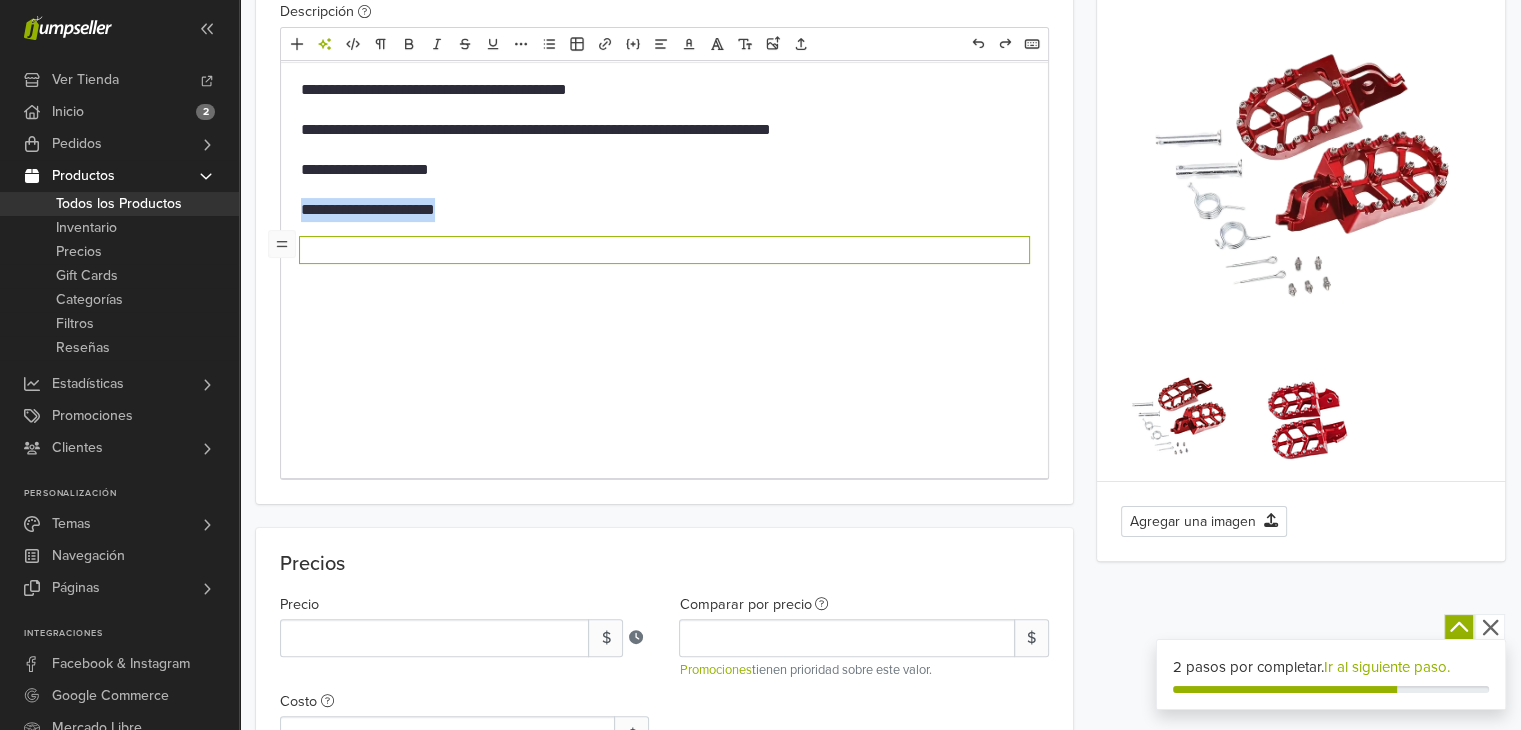 drag, startPoint x: 491, startPoint y: 207, endPoint x: 240, endPoint y: 187, distance: 251.79555 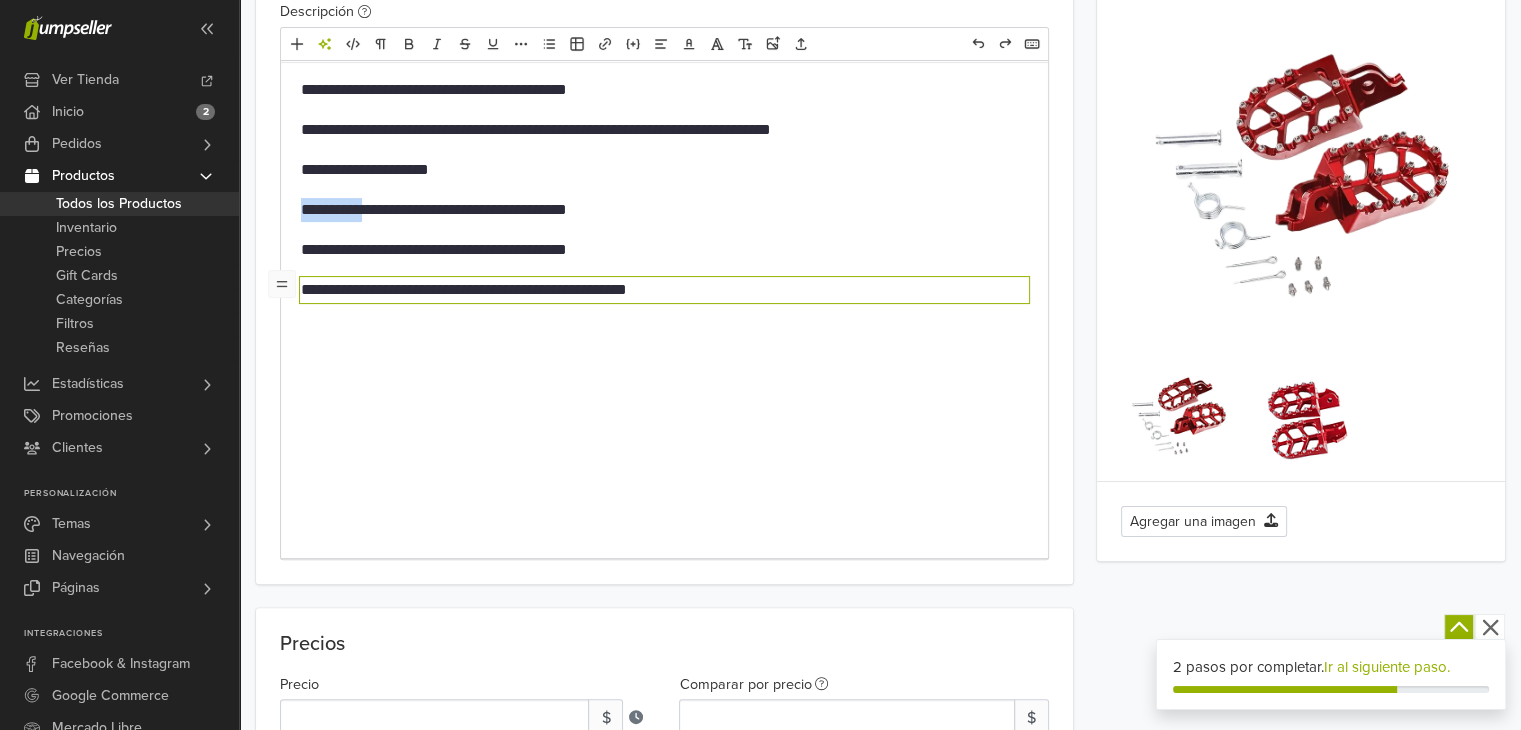 drag, startPoint x: 378, startPoint y: 208, endPoint x: 249, endPoint y: 209, distance: 129.00388 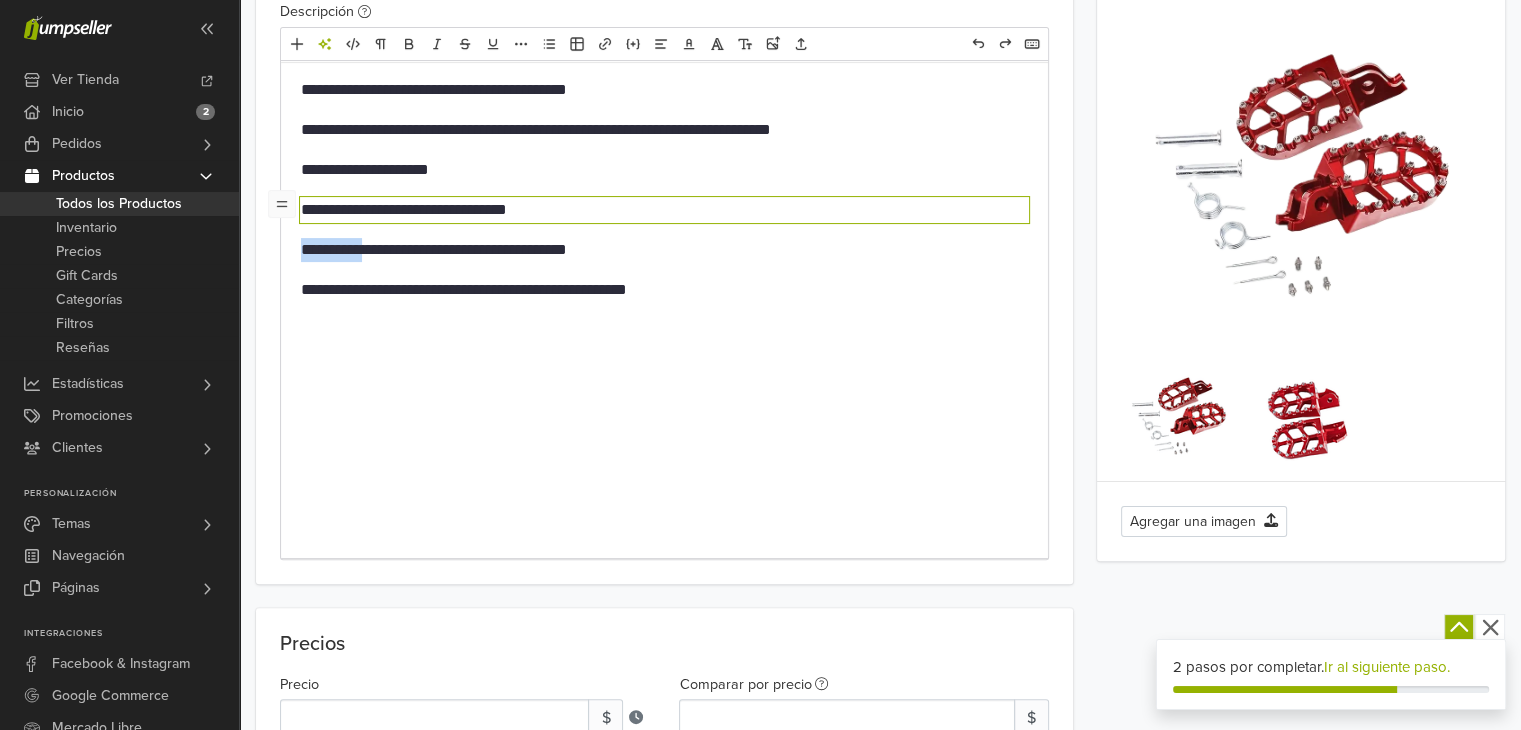 drag, startPoint x: 377, startPoint y: 246, endPoint x: 241, endPoint y: 241, distance: 136.09187 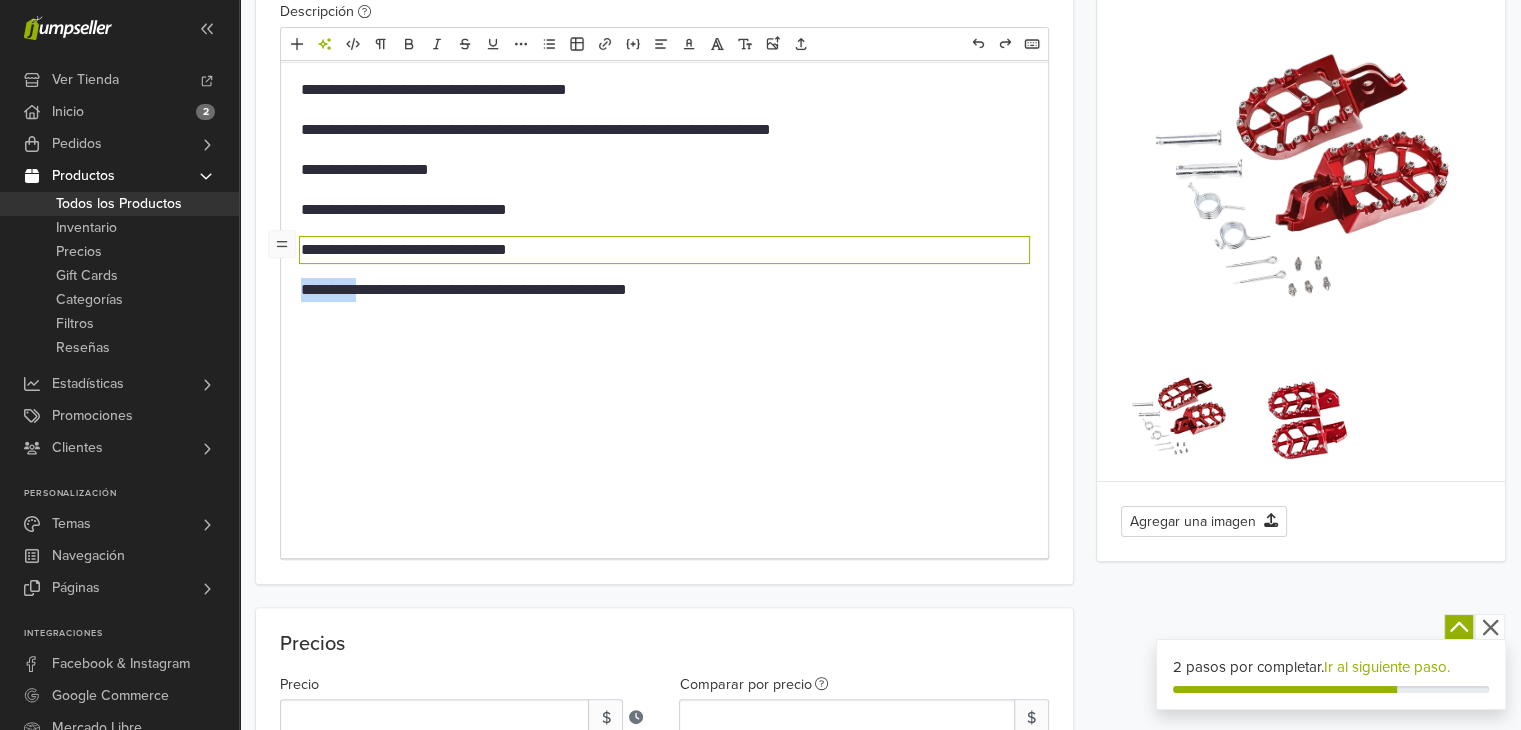 drag, startPoint x: 376, startPoint y: 285, endPoint x: 252, endPoint y: 281, distance: 124.0645 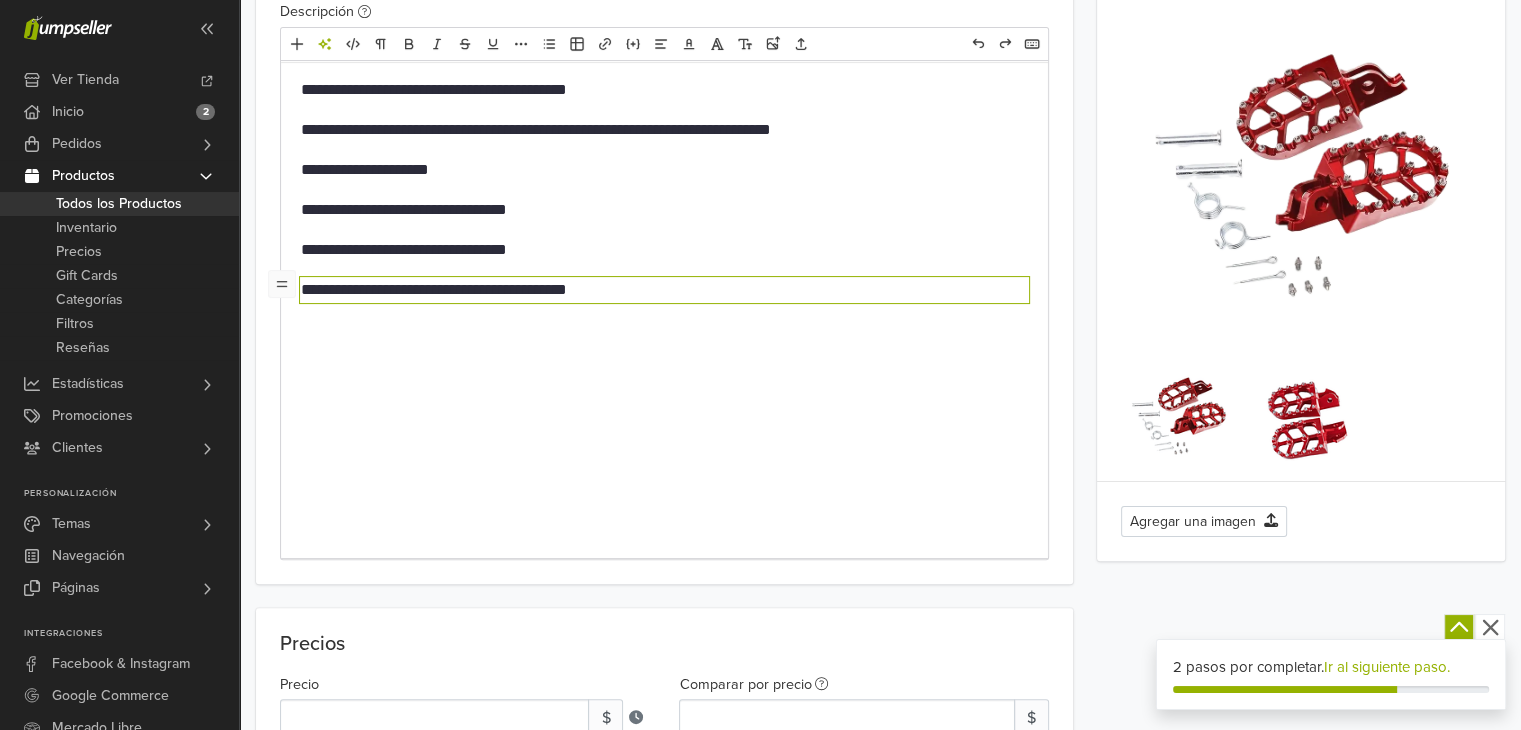 click on "**********" at bounding box center (664, 290) 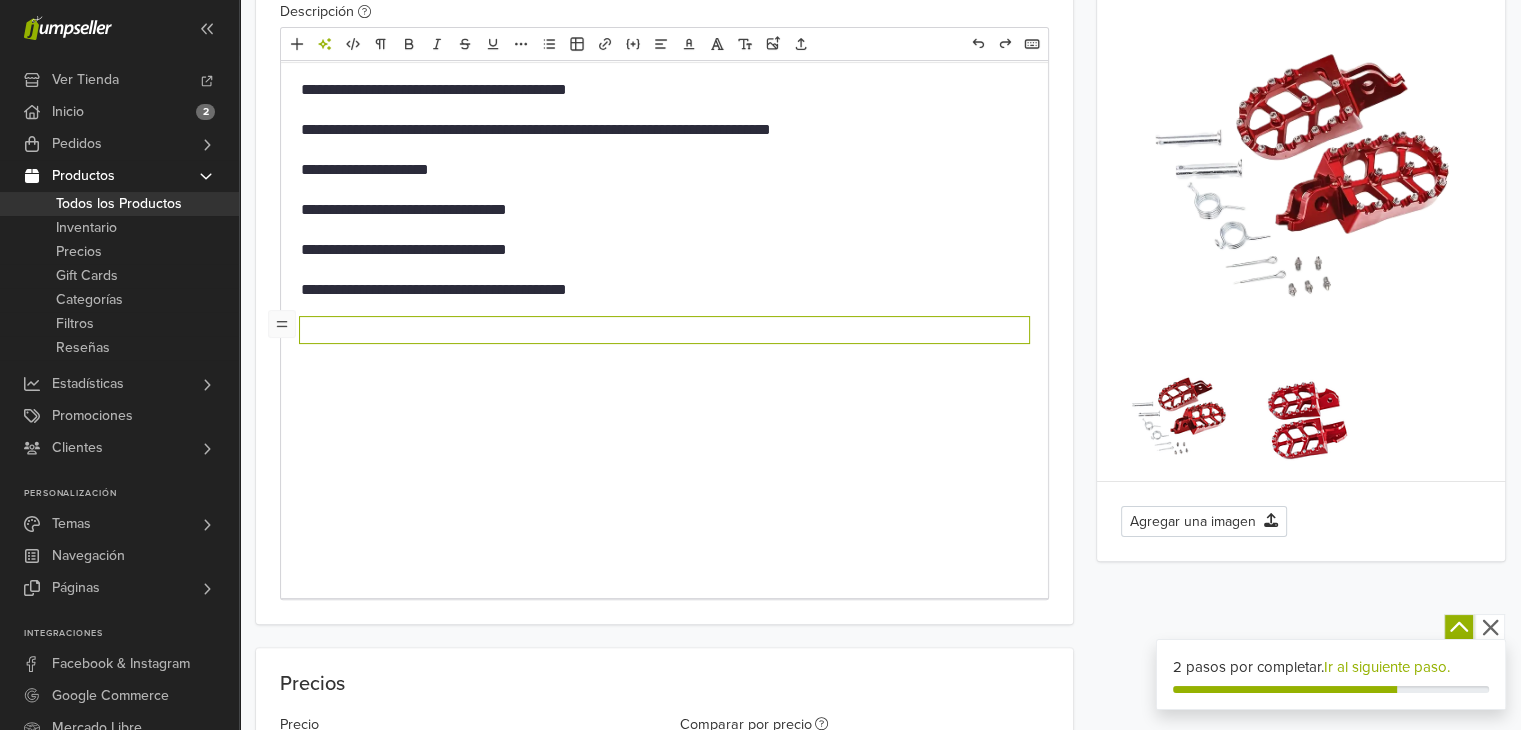 type on "**********" 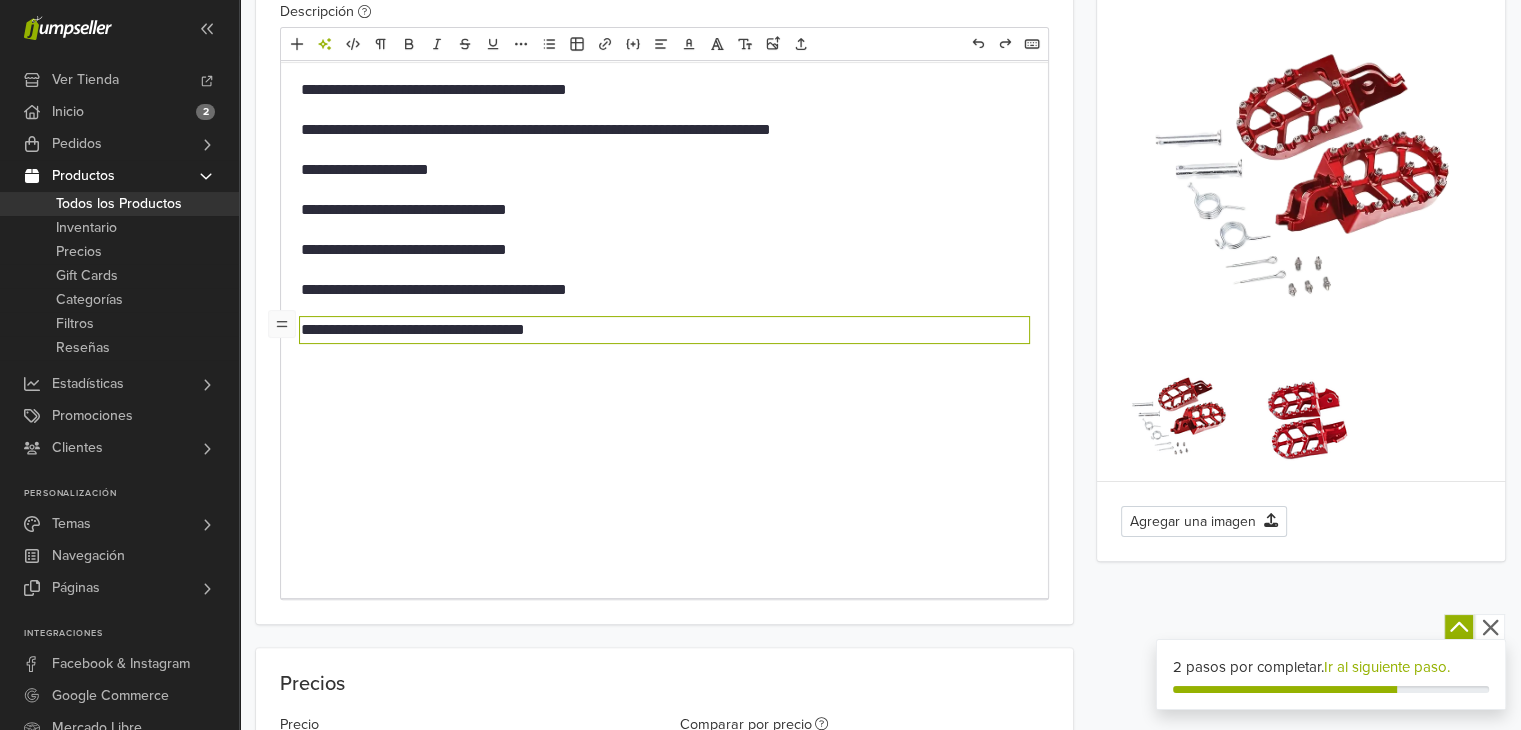 type on "**********" 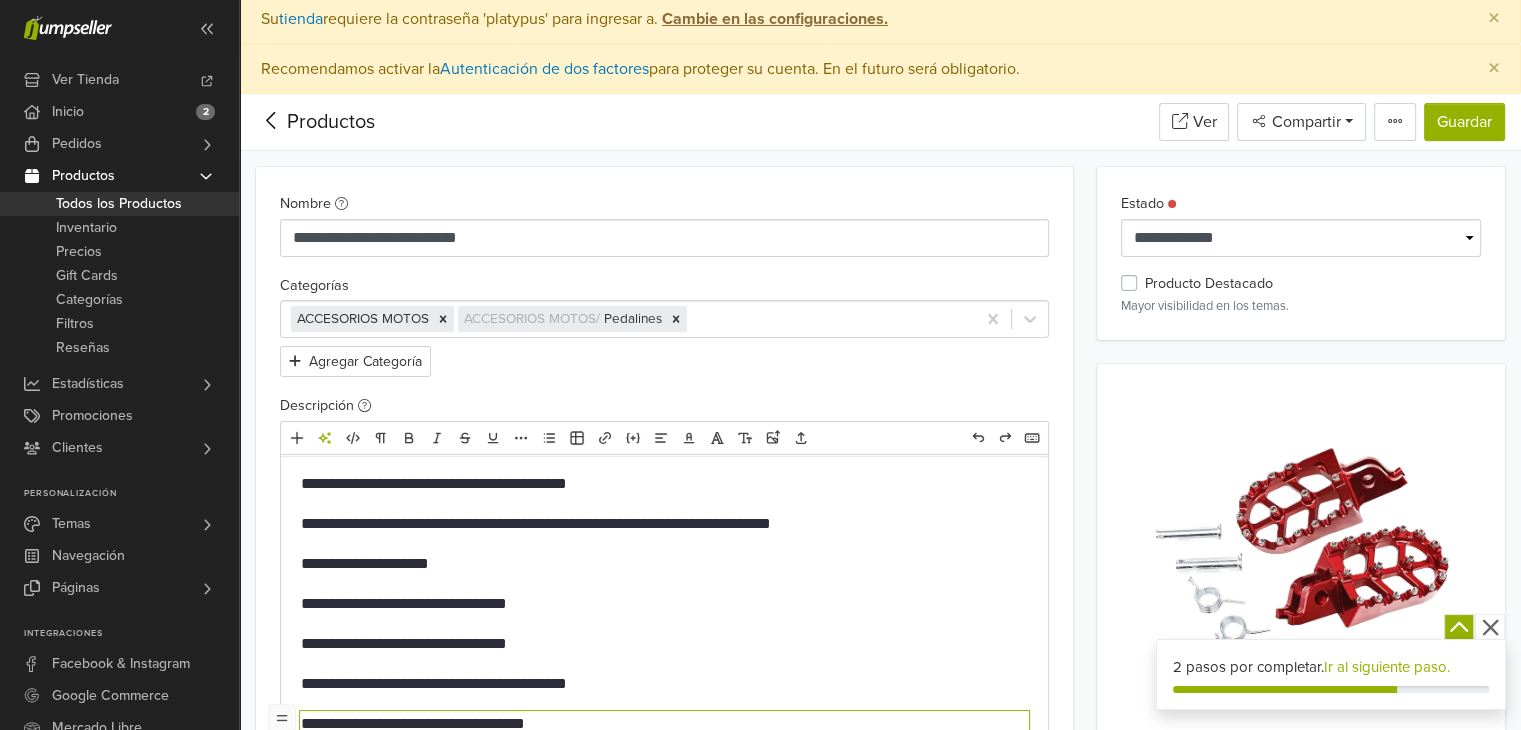 scroll, scrollTop: 0, scrollLeft: 0, axis: both 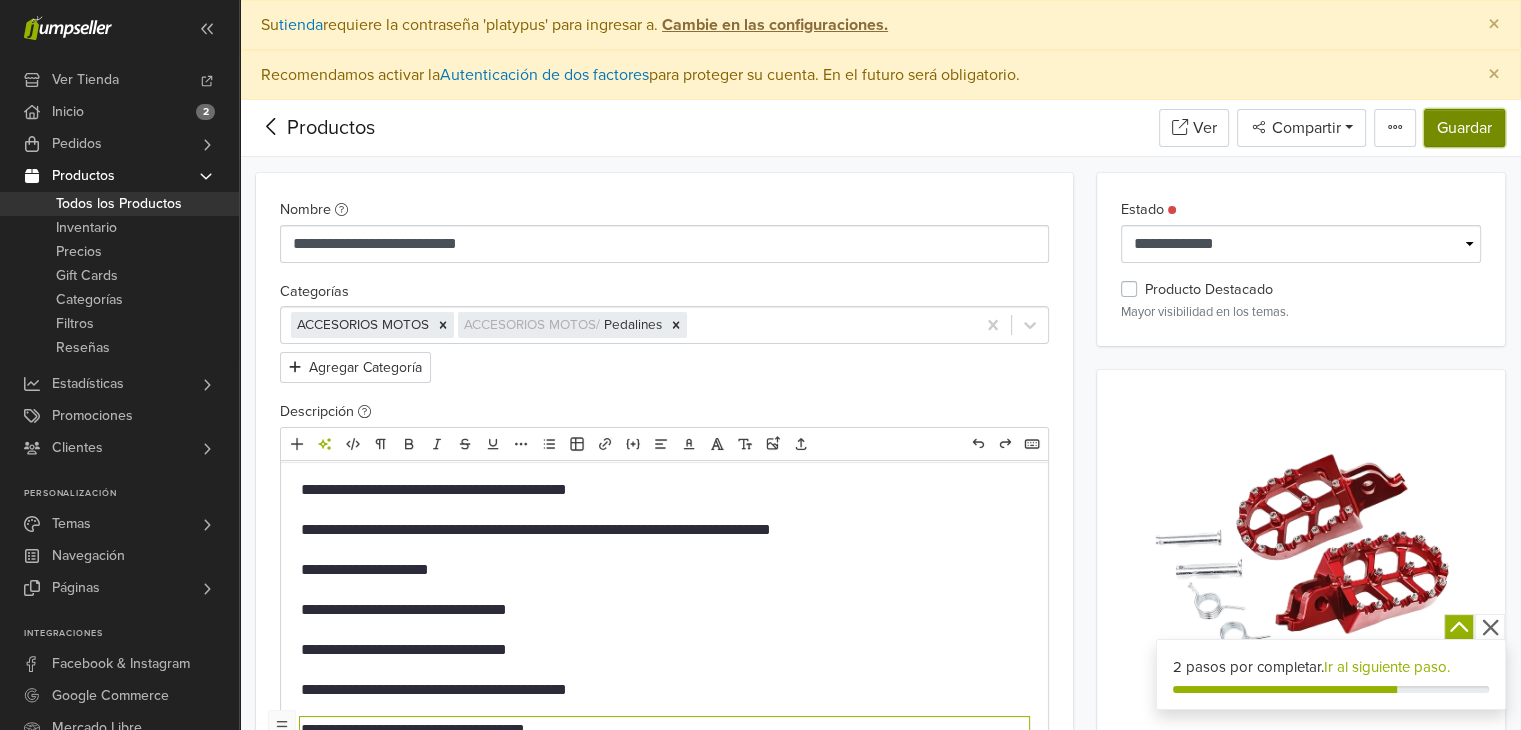 click on "Guardar" at bounding box center (1464, 128) 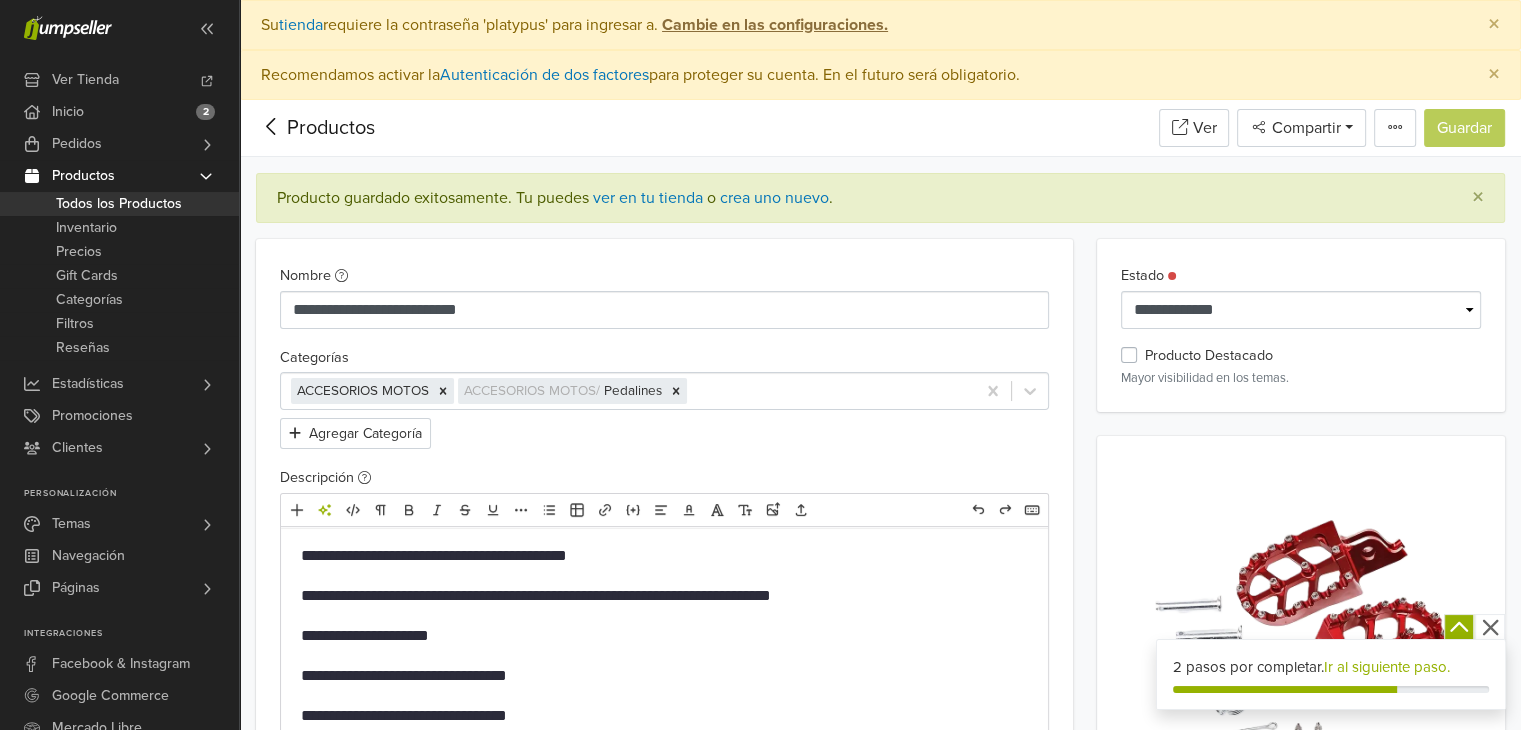 click on "Todos los Productos" at bounding box center [119, 204] 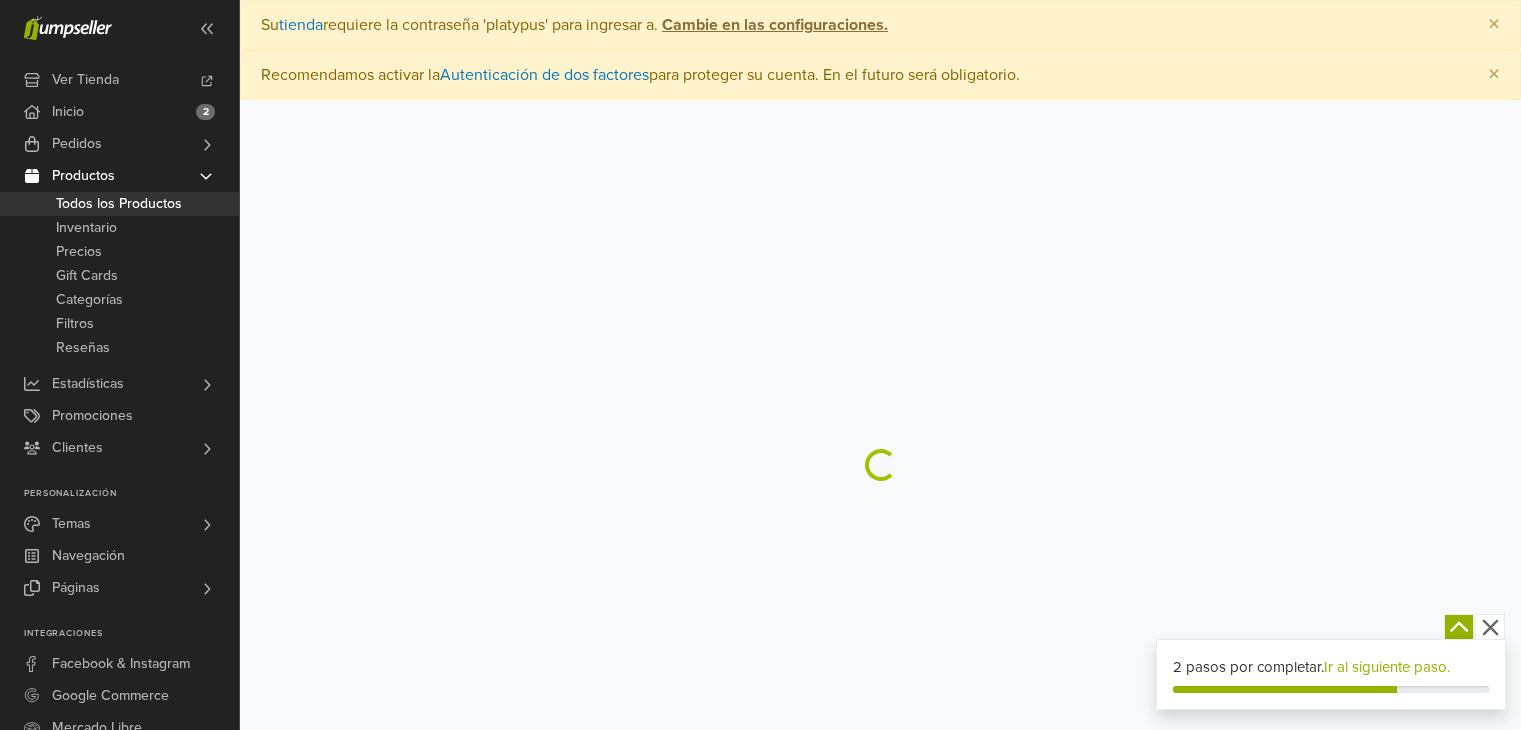 scroll, scrollTop: 0, scrollLeft: 0, axis: both 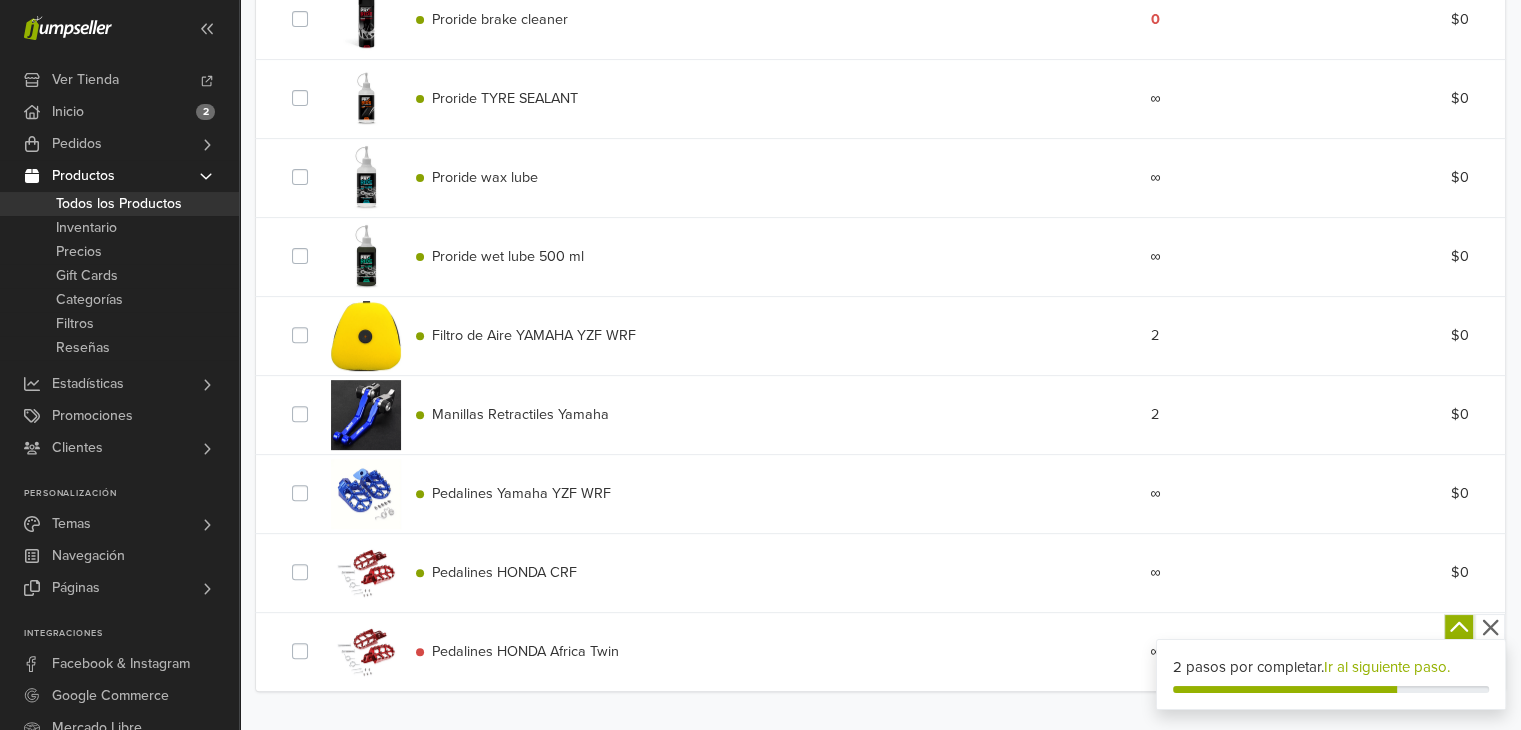click on "Pedalines HONDA Africa Twin" at bounding box center (525, 651) 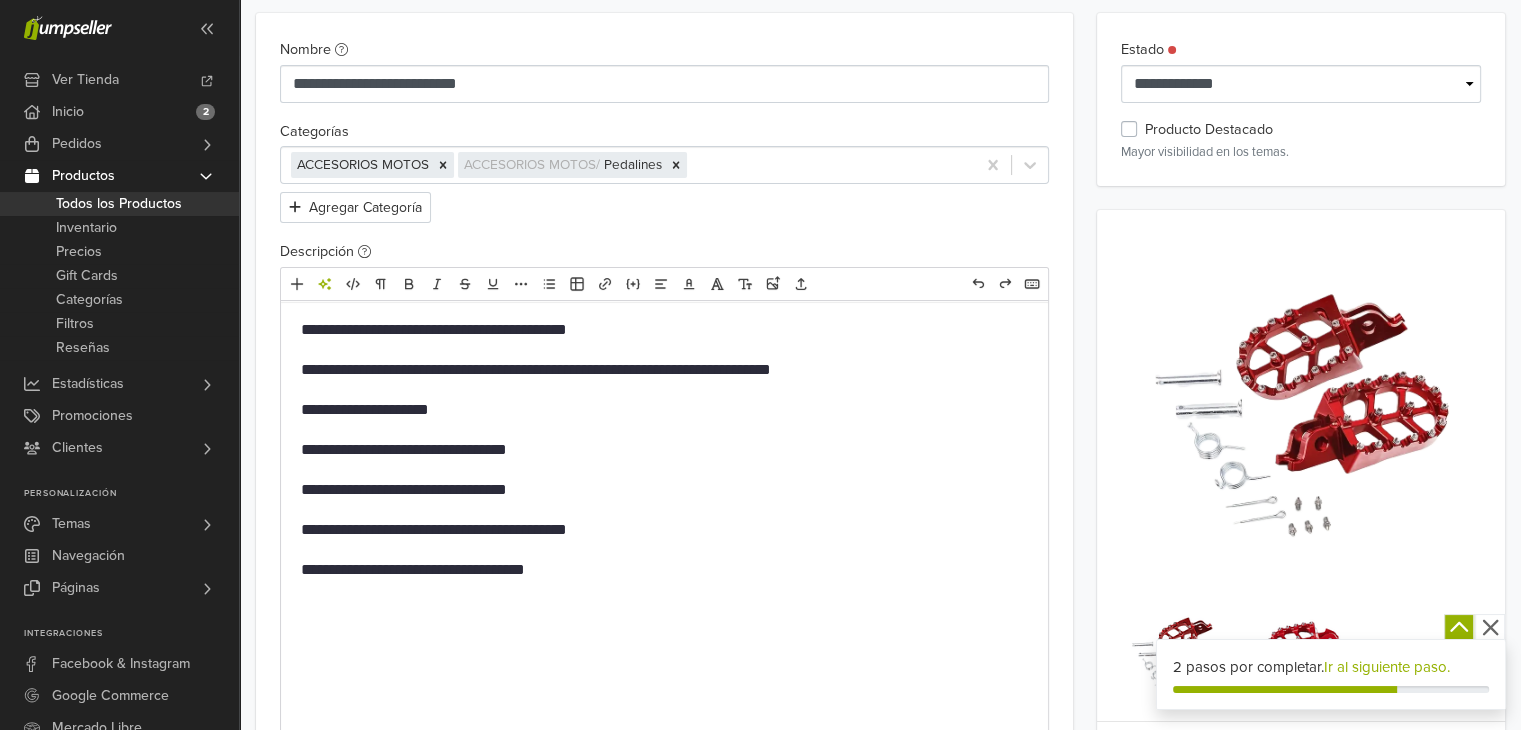 scroll, scrollTop: 158, scrollLeft: 0, axis: vertical 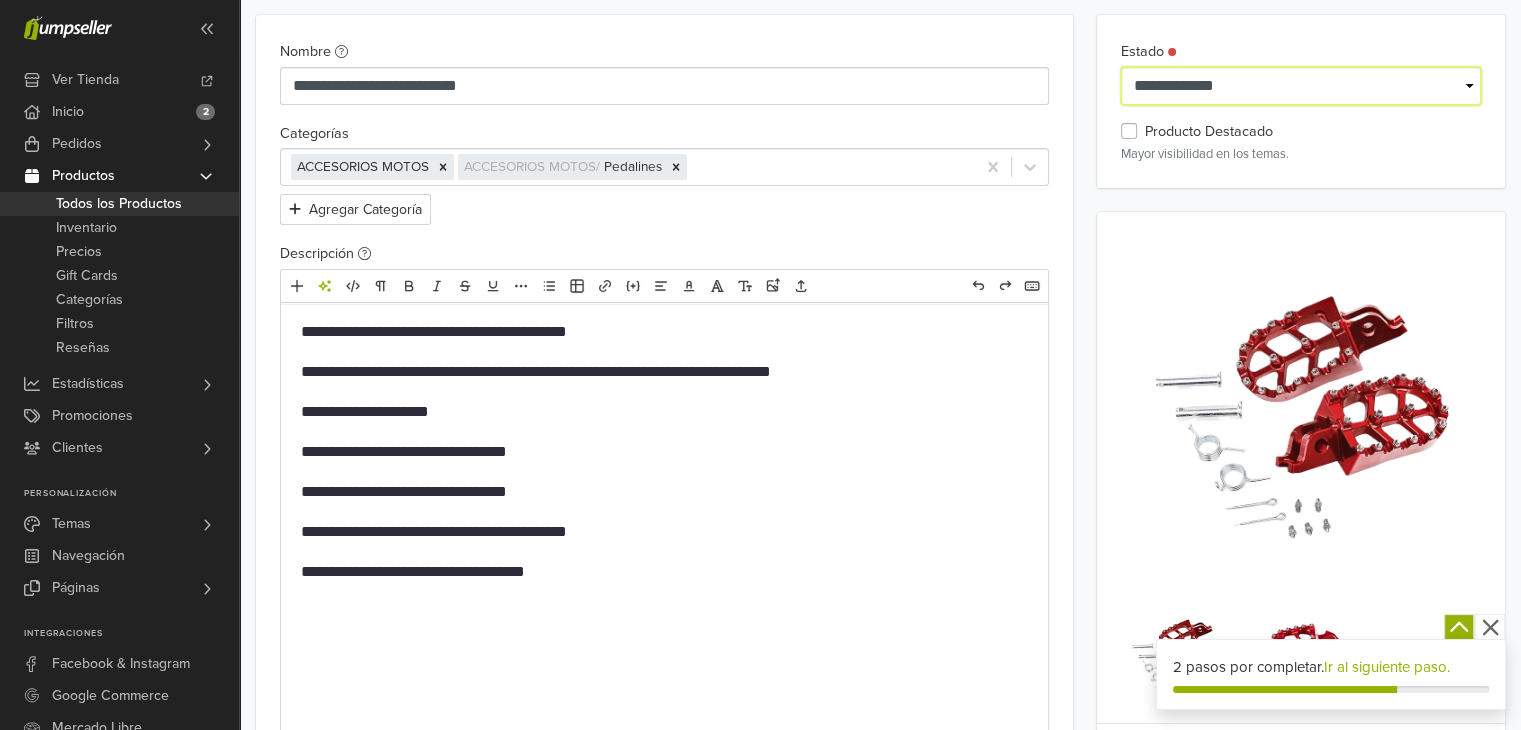 click on "**********" at bounding box center (1301, 86) 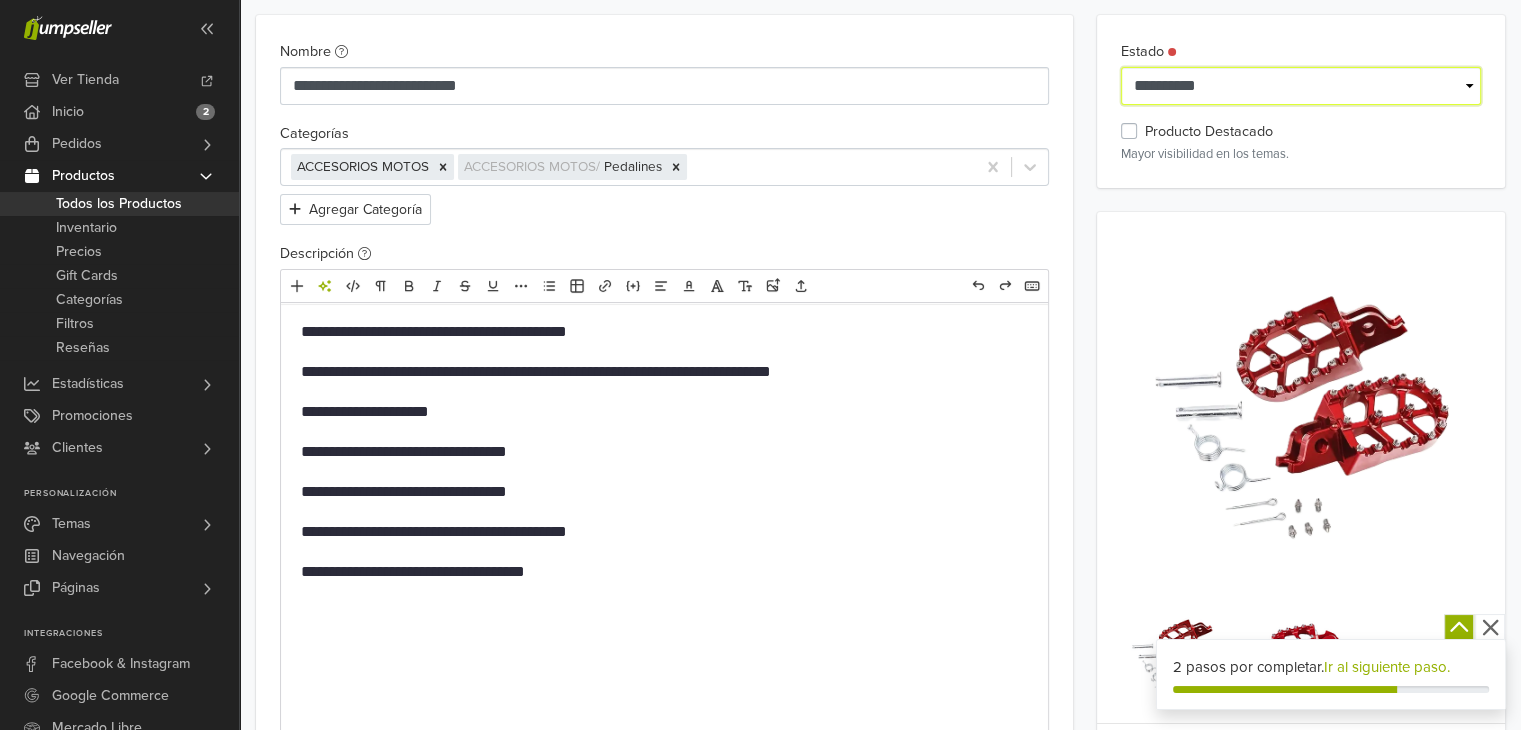 click on "**********" at bounding box center [1301, 86] 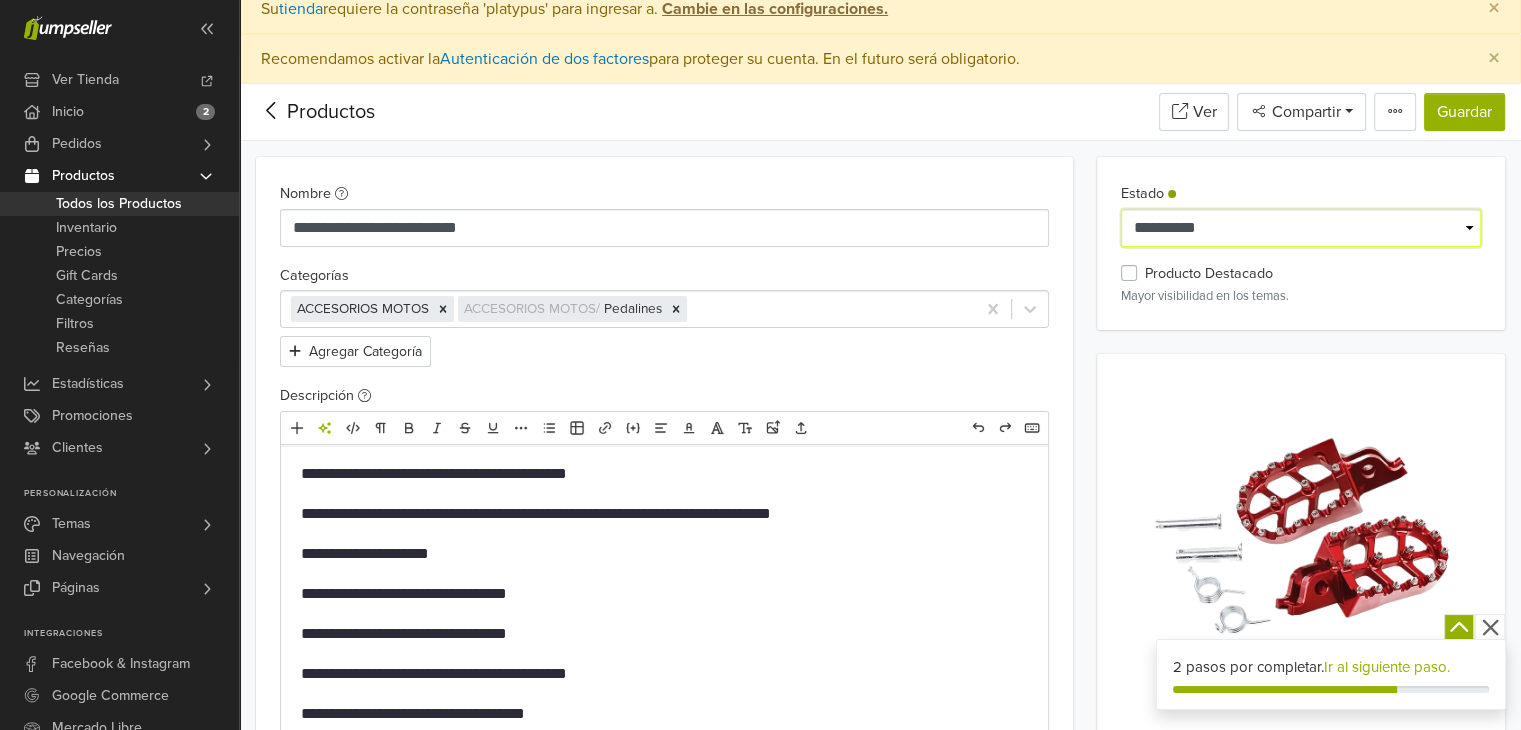scroll, scrollTop: 0, scrollLeft: 0, axis: both 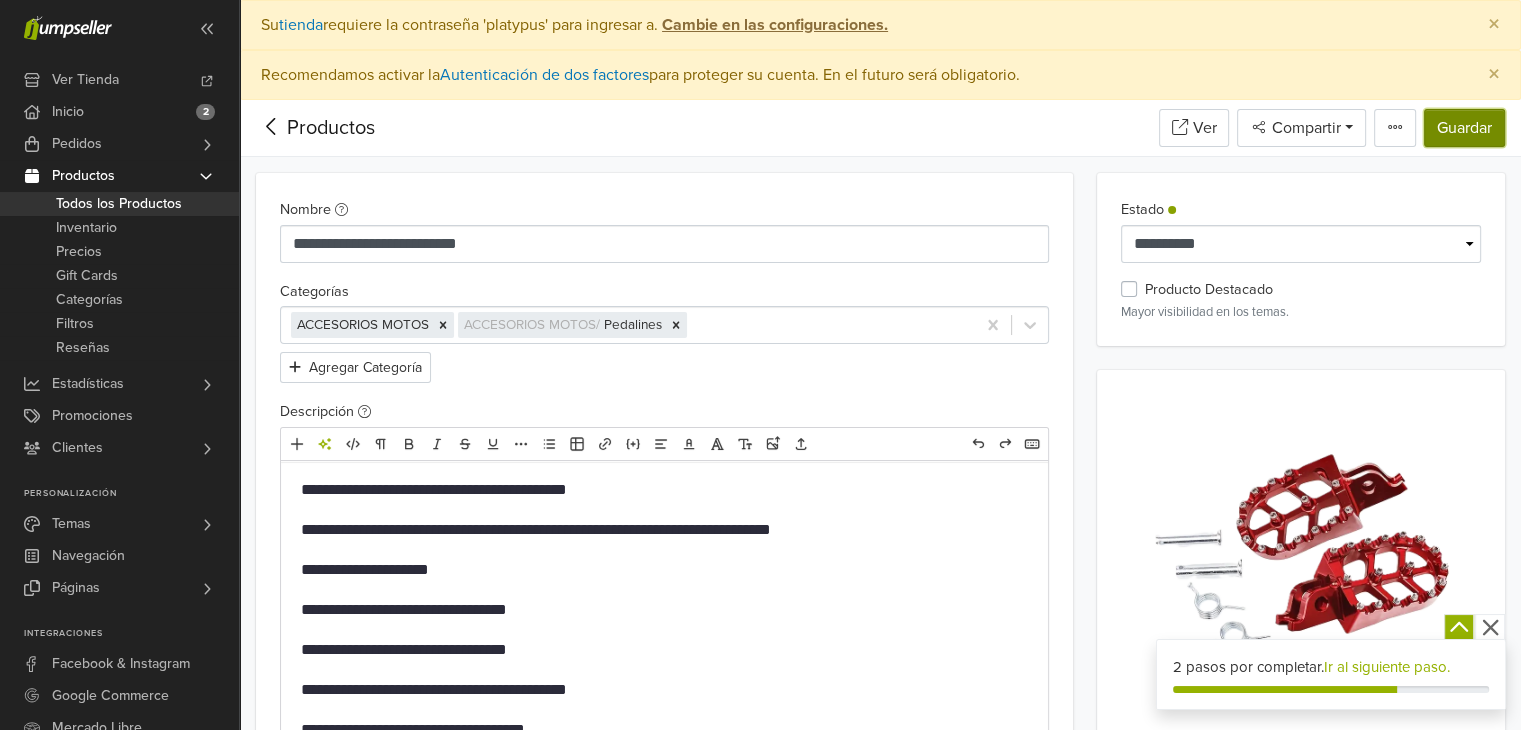click on "Guardar" at bounding box center (1464, 128) 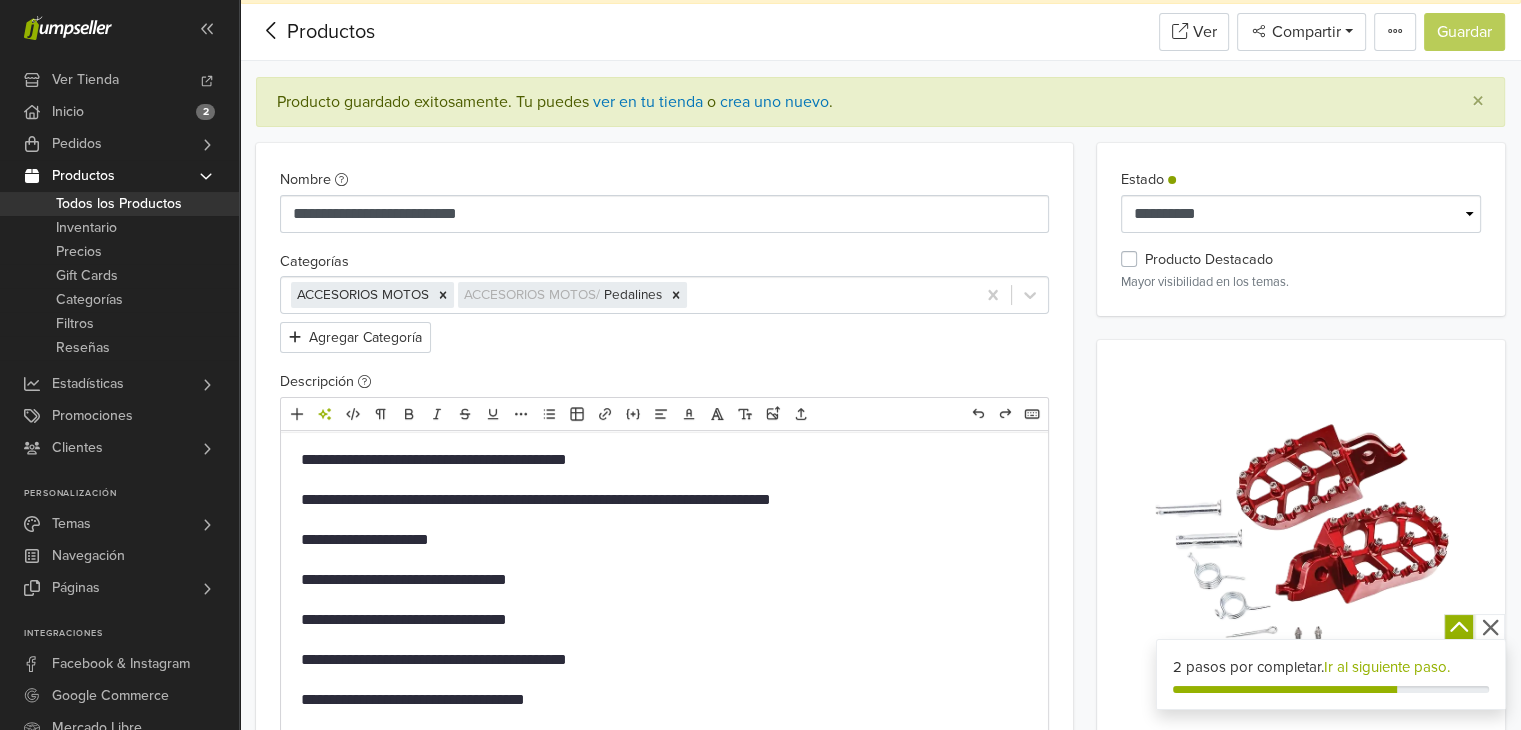 scroll, scrollTop: 0, scrollLeft: 0, axis: both 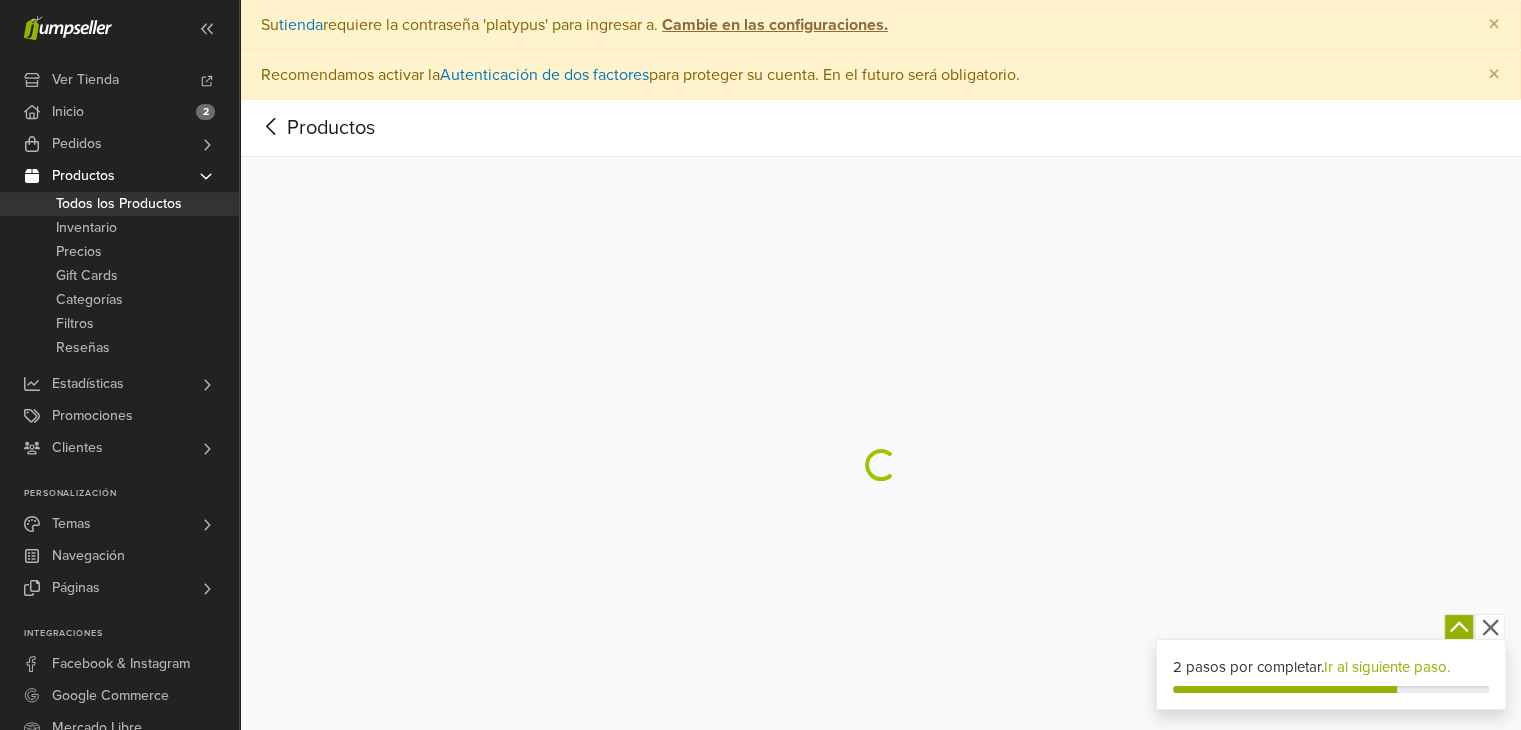select on "********" 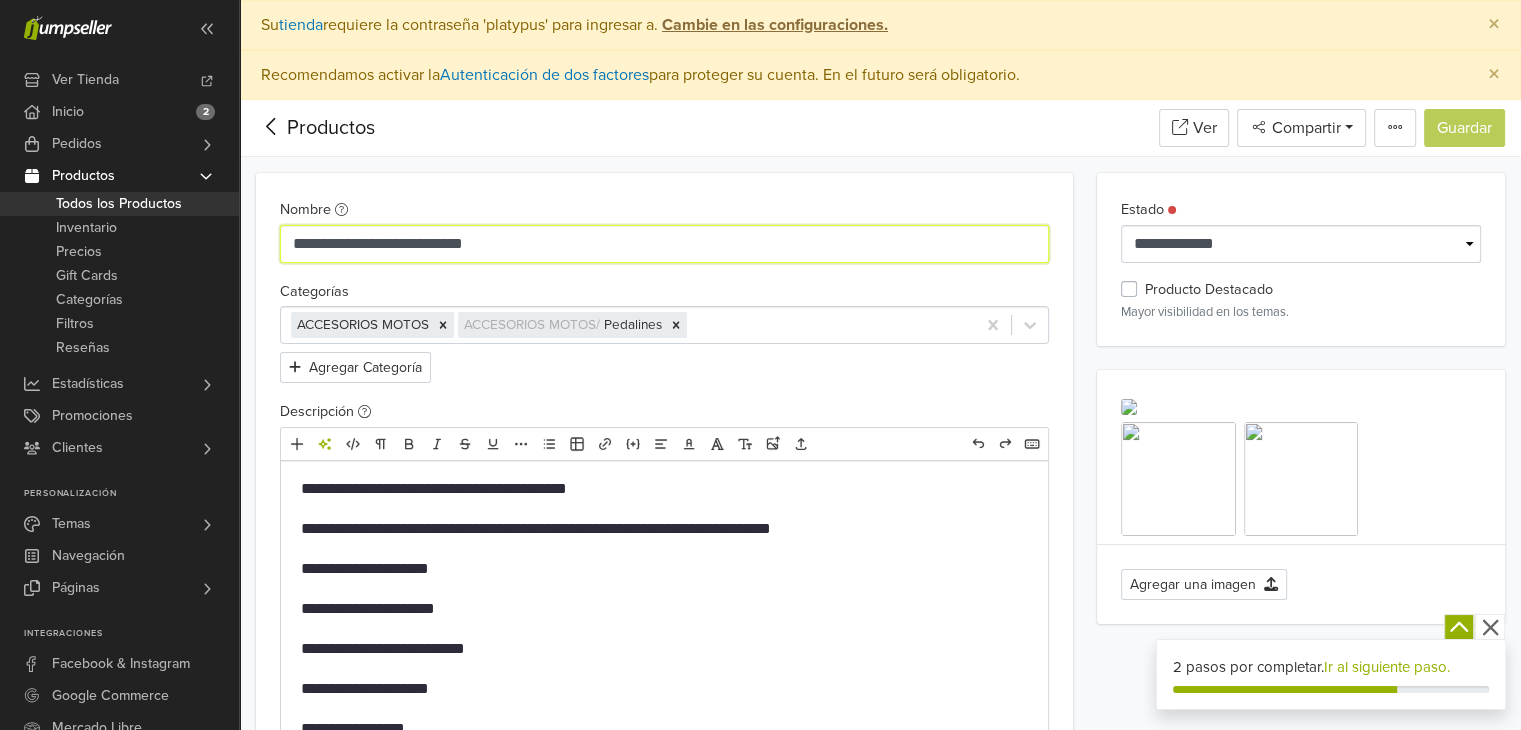 drag, startPoint x: 572, startPoint y: 249, endPoint x: 367, endPoint y: 247, distance: 205.00975 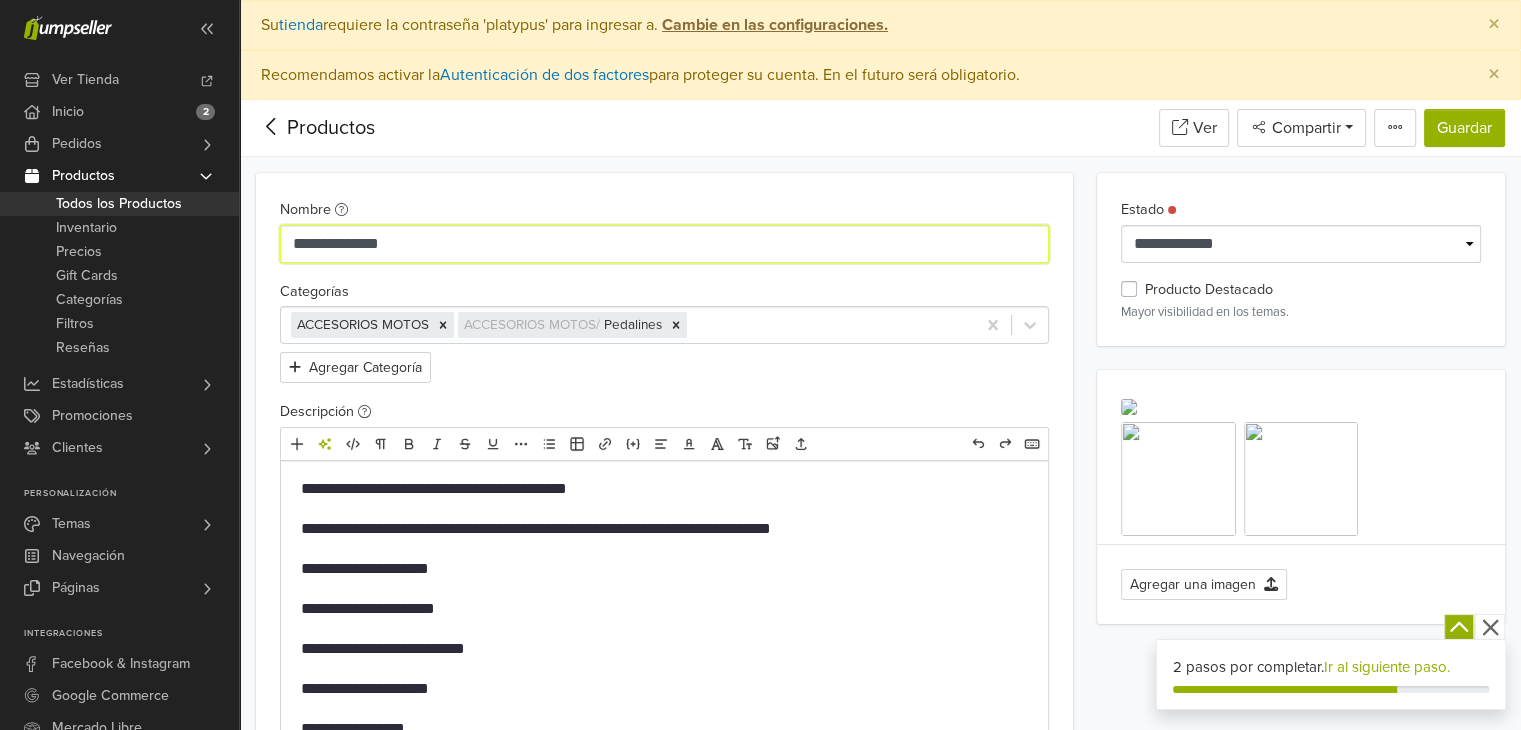 type on "**********" 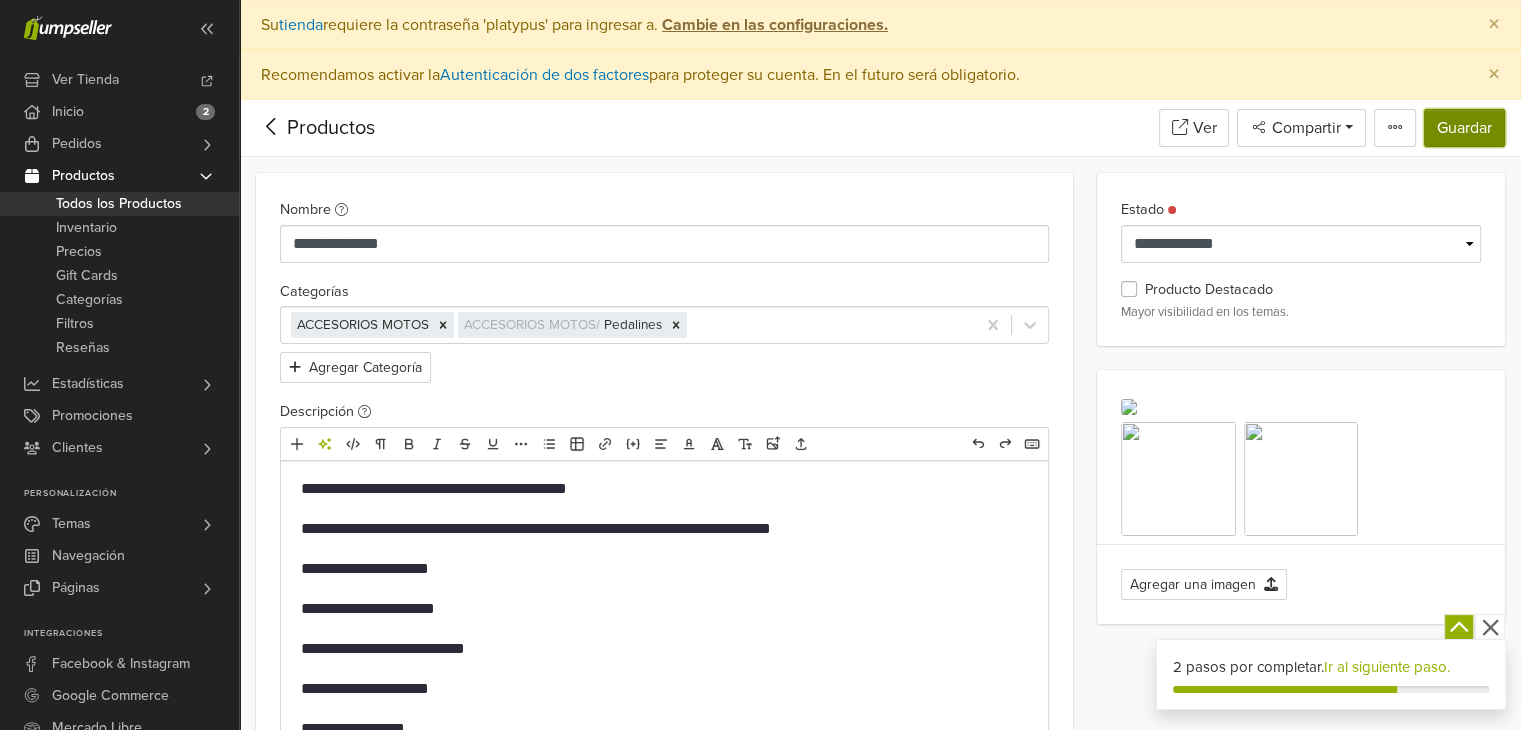 click on "Guardar" at bounding box center (1464, 128) 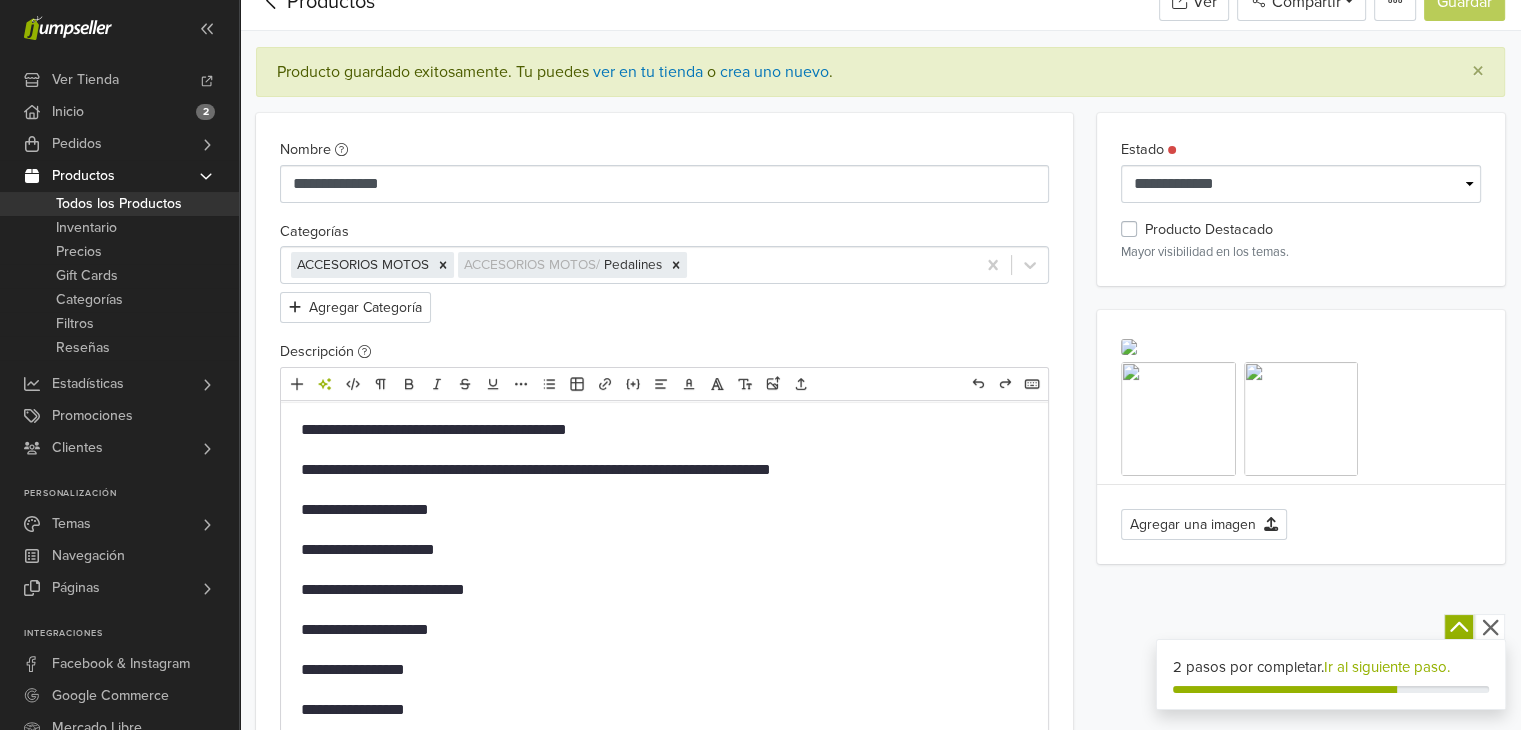 scroll, scrollTop: 130, scrollLeft: 0, axis: vertical 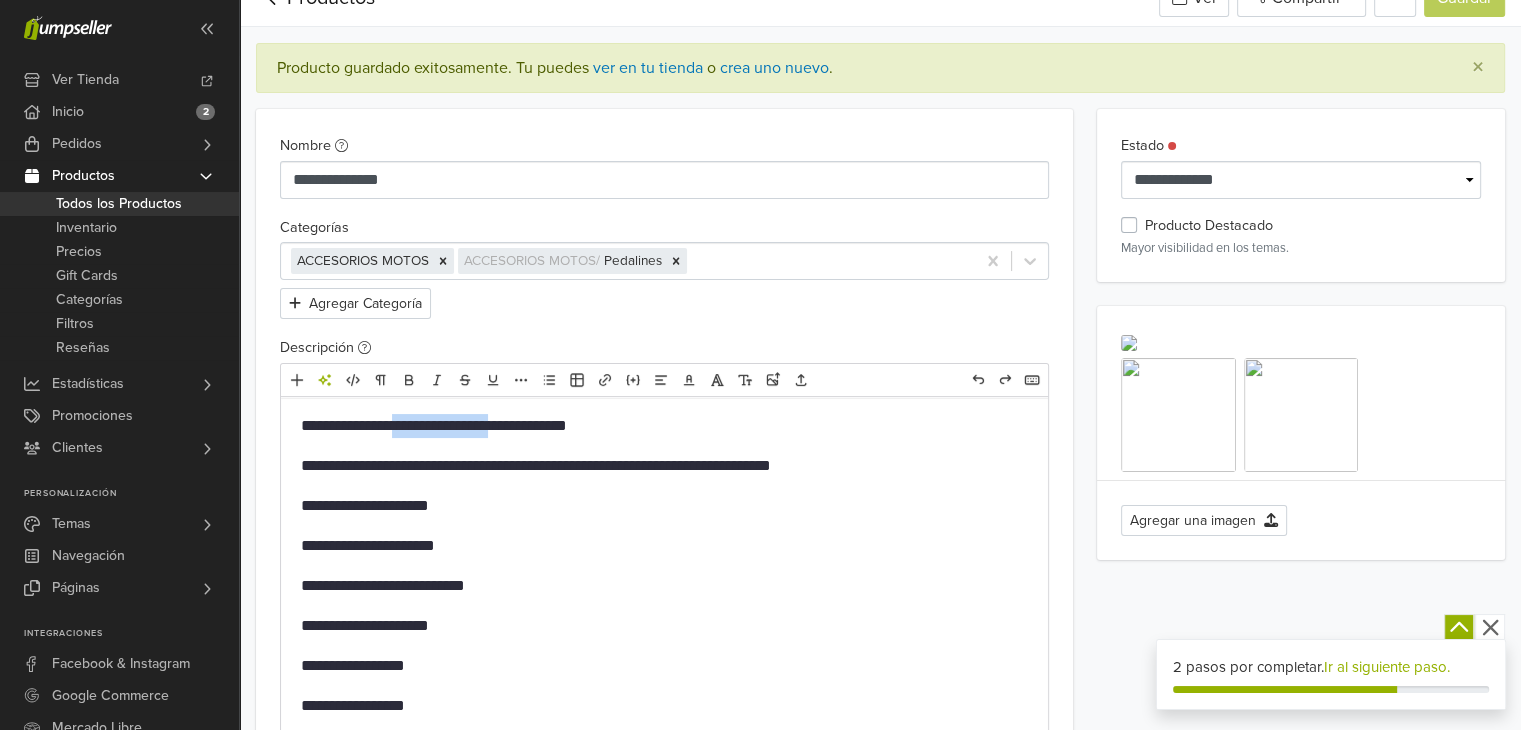 drag, startPoint x: 549, startPoint y: 421, endPoint x: 407, endPoint y: 413, distance: 142.22517 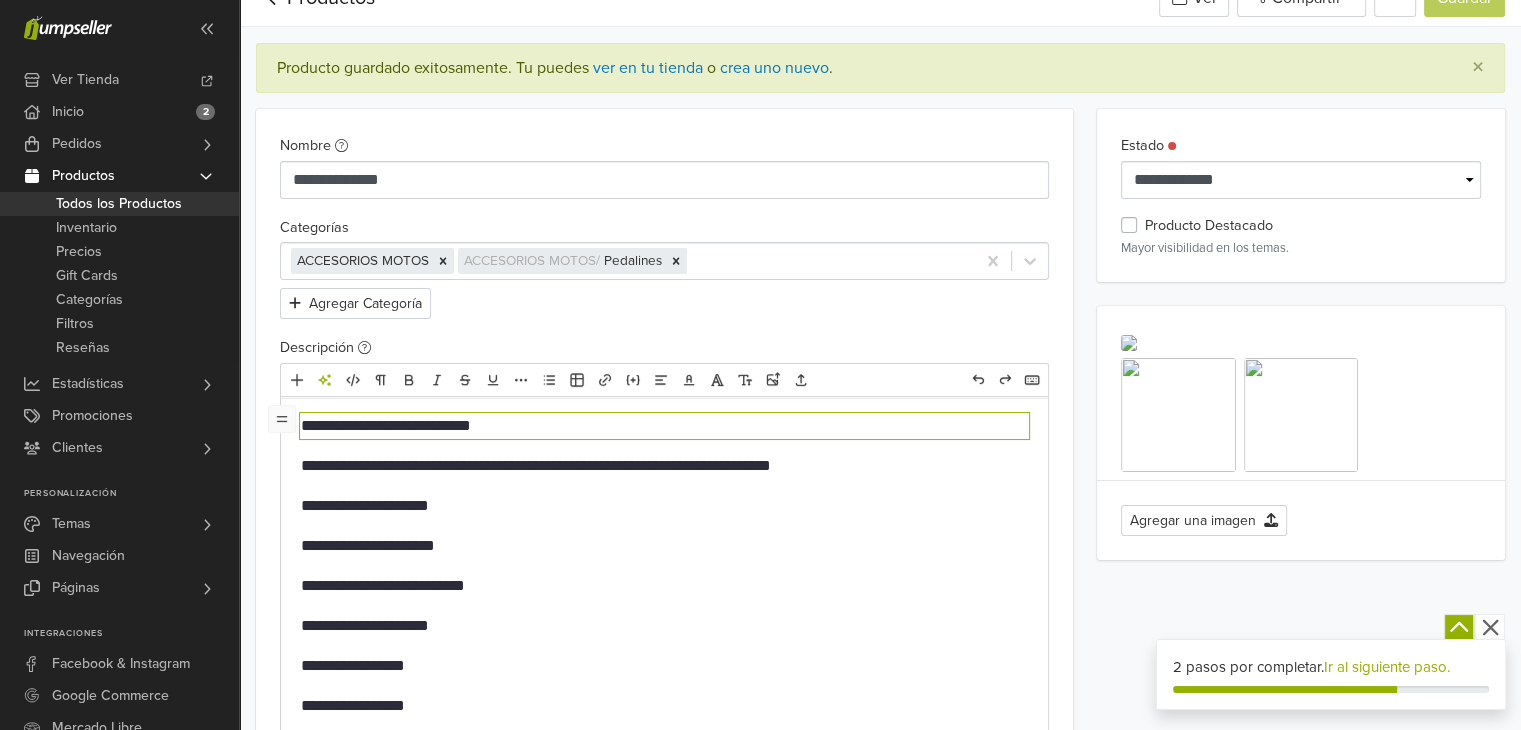 type on "**********" 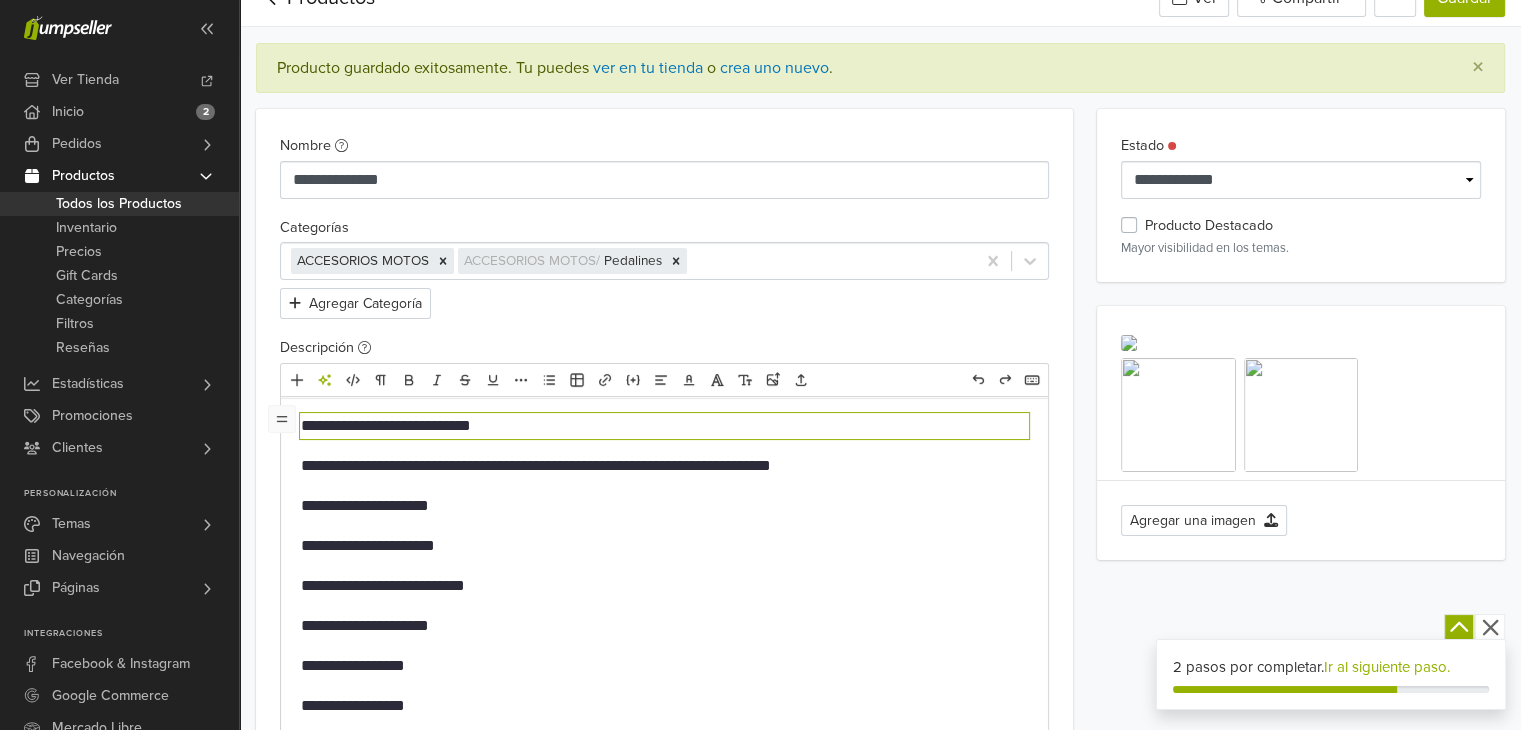 type 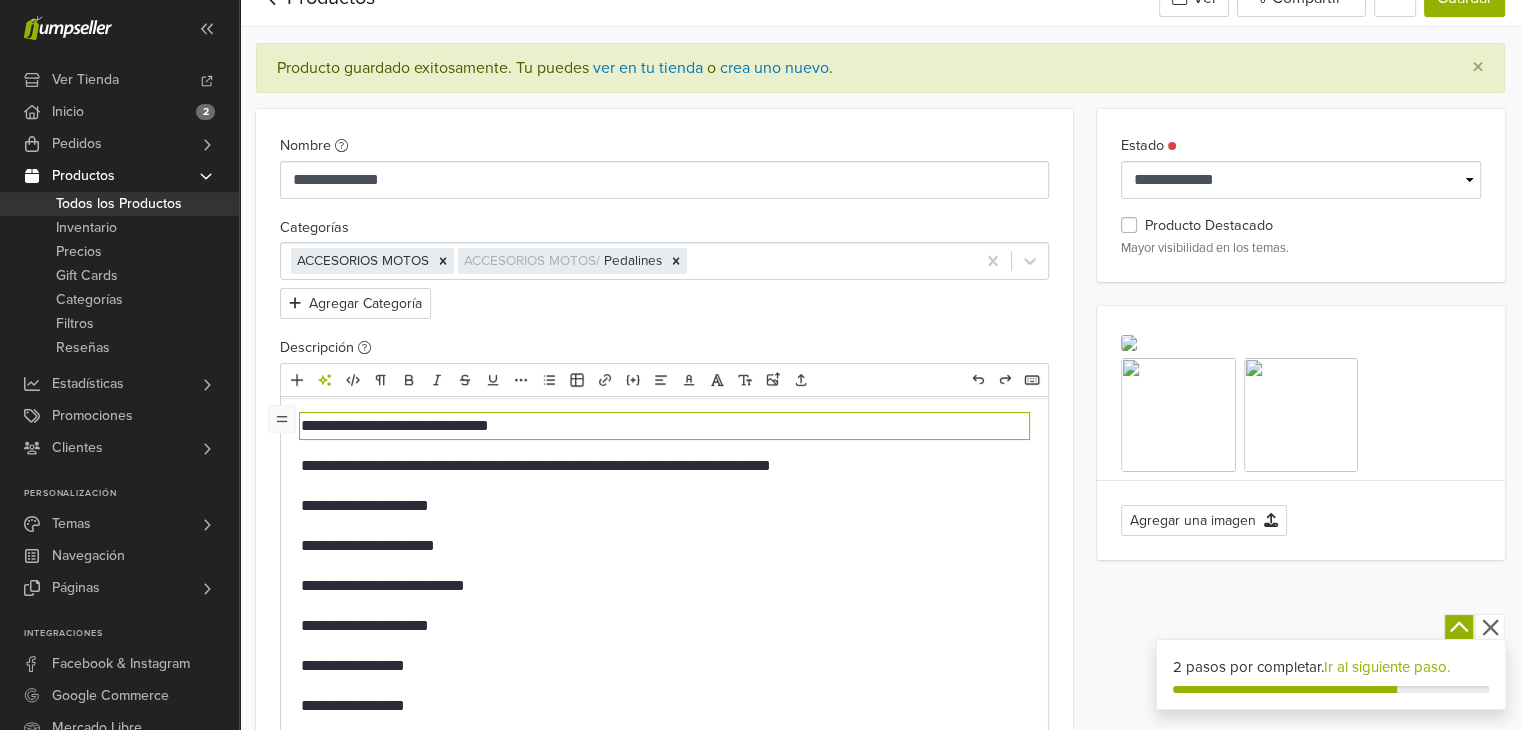 type on "**********" 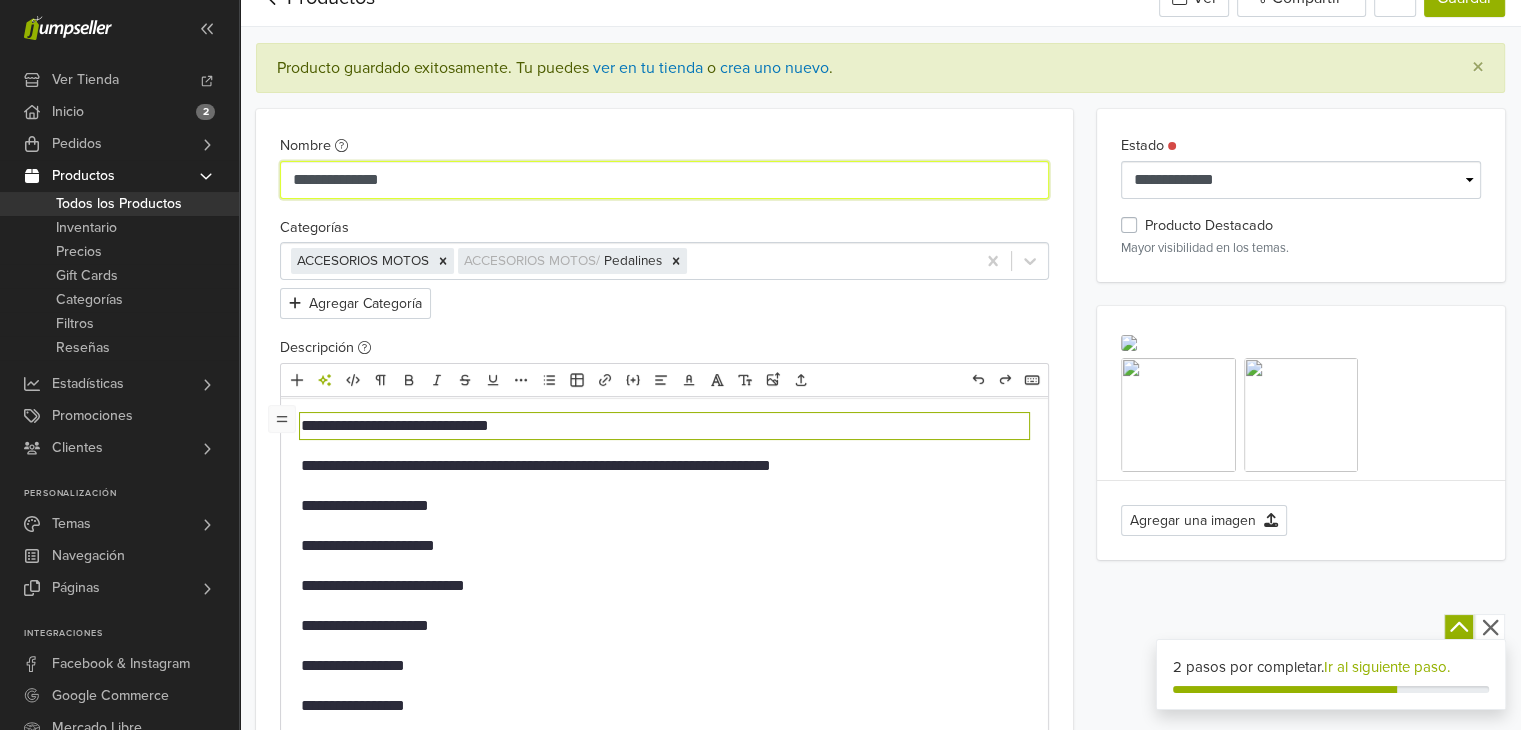 click on "**********" at bounding box center [664, 180] 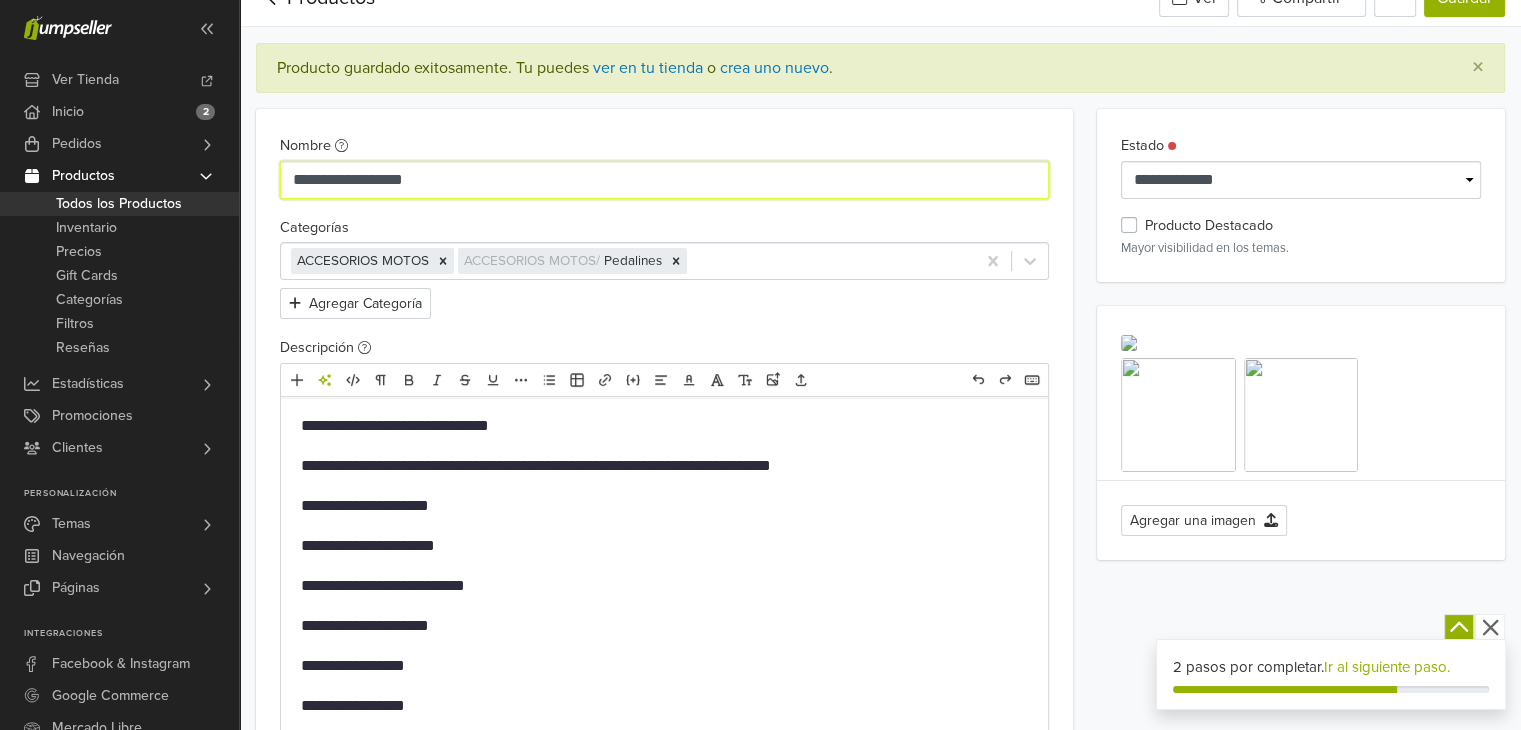 type on "**********" 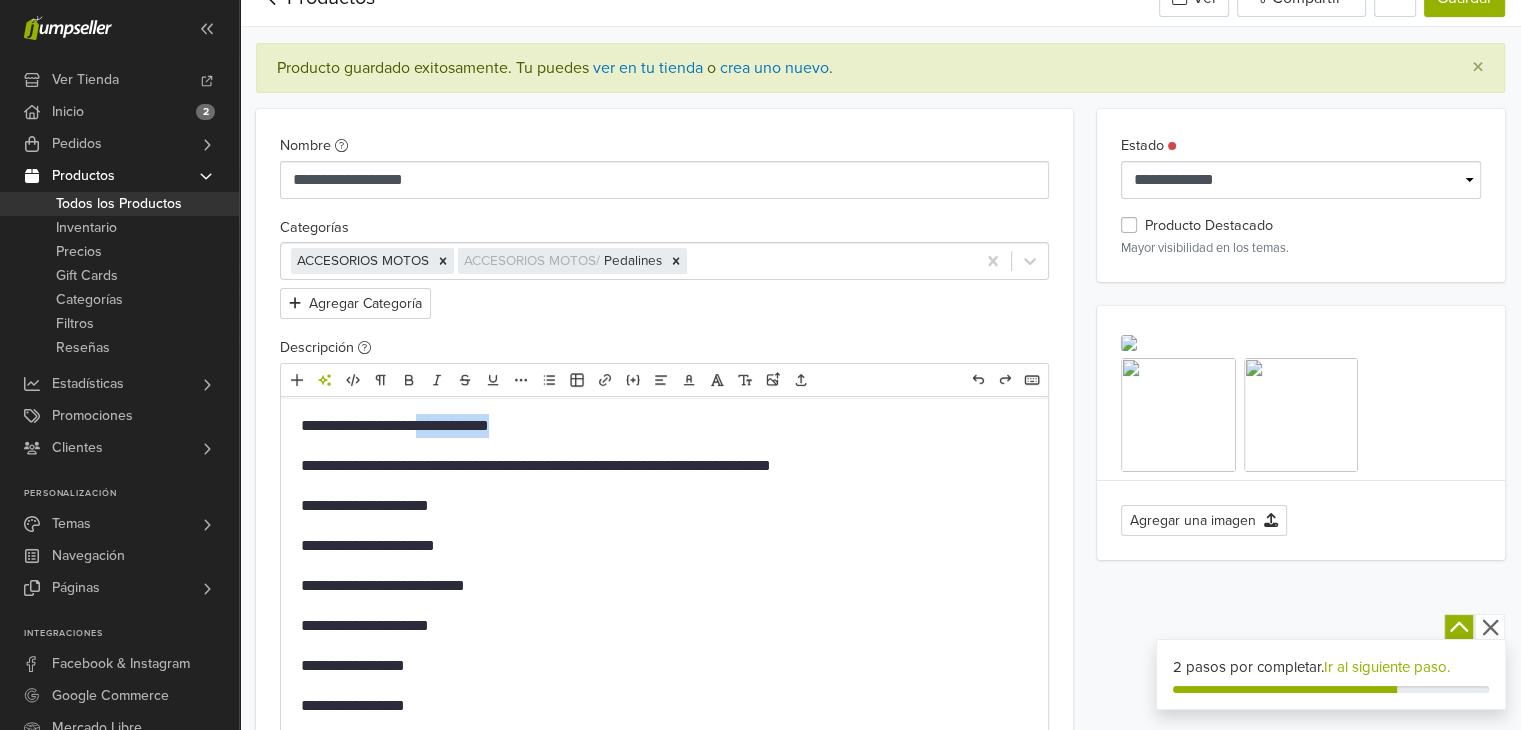 drag, startPoint x: 536, startPoint y: 417, endPoint x: 442, endPoint y: 418, distance: 94.00532 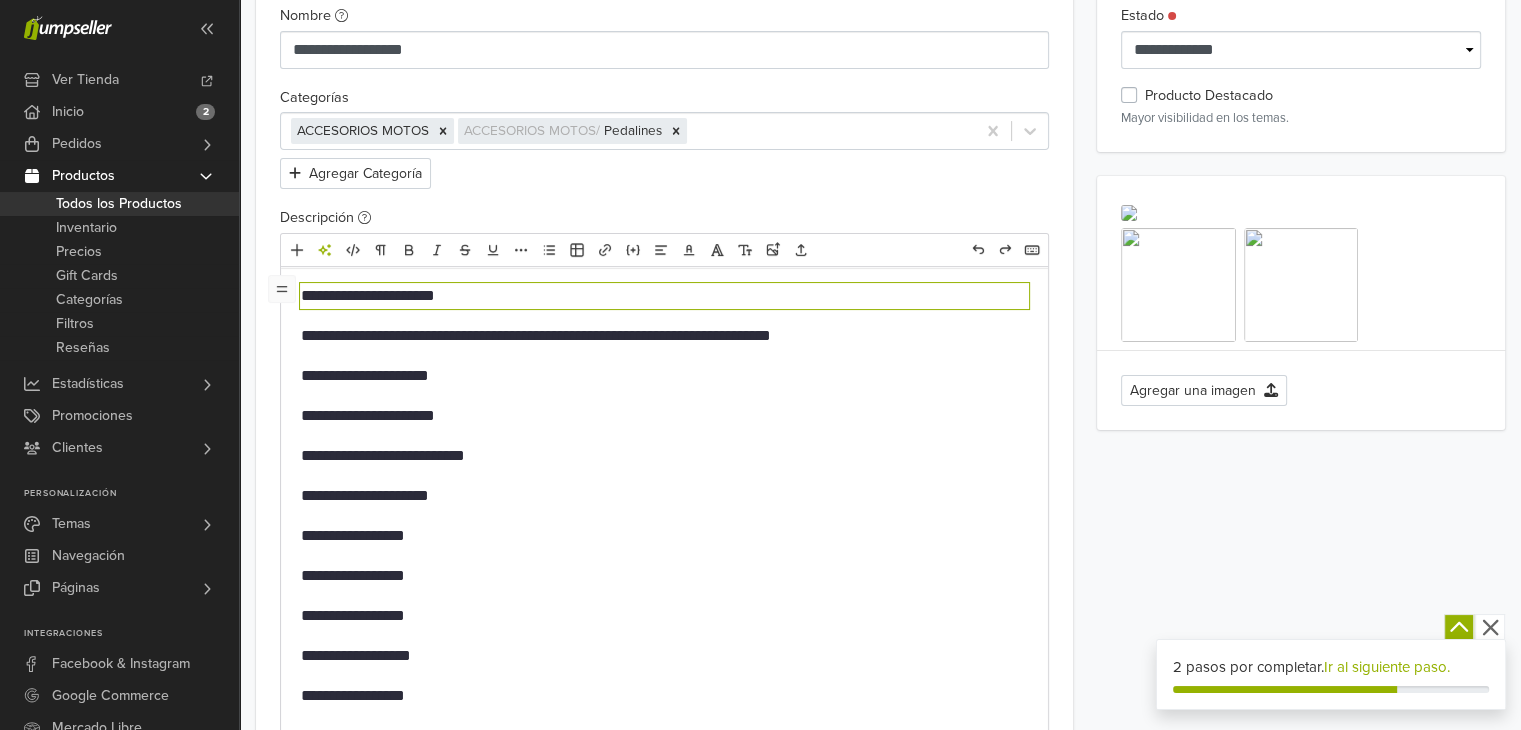 scroll, scrollTop: 330, scrollLeft: 0, axis: vertical 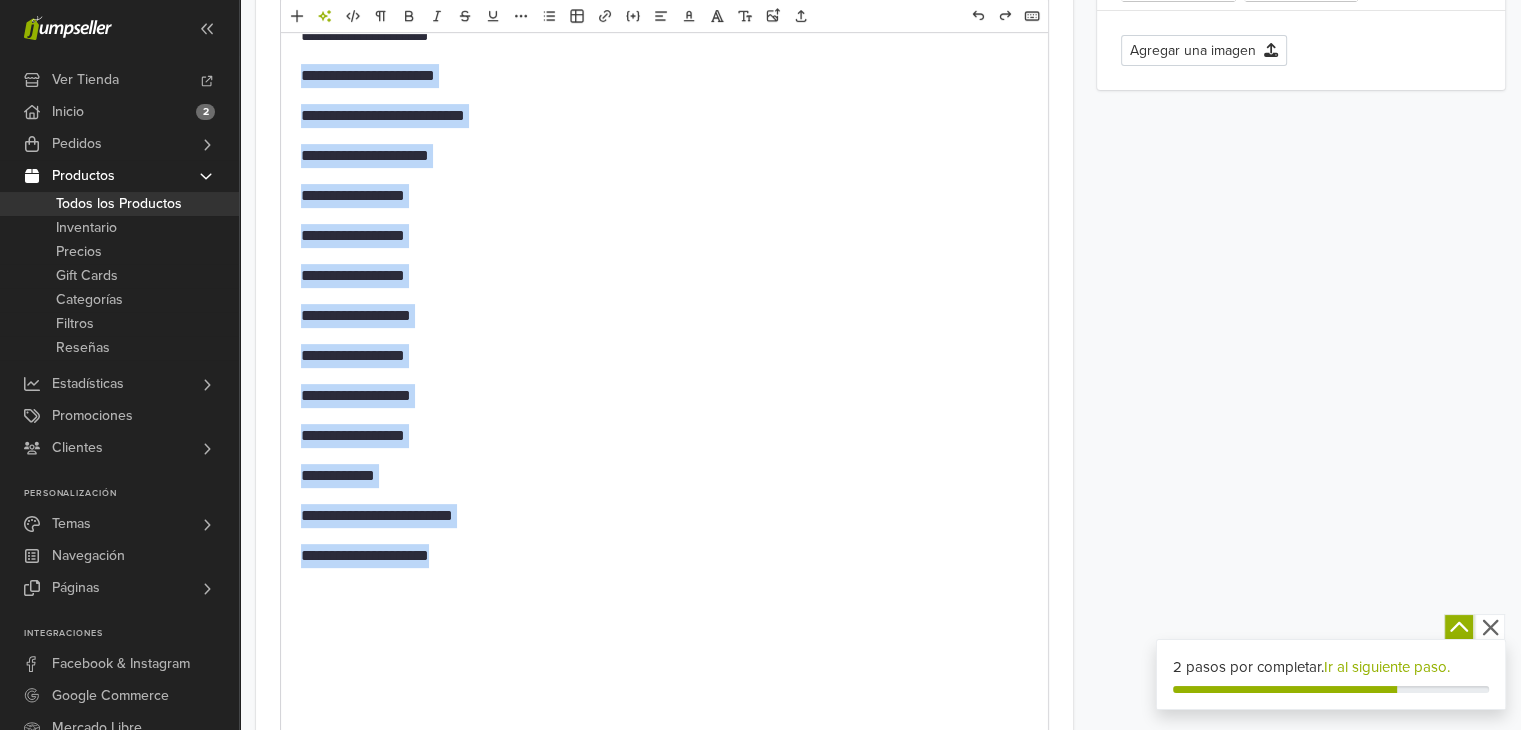 drag, startPoint x: 302, startPoint y: 343, endPoint x: 480, endPoint y: 548, distance: 271.49402 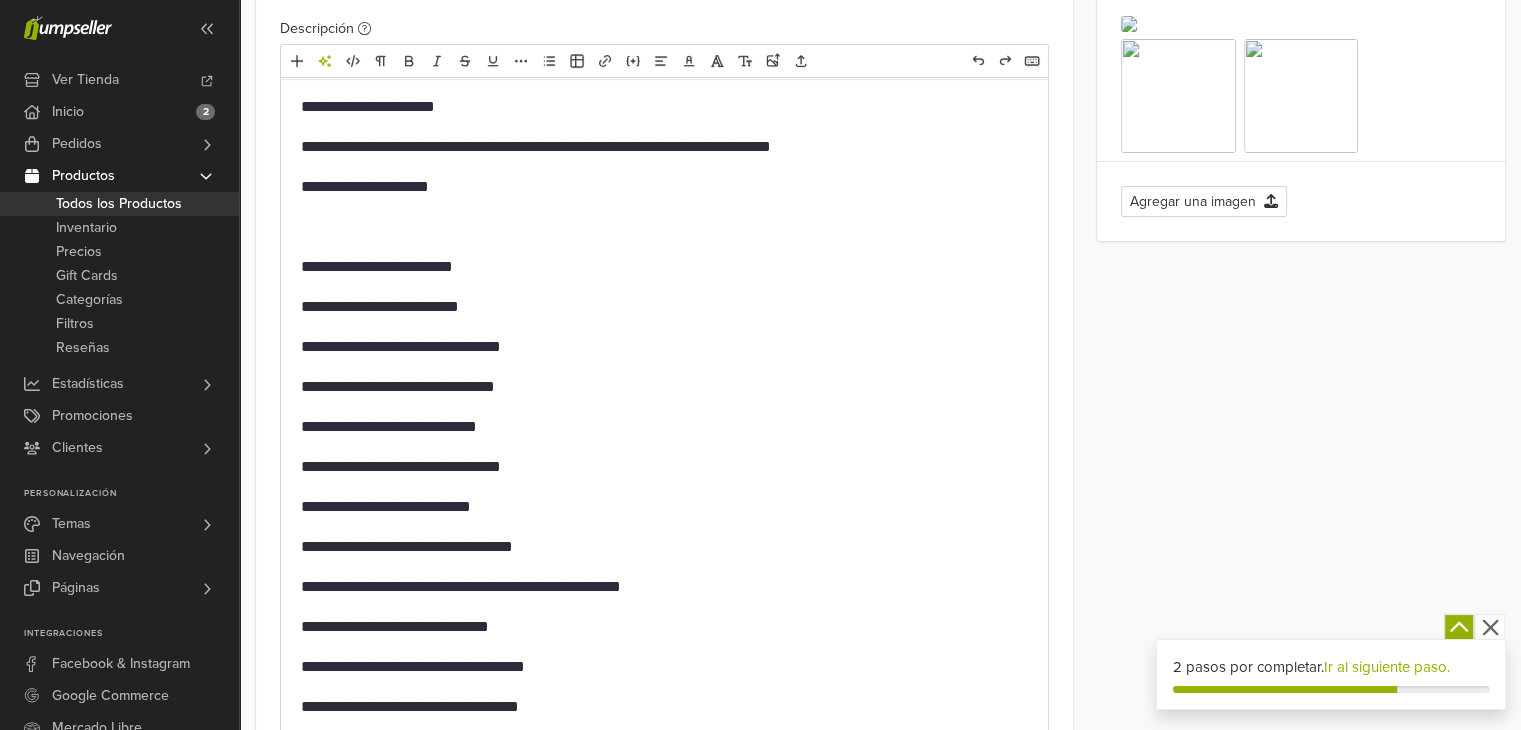 scroll, scrollTop: 300, scrollLeft: 0, axis: vertical 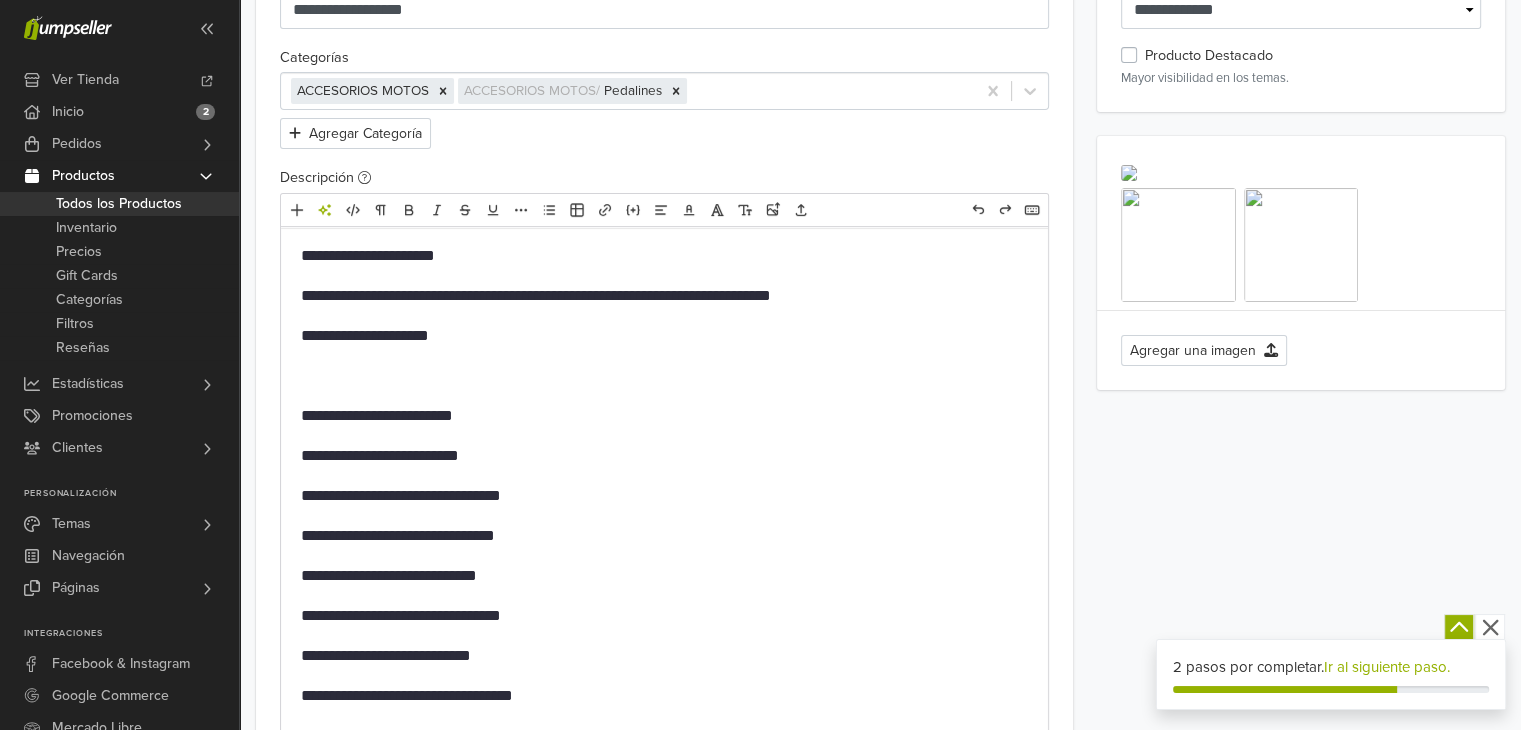 click on "**********" at bounding box center (664, 336) 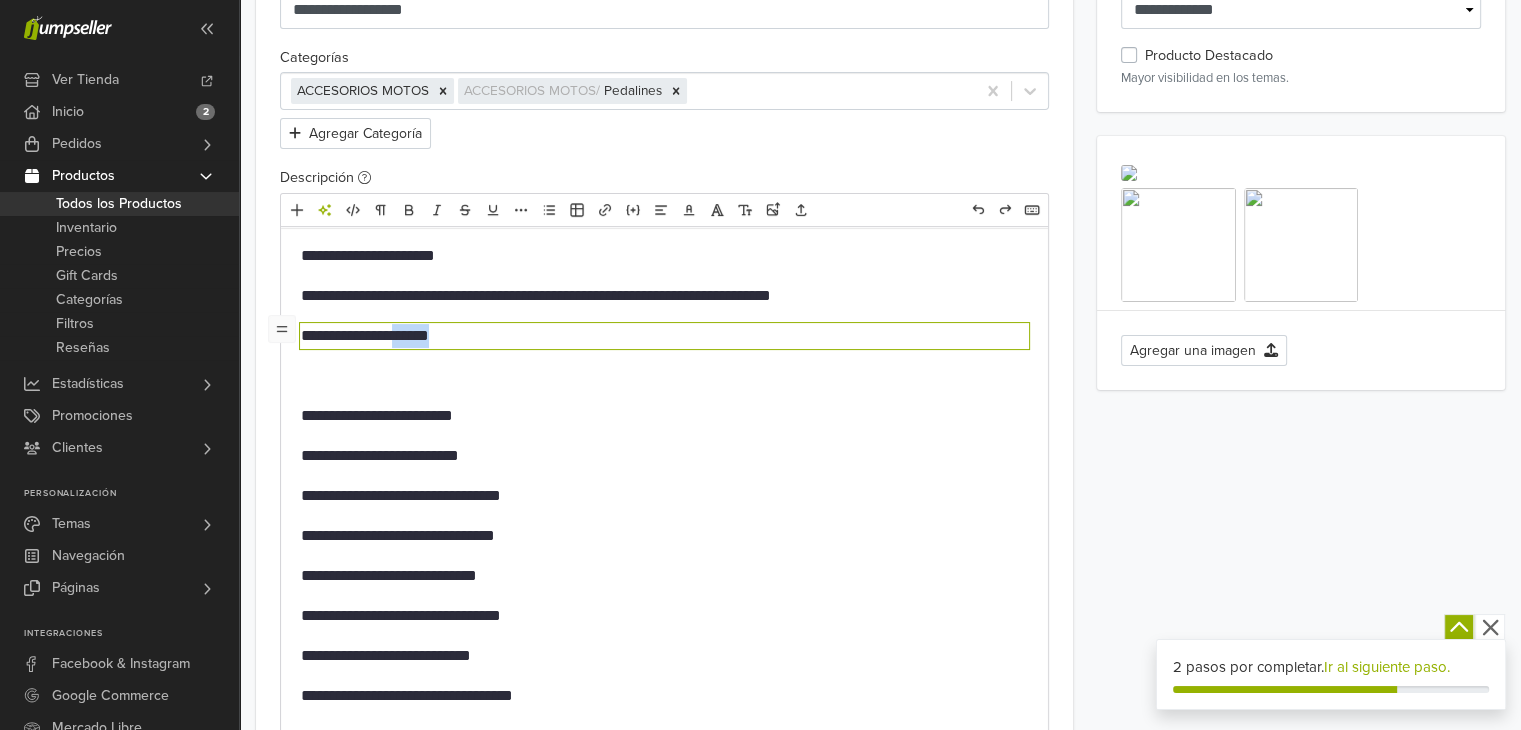 drag, startPoint x: 472, startPoint y: 333, endPoint x: 425, endPoint y: 329, distance: 47.169907 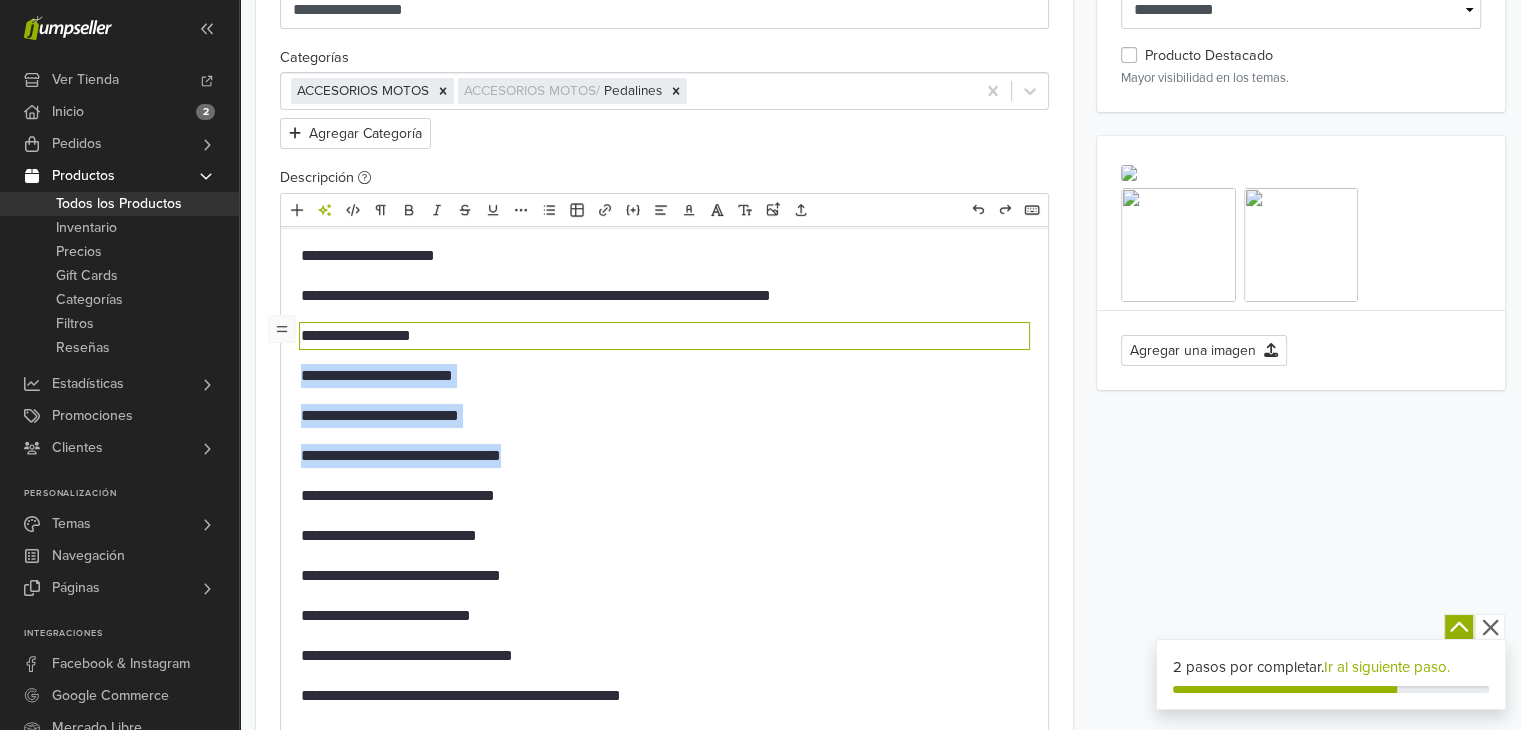 drag, startPoint x: 303, startPoint y: 374, endPoint x: 600, endPoint y: 455, distance: 307.84735 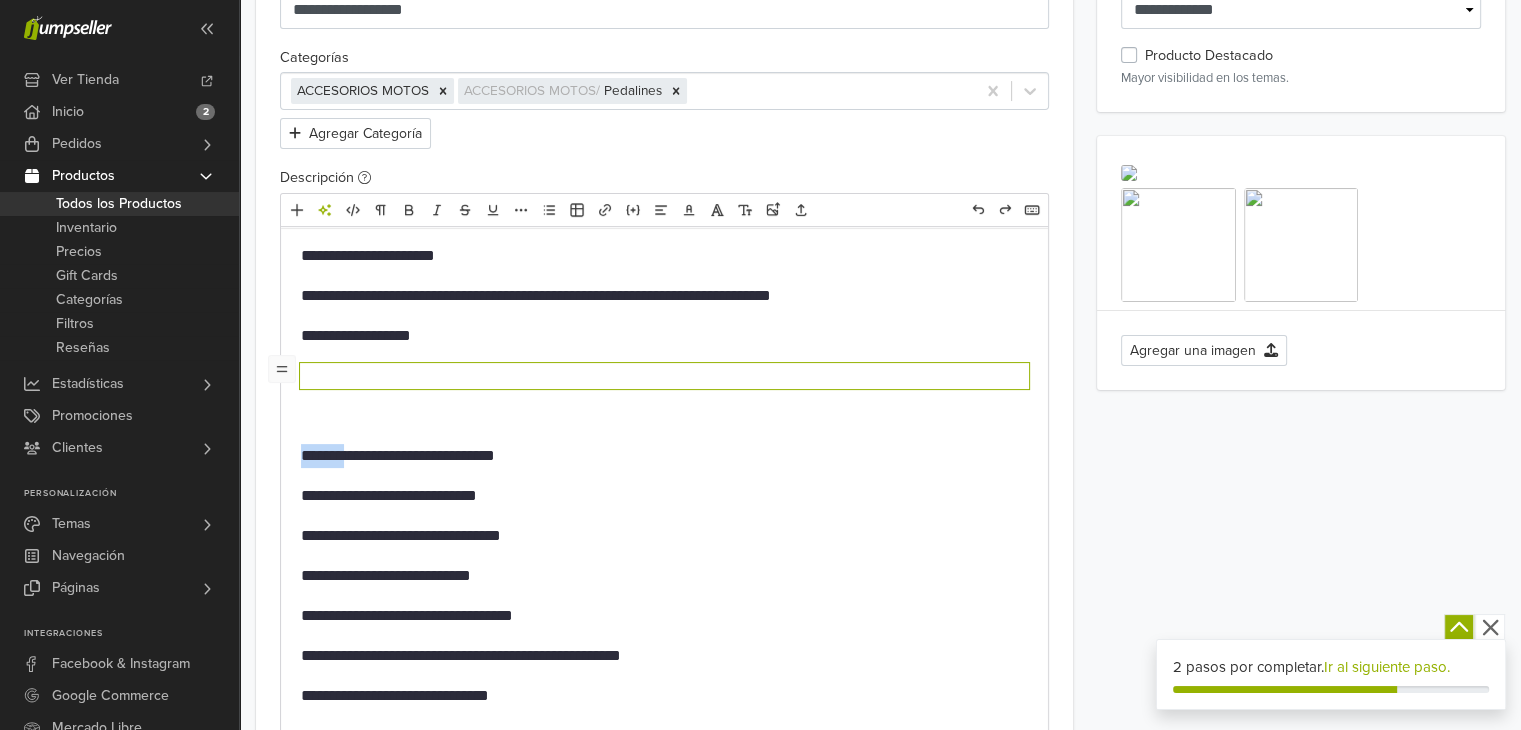 drag, startPoint x: 360, startPoint y: 449, endPoint x: 287, endPoint y: 453, distance: 73.109505 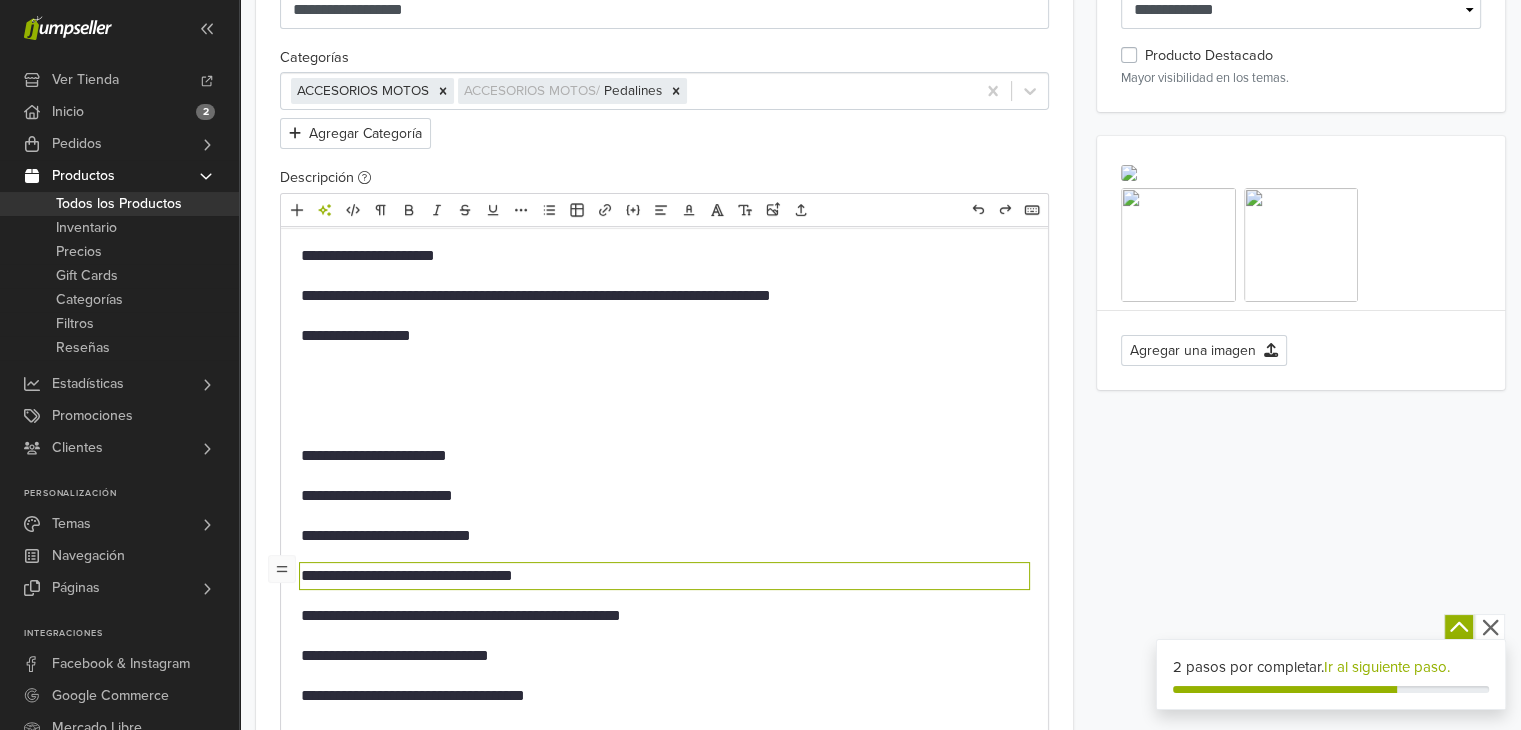 click on "**********" at bounding box center [664, 456] 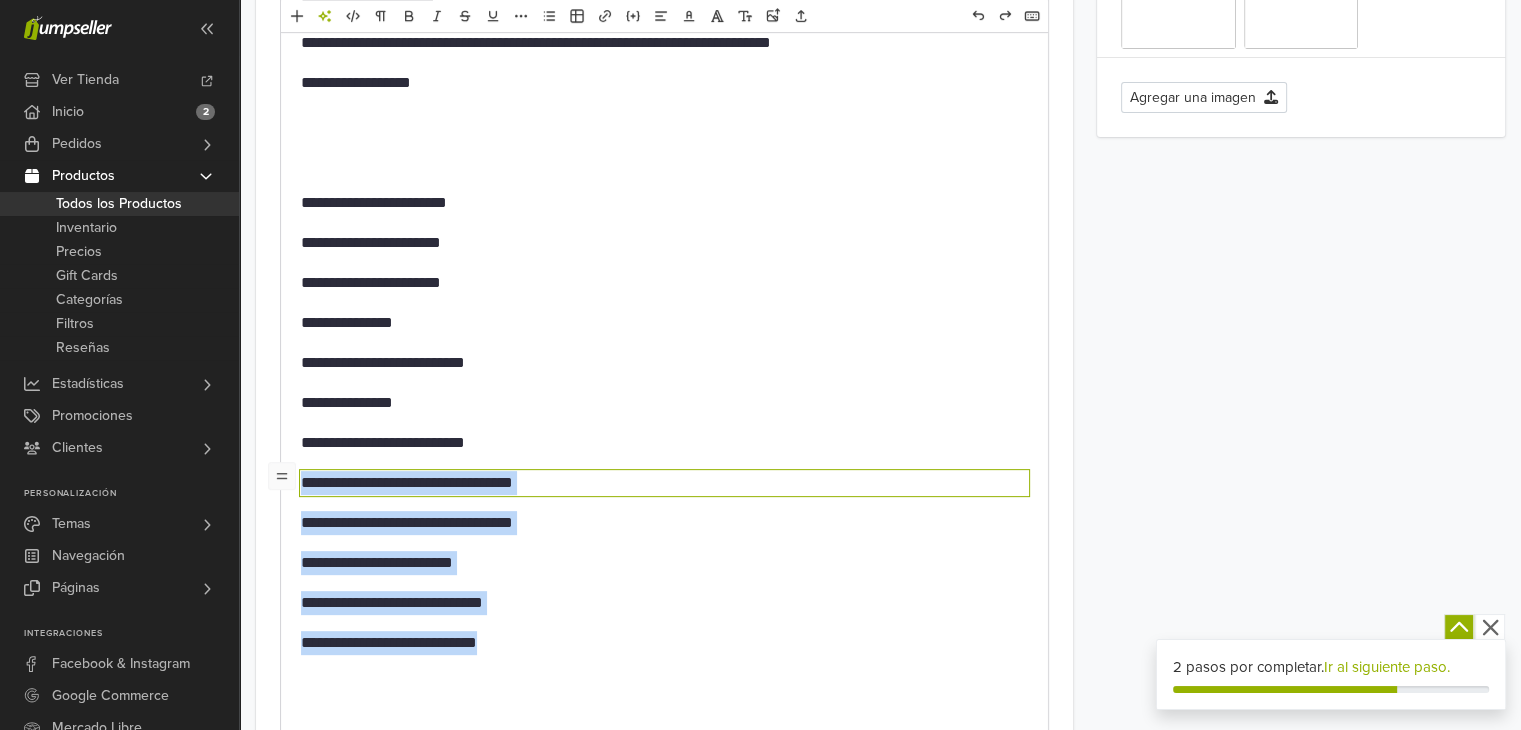 scroll, scrollTop: 593, scrollLeft: 0, axis: vertical 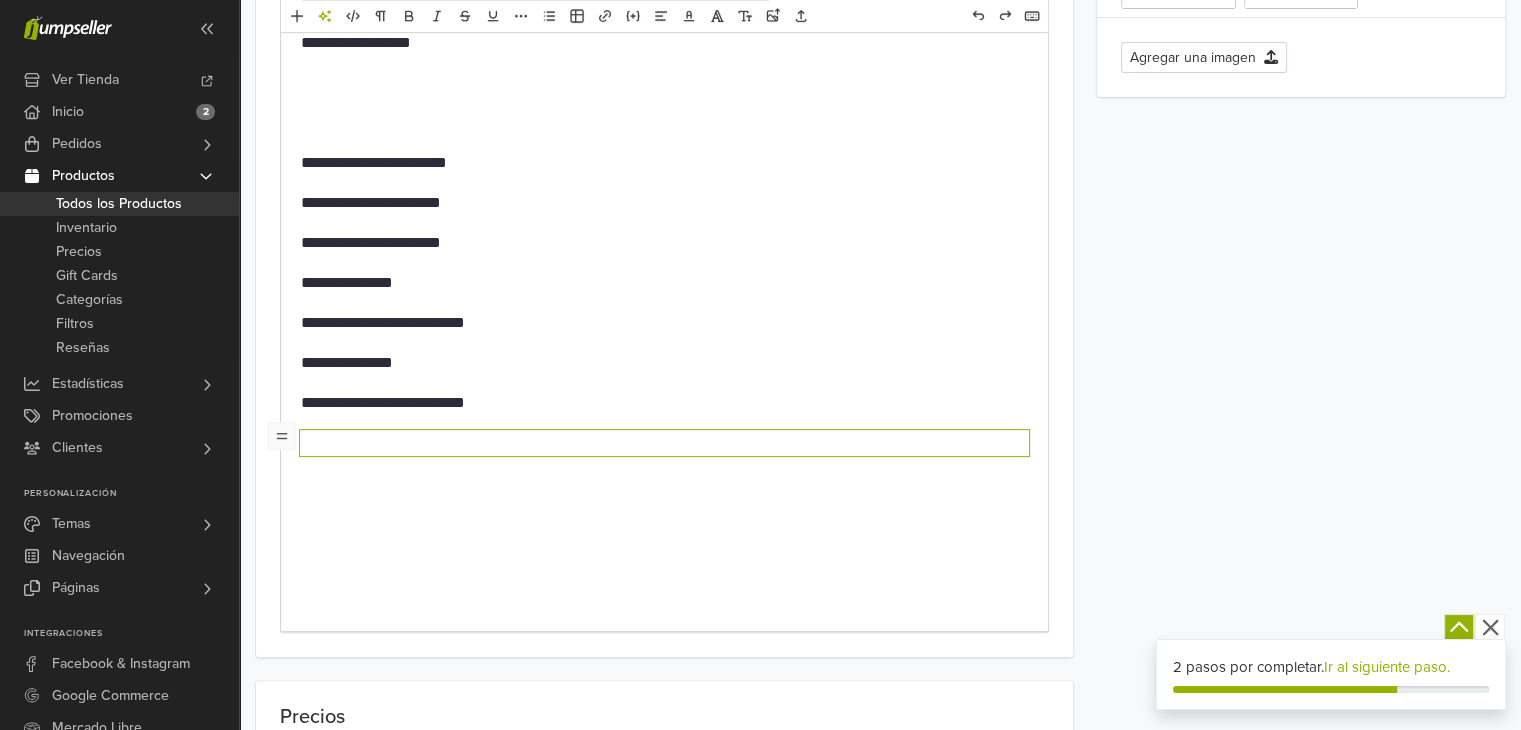 type on "**********" 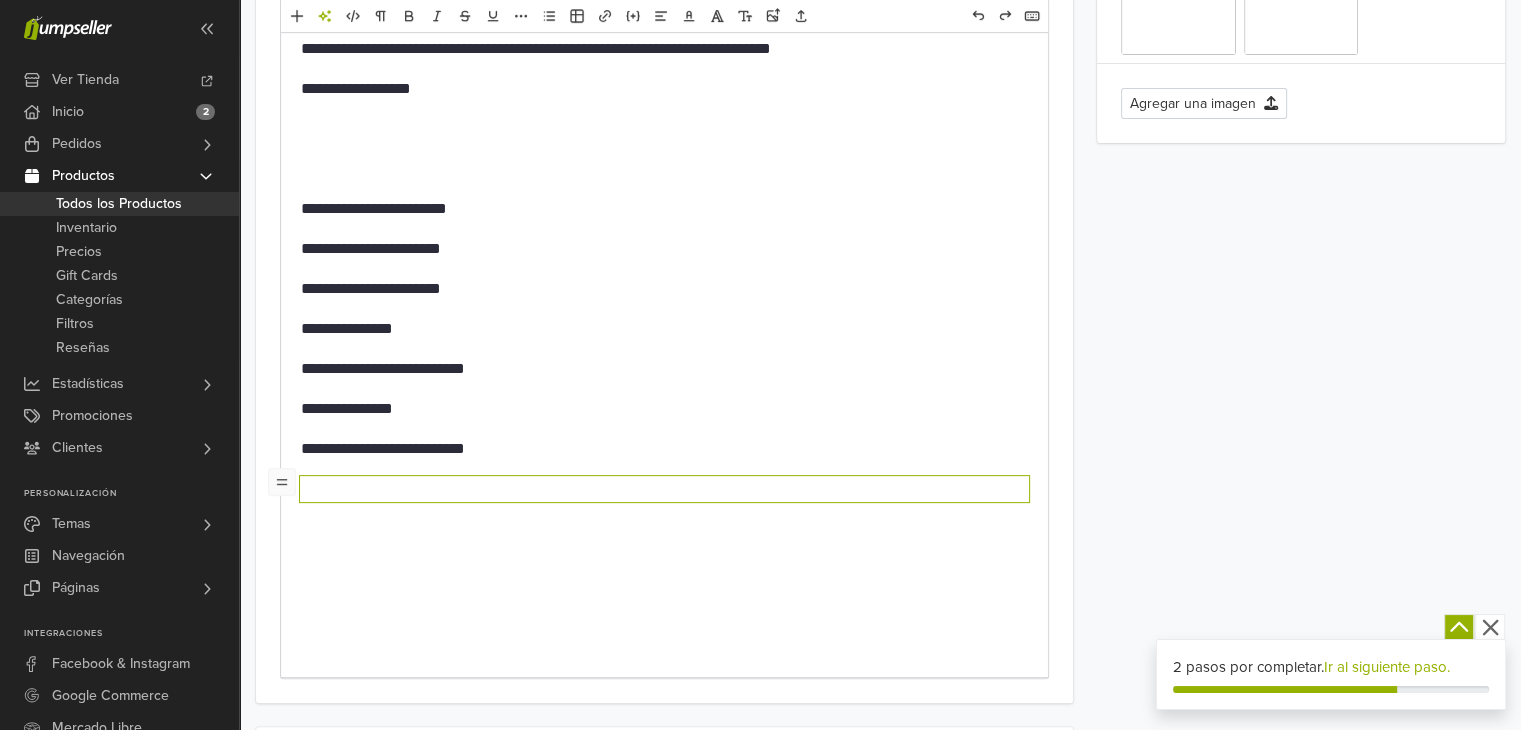 scroll, scrollTop: 593, scrollLeft: 0, axis: vertical 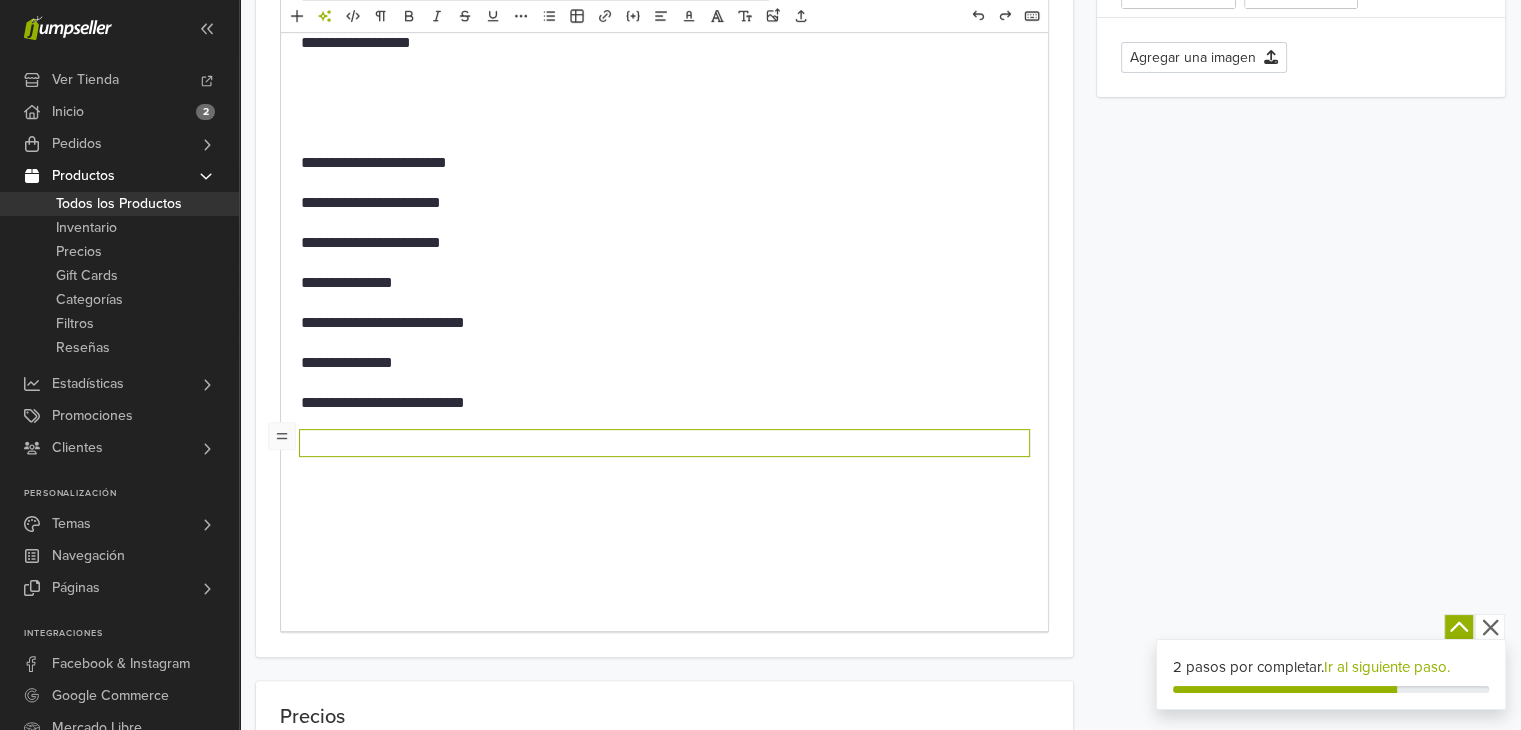 click 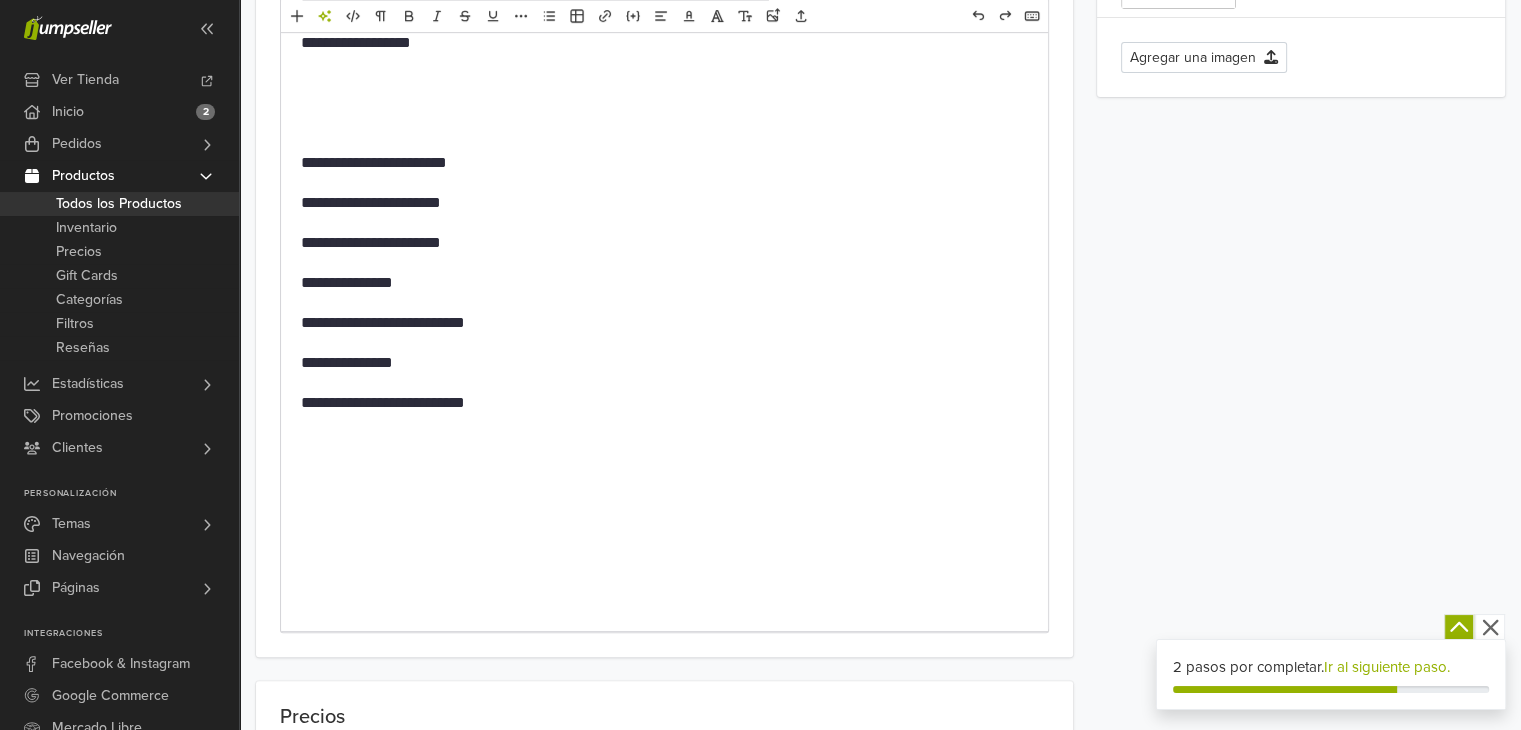 click 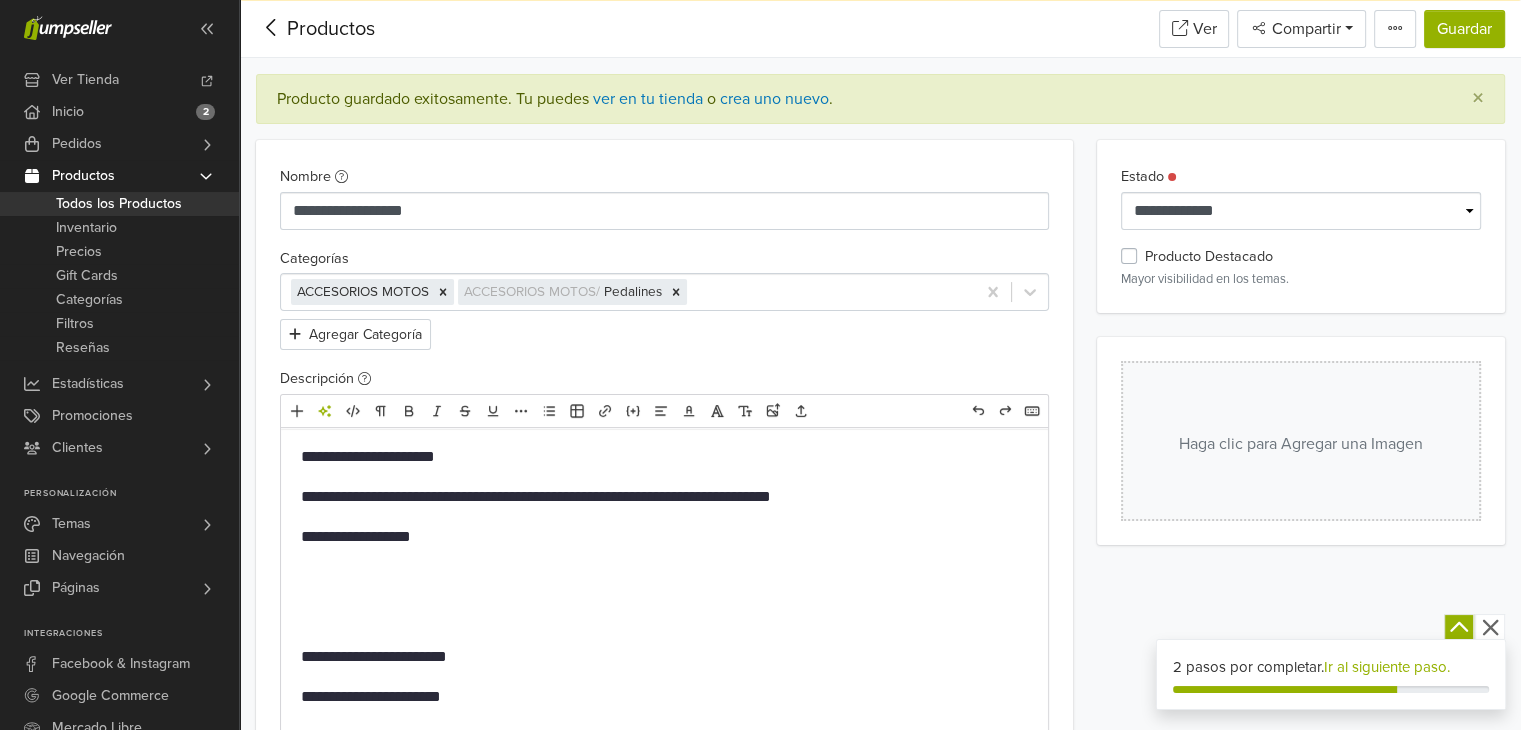 scroll, scrollTop: 93, scrollLeft: 0, axis: vertical 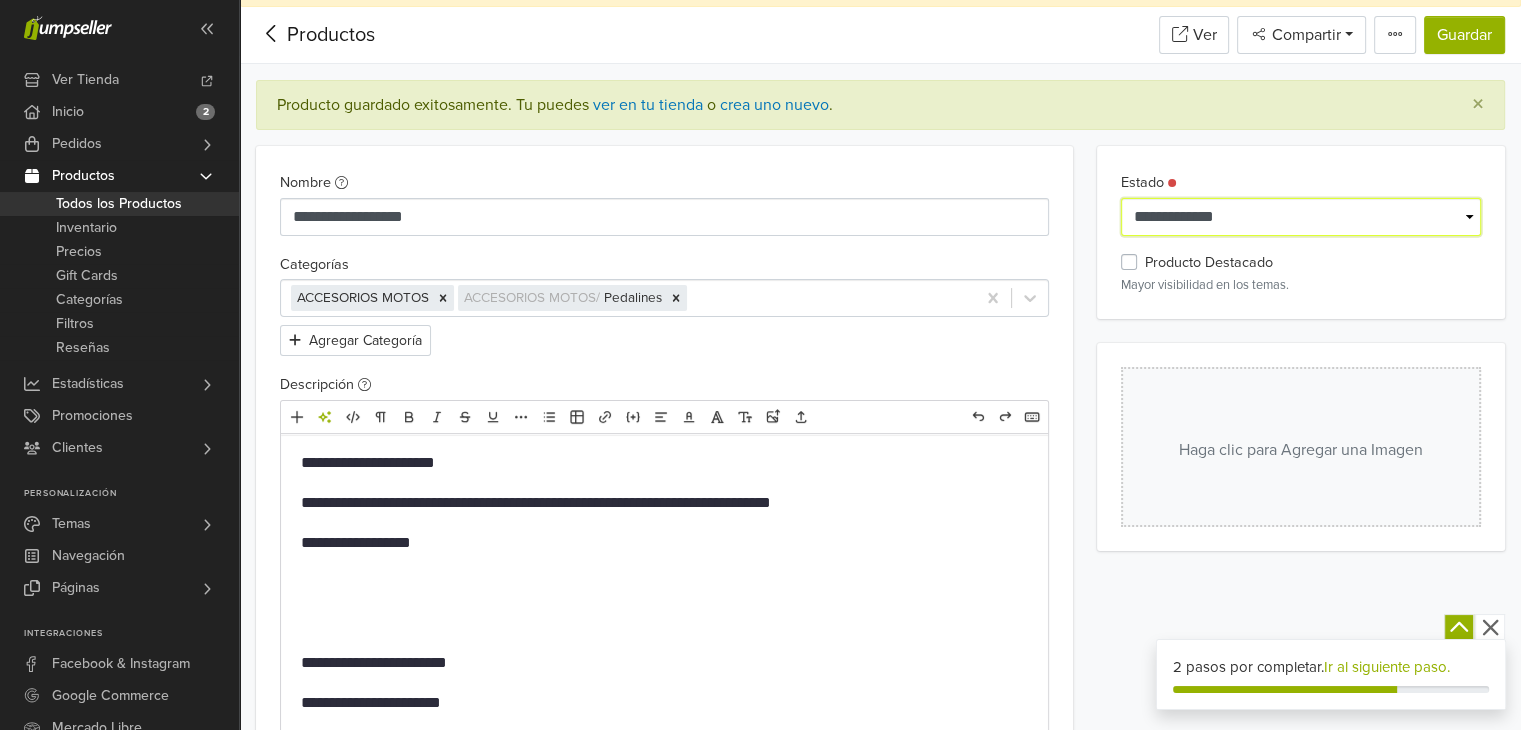 click on "**********" at bounding box center [1301, 217] 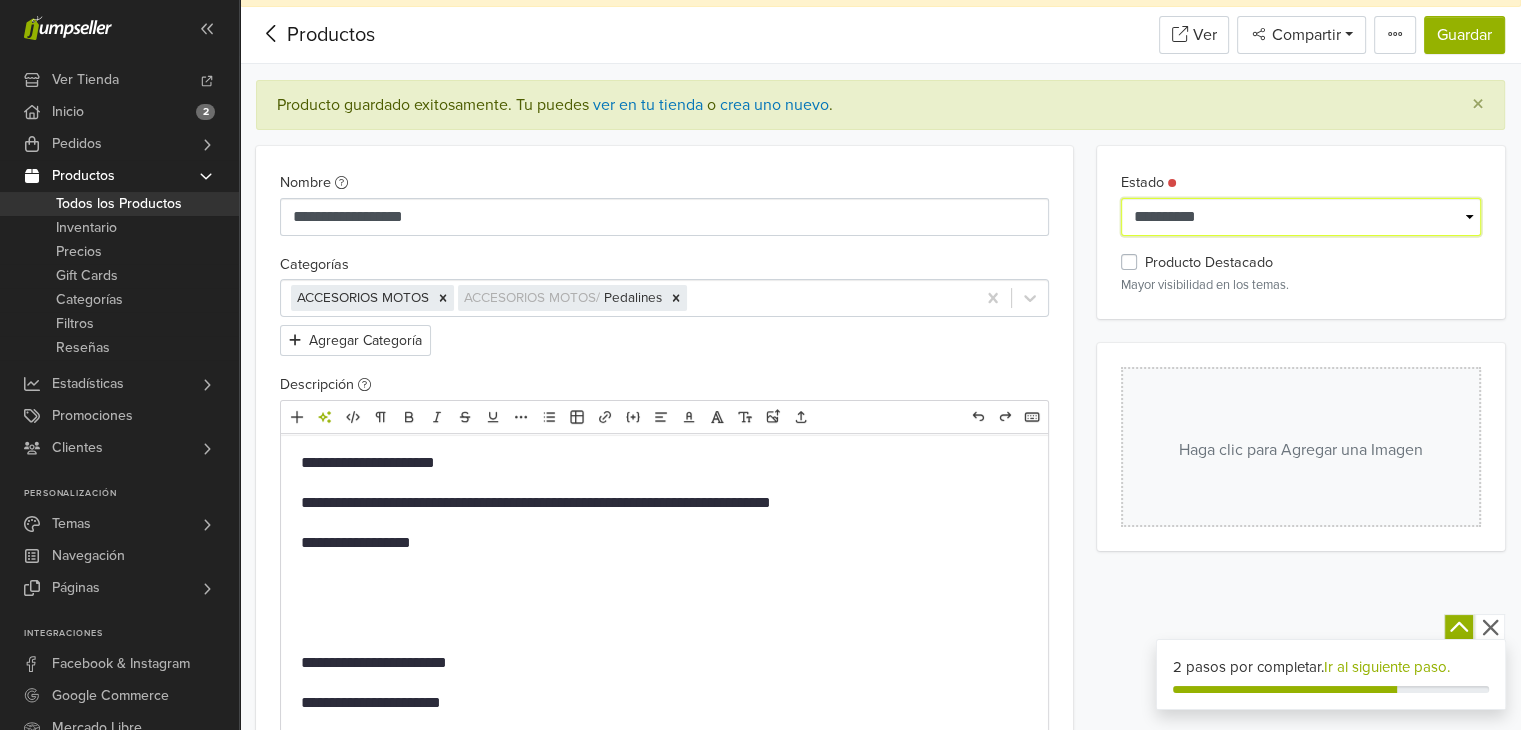 click on "**********" at bounding box center [1301, 217] 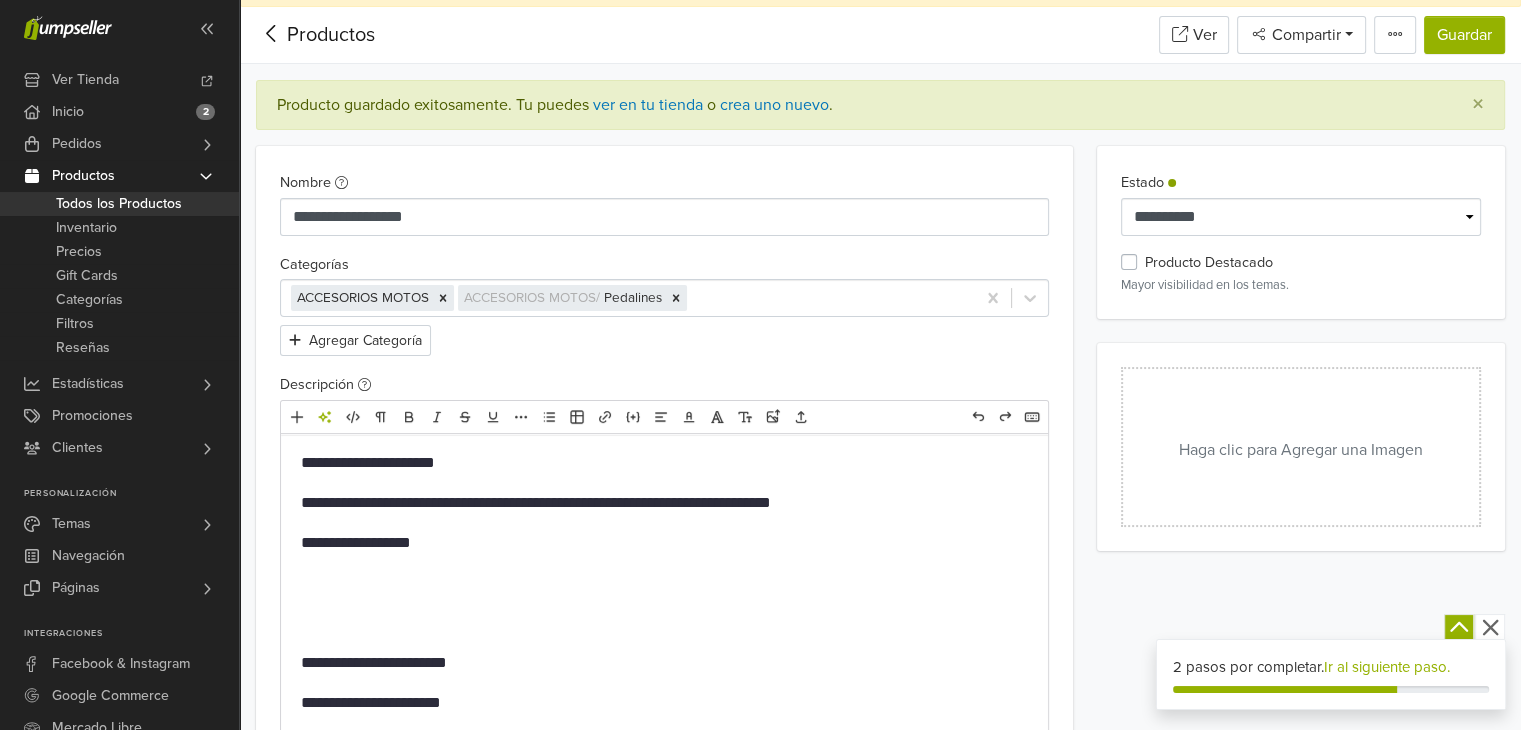 click on "Haga clic para Agregar una Imagen" at bounding box center (1301, 447) 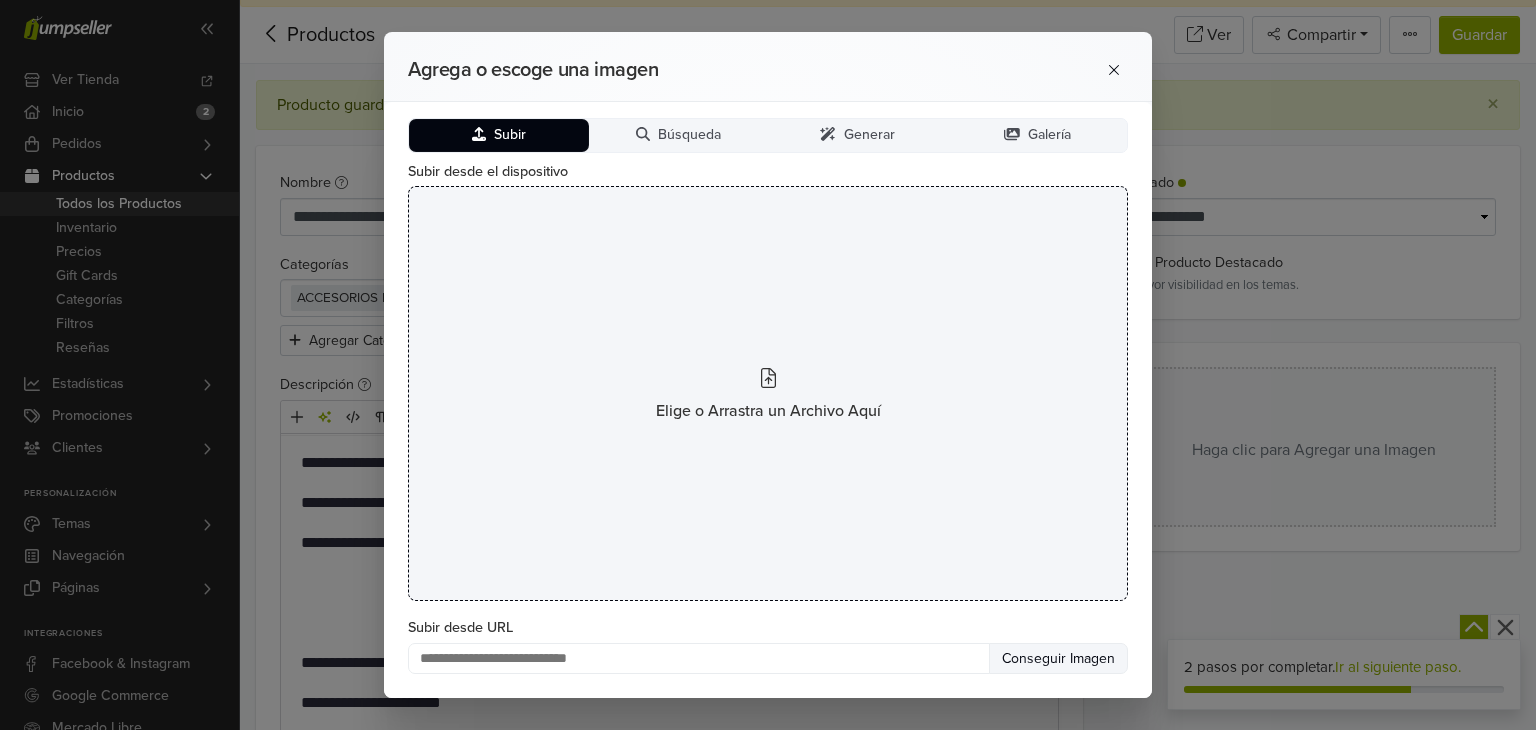 click on "Elige o Arrastra un Archivo Aquí" at bounding box center [768, 393] 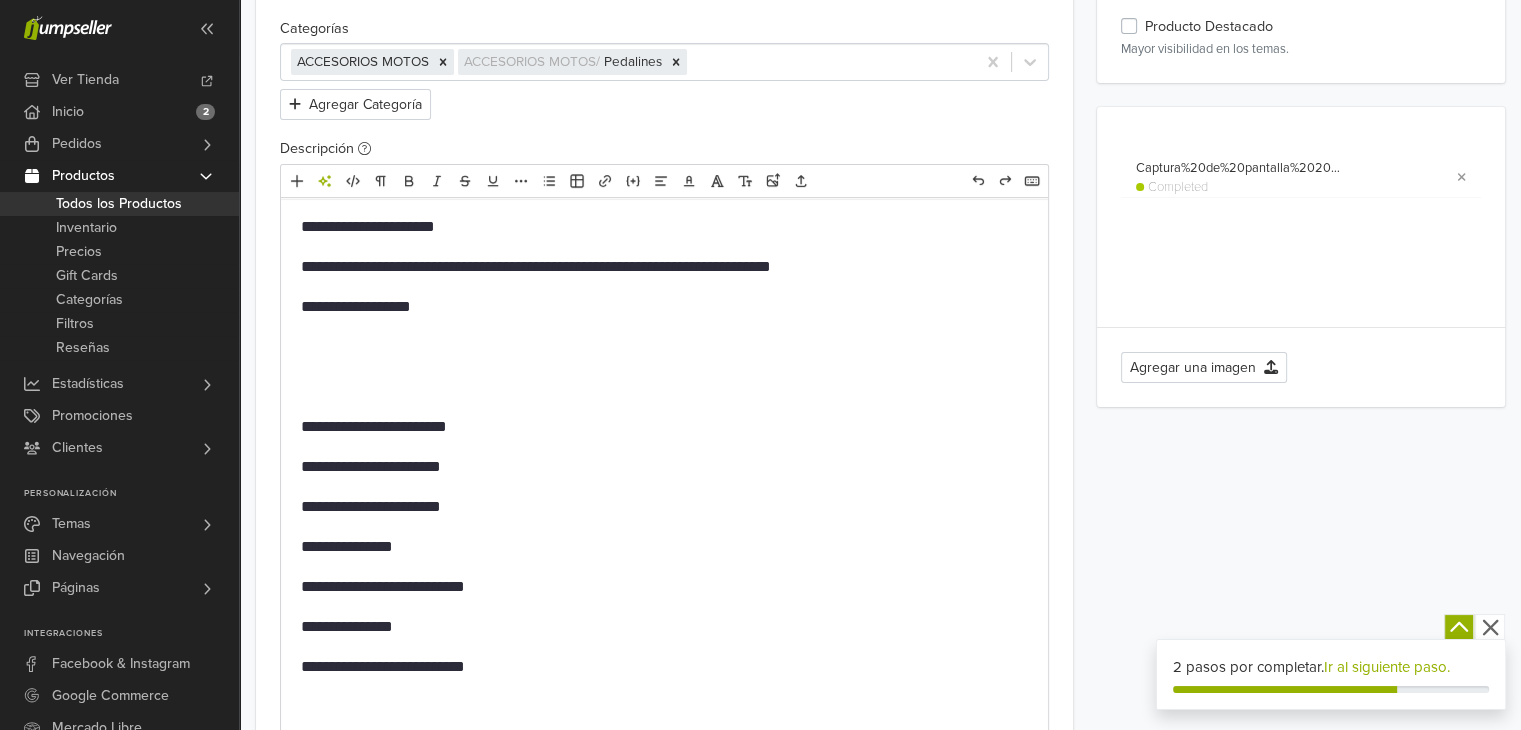 scroll, scrollTop: 593, scrollLeft: 0, axis: vertical 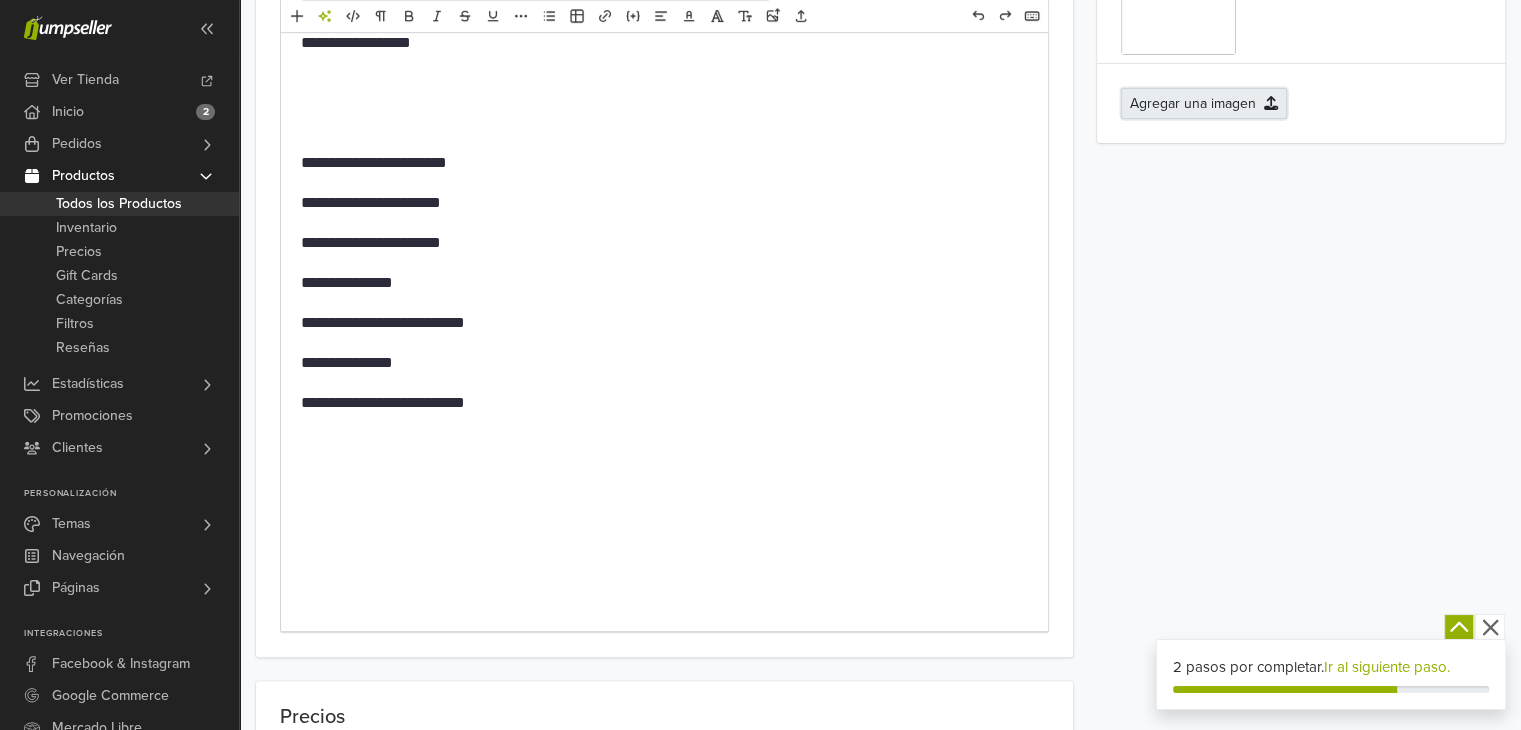 click on "Agregar una imagen" at bounding box center [1204, 103] 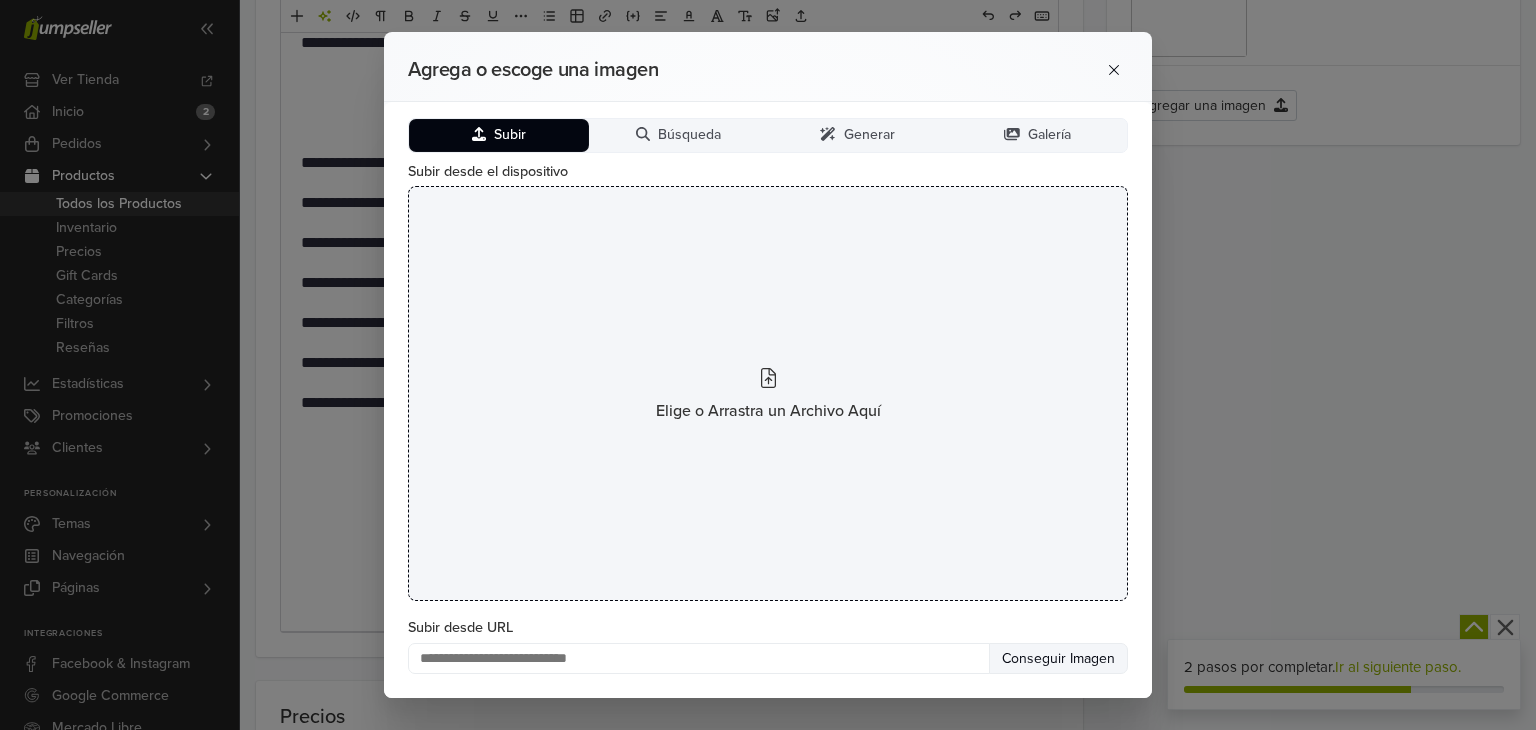 click on "Elige o Arrastra un Archivo Aquí" at bounding box center (768, 393) 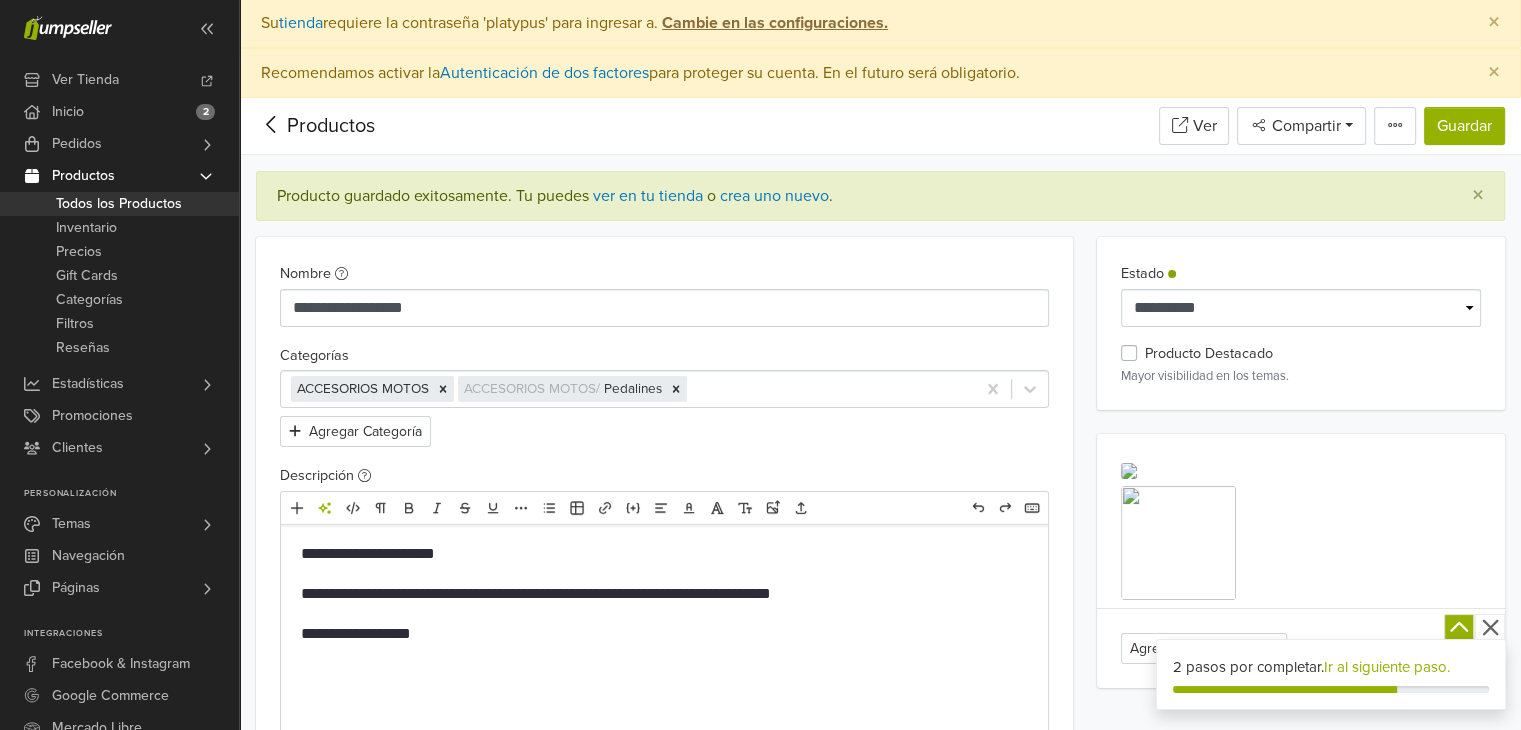 scroll, scrollTop: 0, scrollLeft: 0, axis: both 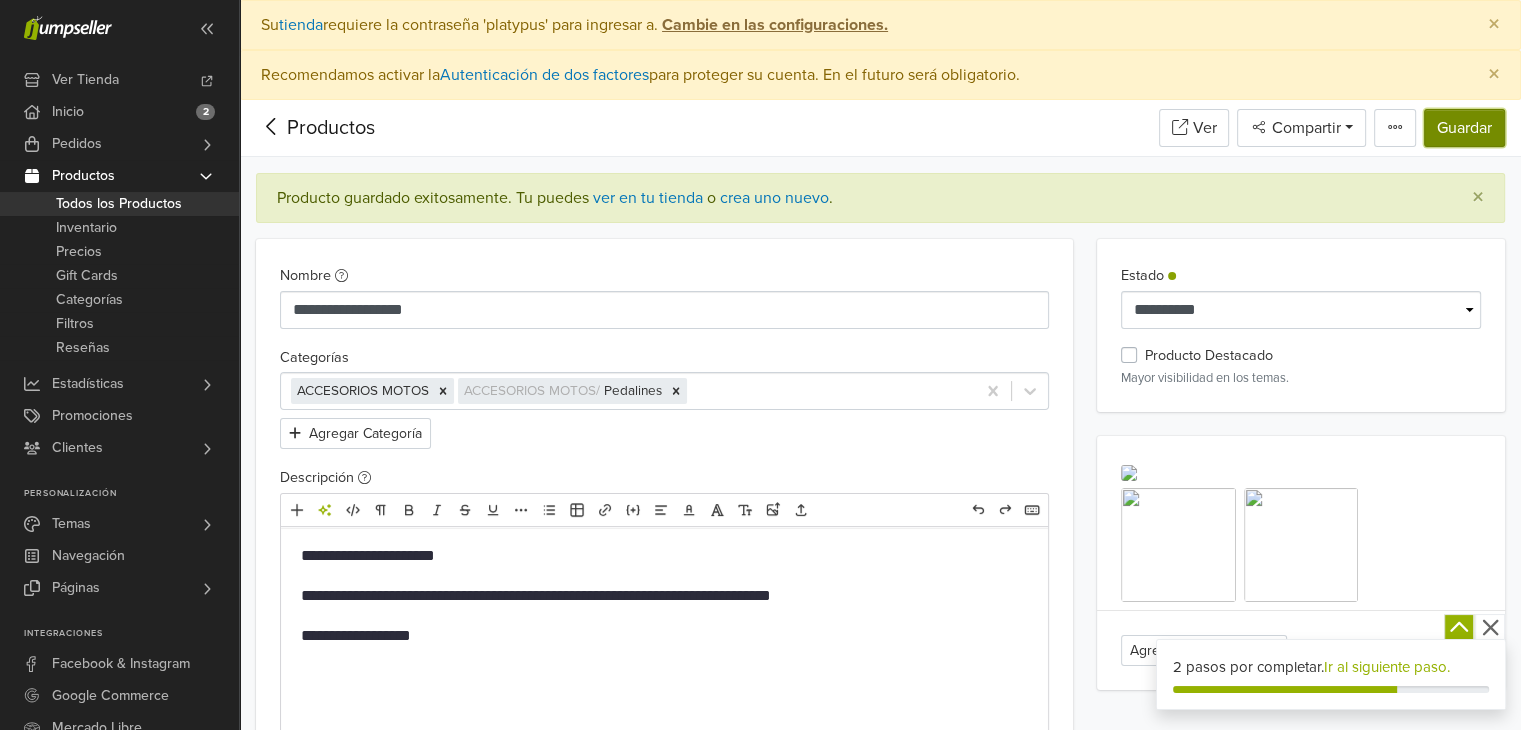 click on "Guardar" at bounding box center [1464, 128] 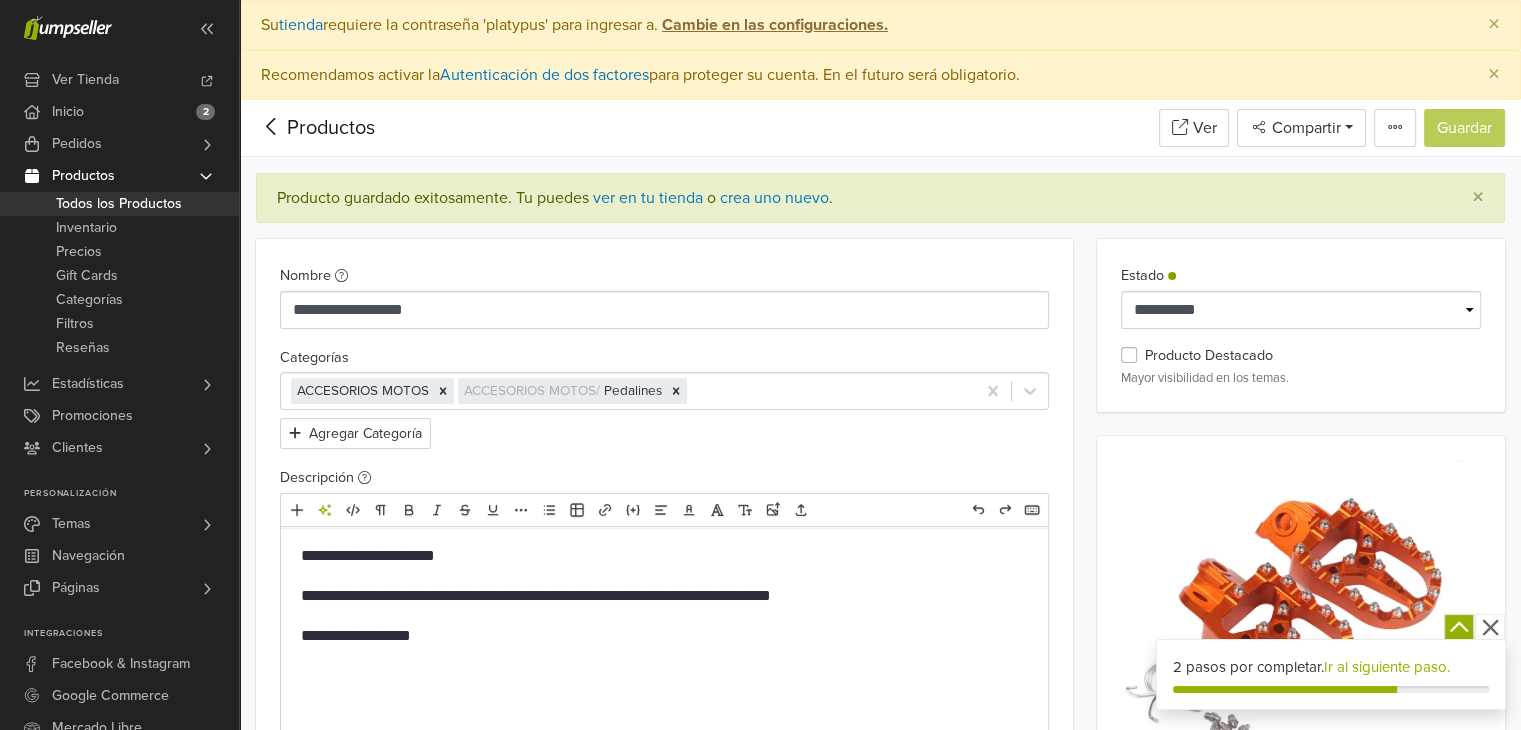 click on "Todos los Productos" at bounding box center (119, 204) 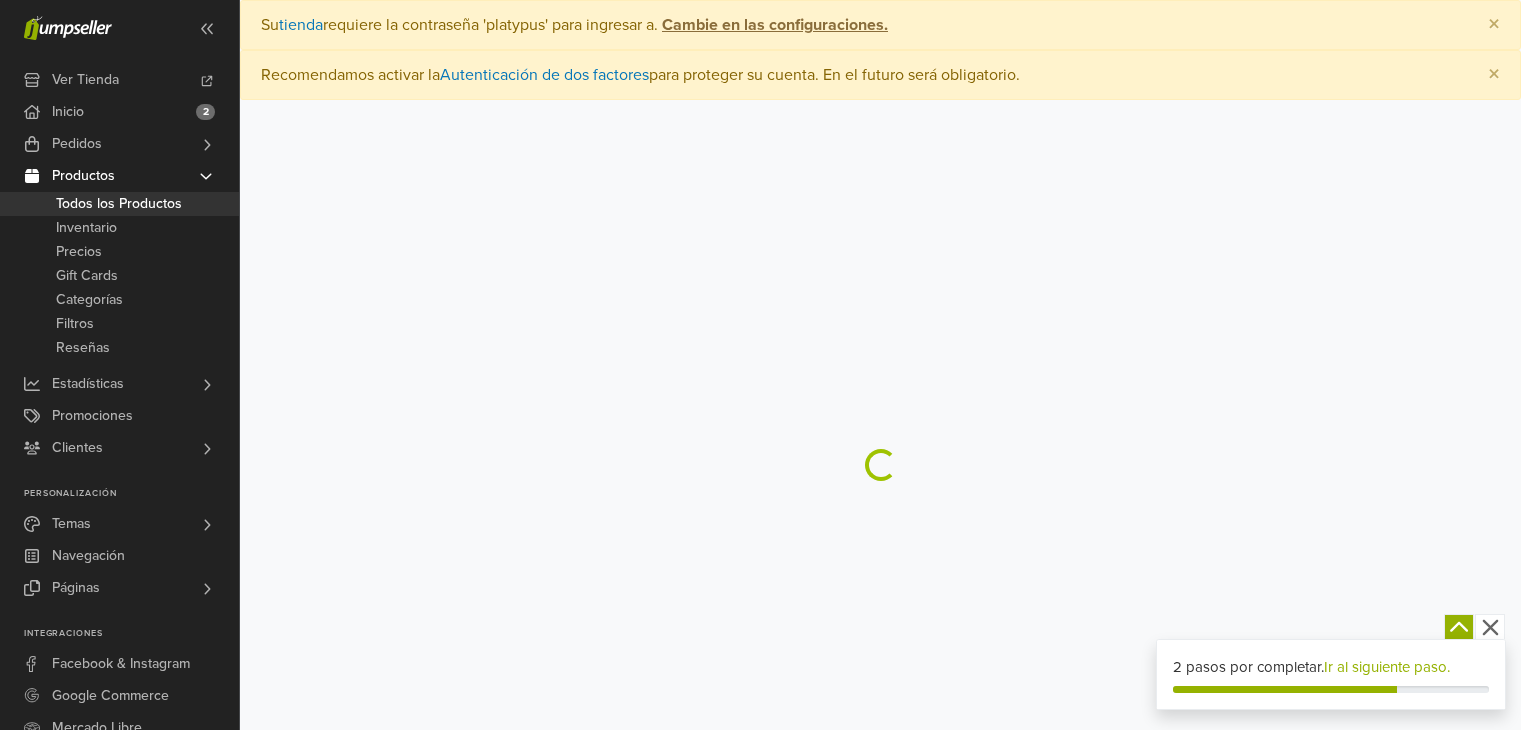 scroll, scrollTop: 0, scrollLeft: 0, axis: both 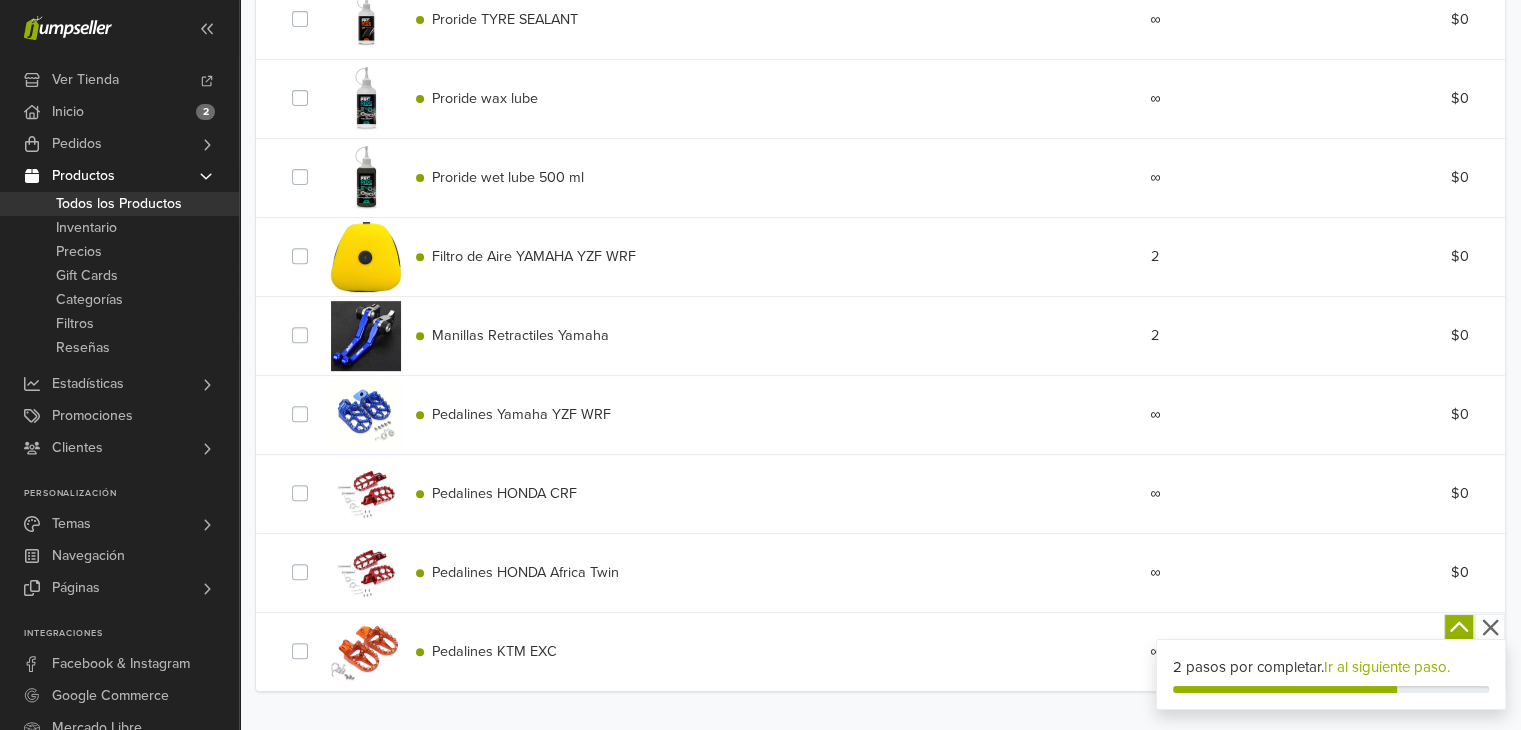 click 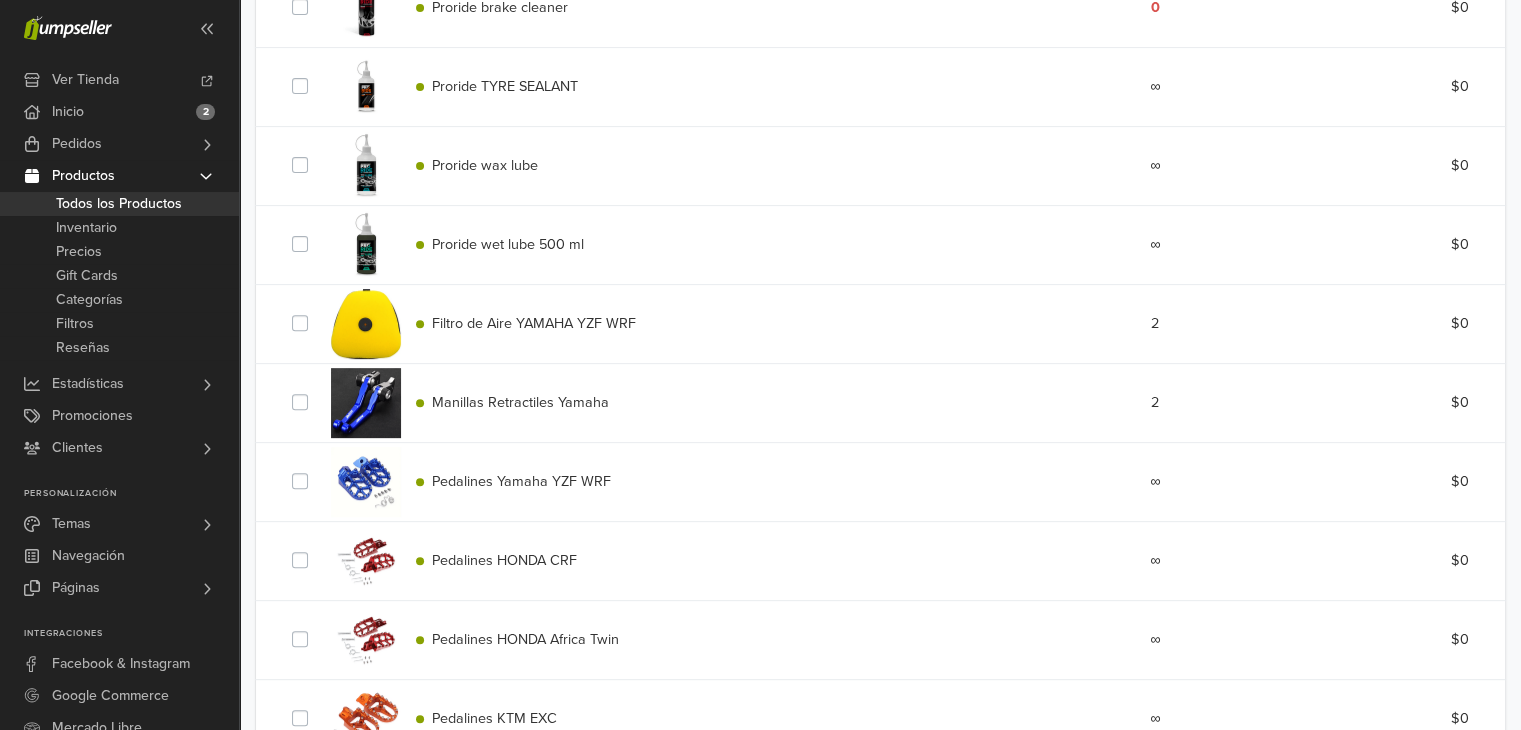 scroll, scrollTop: 737, scrollLeft: 0, axis: vertical 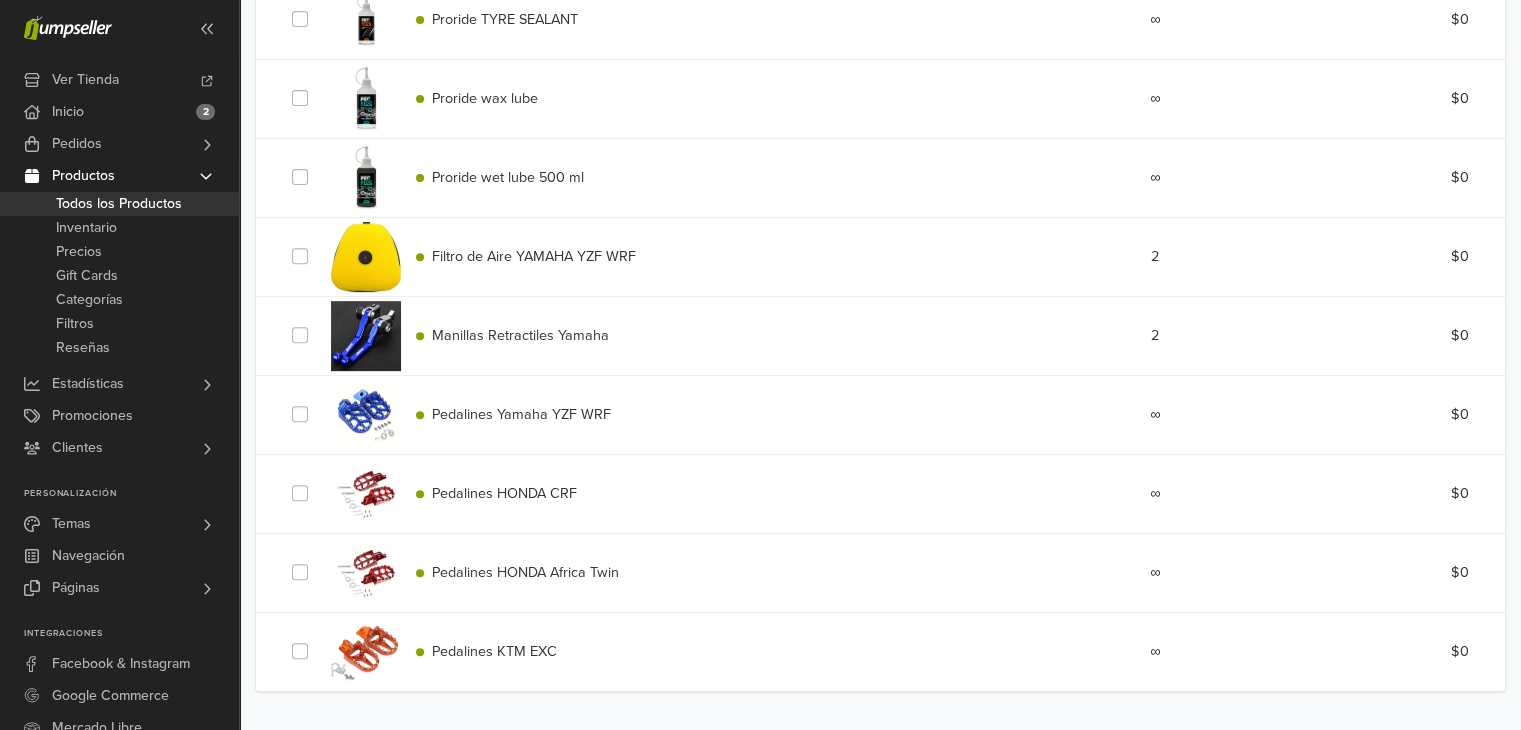 click on "Manillas Retractiles Yamaha" at bounding box center [652, 336] 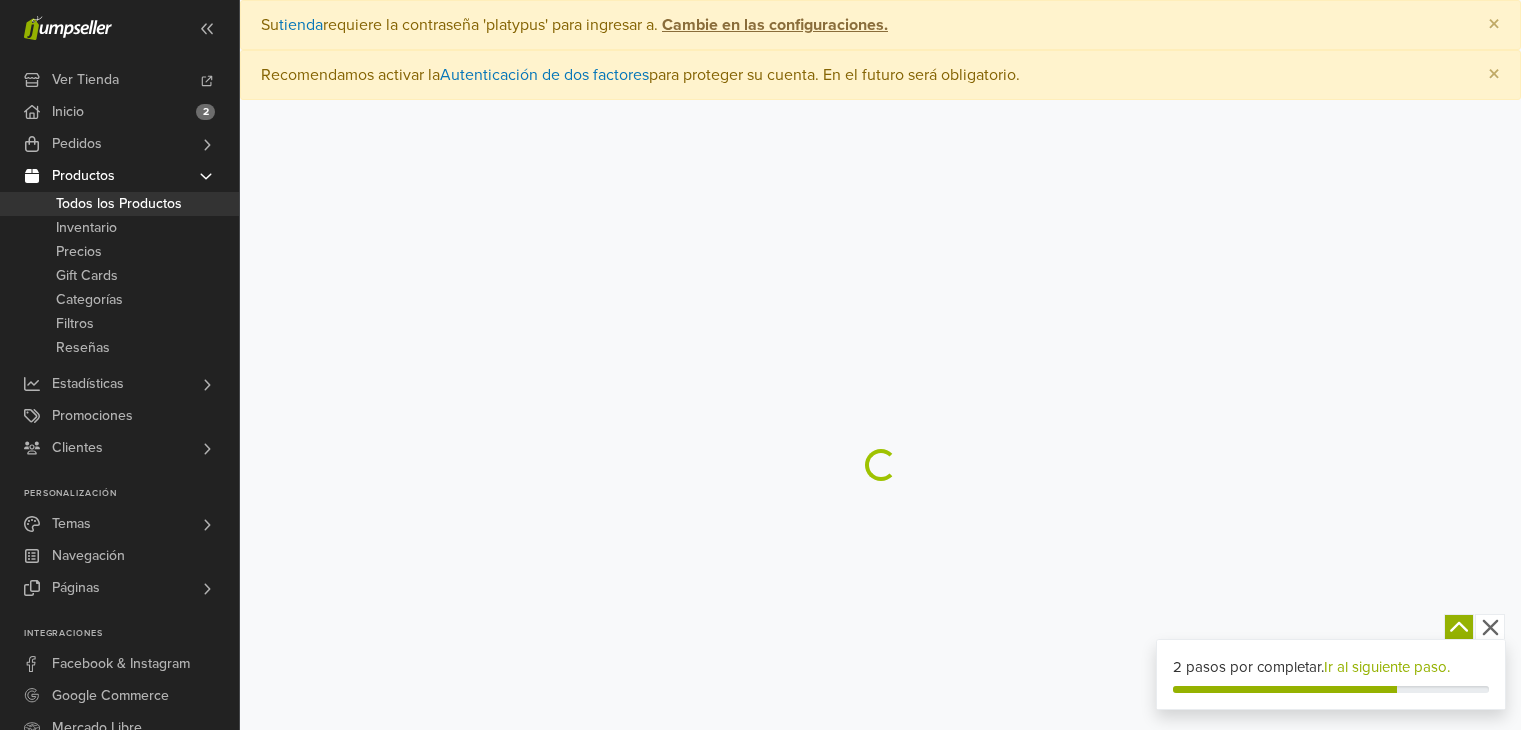 scroll, scrollTop: 0, scrollLeft: 0, axis: both 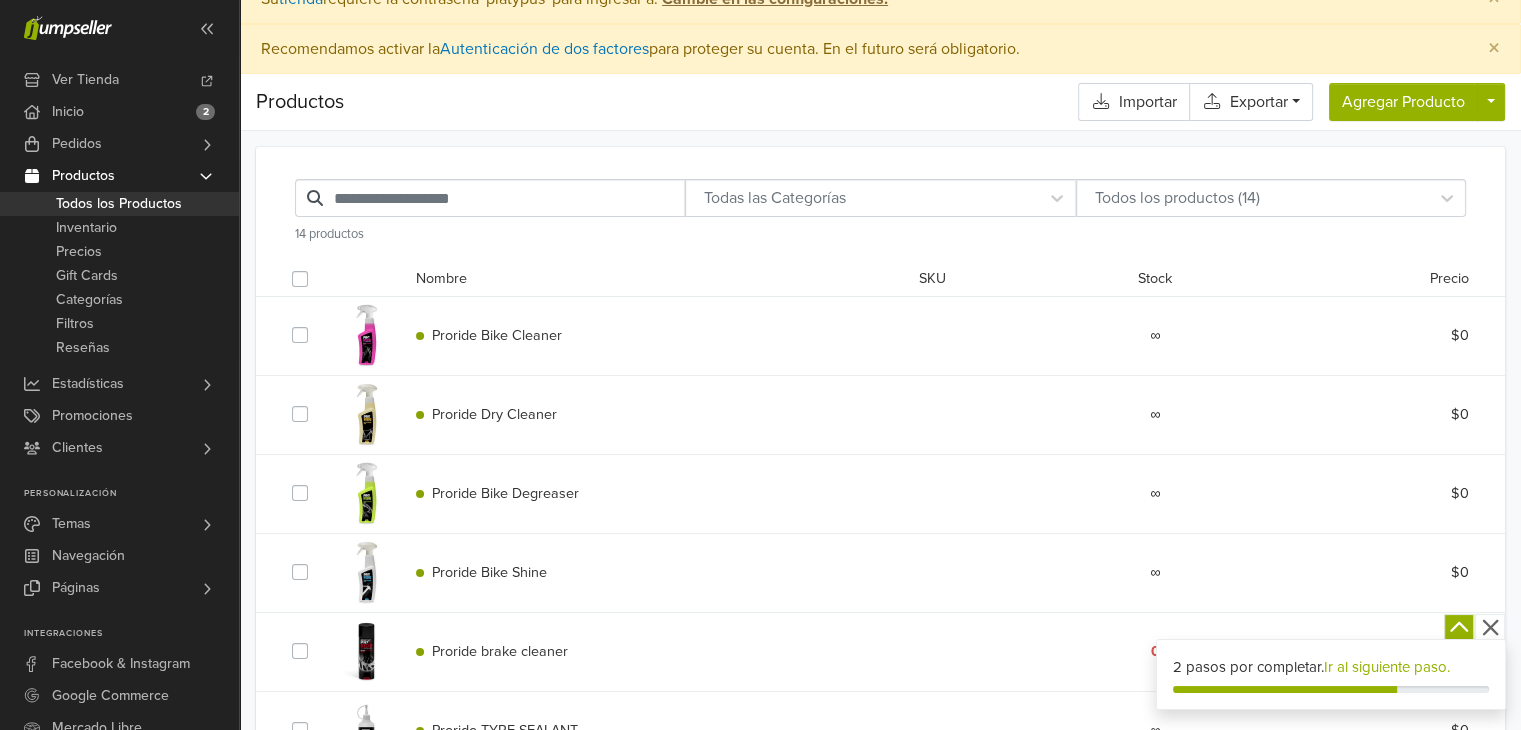 click on "Productos" at bounding box center [83, 176] 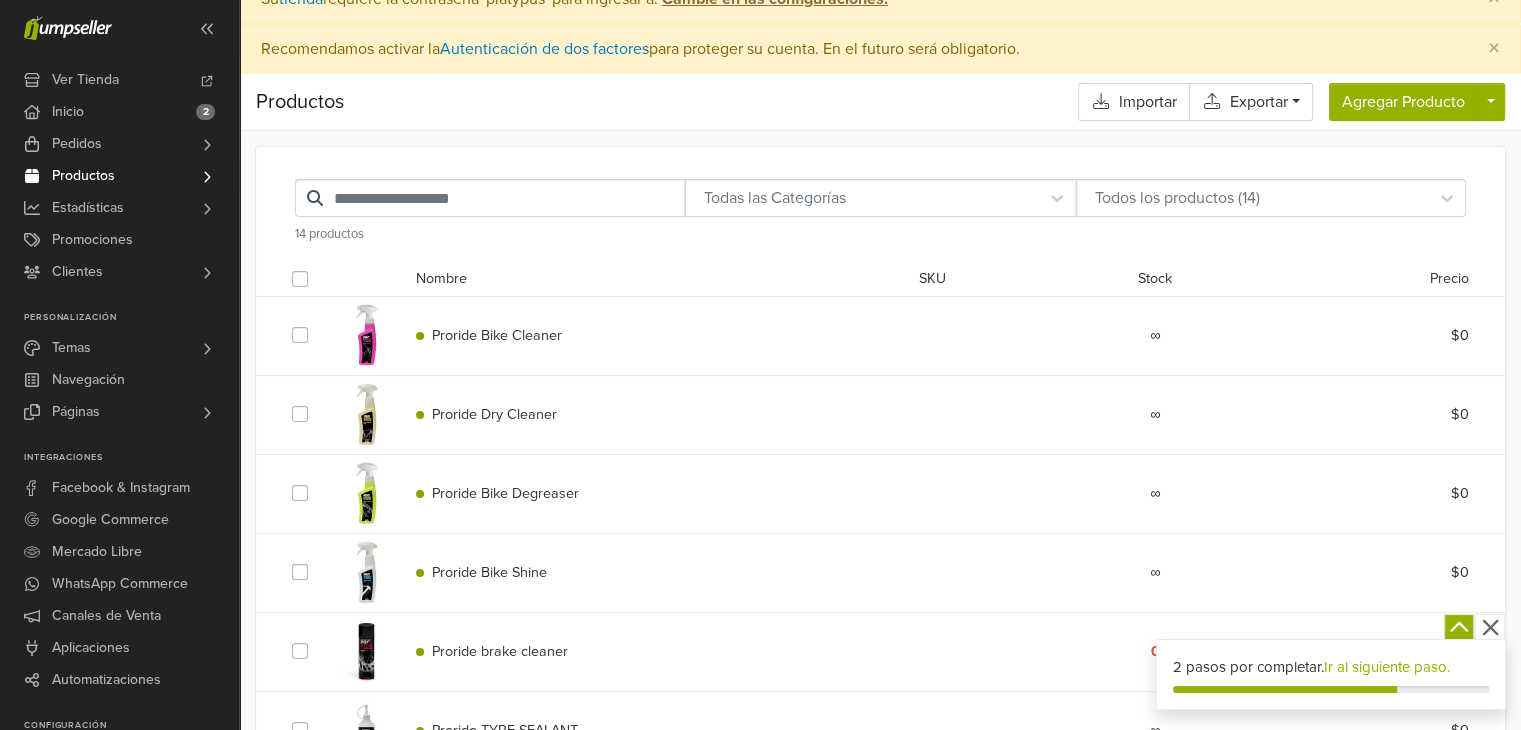 click on "Productos" at bounding box center [83, 176] 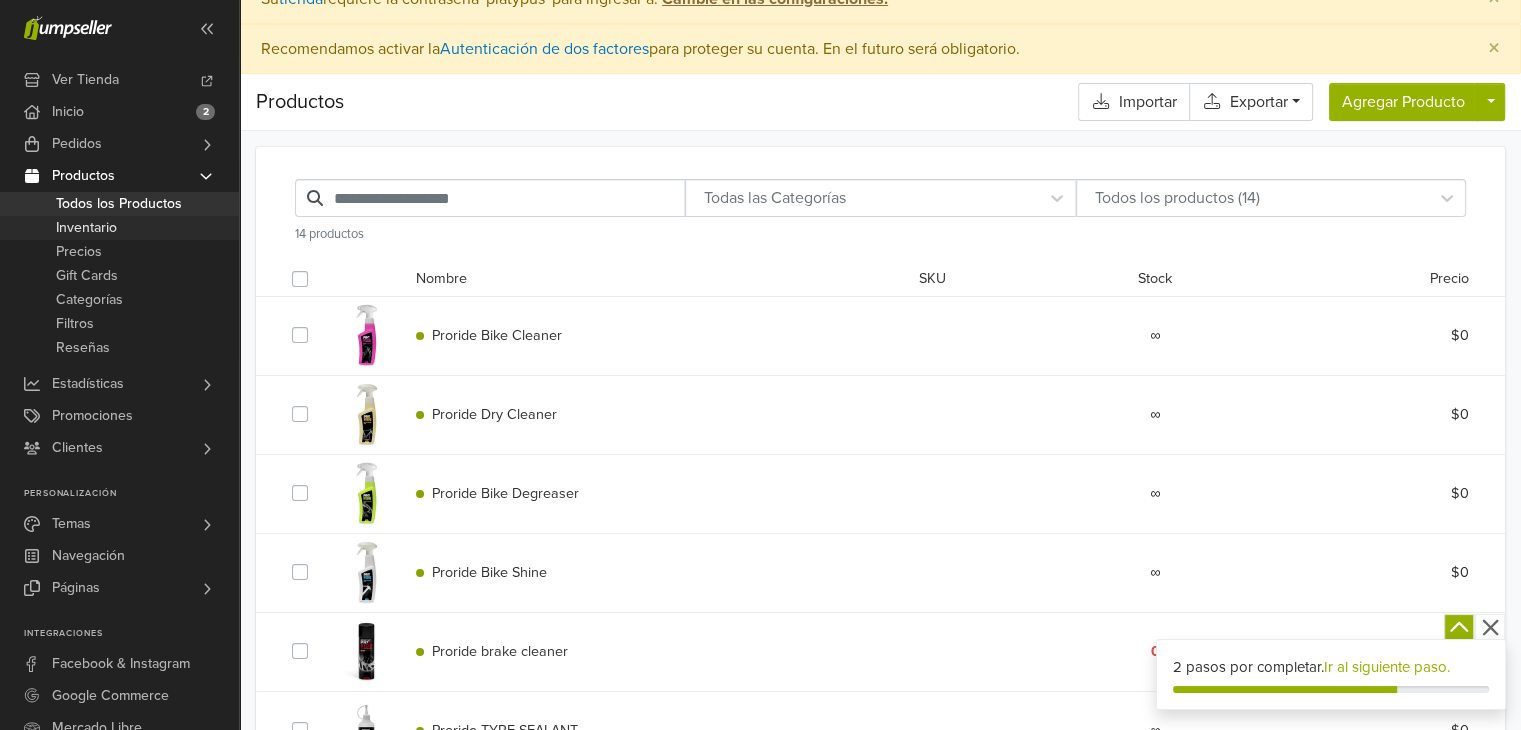 click on "Inventario" at bounding box center [86, 228] 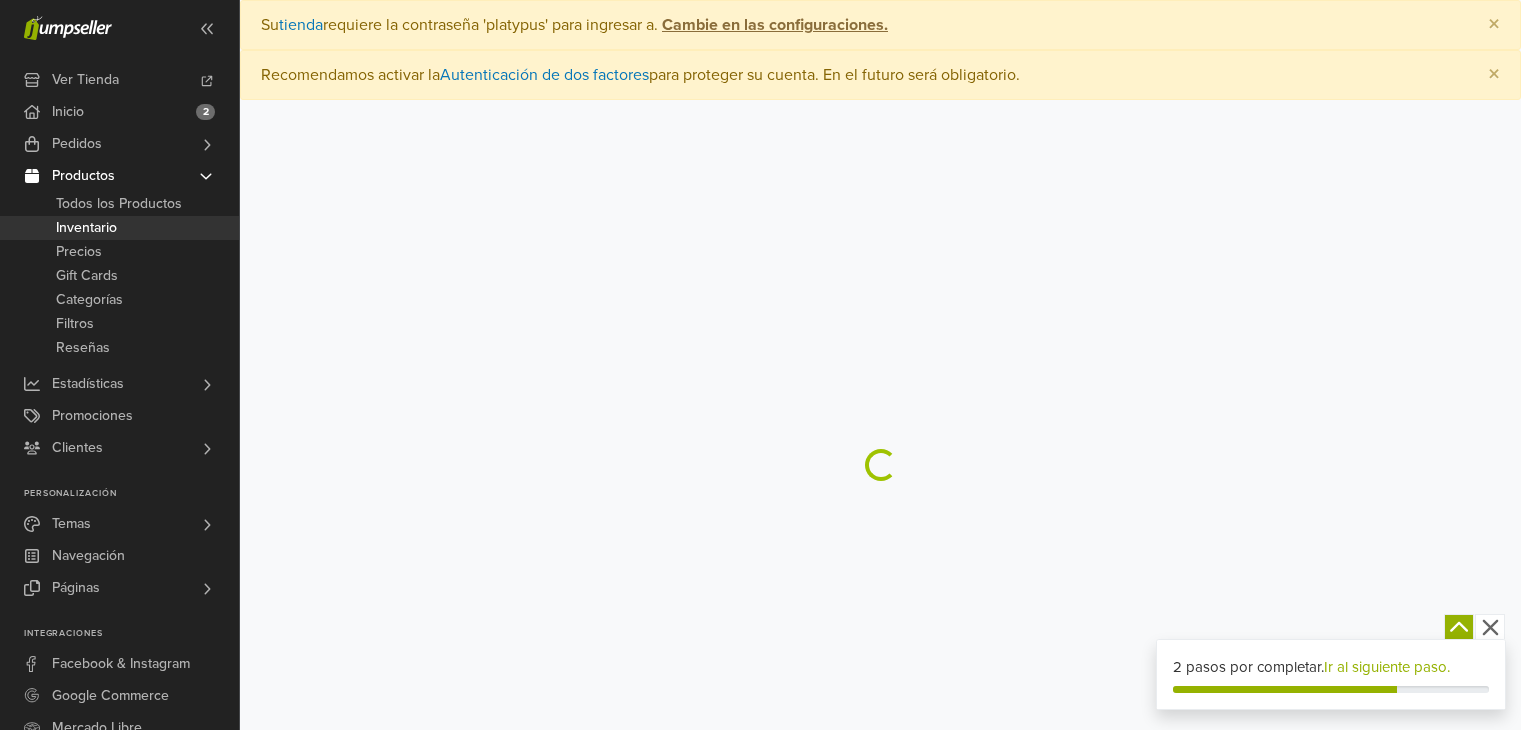 scroll, scrollTop: 0, scrollLeft: 0, axis: both 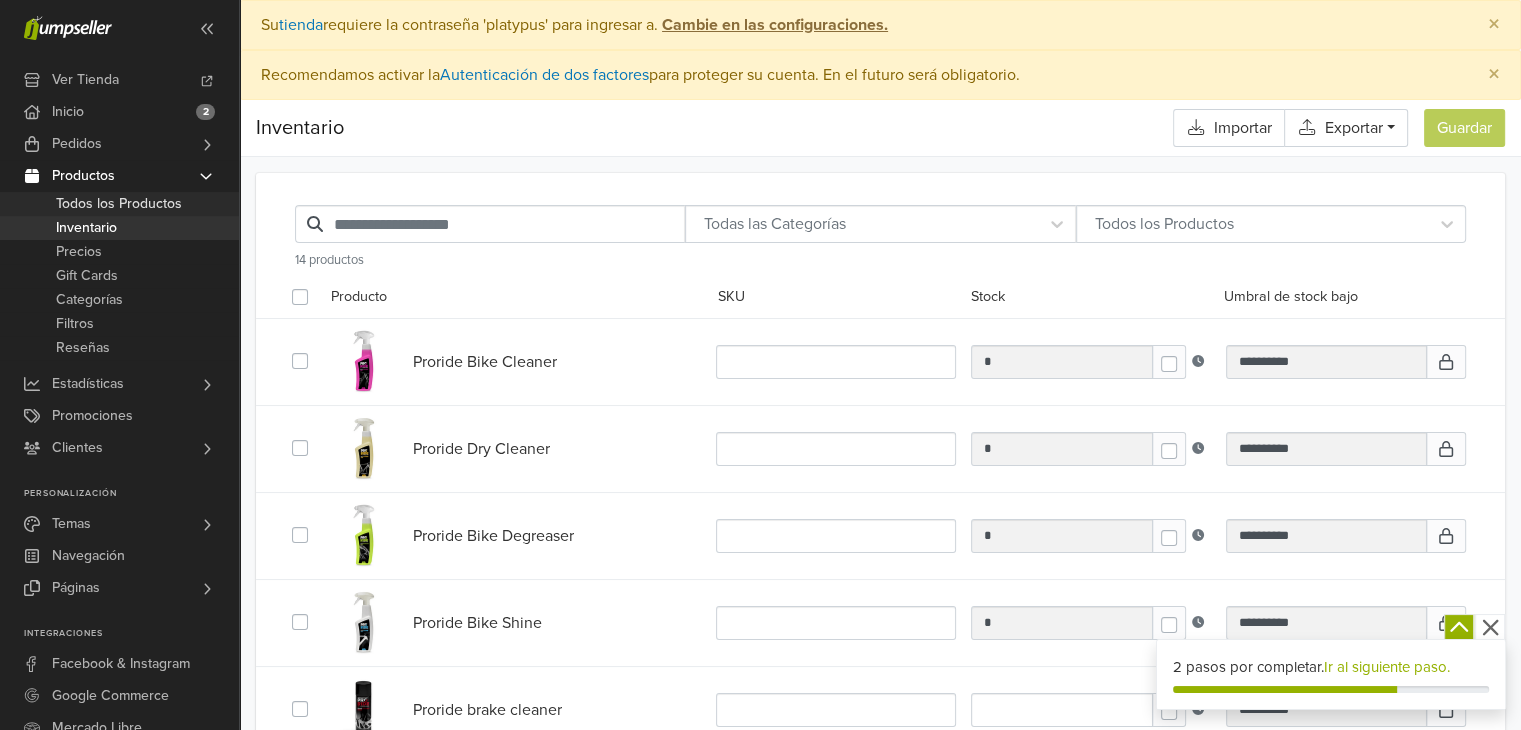 click on "Todos los Productos" at bounding box center [119, 204] 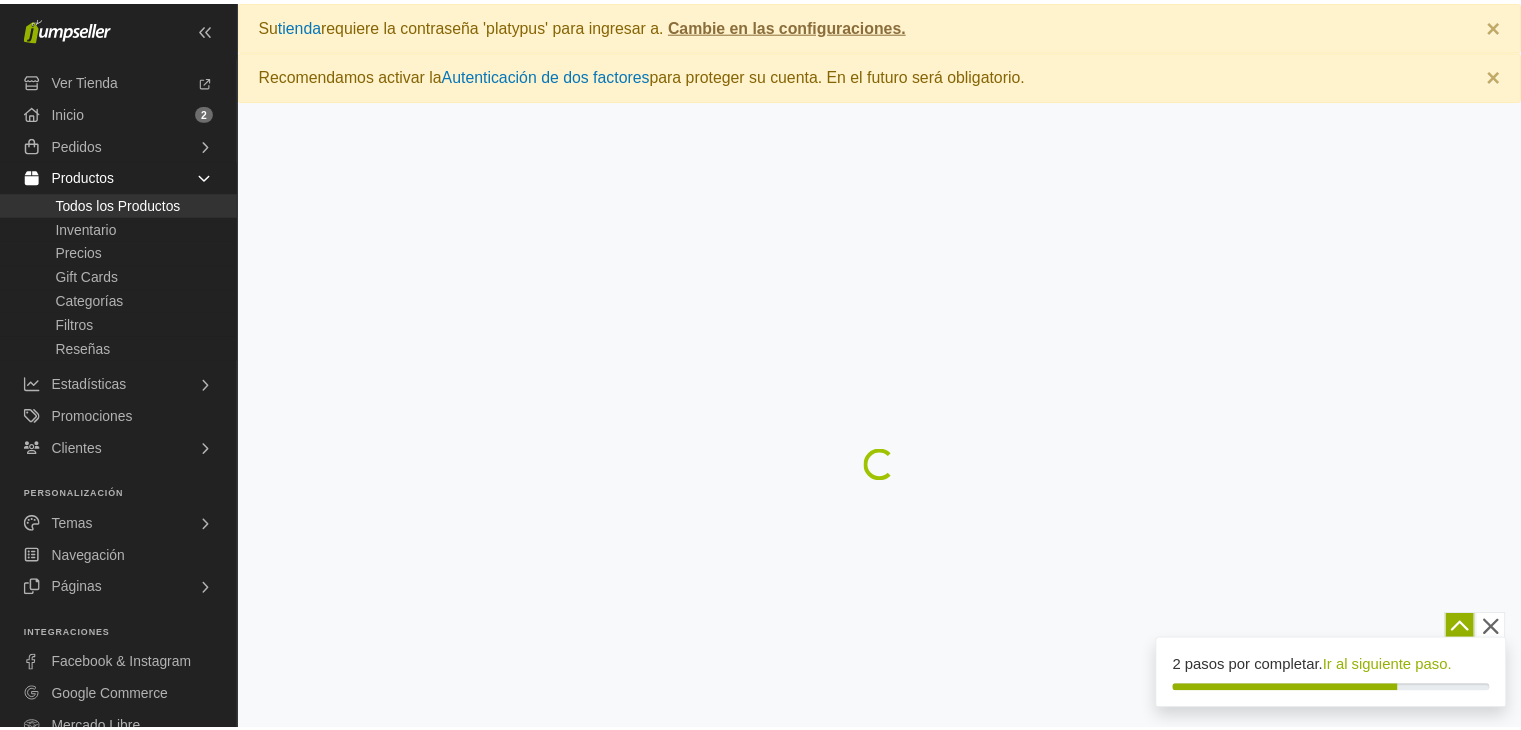 scroll, scrollTop: 0, scrollLeft: 0, axis: both 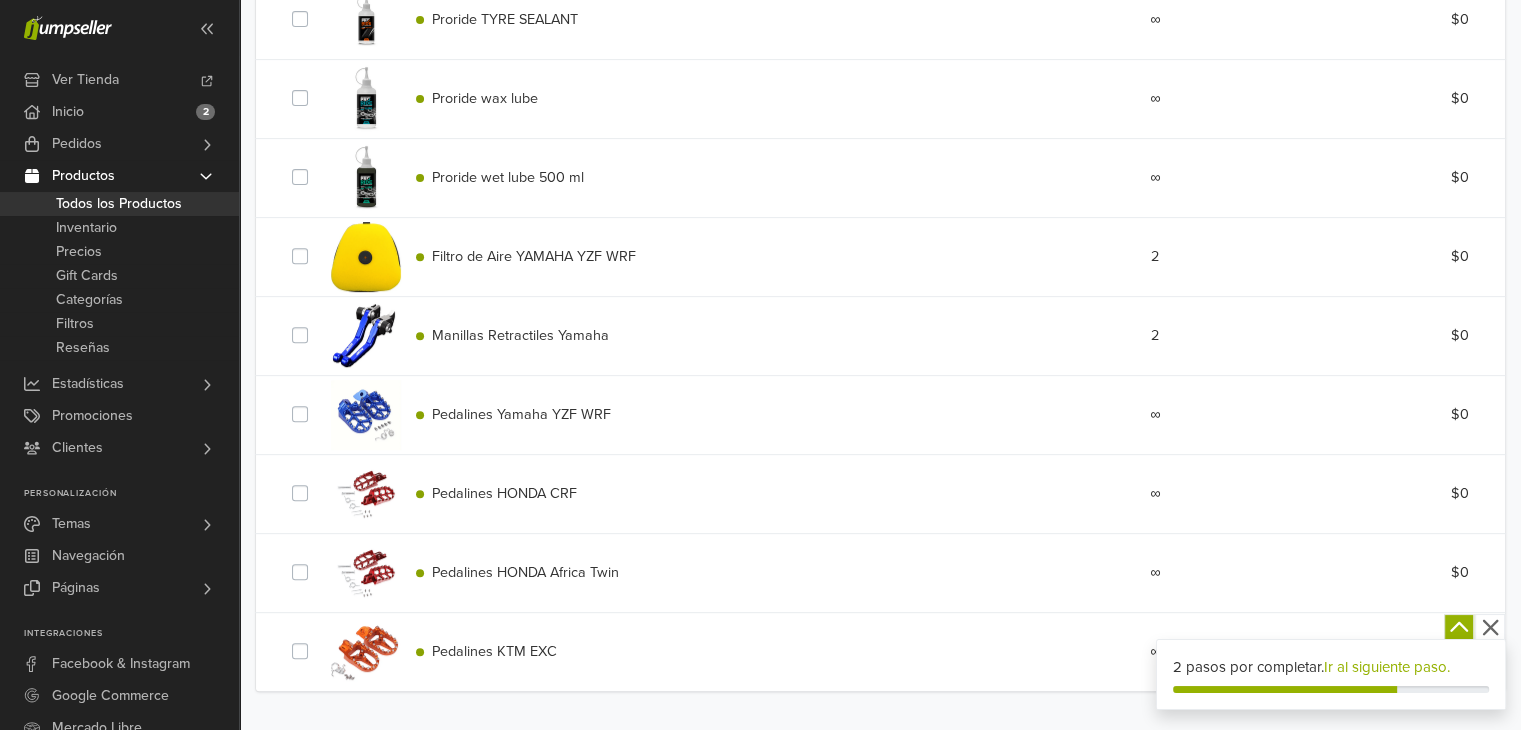 click on "Manillas Retractiles Yamaha" at bounding box center (520, 335) 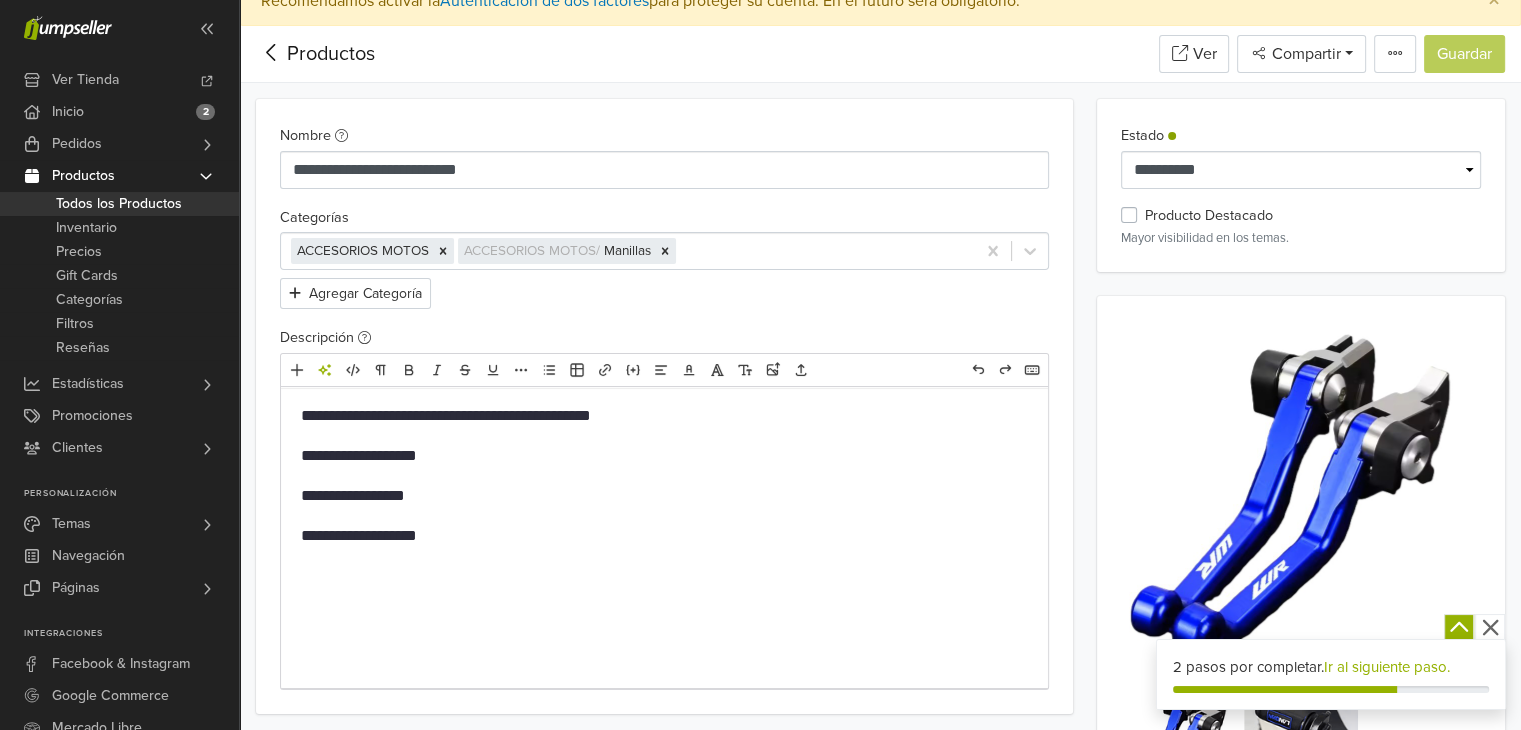 scroll, scrollTop: 0, scrollLeft: 0, axis: both 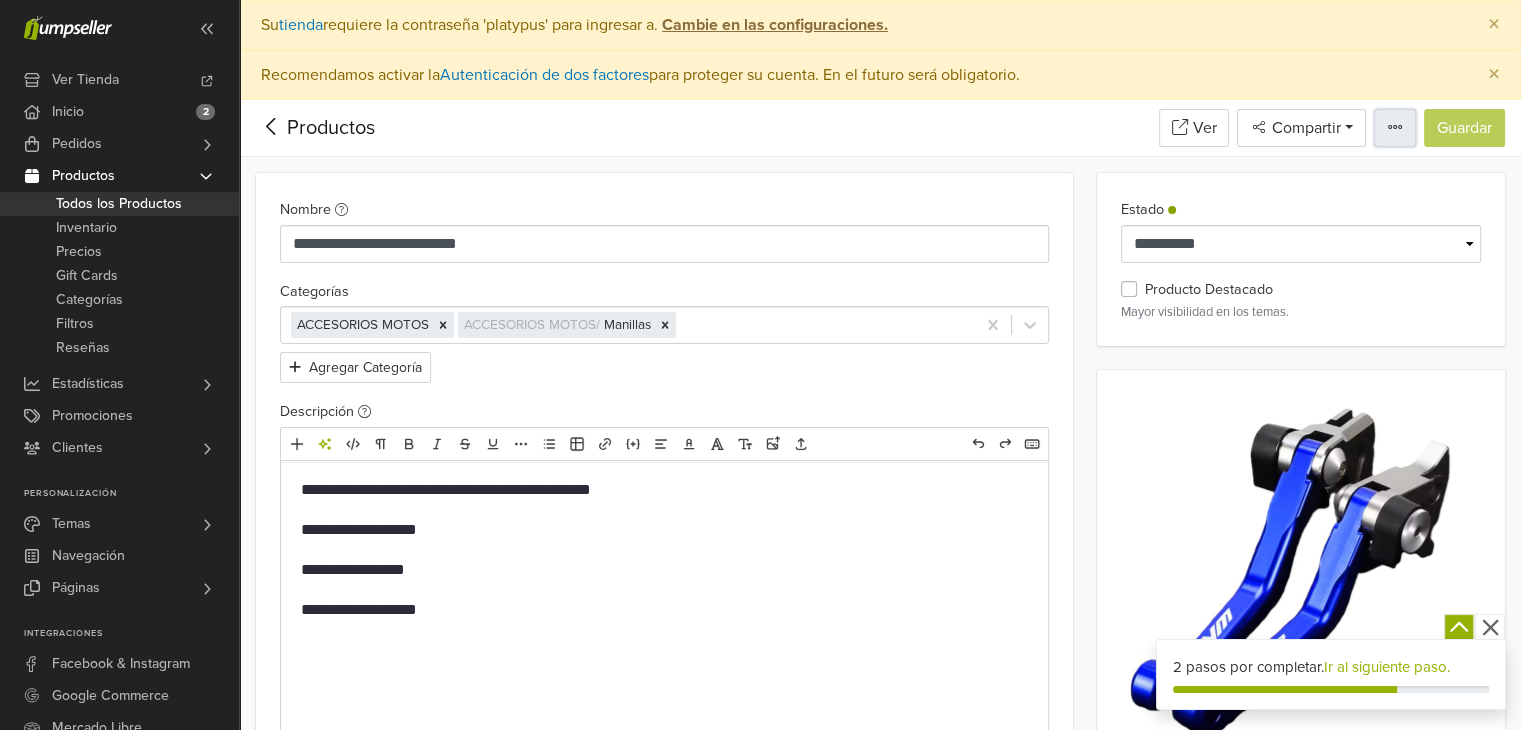 click 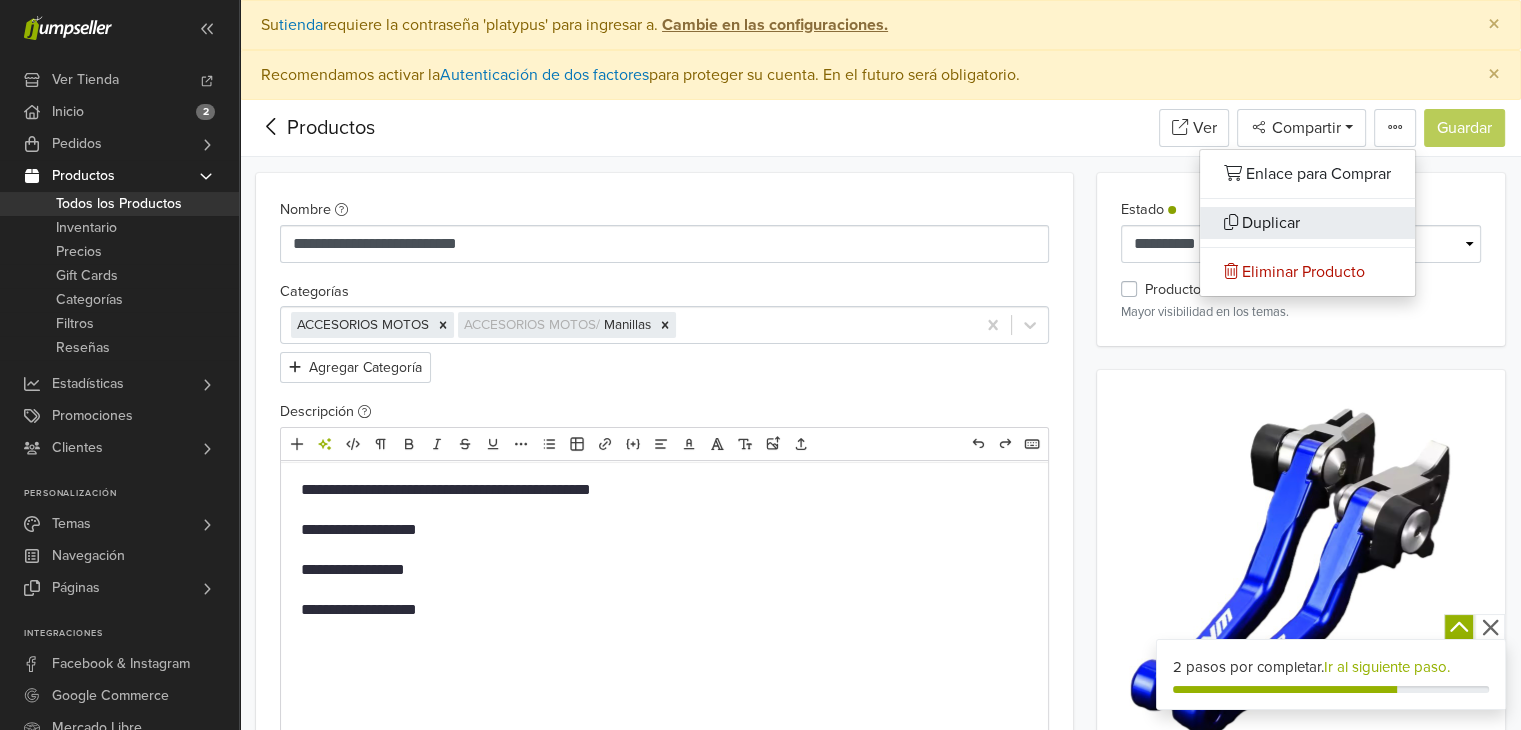 click on "Duplicar" at bounding box center [1307, 223] 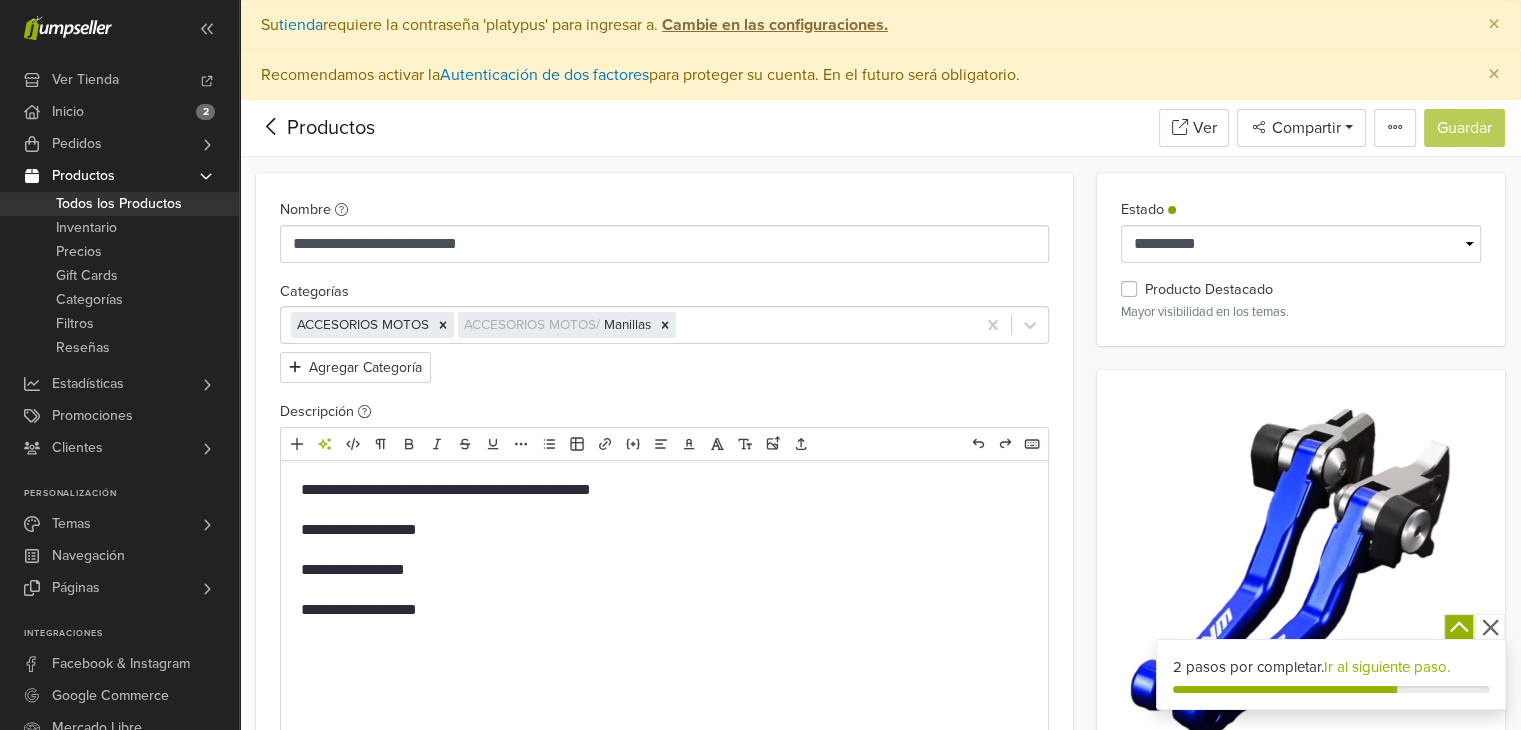 click on "Todos los Productos" at bounding box center [119, 204] 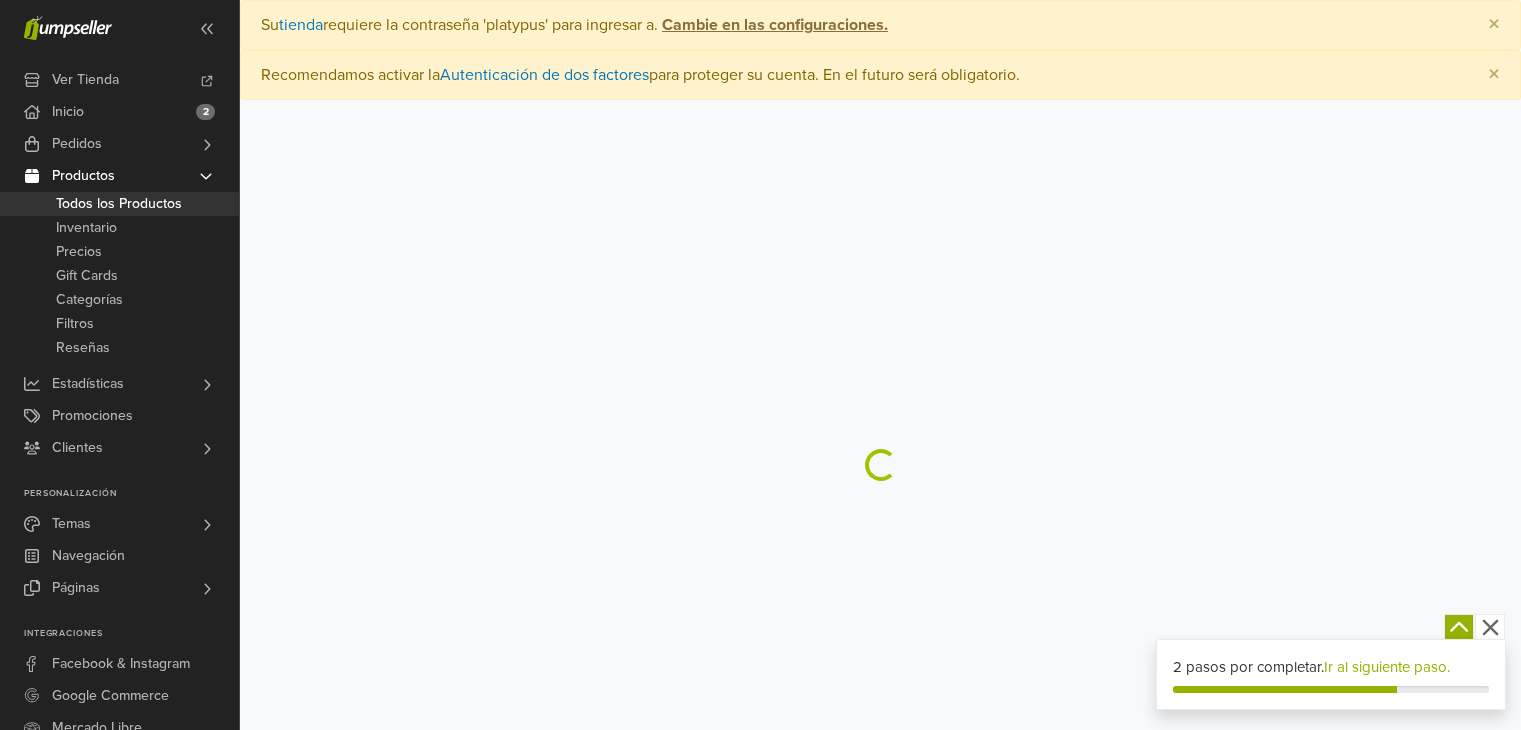 scroll, scrollTop: 0, scrollLeft: 0, axis: both 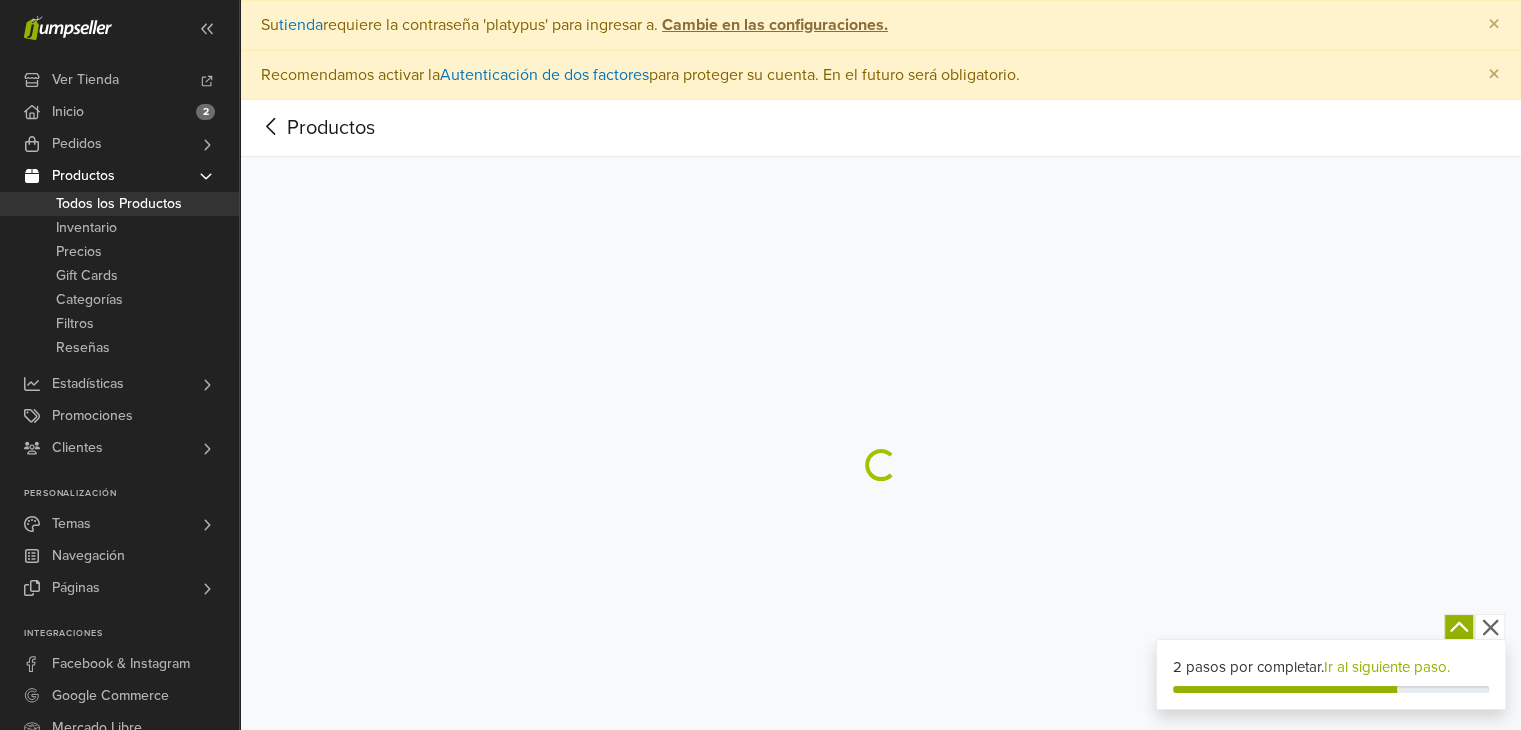 select on "********" 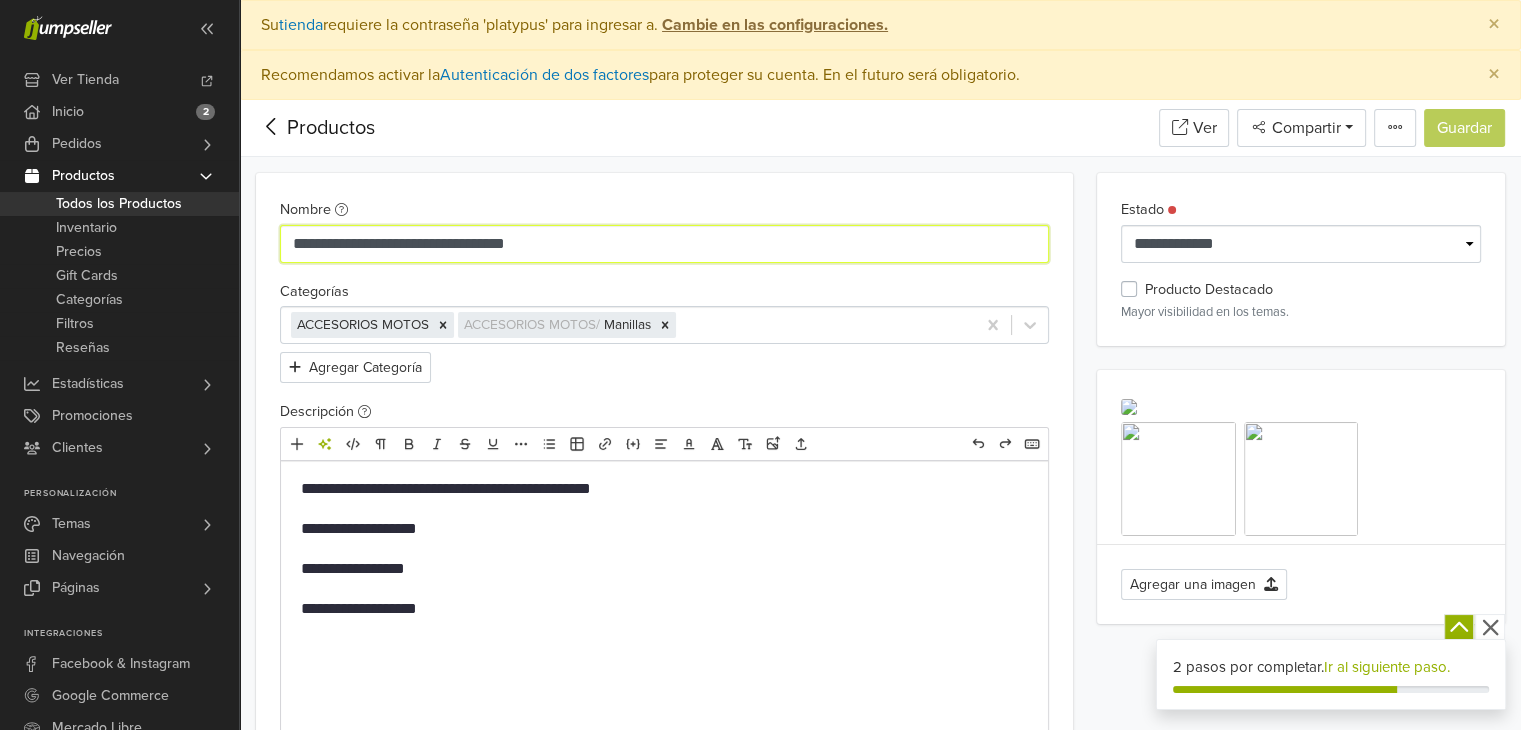 click on "**********" at bounding box center (664, 244) 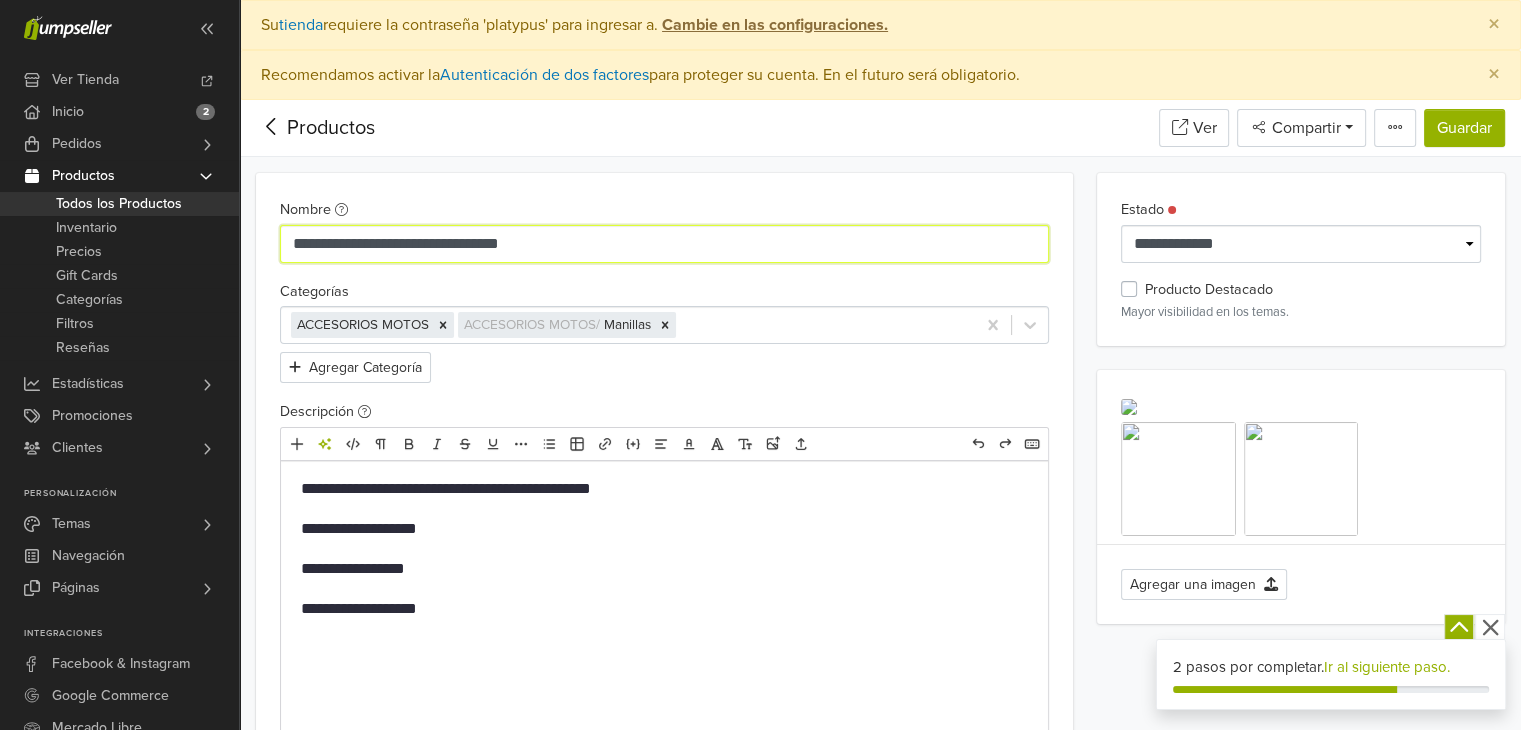type on "**********" 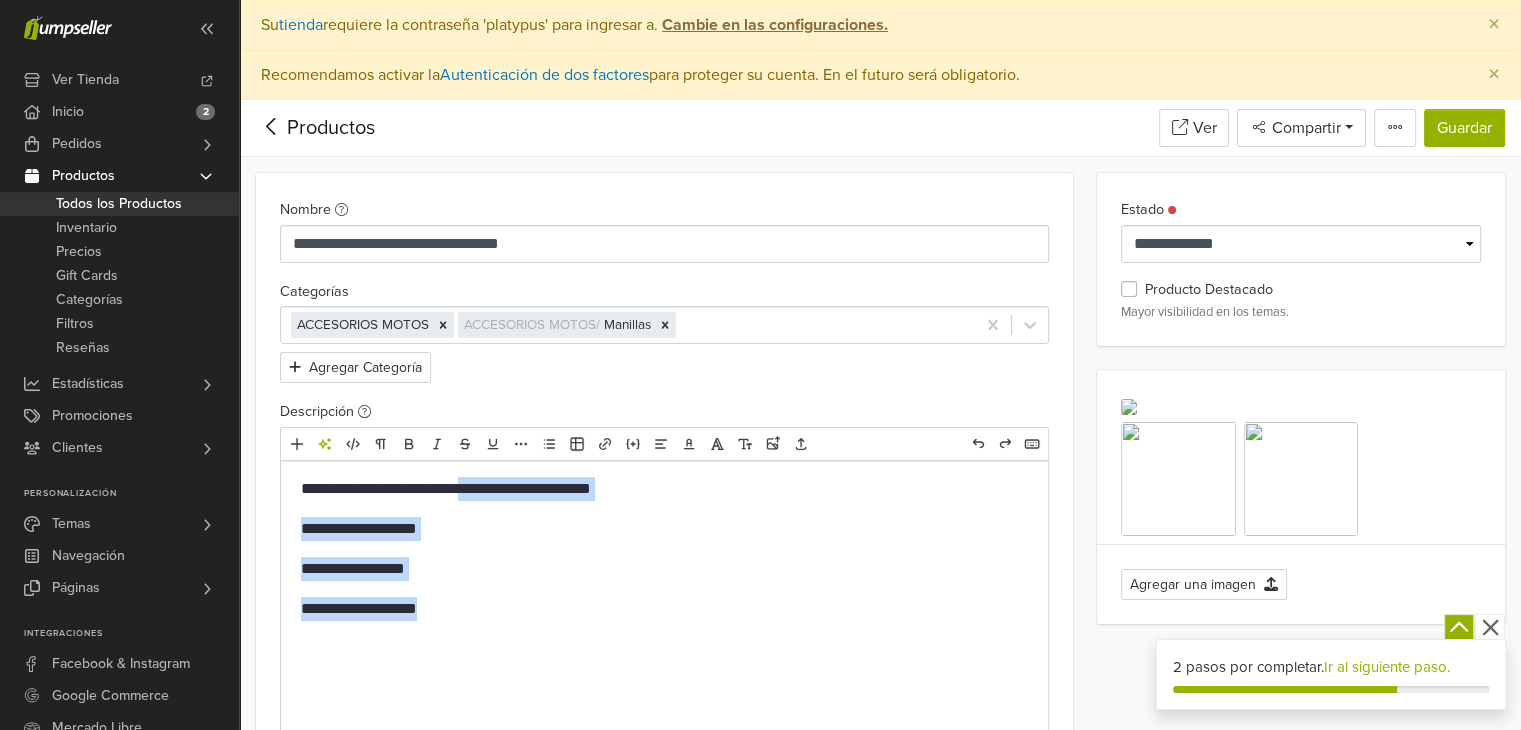 drag, startPoint x: 452, startPoint y: 617, endPoint x: 476, endPoint y: 466, distance: 152.89539 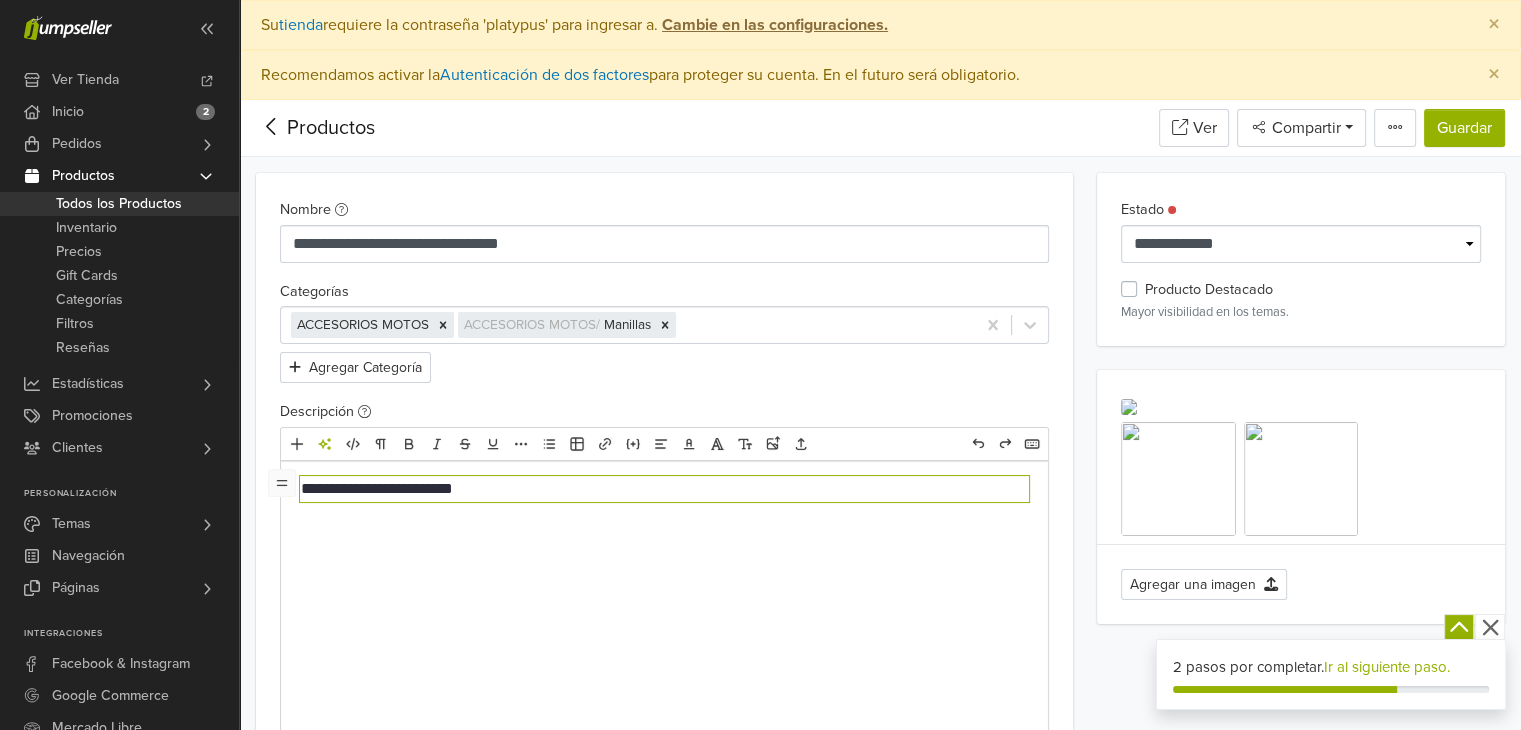 type on "**********" 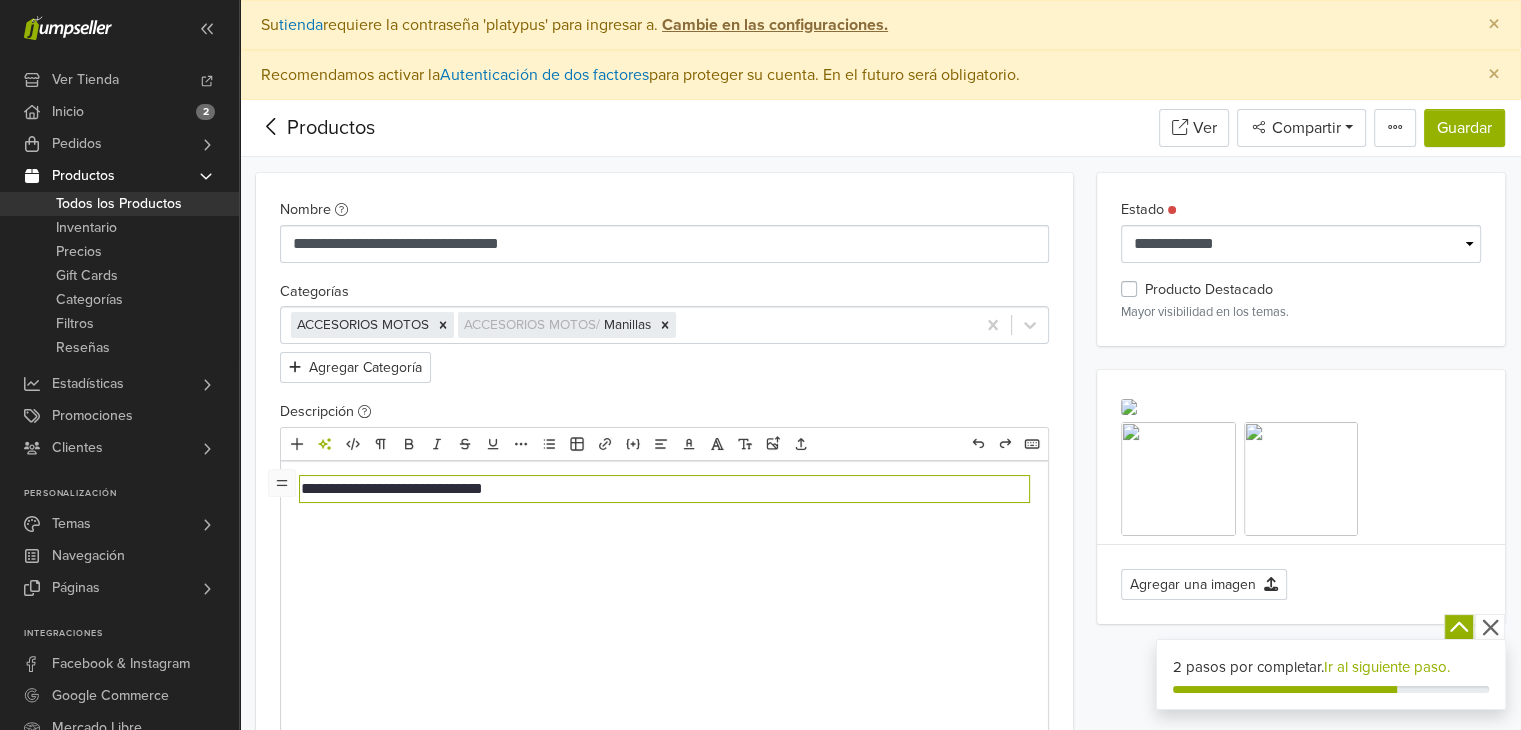 click on "**********" at bounding box center [664, 489] 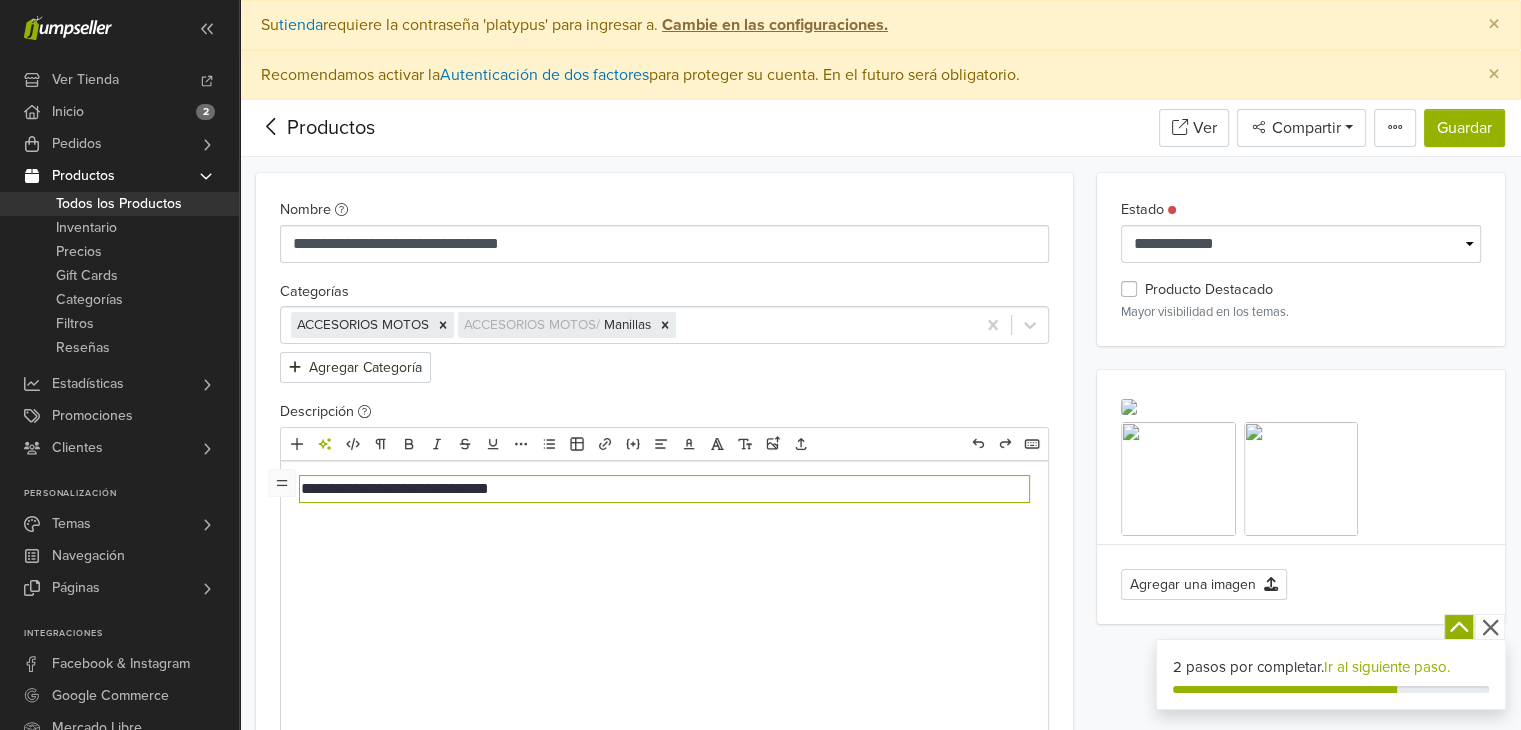 click on "**********" at bounding box center (664, 489) 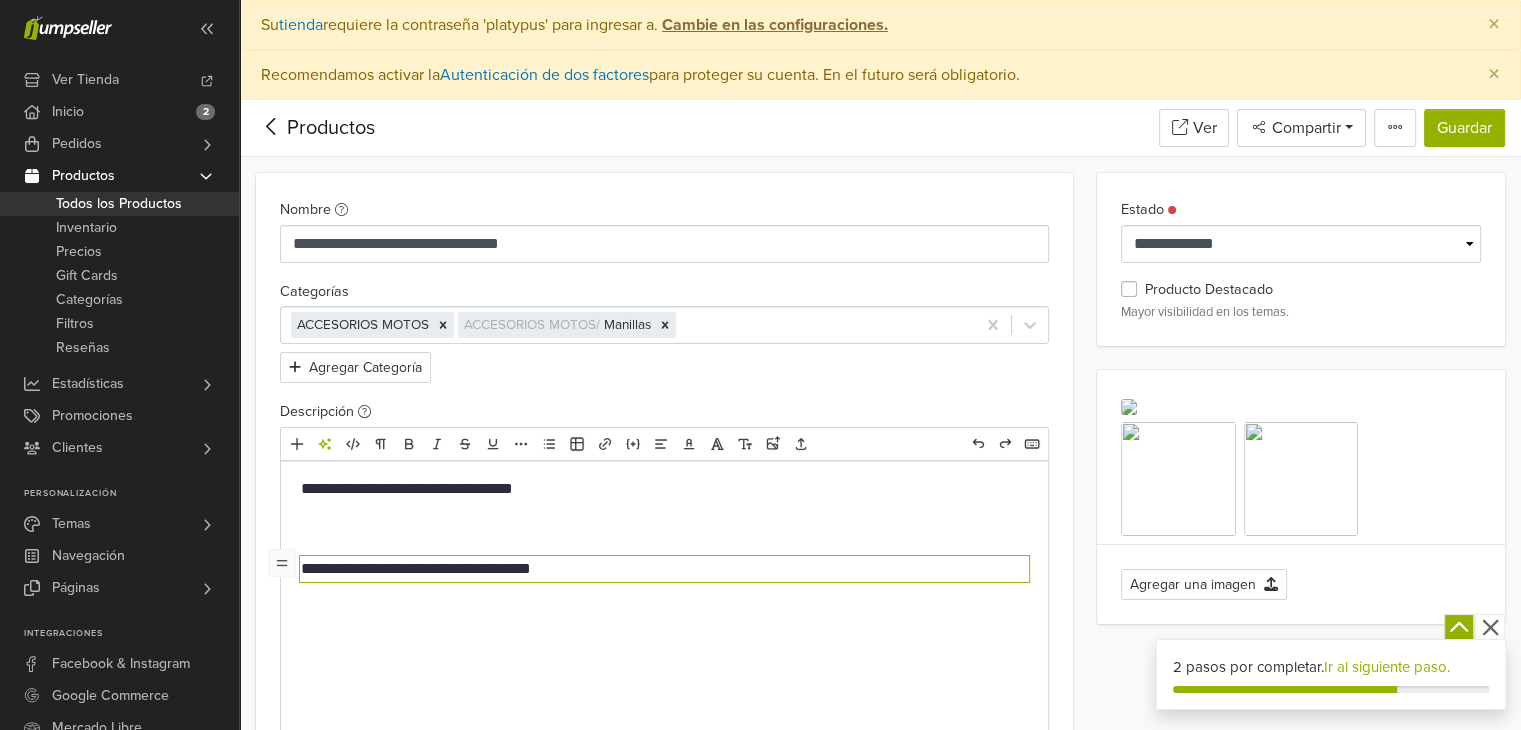 click at bounding box center [664, 529] 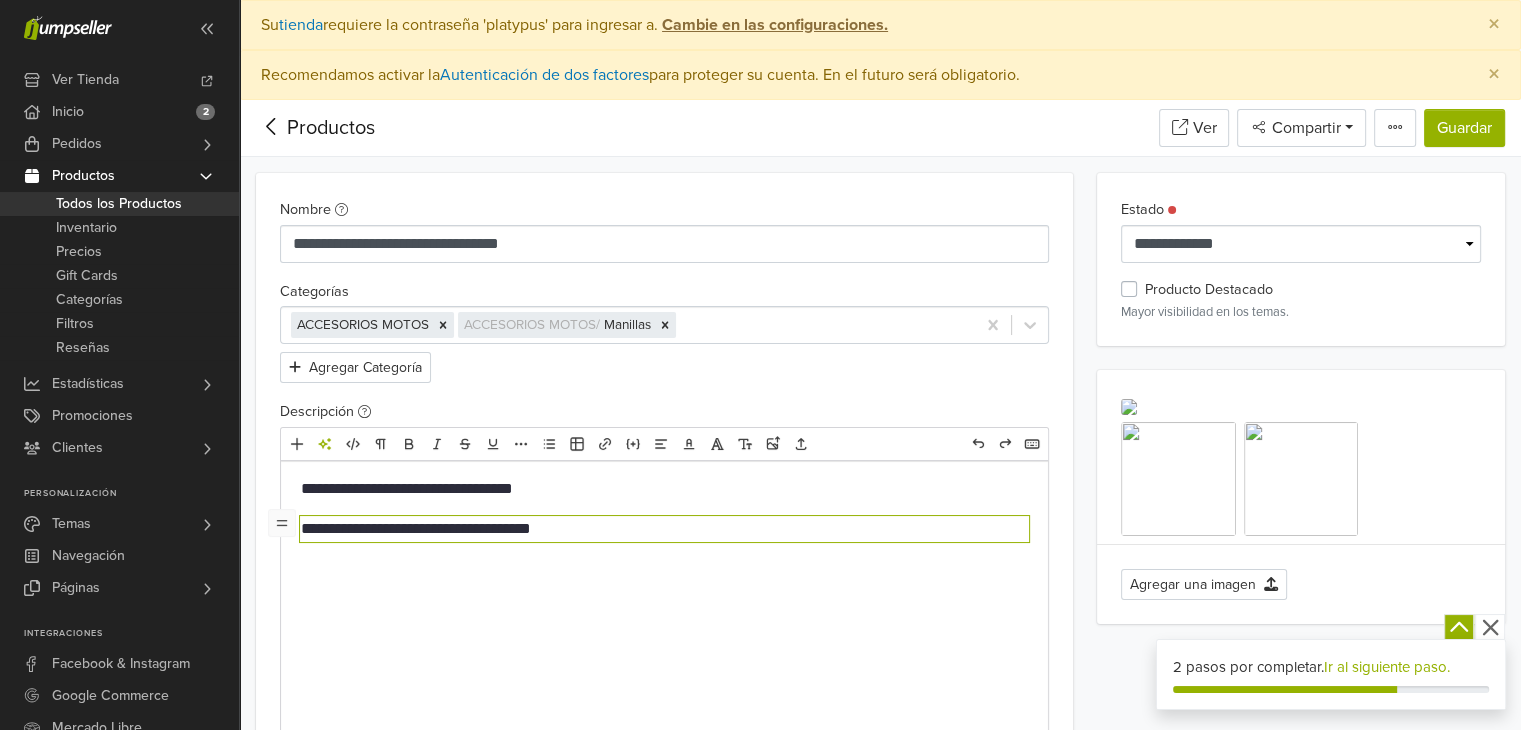 click on "**********" at bounding box center [664, 489] 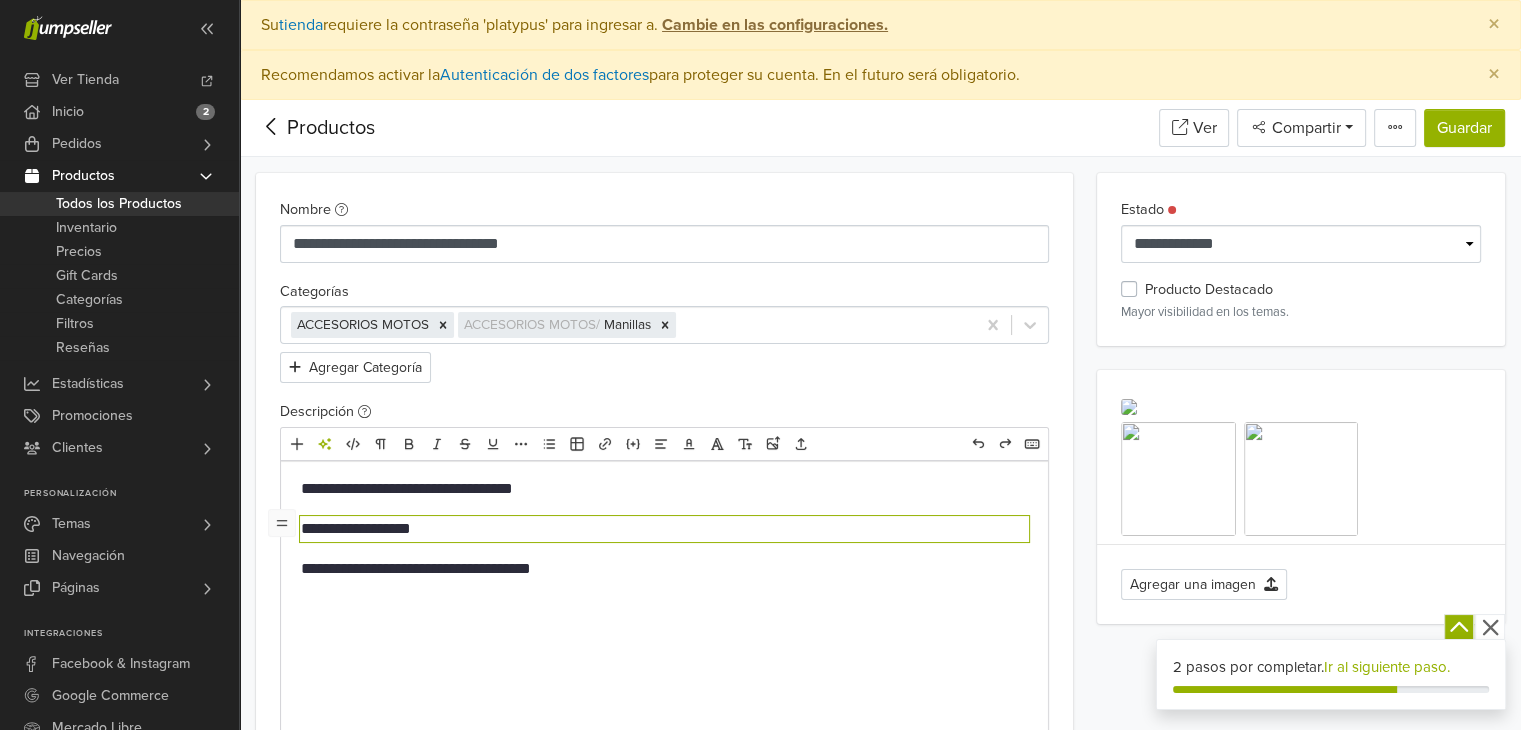 click on "**********" at bounding box center [664, 569] 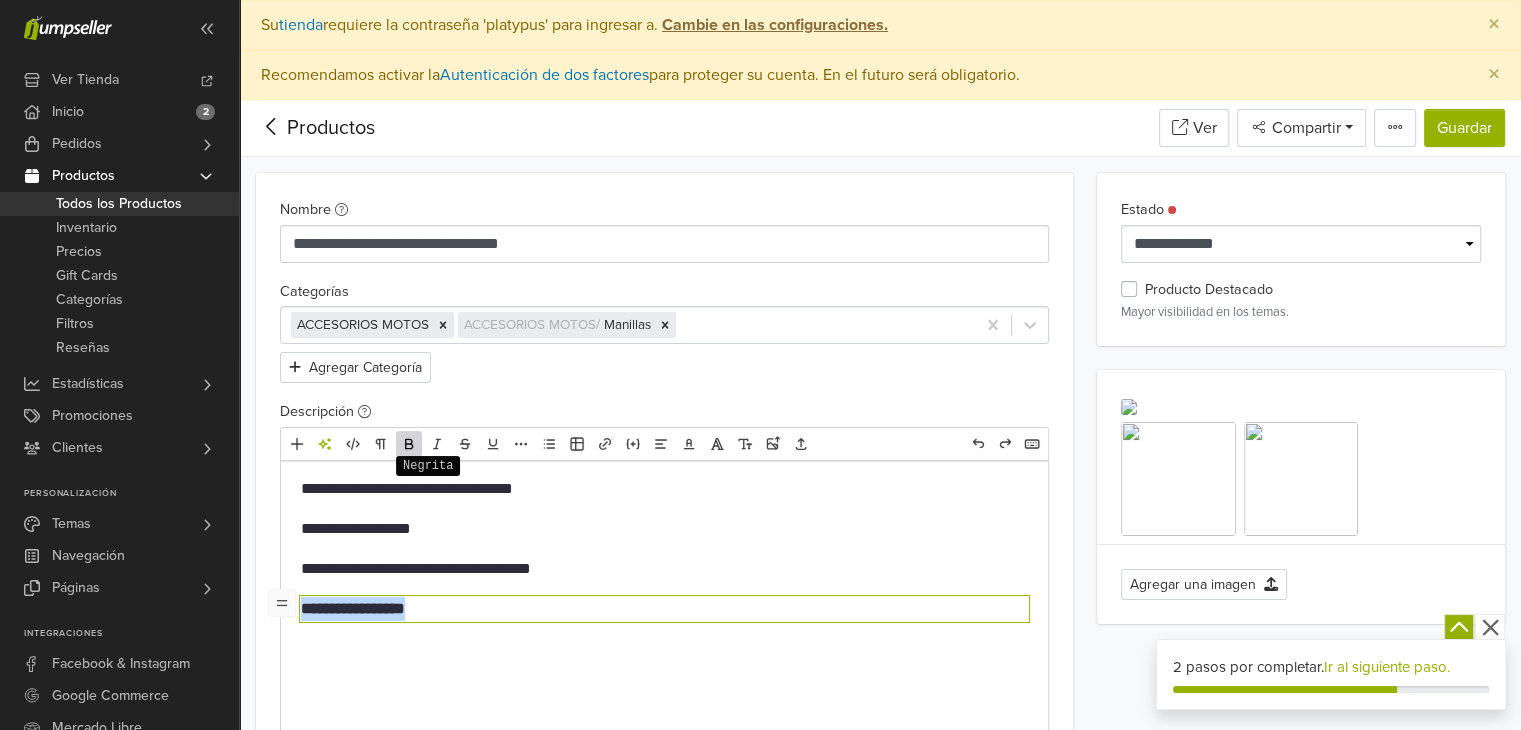 click 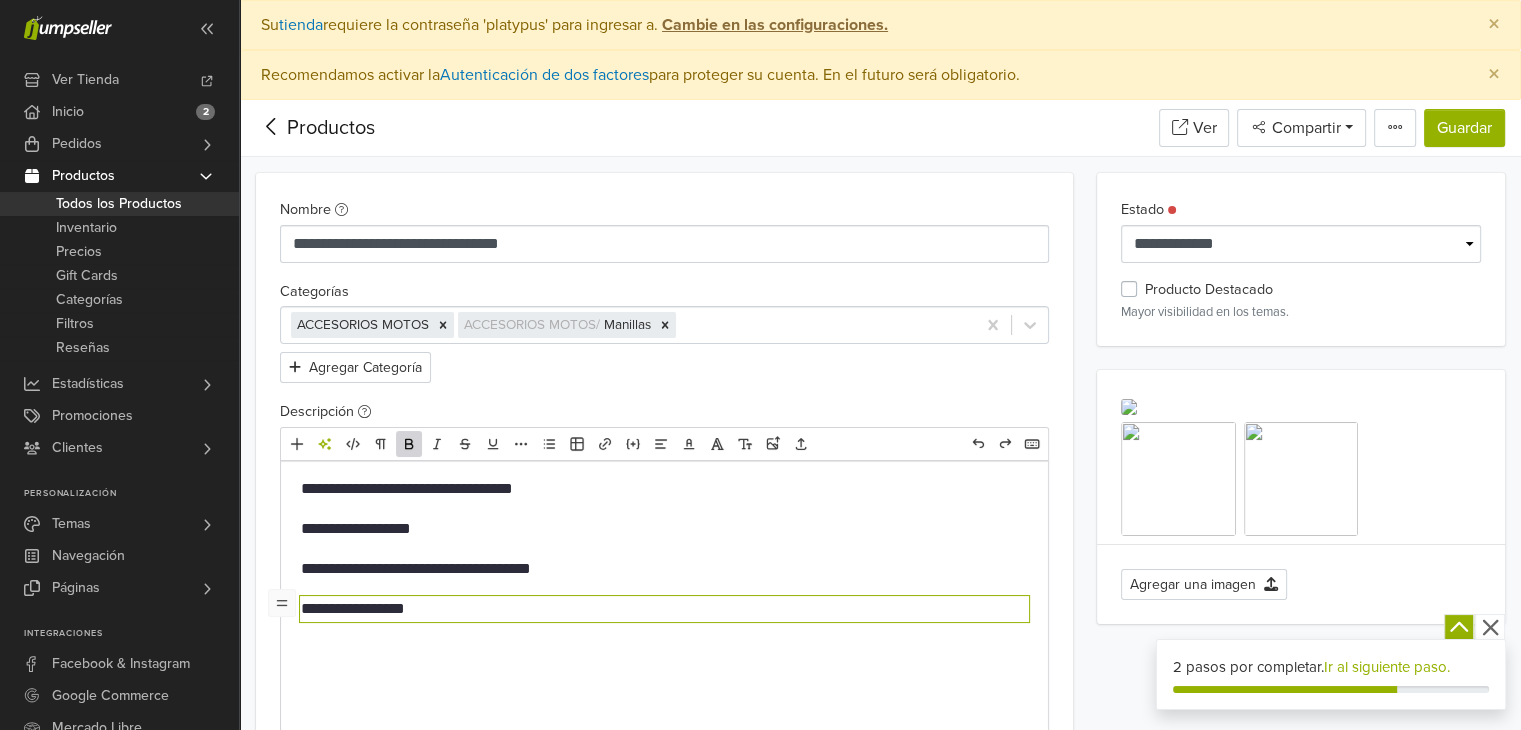 type on "**********" 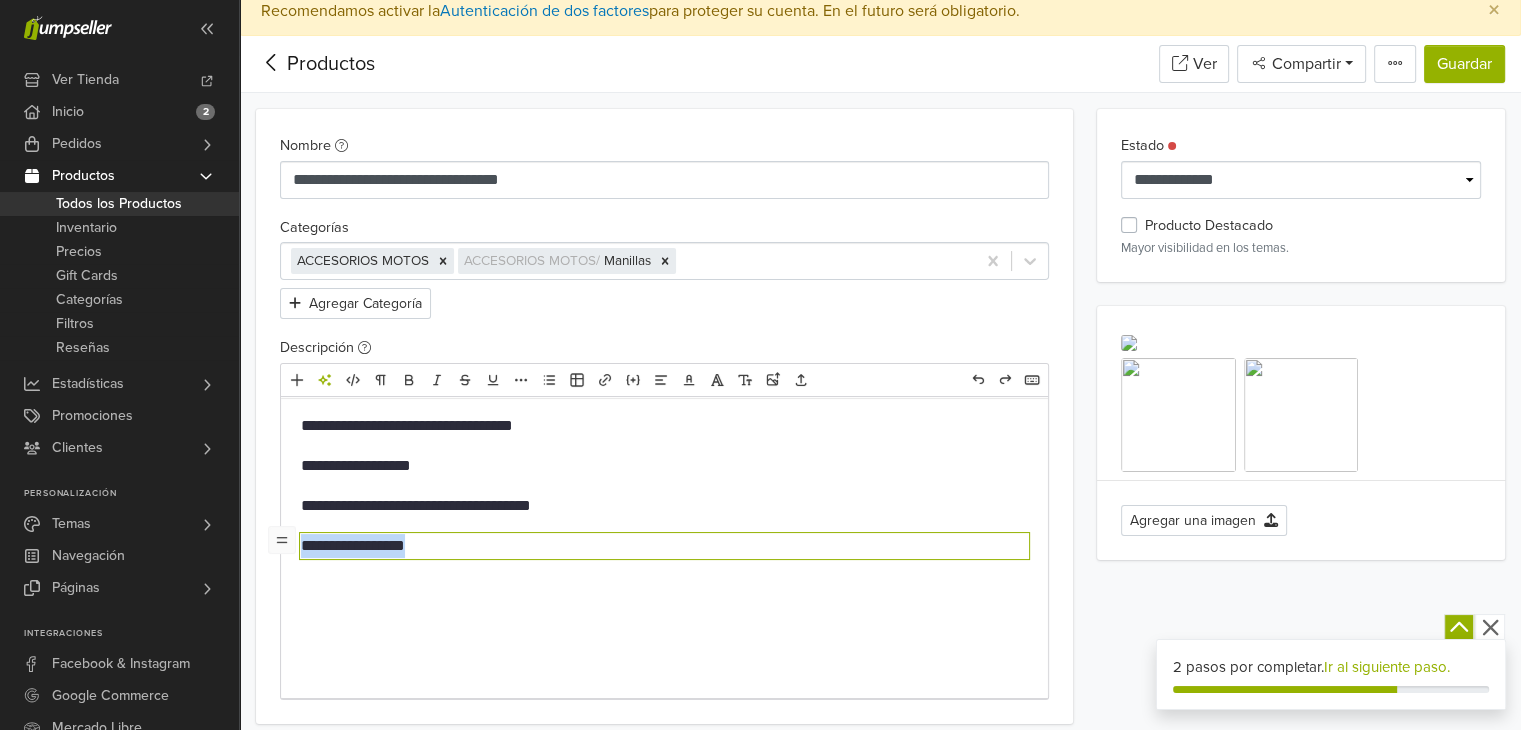 scroll, scrollTop: 63, scrollLeft: 0, axis: vertical 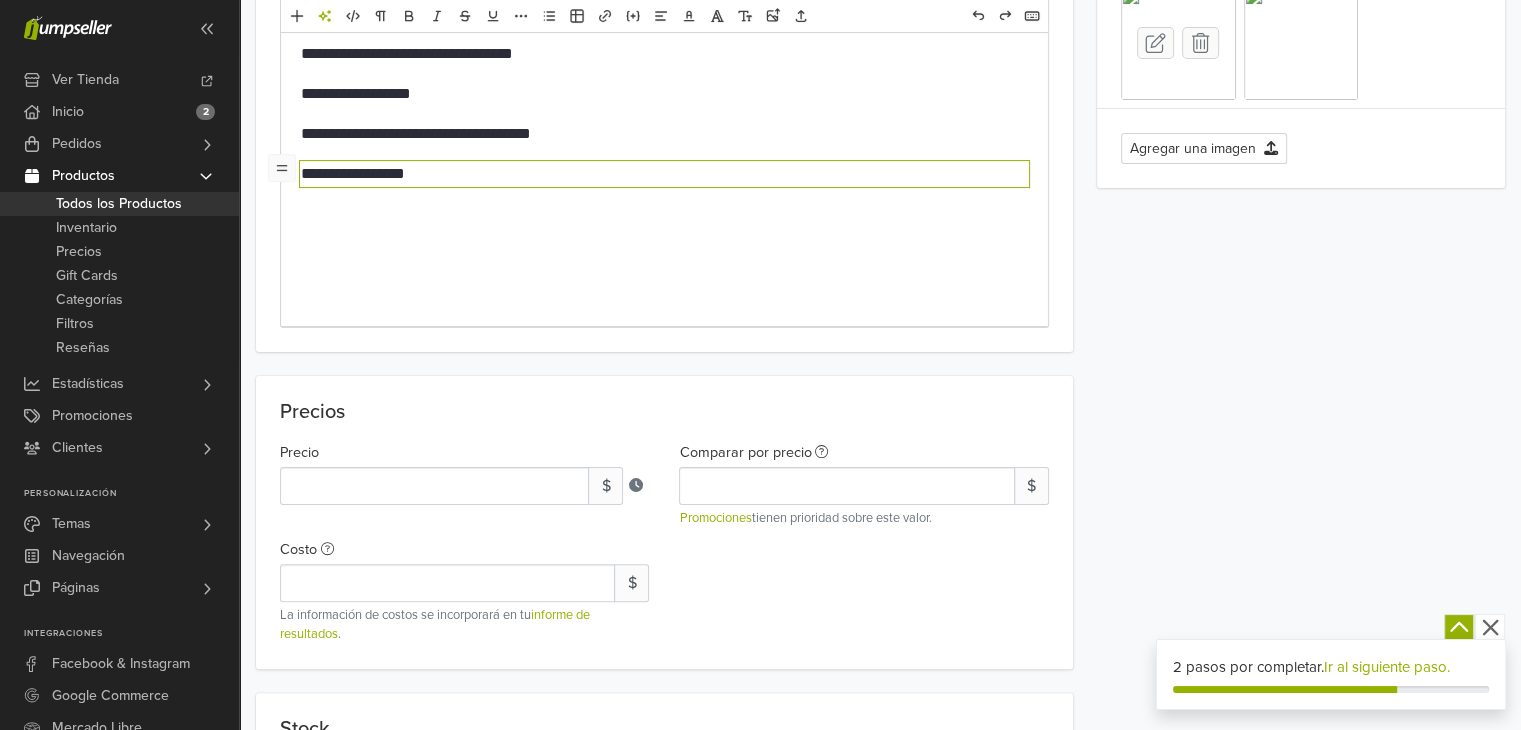 click 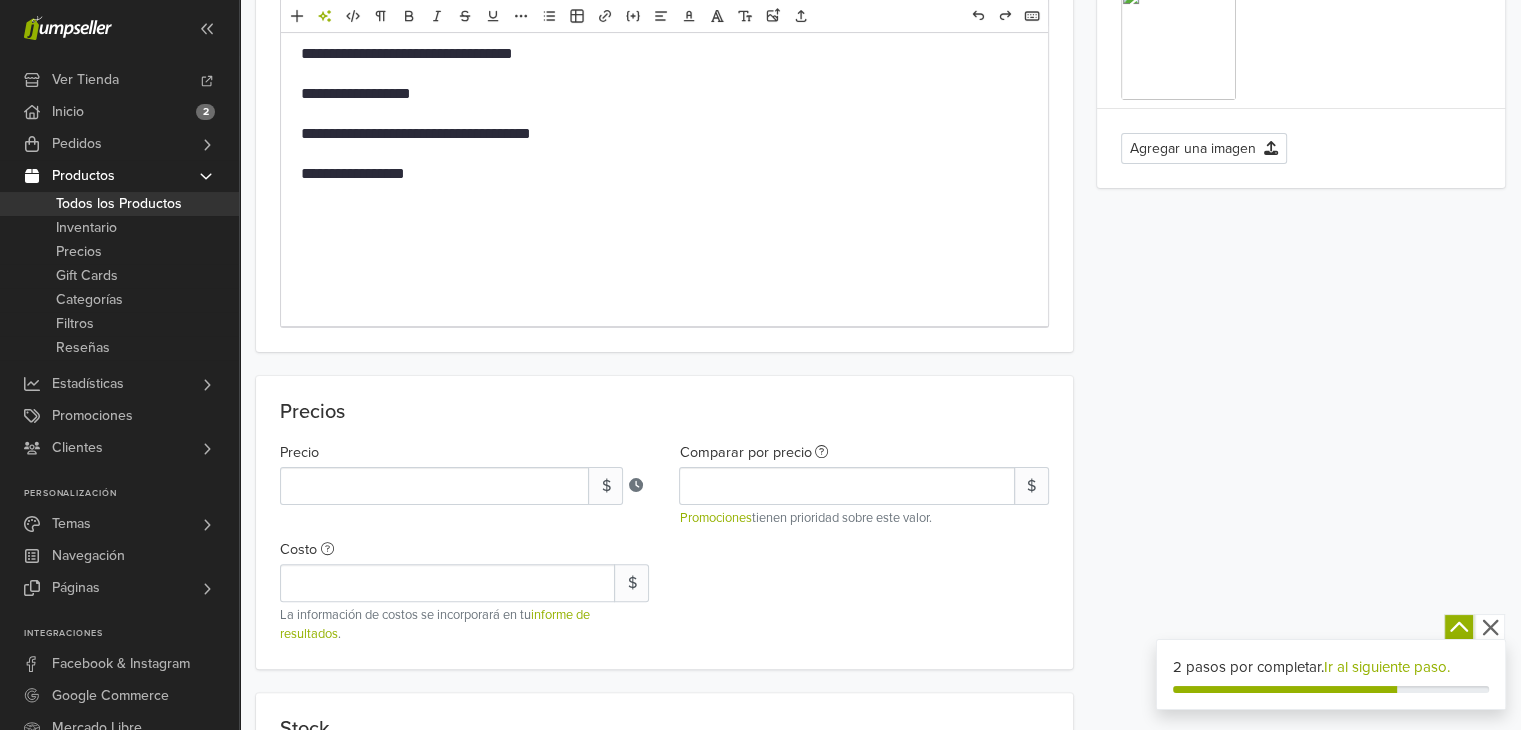 click 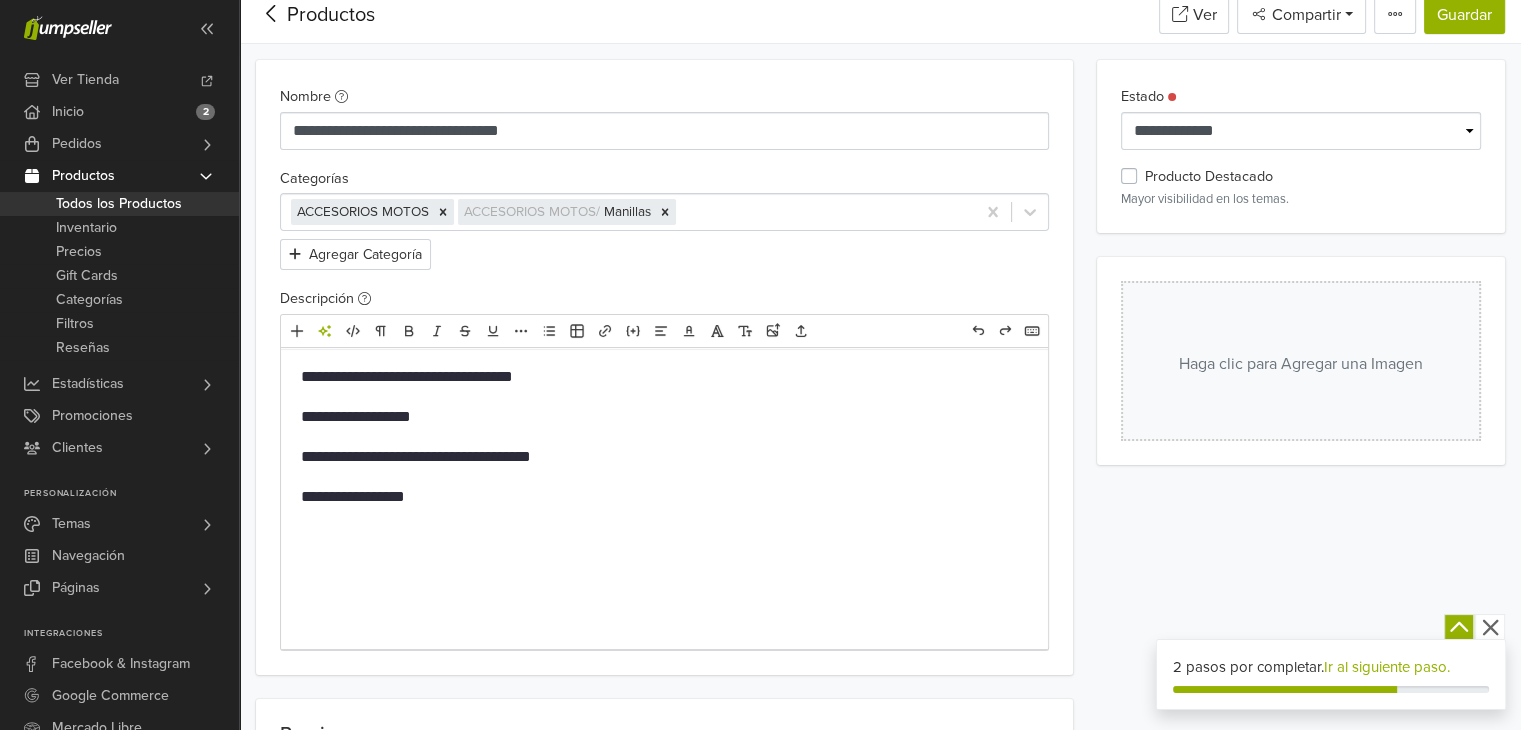 scroll, scrollTop: 0, scrollLeft: 0, axis: both 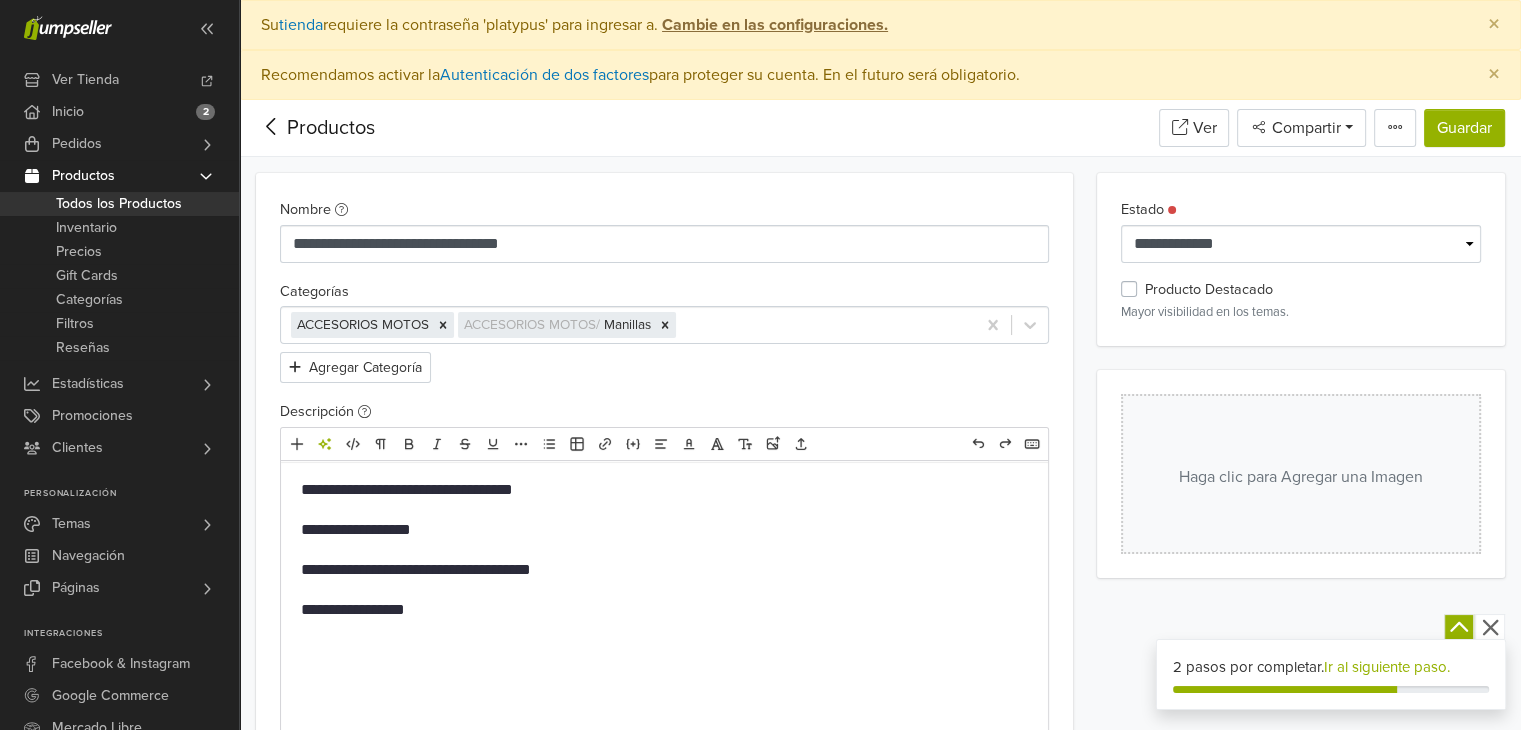 click on "**********" at bounding box center [1301, 259] 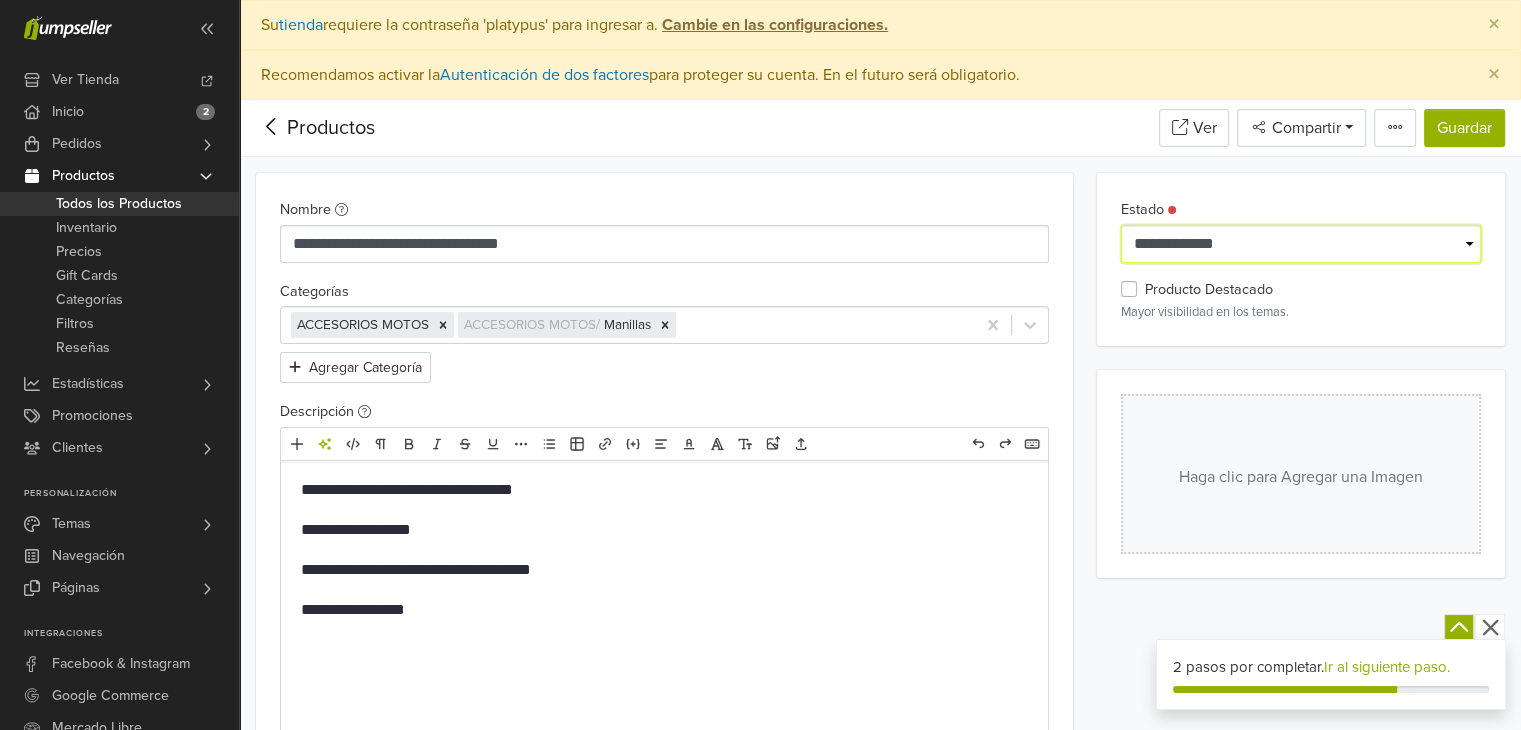 click on "**********" at bounding box center [1301, 244] 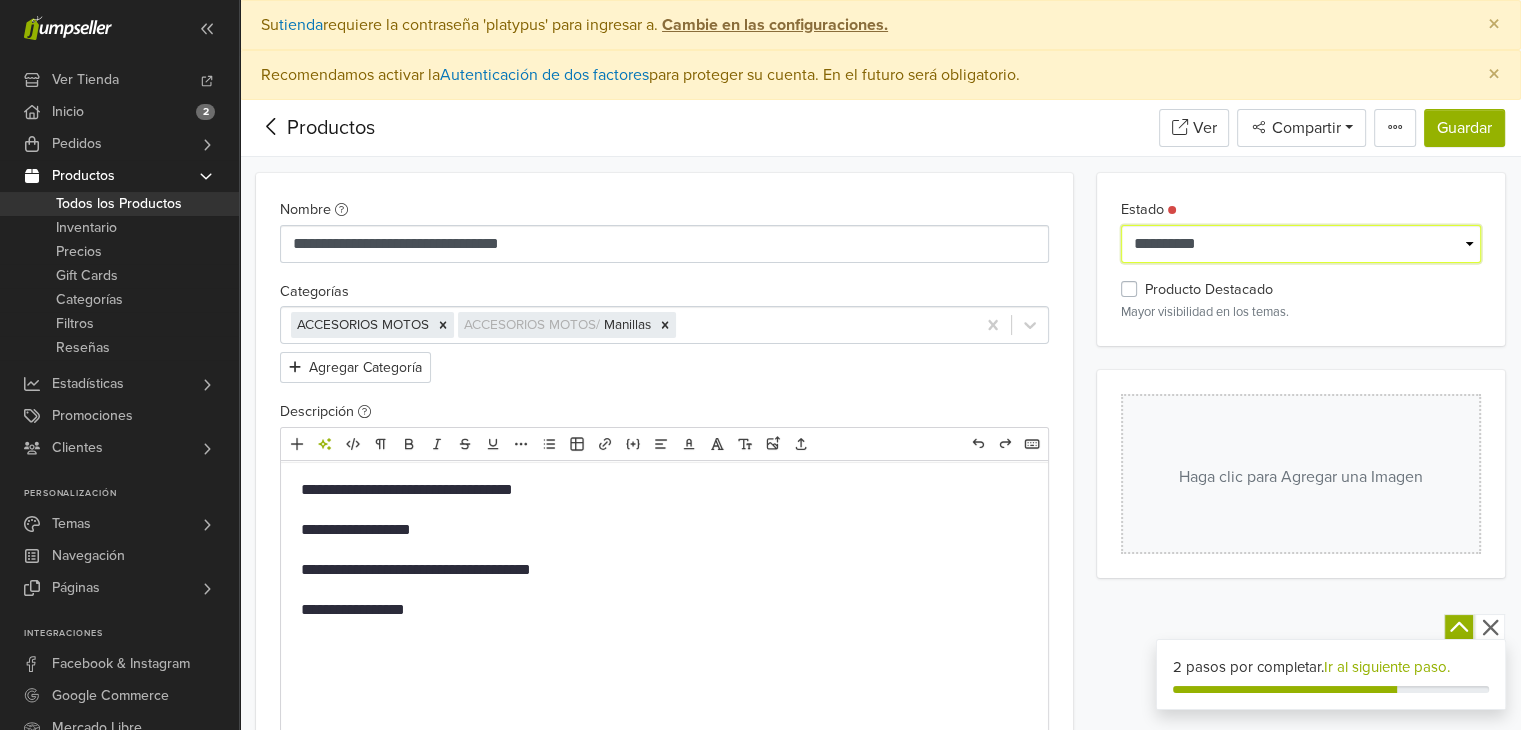 click on "**********" at bounding box center (1301, 244) 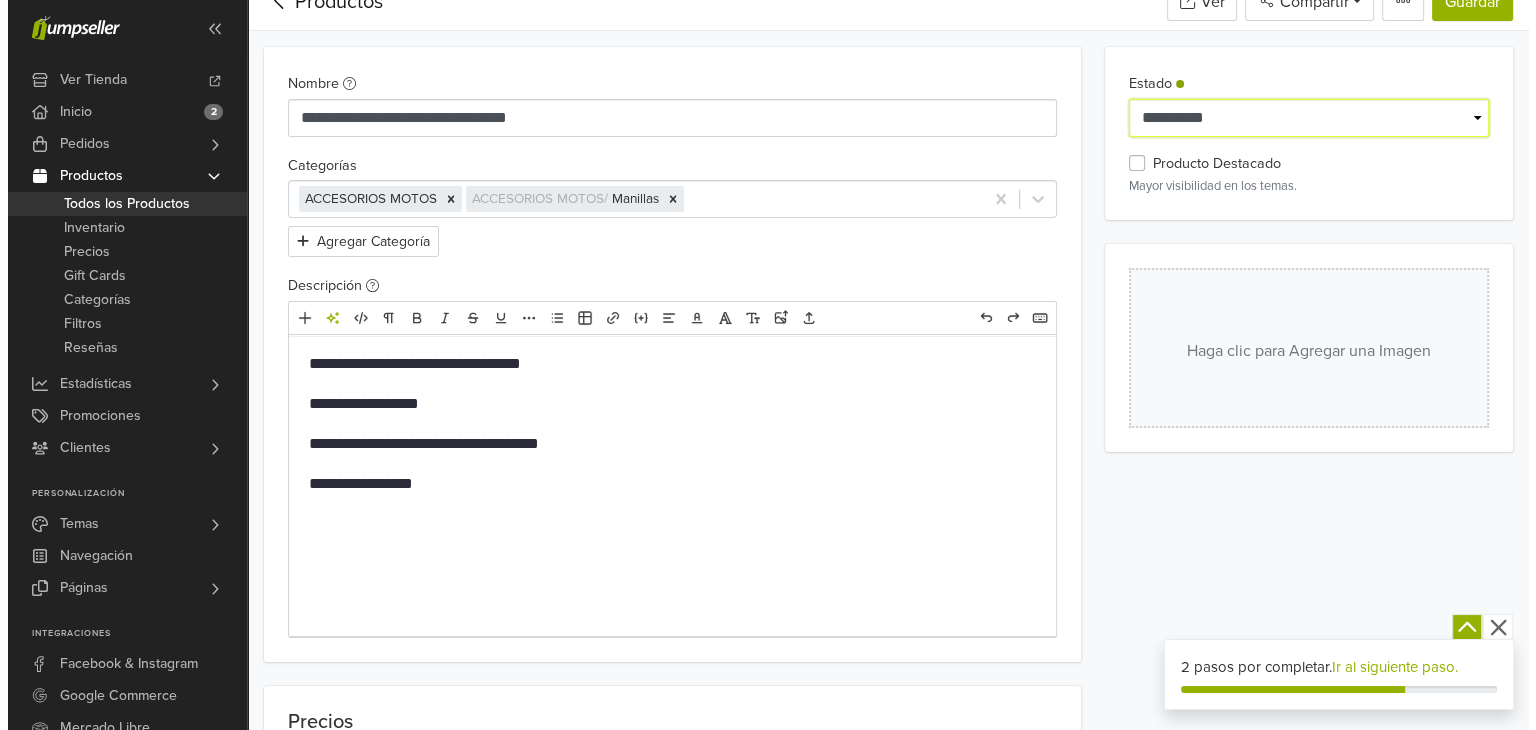 scroll, scrollTop: 128, scrollLeft: 0, axis: vertical 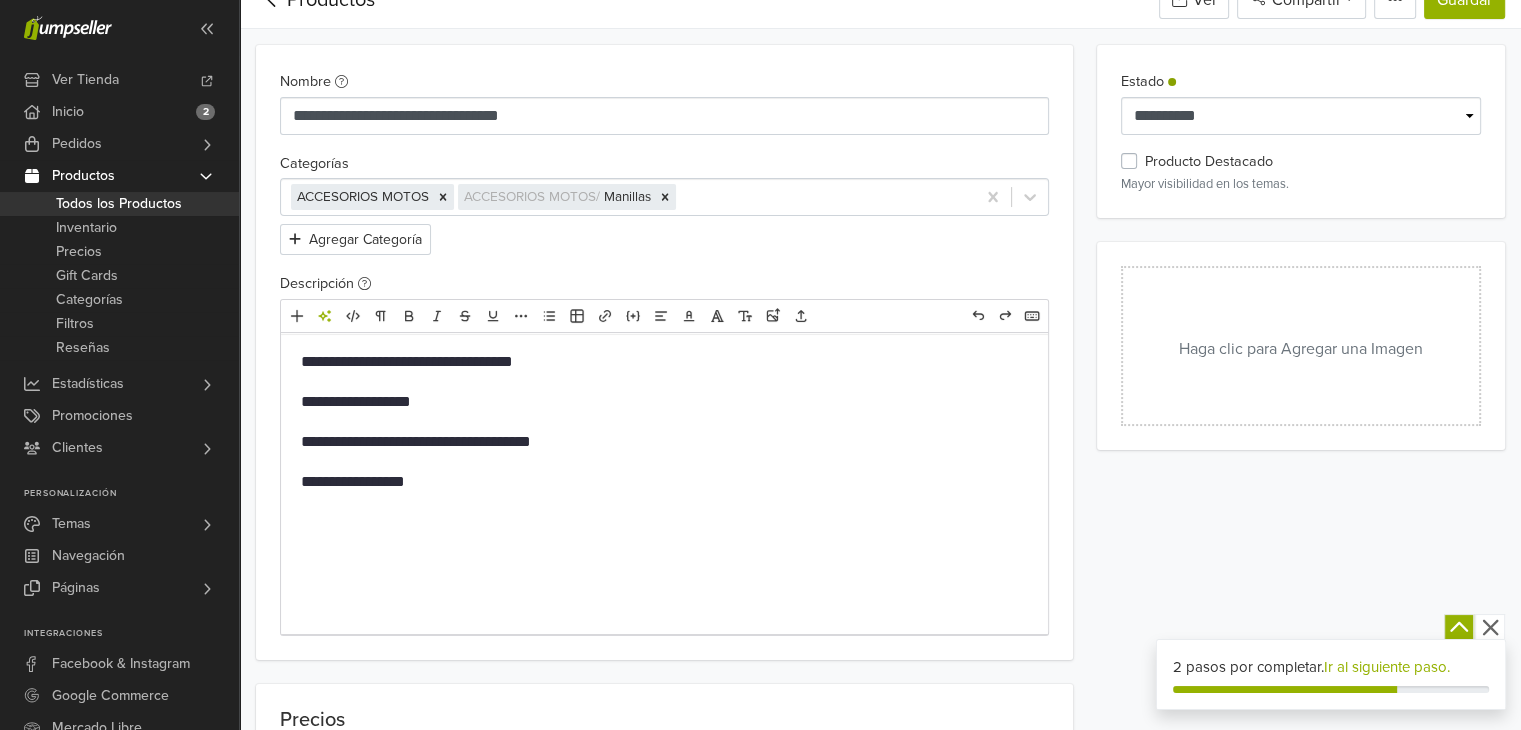 click on "Haga clic para Agregar una Imagen" at bounding box center [1301, 346] 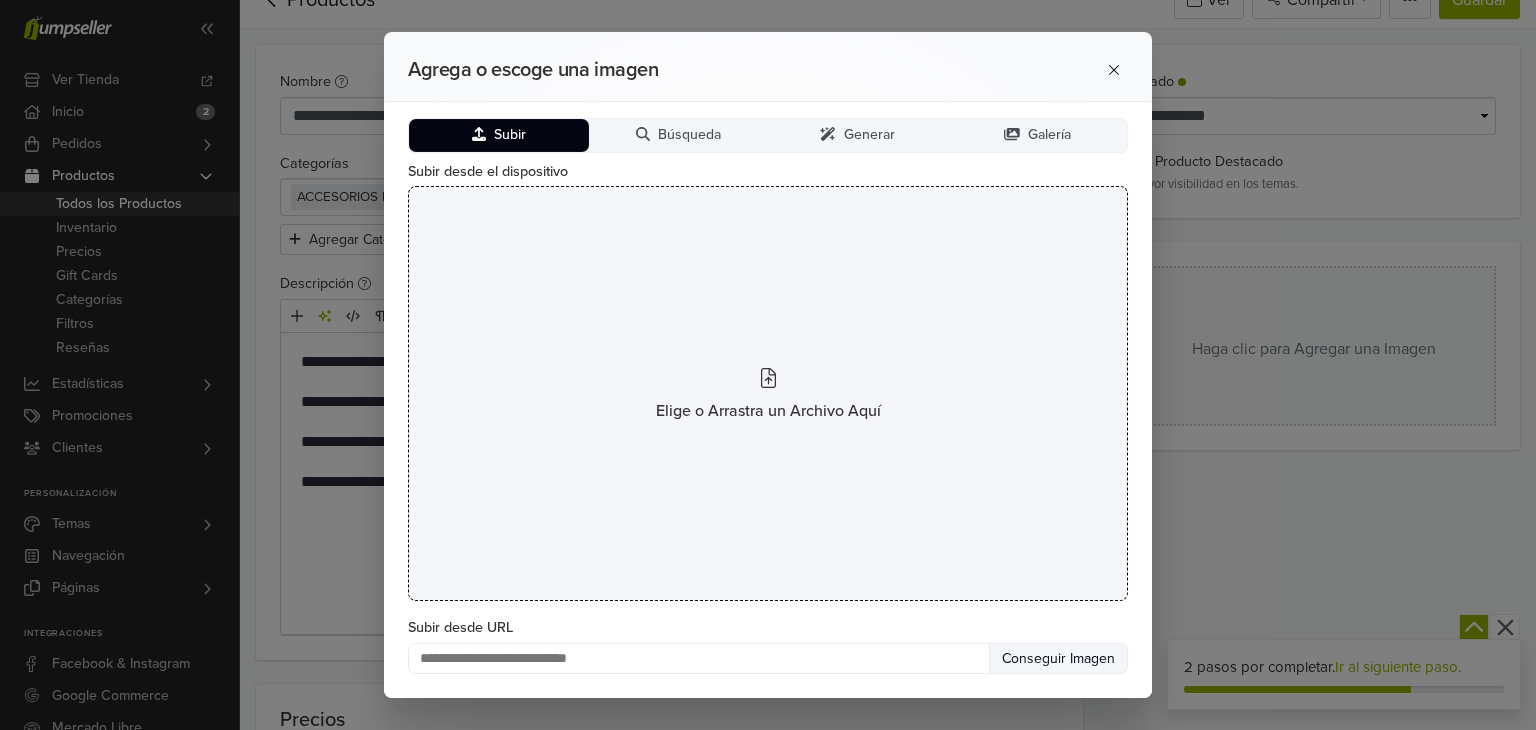 click 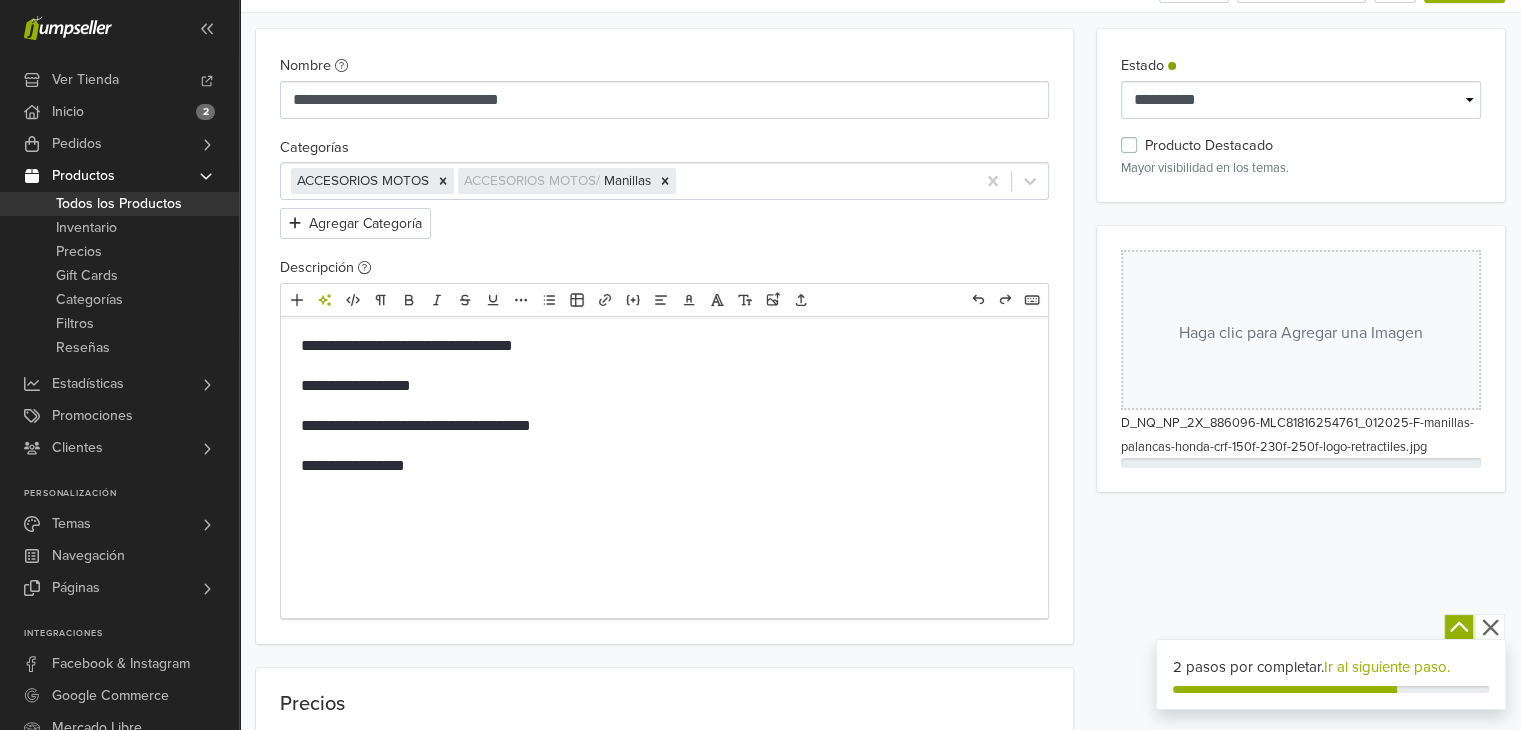 scroll, scrollTop: 162, scrollLeft: 0, axis: vertical 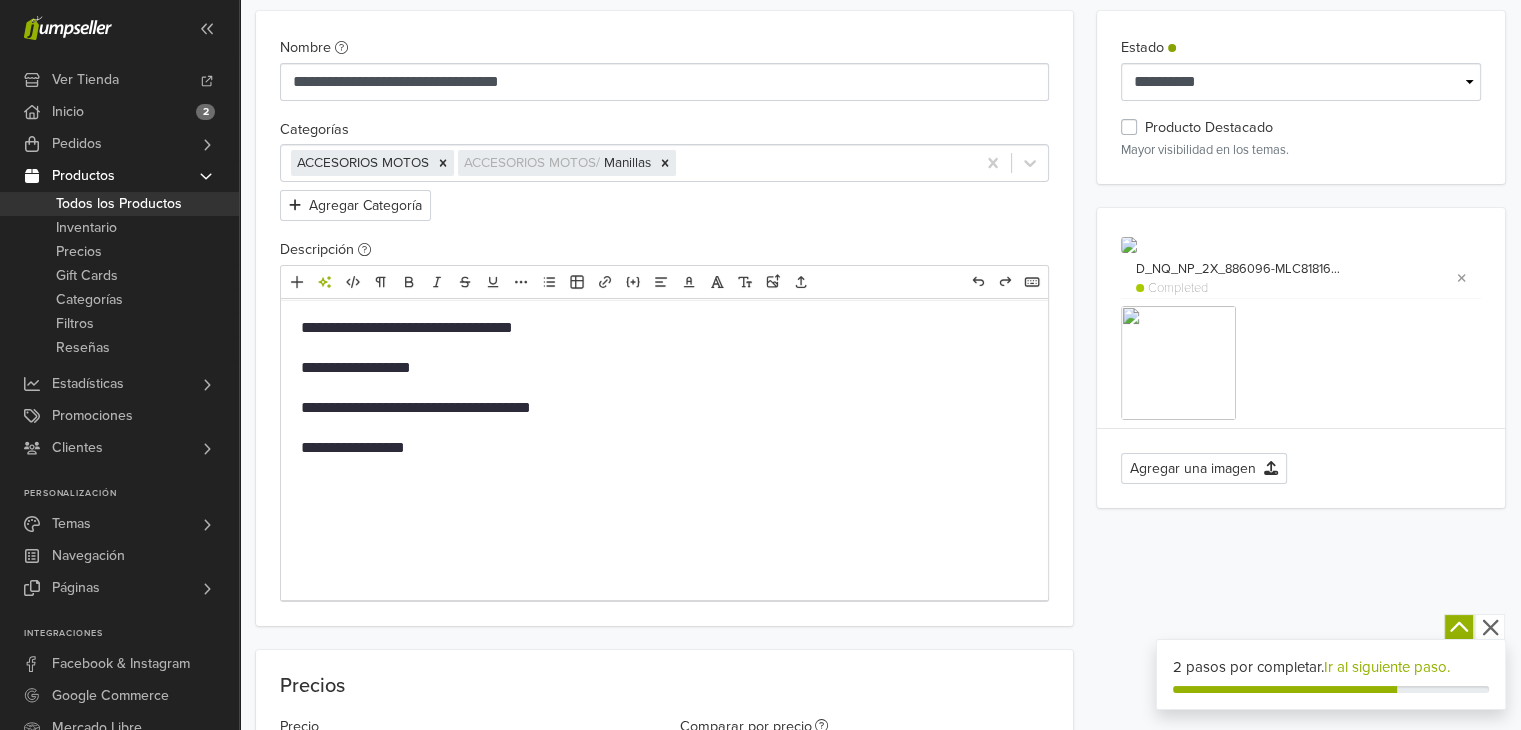 click on "**********" at bounding box center (664, 328) 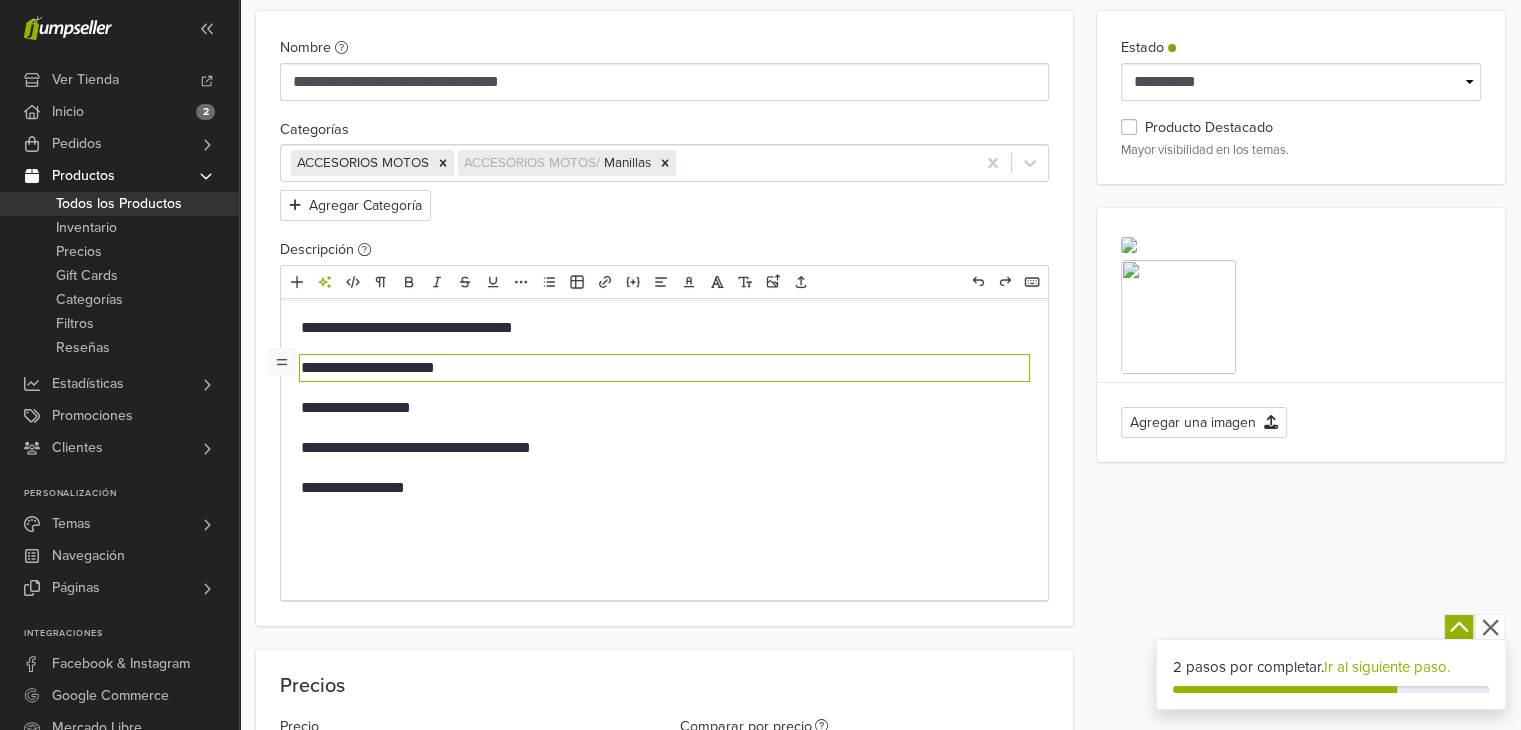 type on "**********" 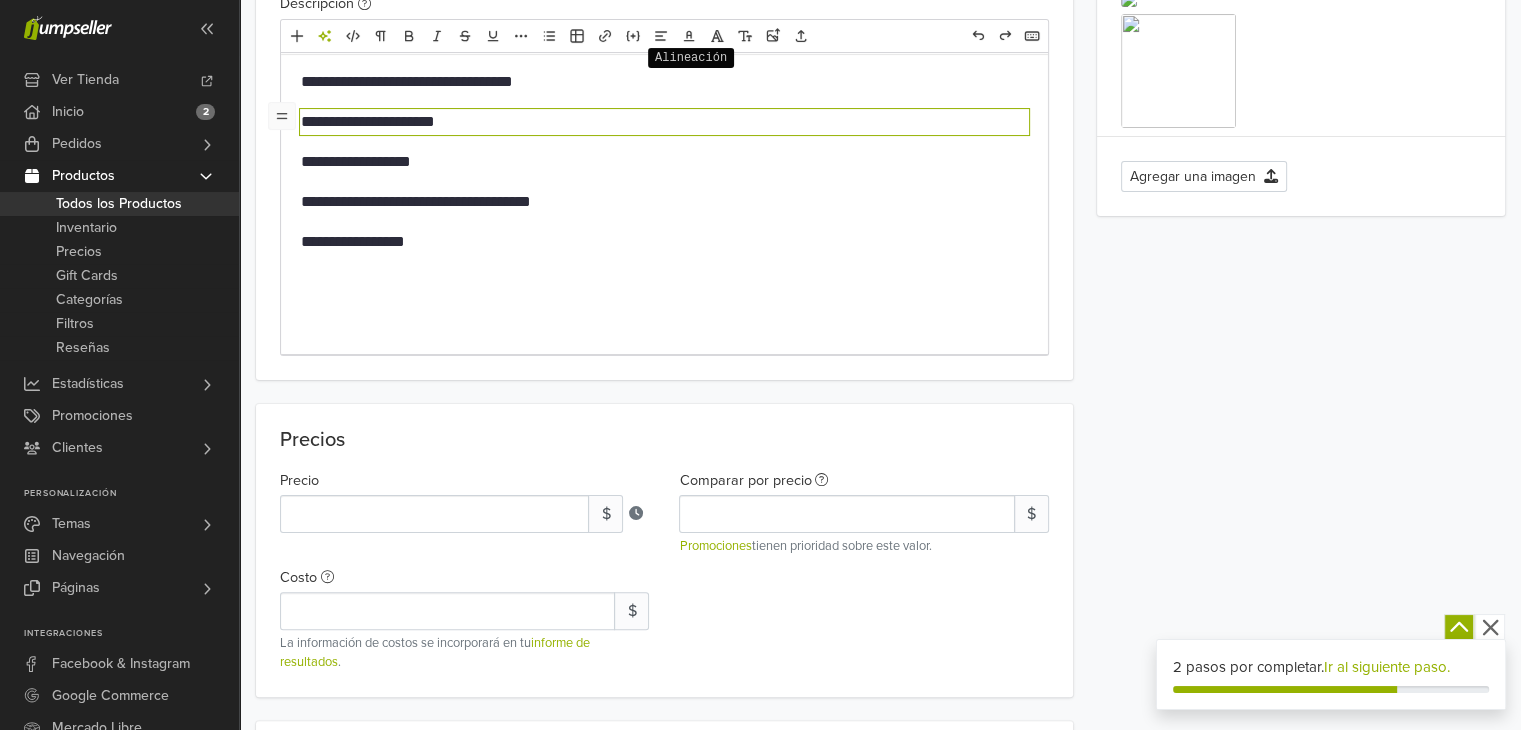 scroll, scrollTop: 412, scrollLeft: 0, axis: vertical 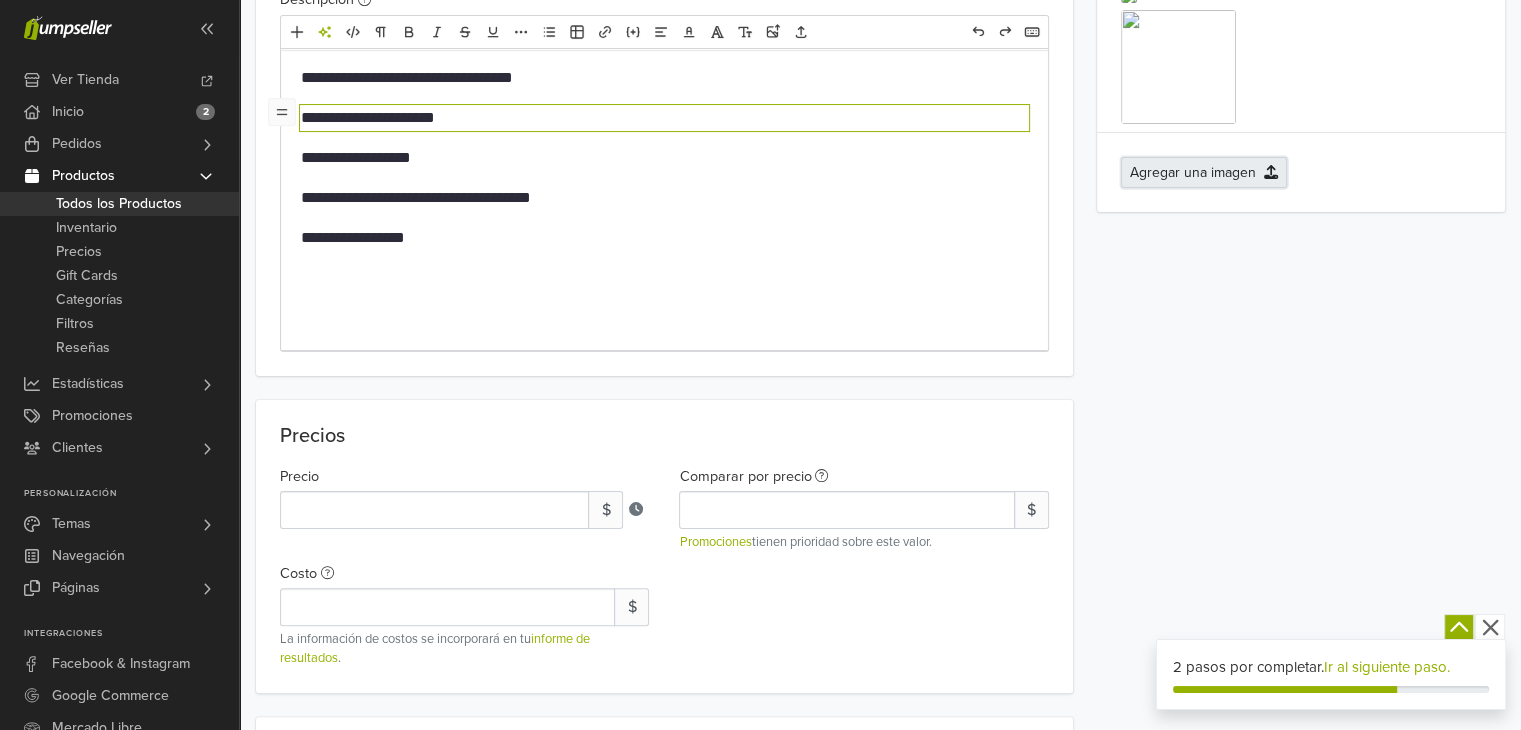 click on "Agregar una imagen" at bounding box center [1204, 172] 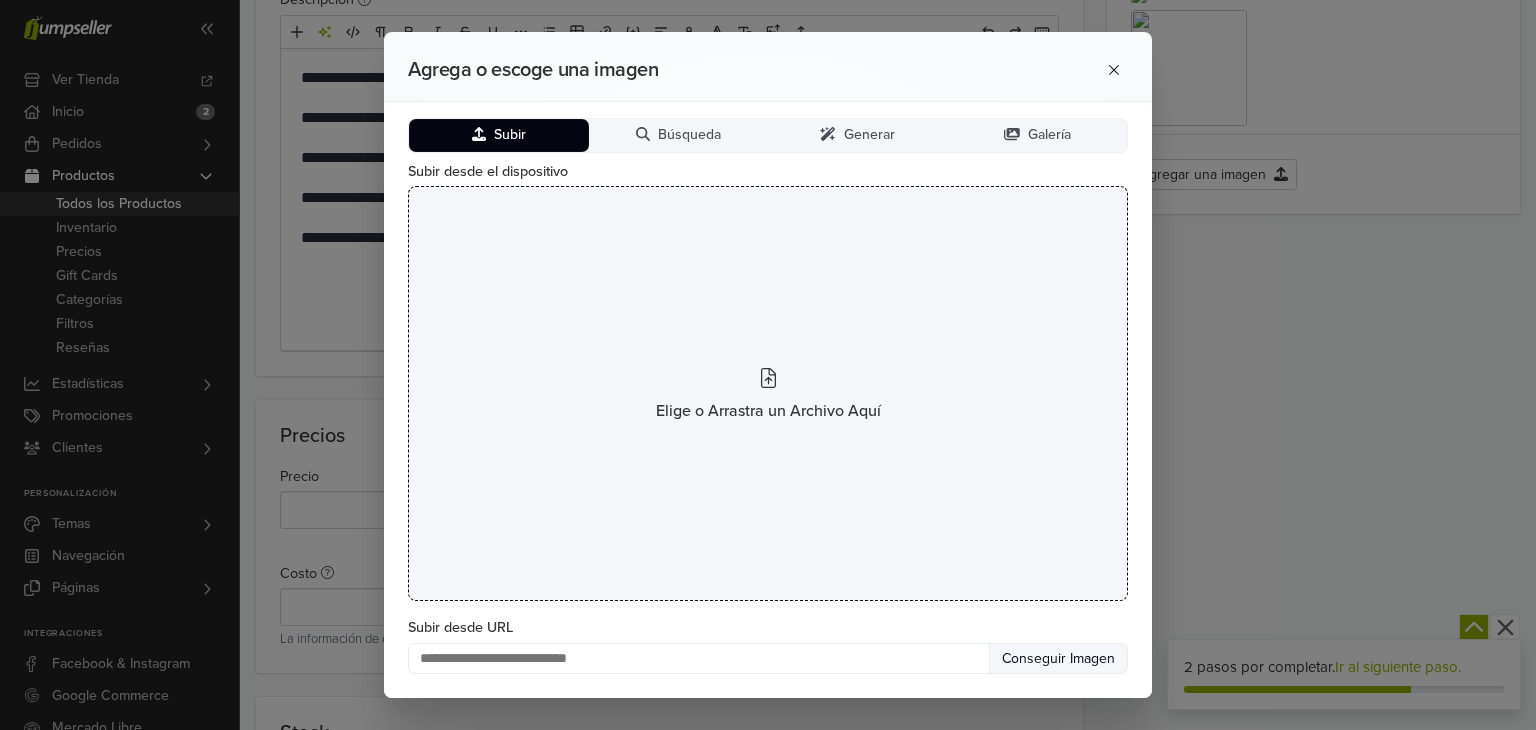 click 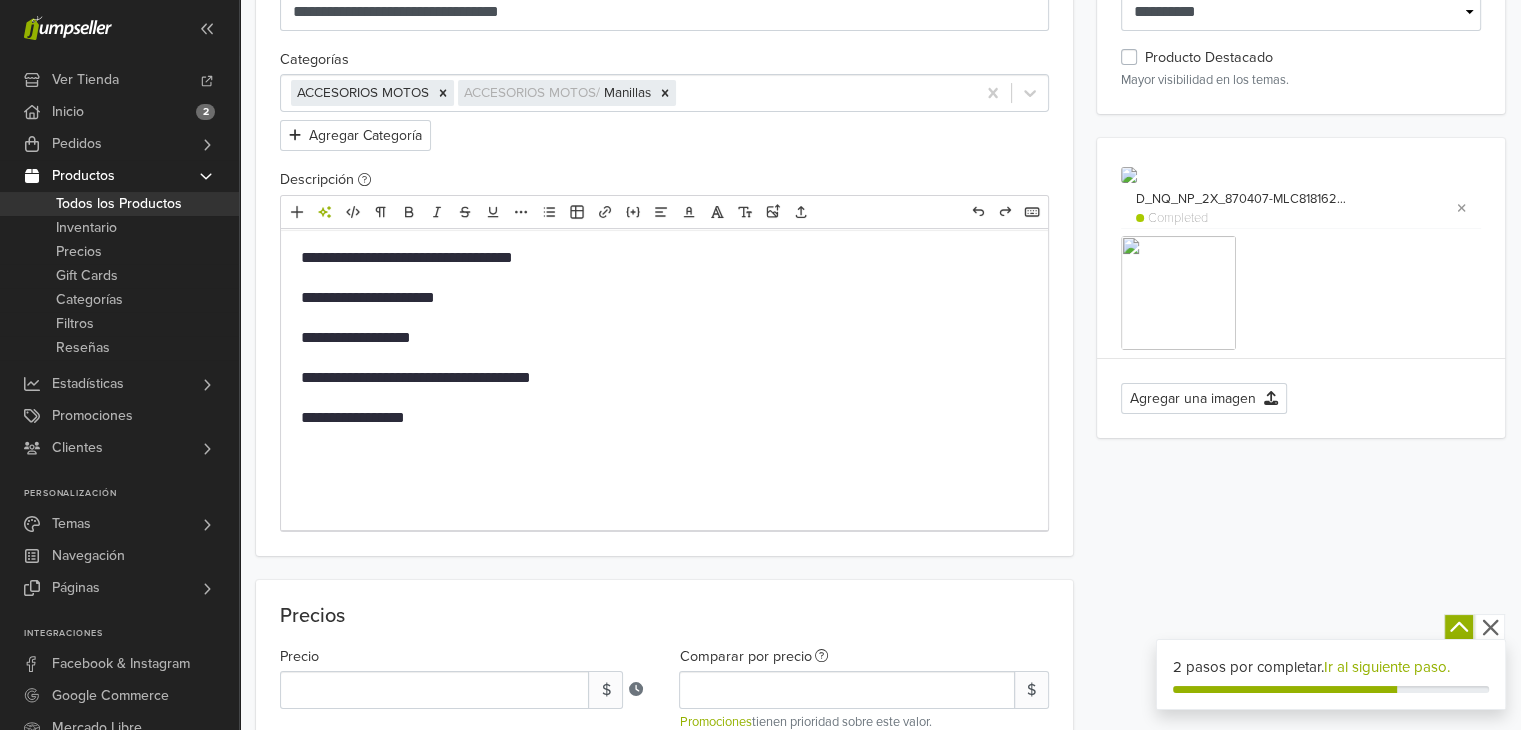 scroll, scrollTop: 0, scrollLeft: 0, axis: both 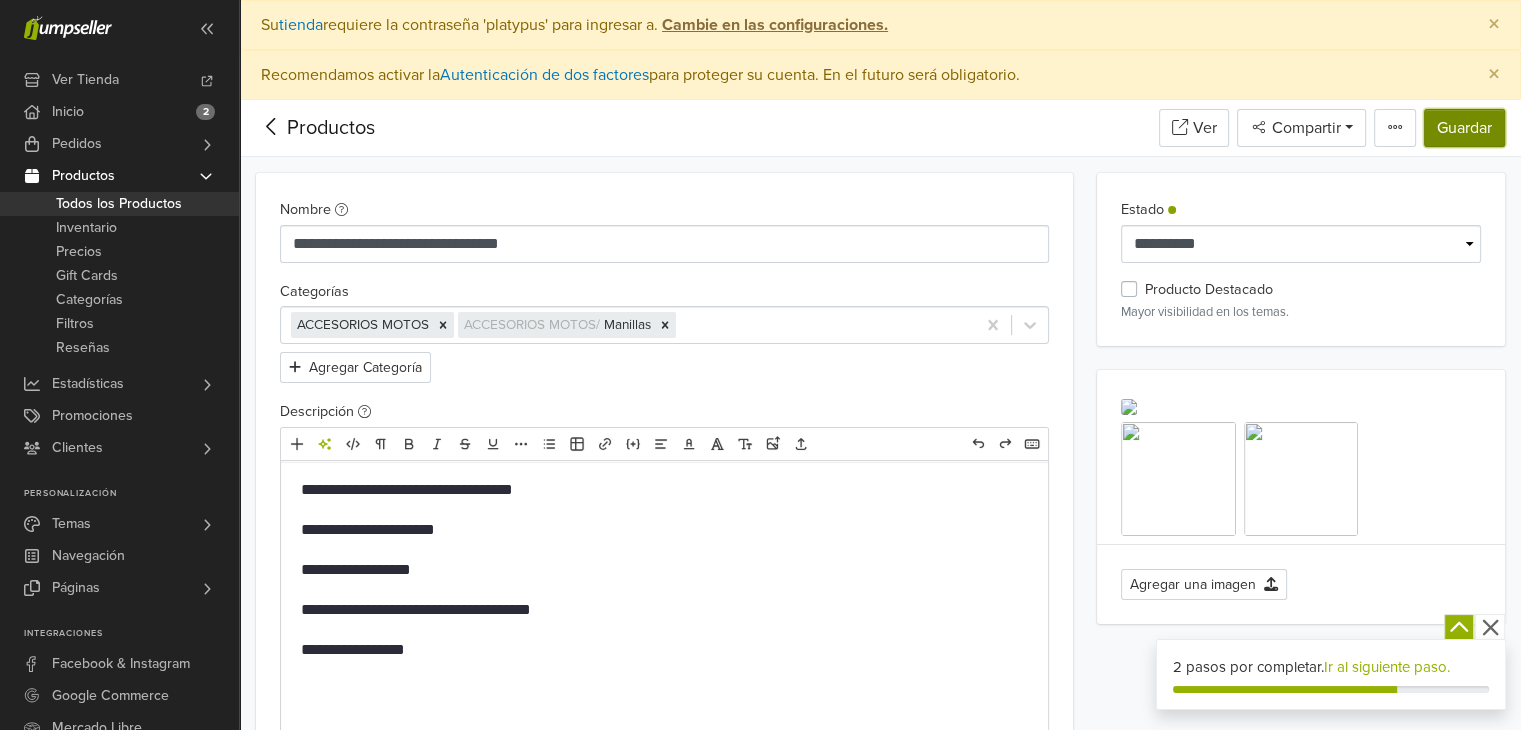 click on "Guardar" at bounding box center (1464, 128) 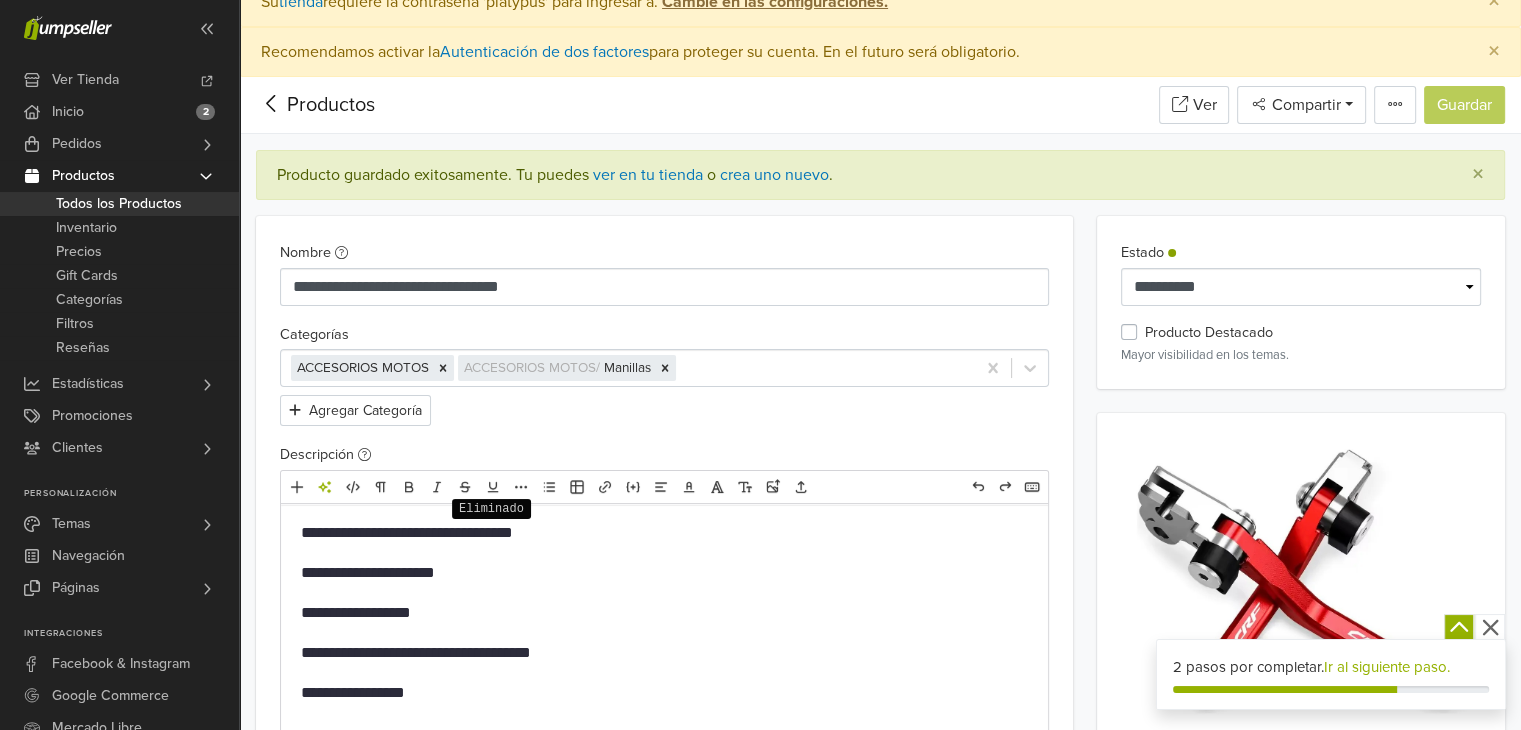 scroll, scrollTop: 0, scrollLeft: 0, axis: both 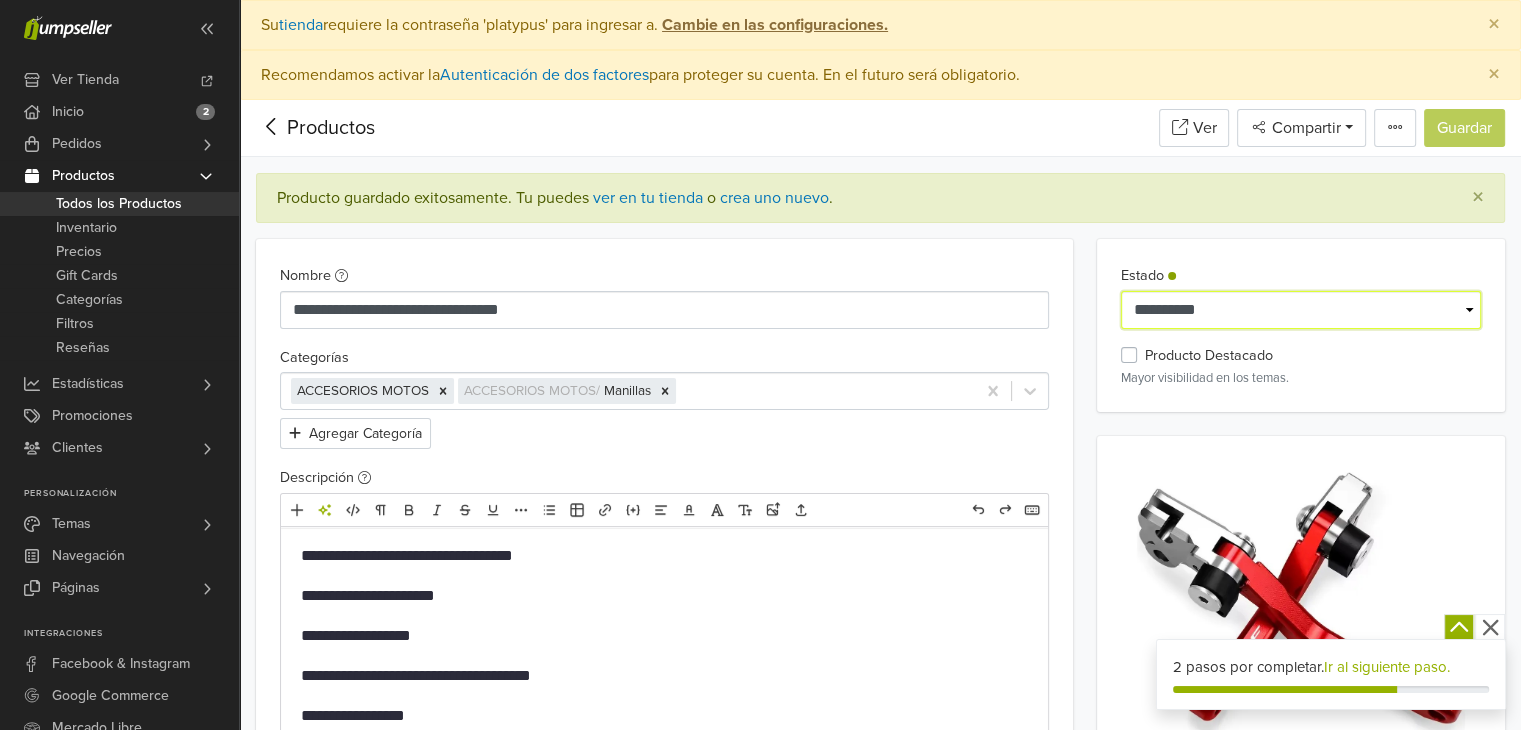 click on "**********" at bounding box center (1301, 310) 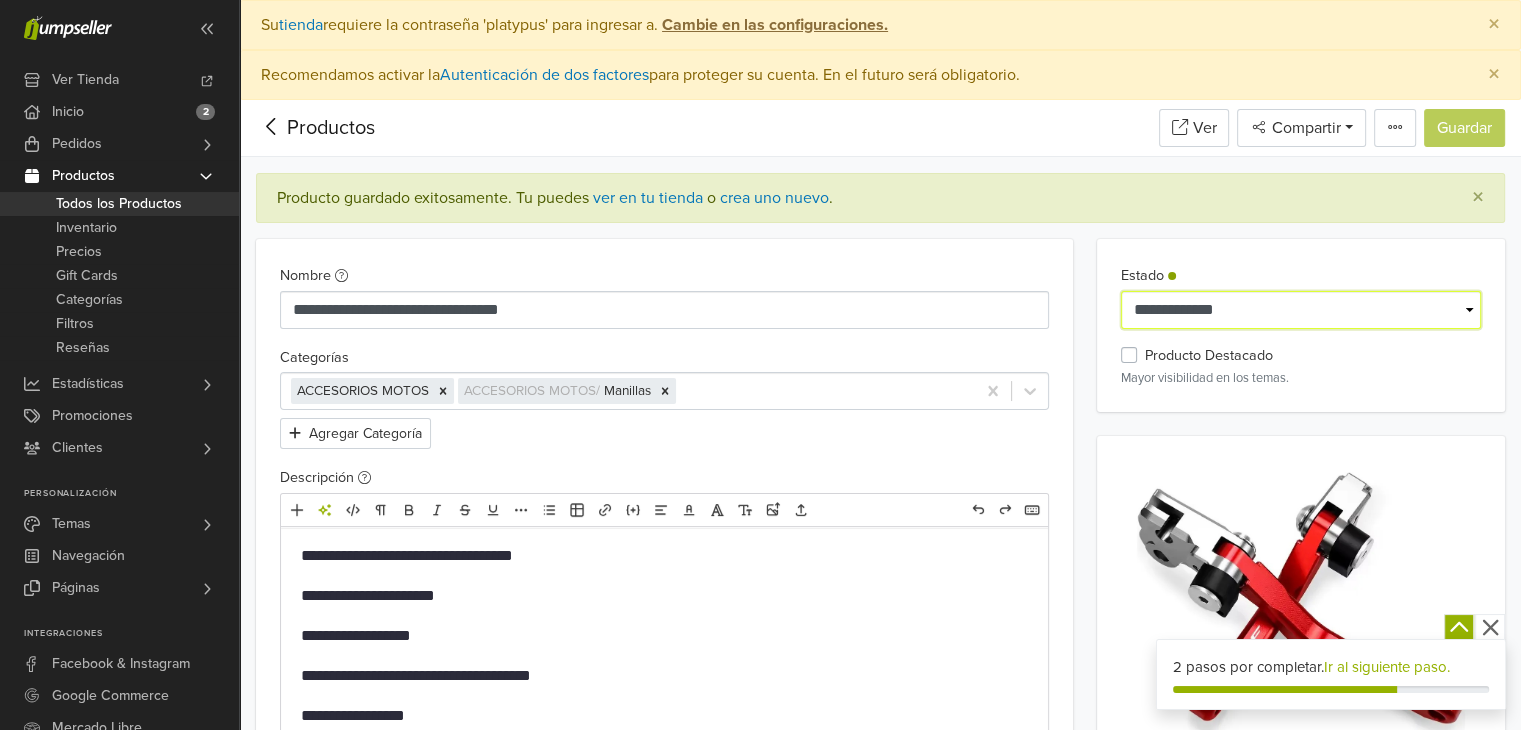 click on "**********" at bounding box center [1301, 310] 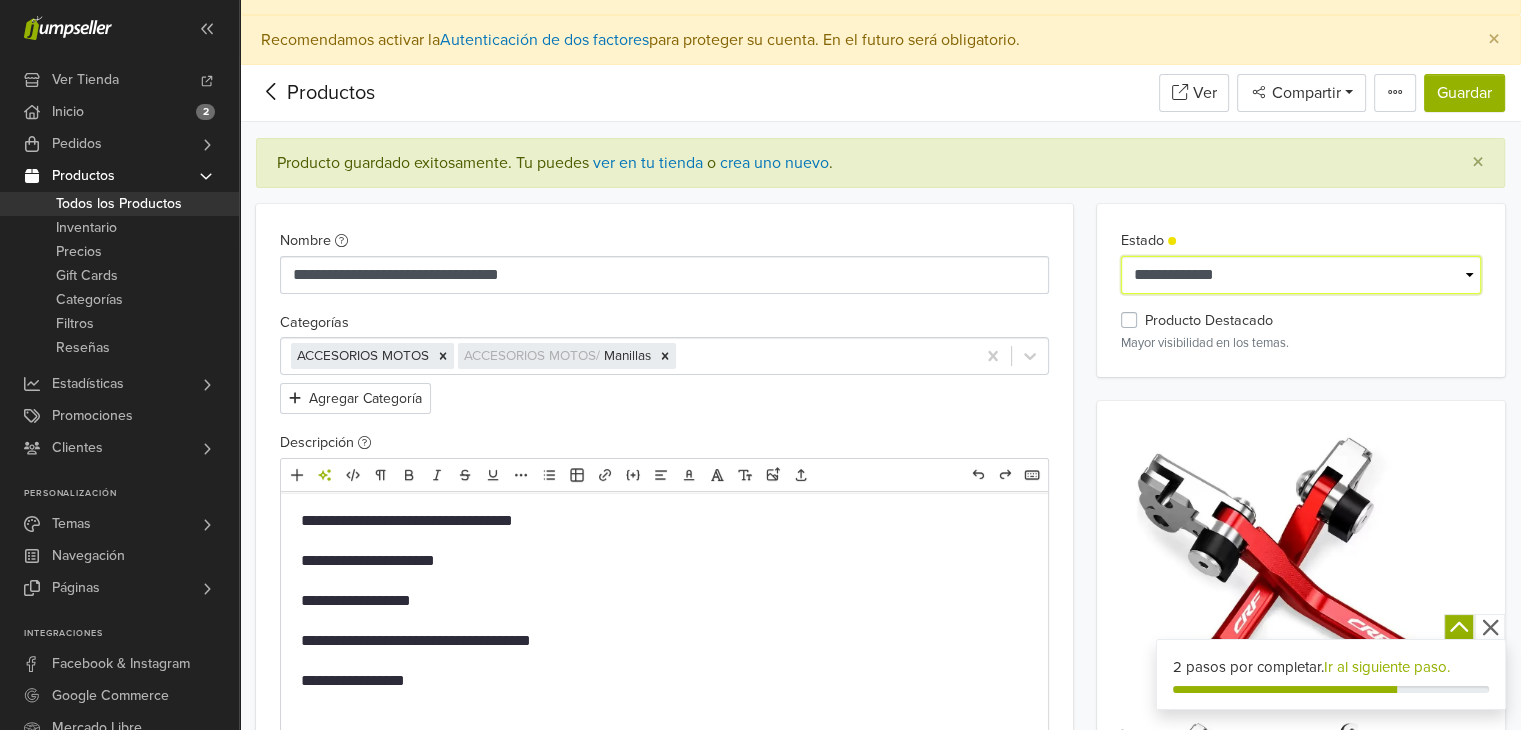 scroll, scrollTop: 46, scrollLeft: 0, axis: vertical 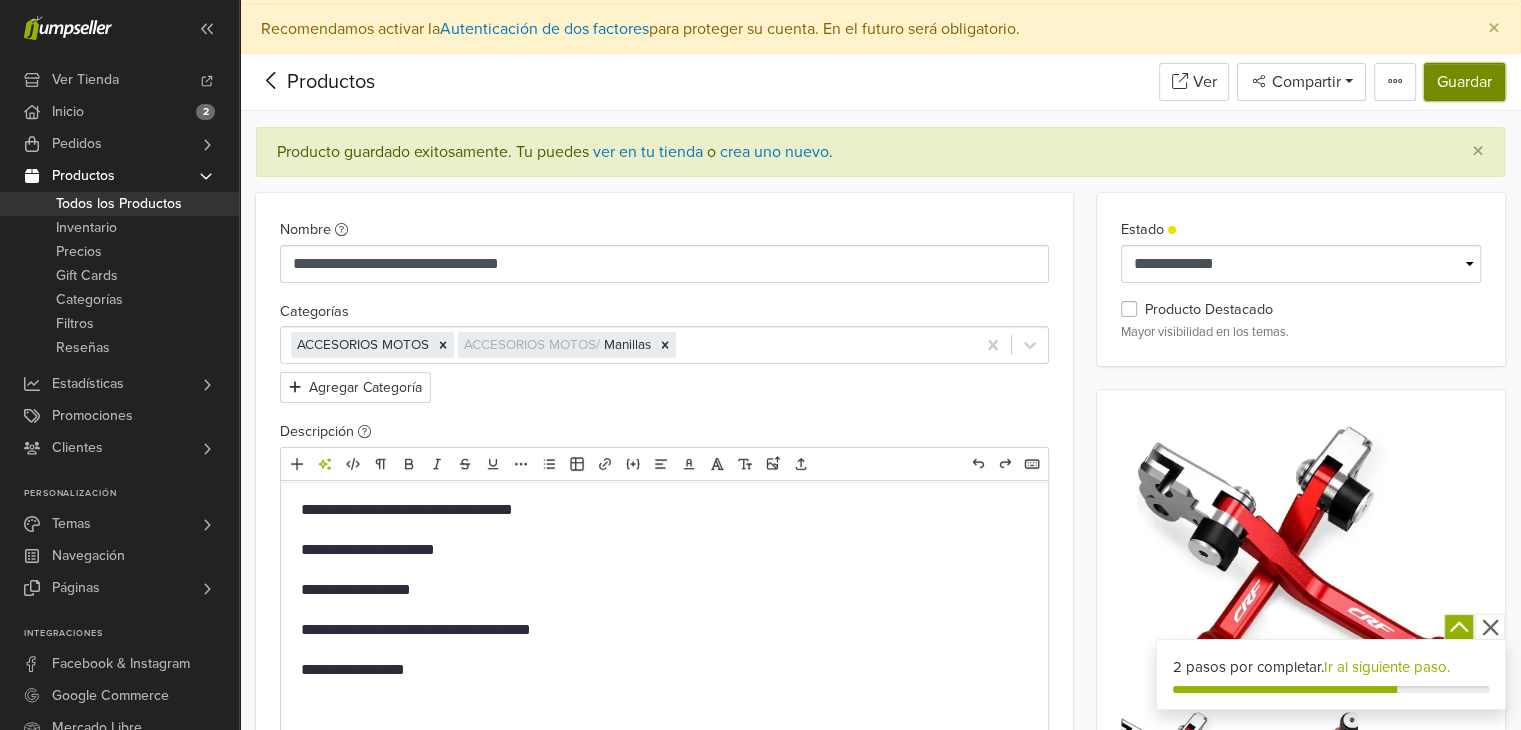 click on "Guardar" at bounding box center (1464, 82) 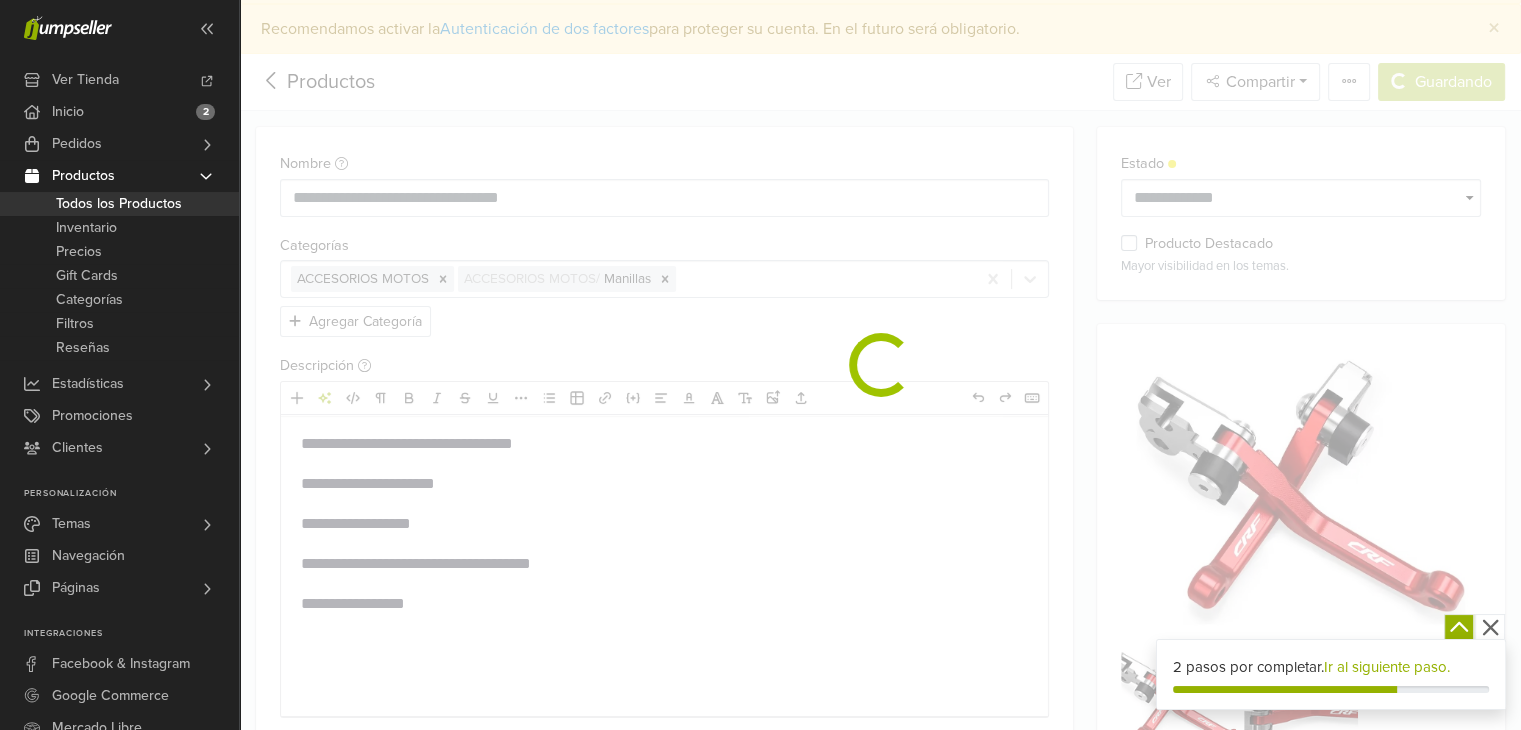 scroll, scrollTop: 0, scrollLeft: 0, axis: both 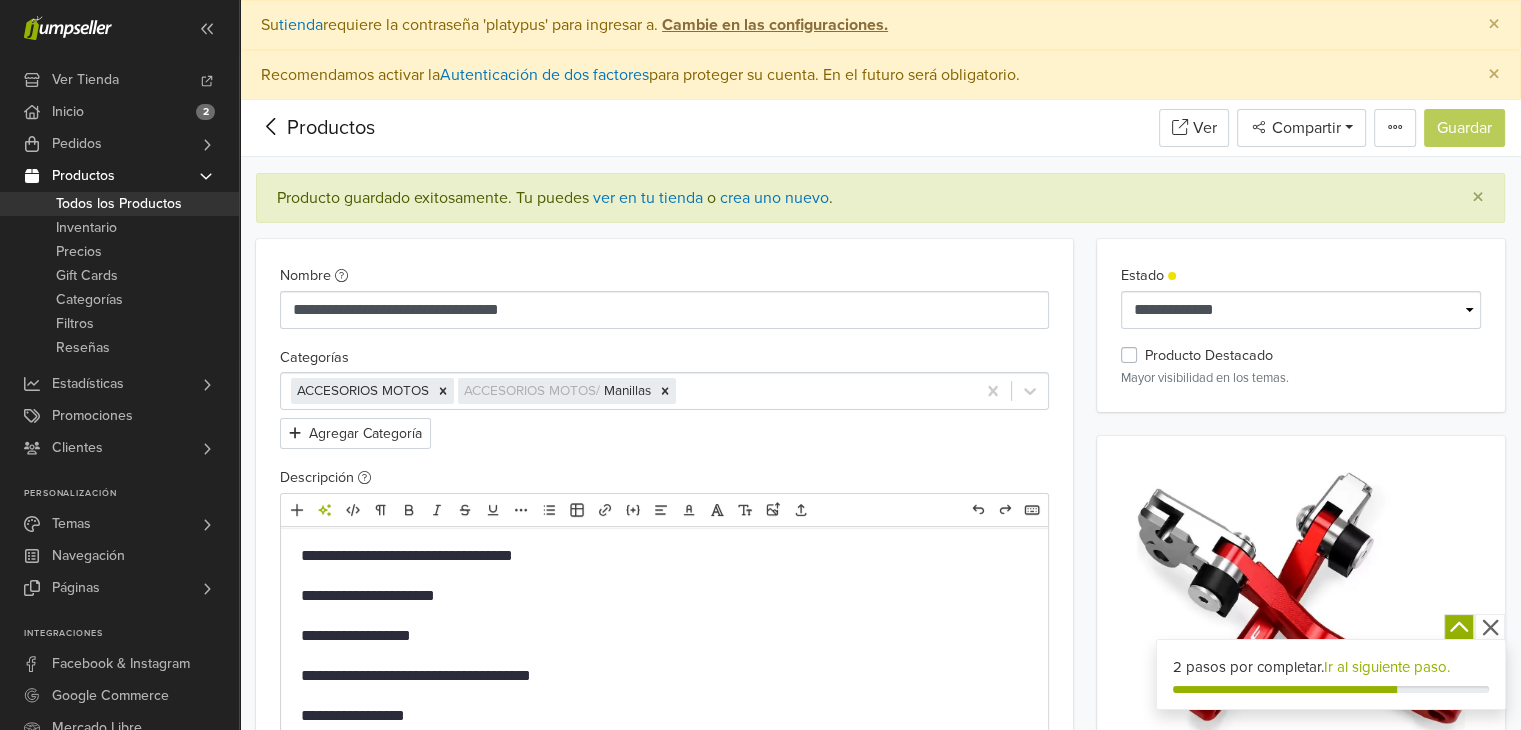 click on "Todos los Productos" at bounding box center (119, 204) 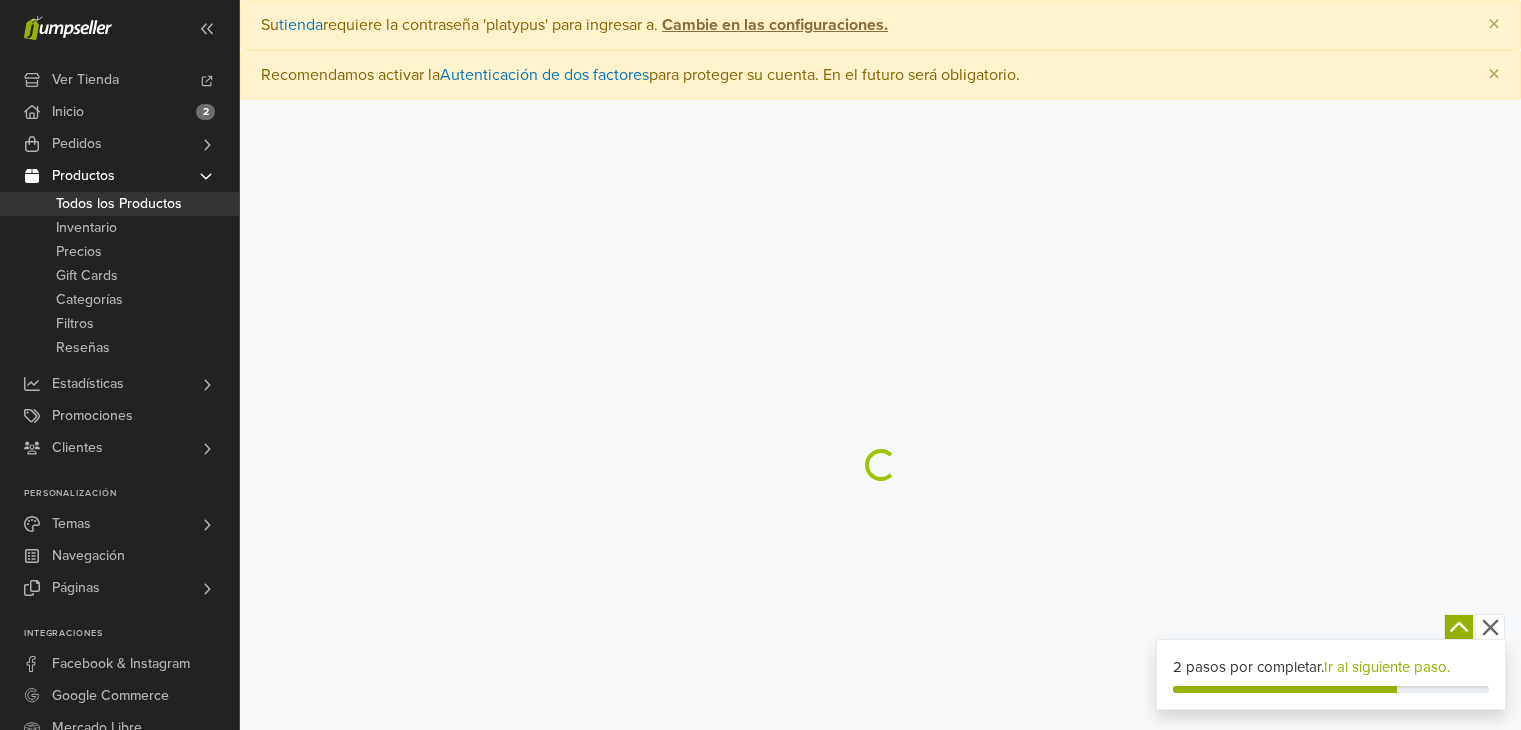 scroll, scrollTop: 0, scrollLeft: 0, axis: both 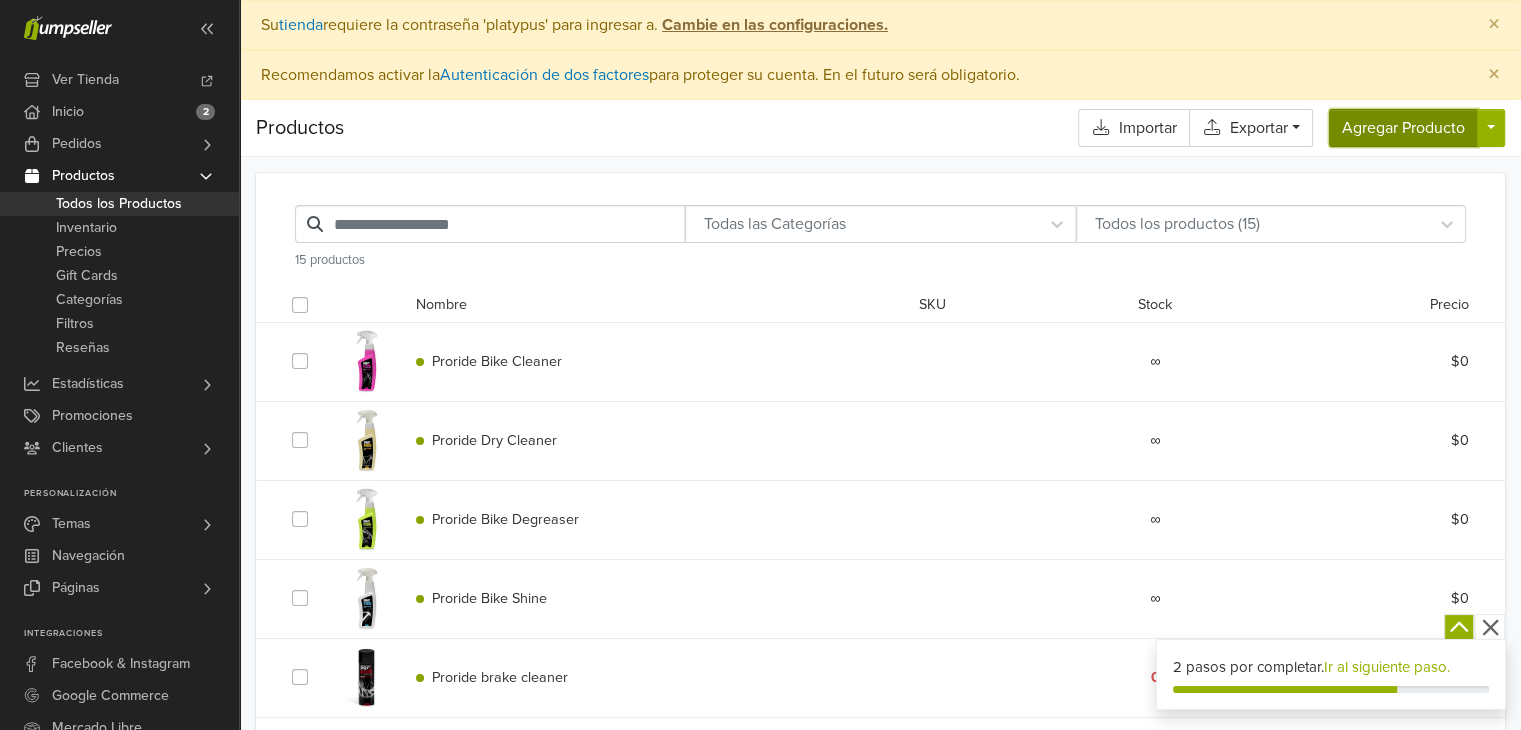 click on "Agregar Producto" at bounding box center [1403, 128] 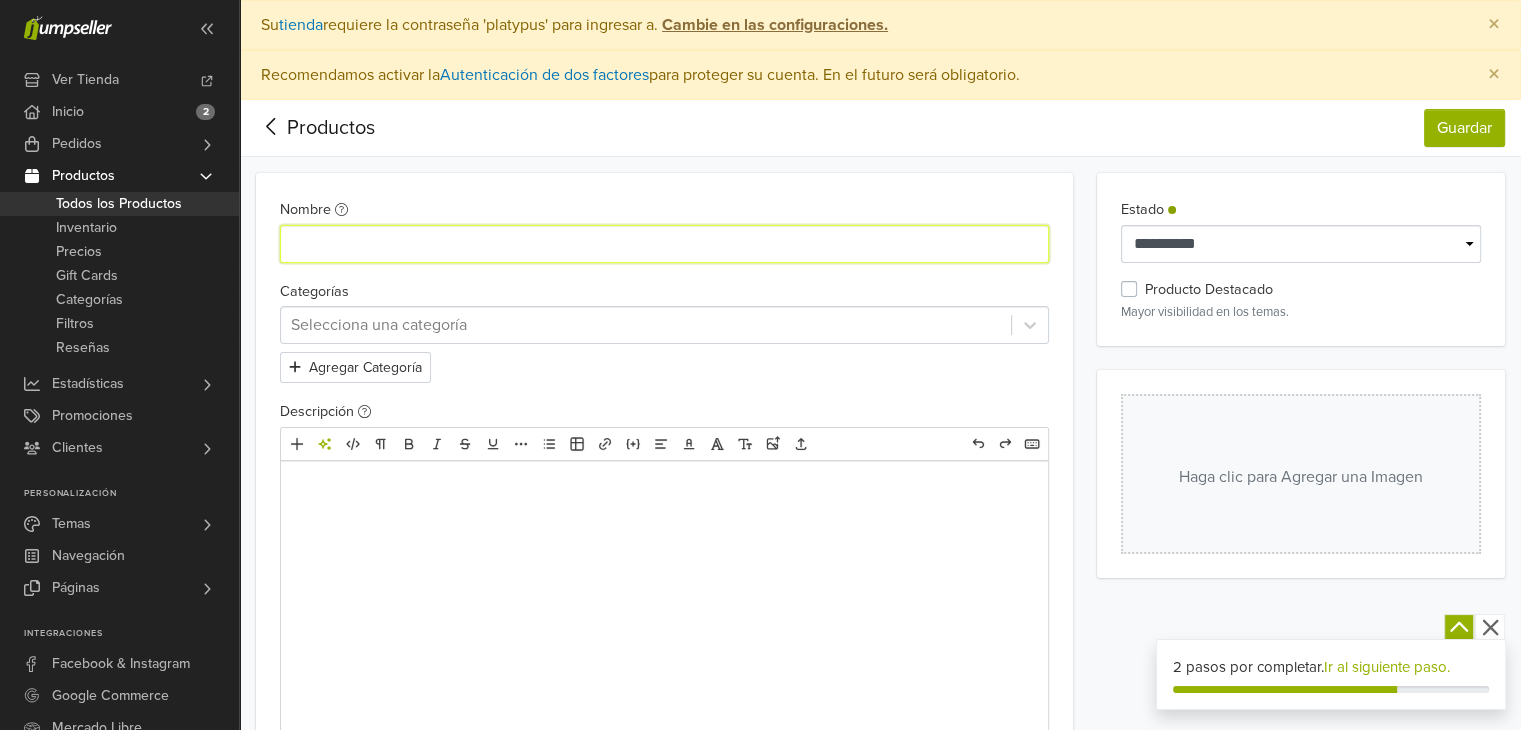 click on "Nombre" at bounding box center [664, 244] 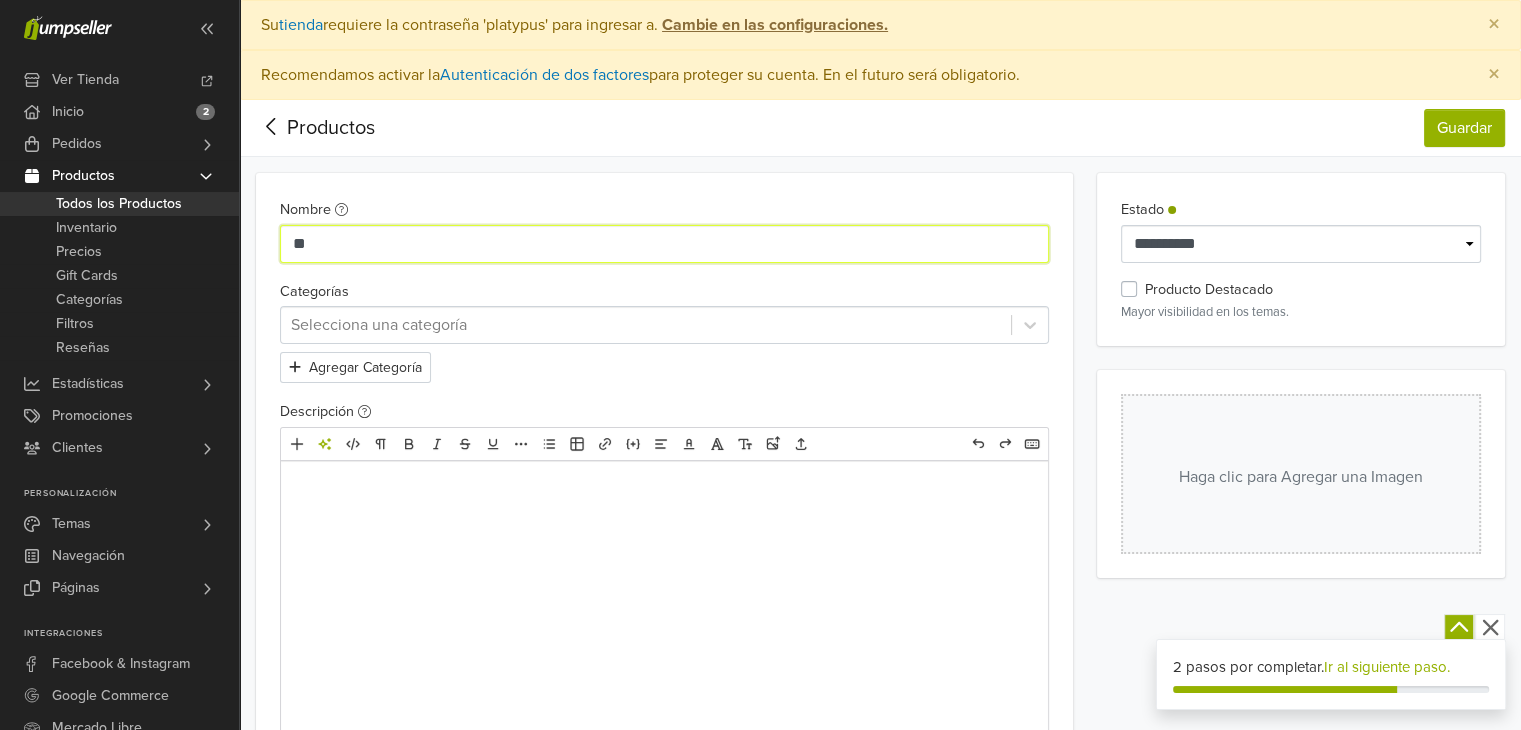 type on "*" 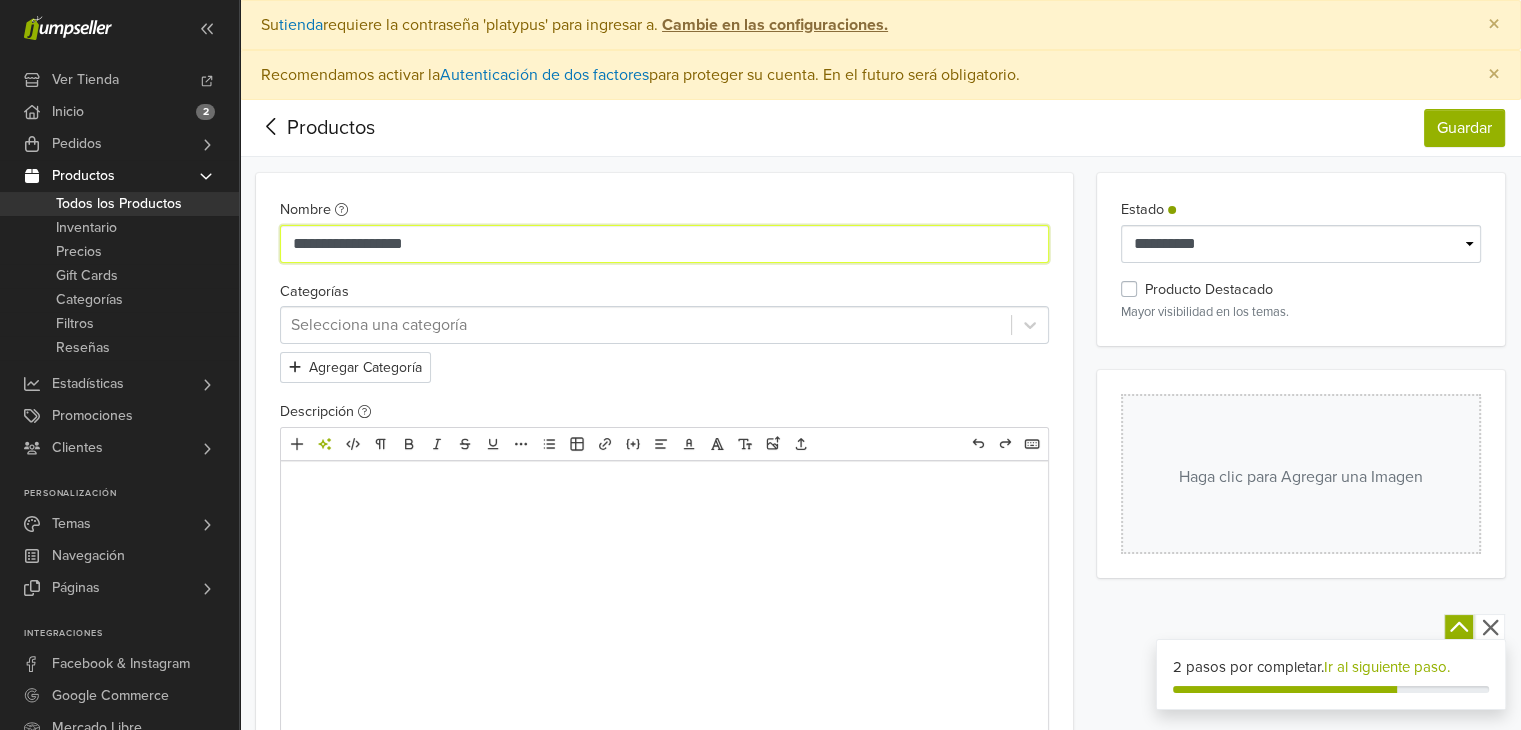 click on "**********" at bounding box center [664, 244] 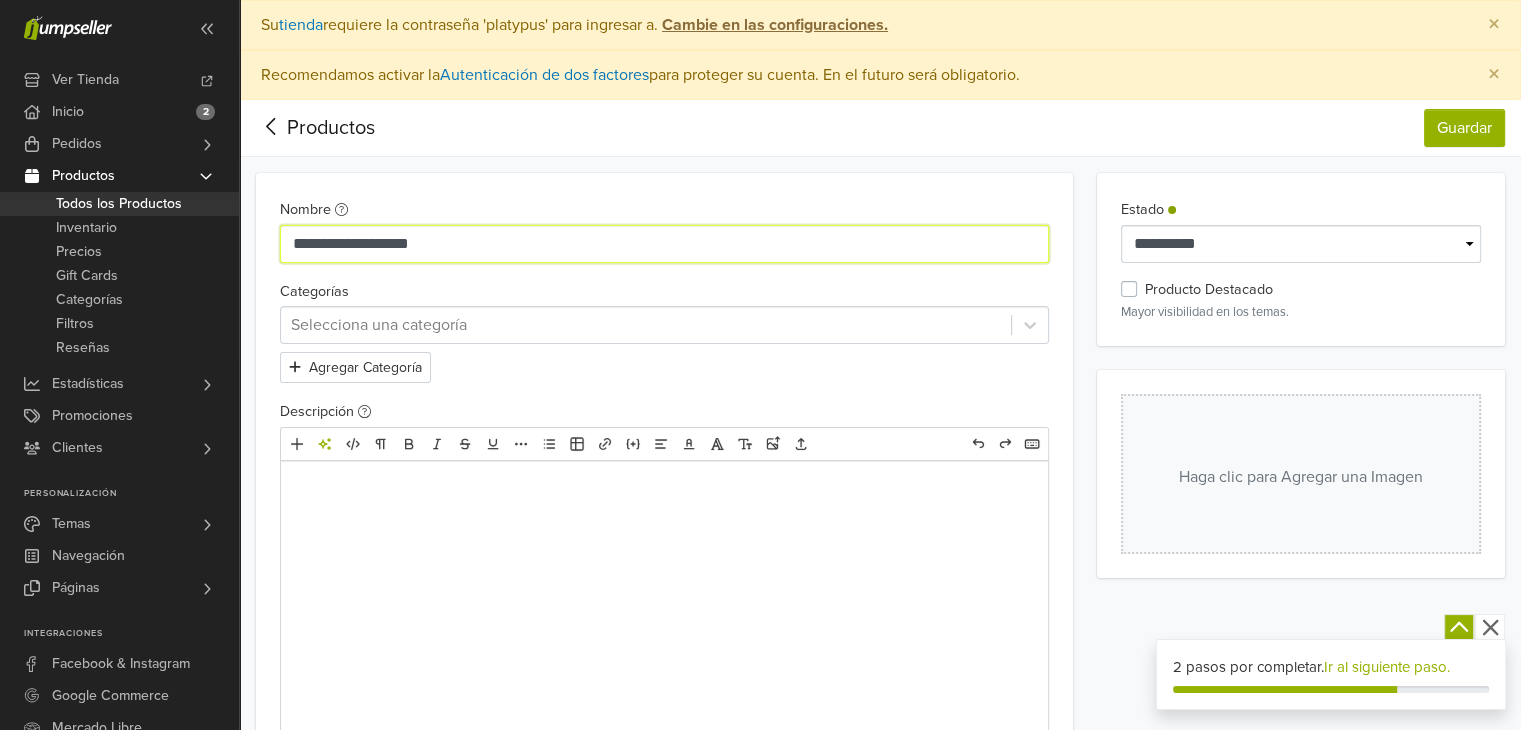 paste on "**********" 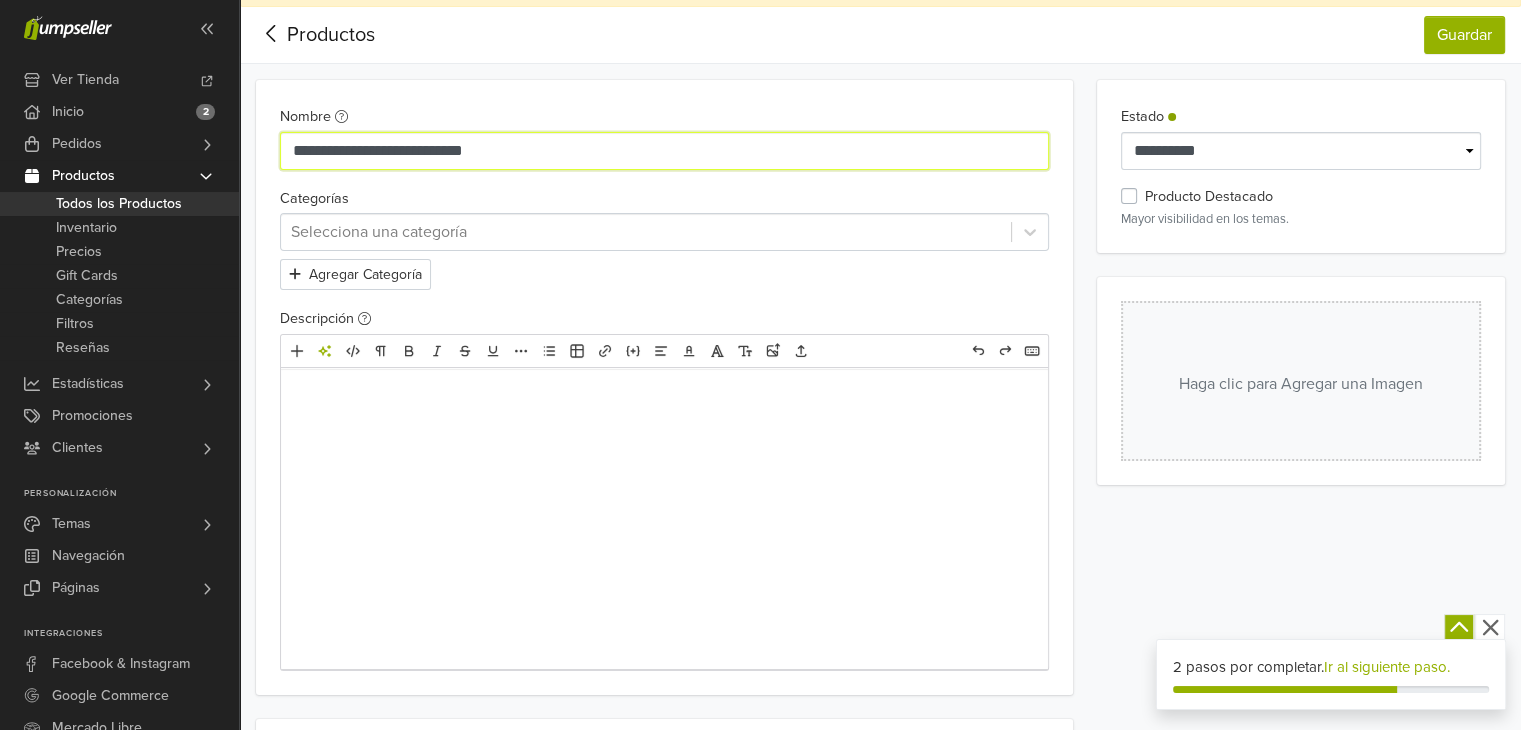 scroll, scrollTop: 100, scrollLeft: 0, axis: vertical 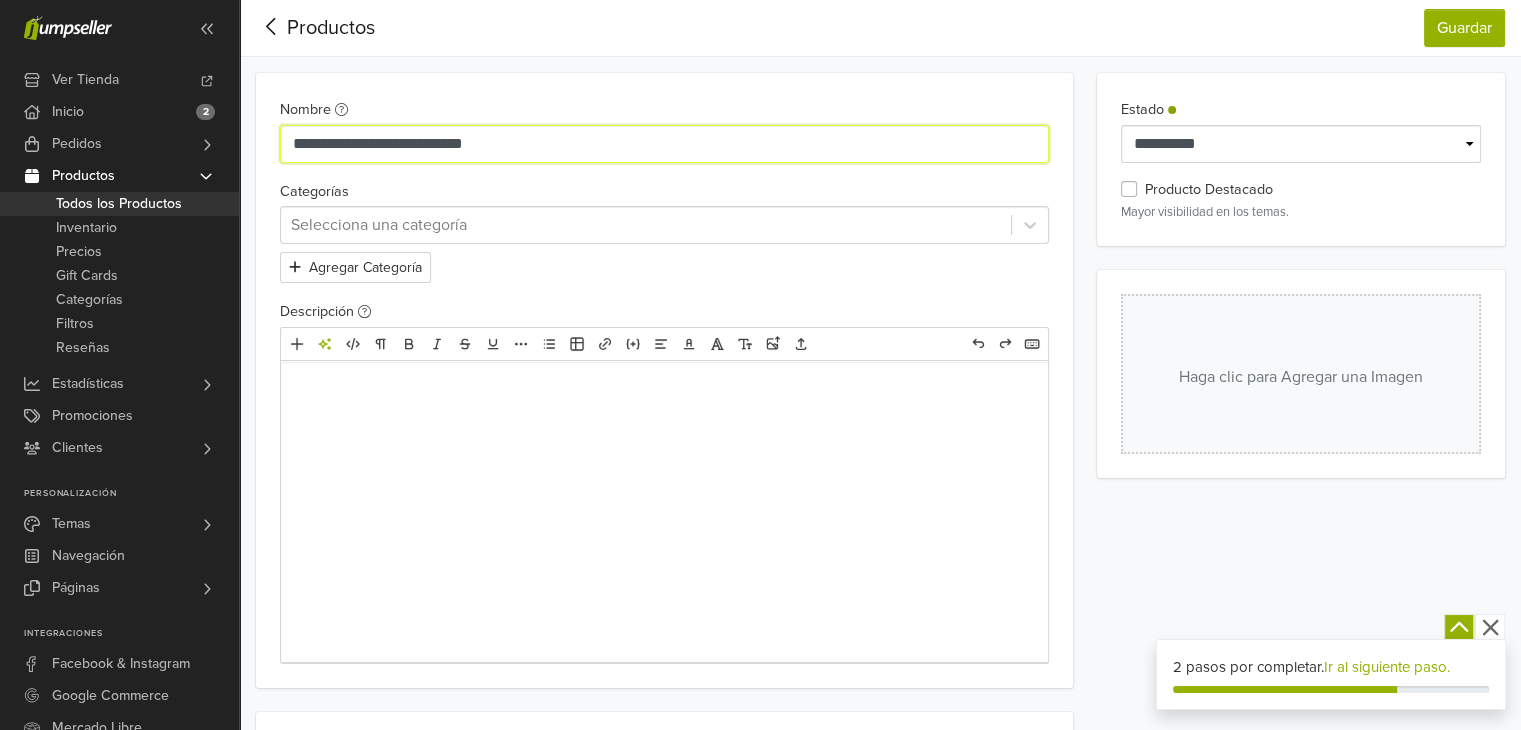 click on "**********" at bounding box center (664, 144) 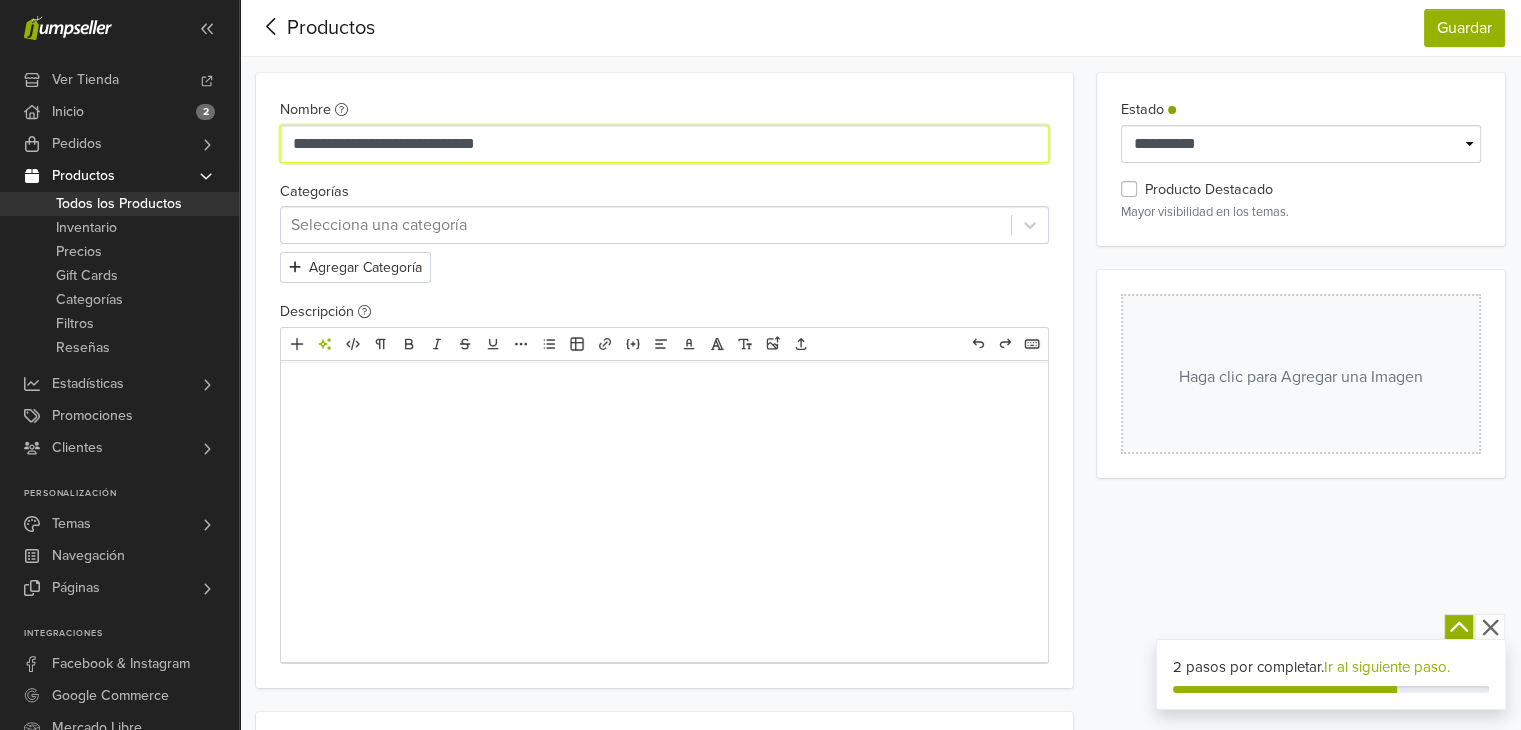 type on "**********" 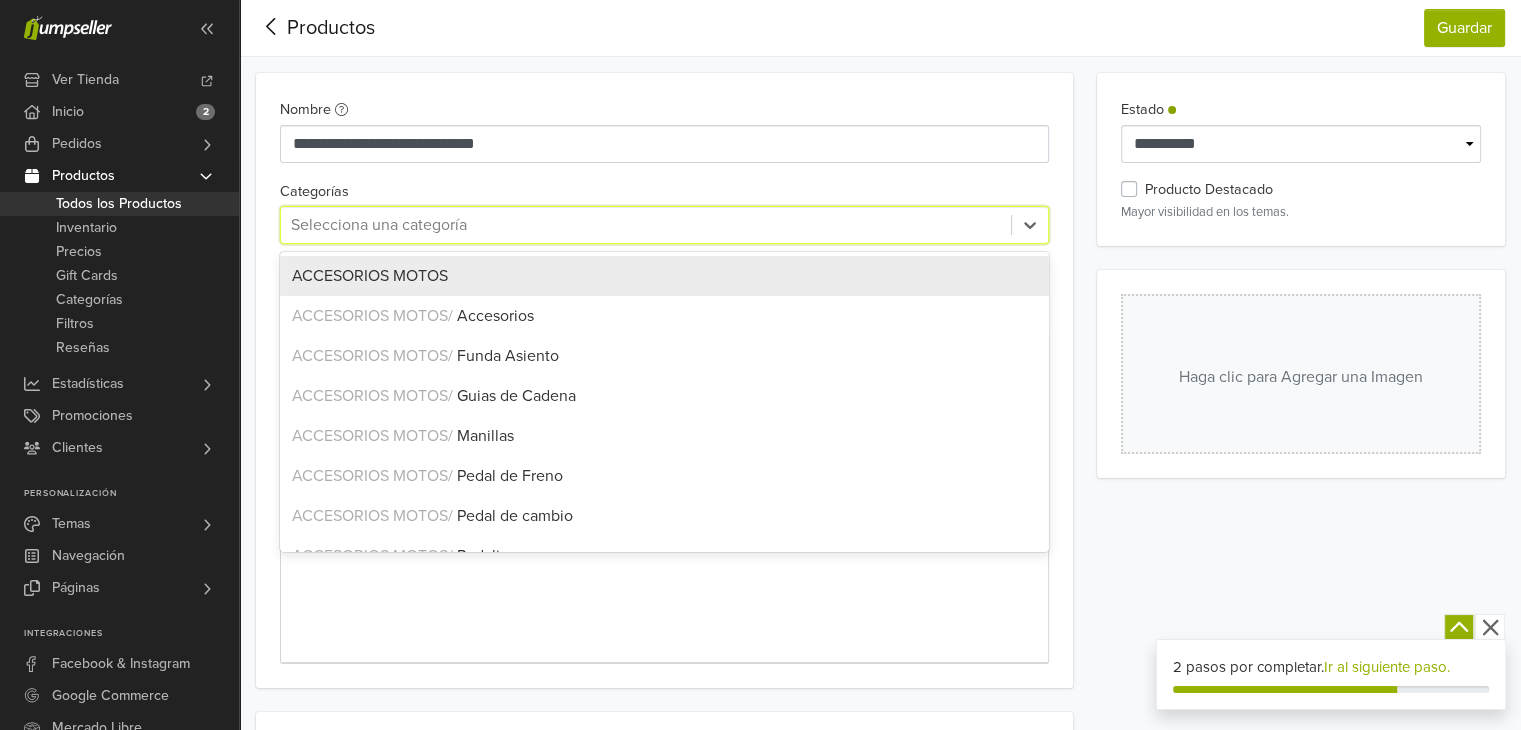 click at bounding box center (646, 225) 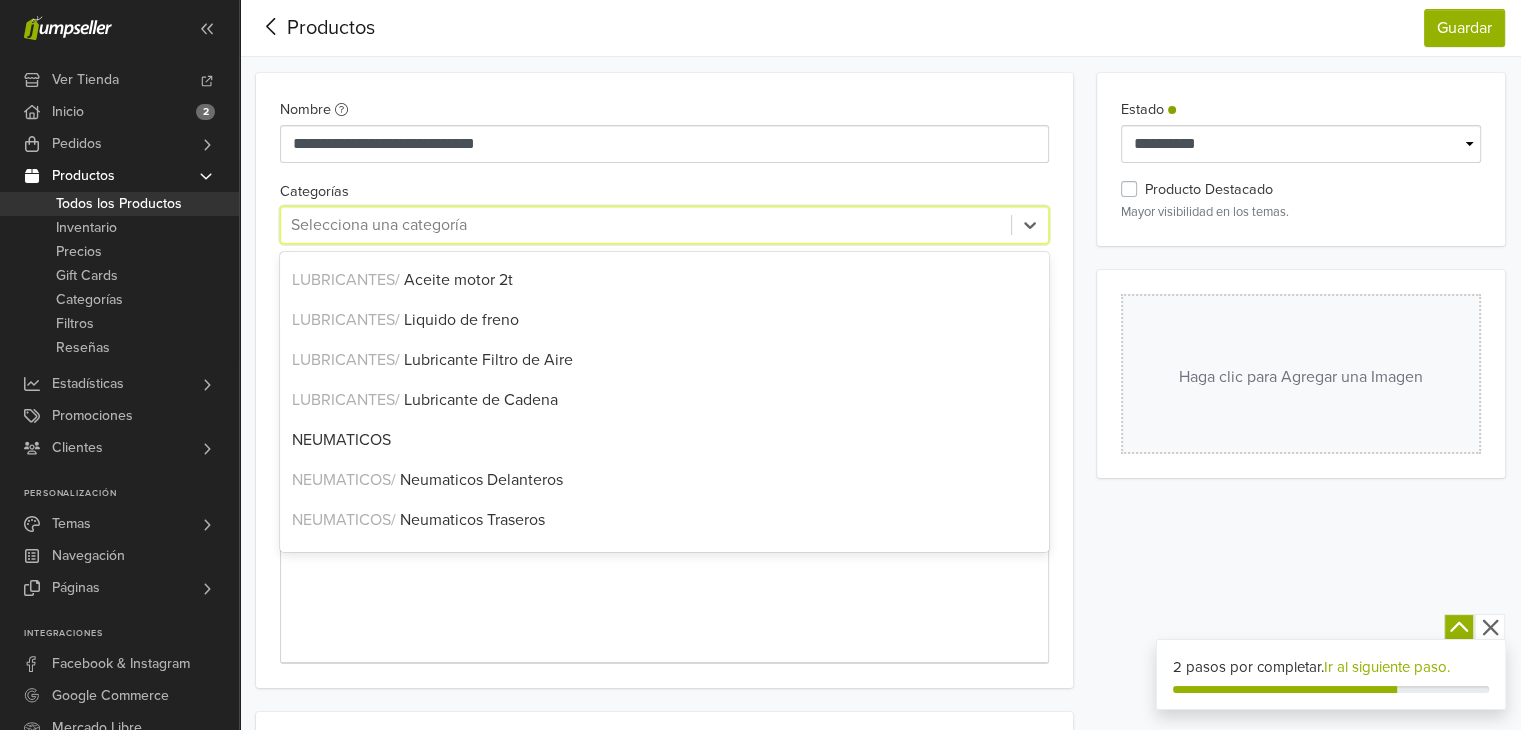 scroll, scrollTop: 600, scrollLeft: 0, axis: vertical 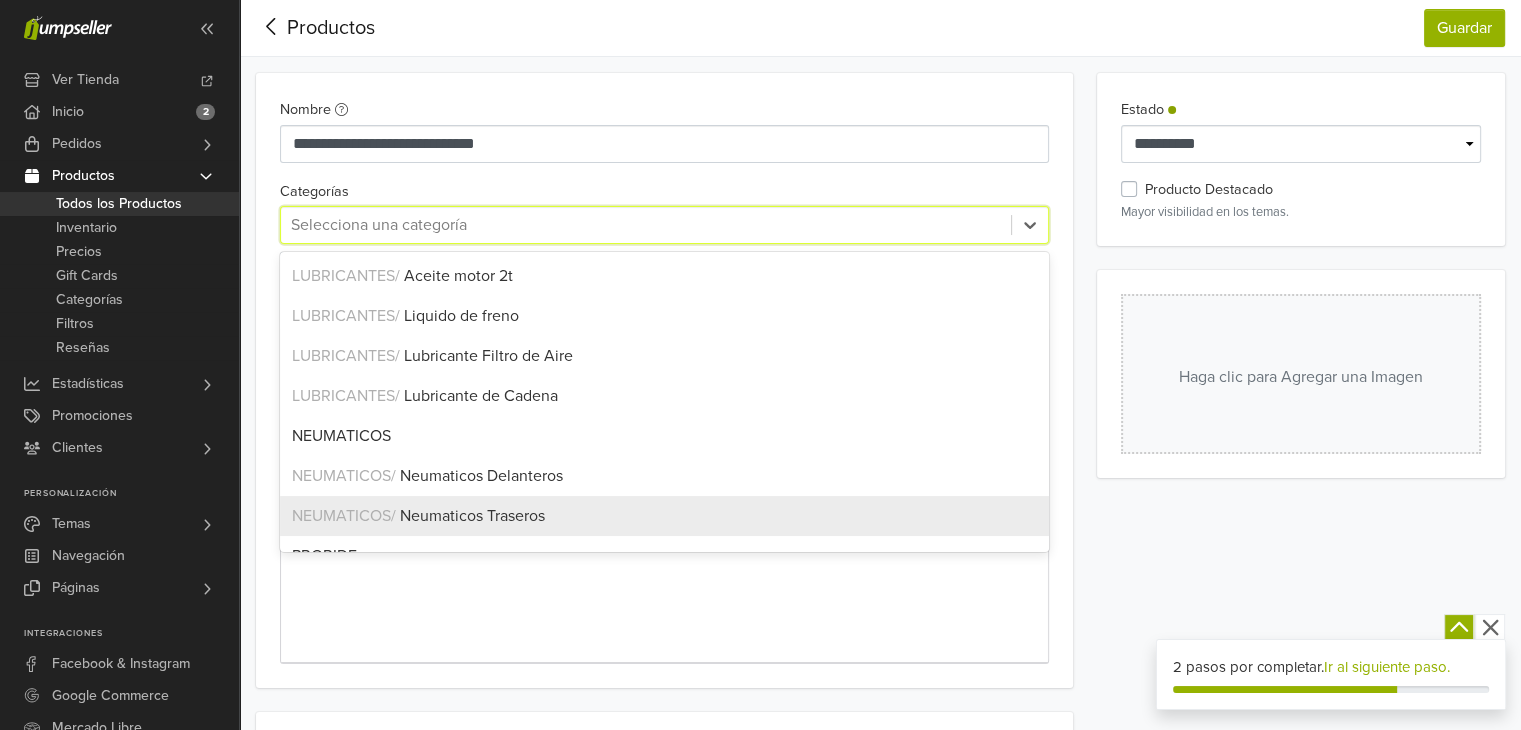 click on "Neumaticos Traseros" at bounding box center [472, 516] 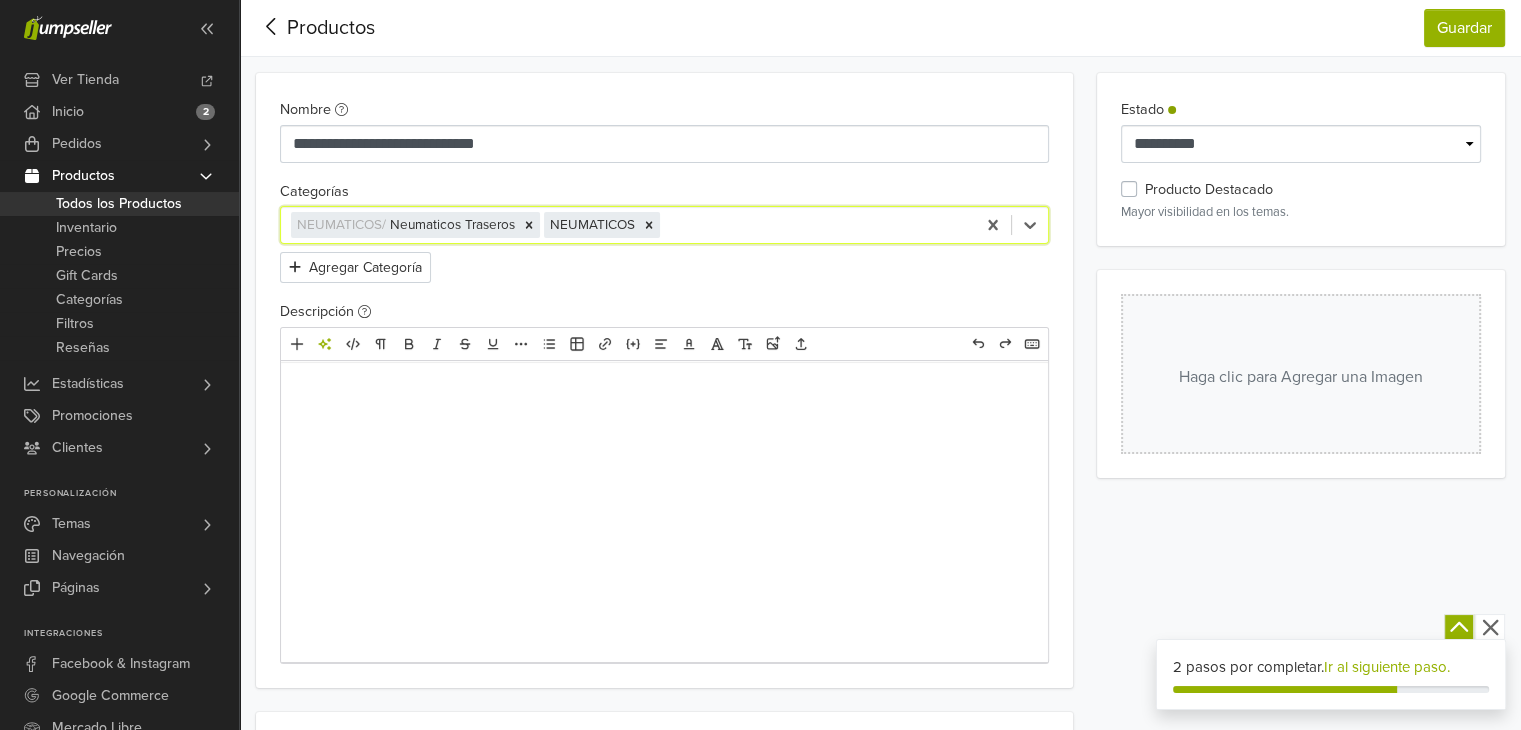 click at bounding box center [664, 390] 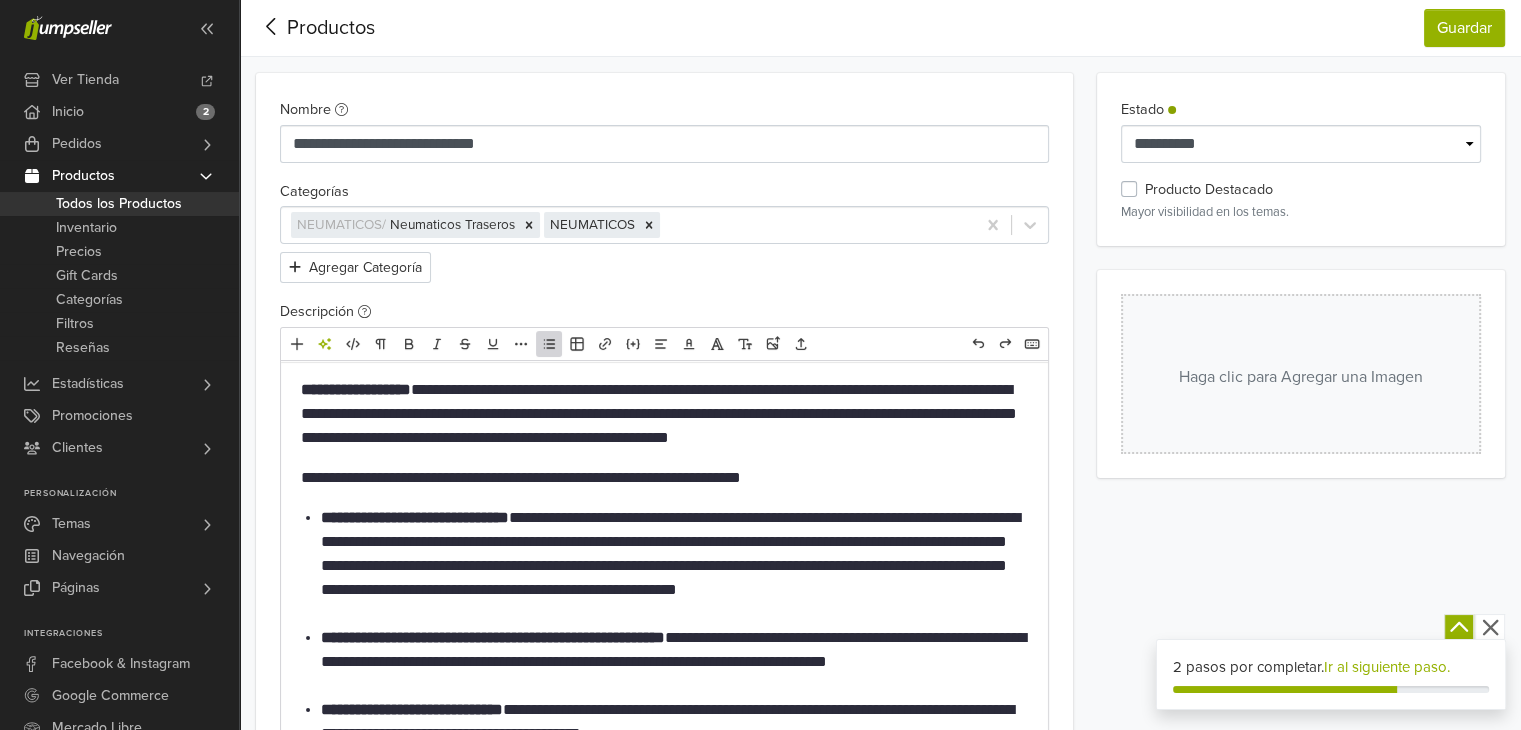 type on "**********" 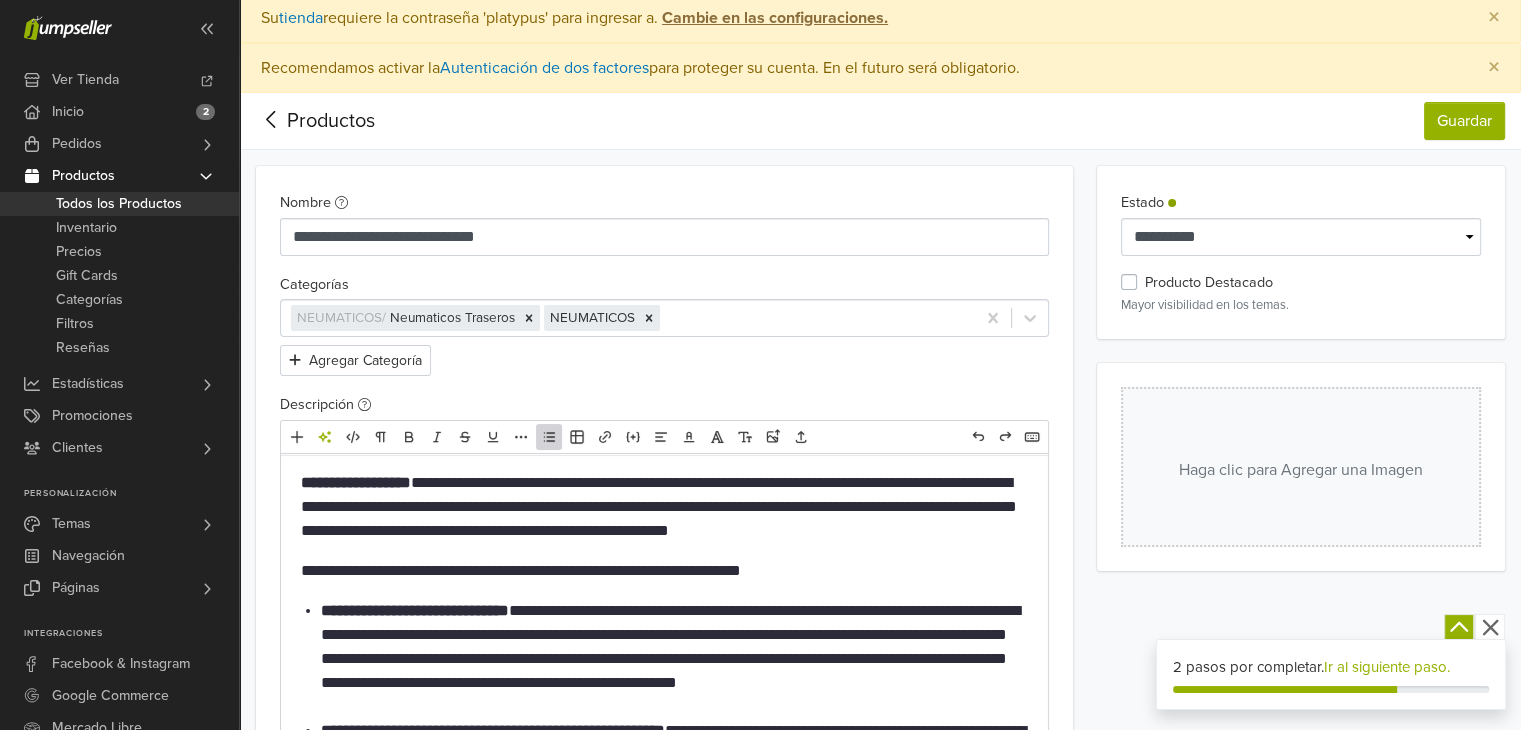 scroll, scrollTop: 0, scrollLeft: 0, axis: both 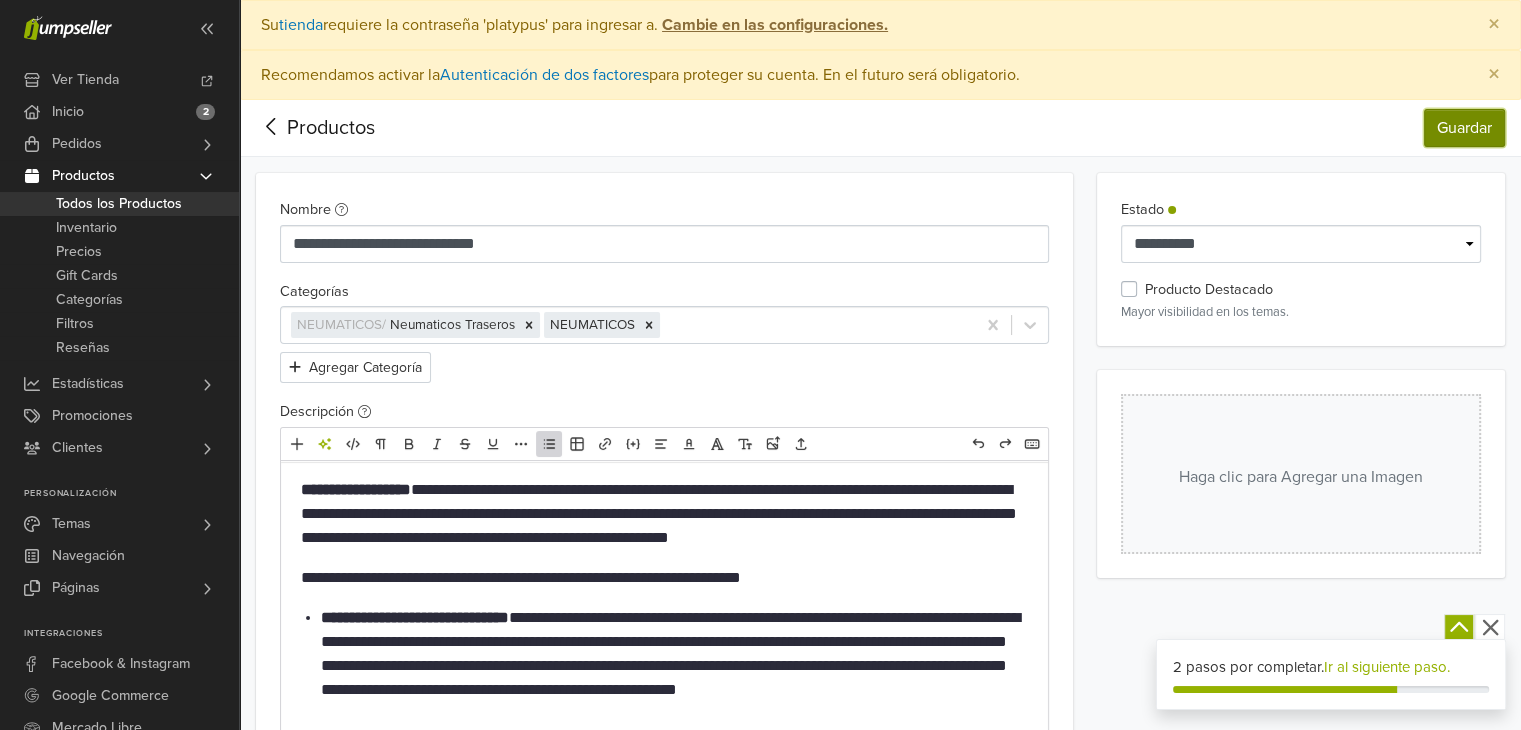 click on "Guardar" at bounding box center (1464, 128) 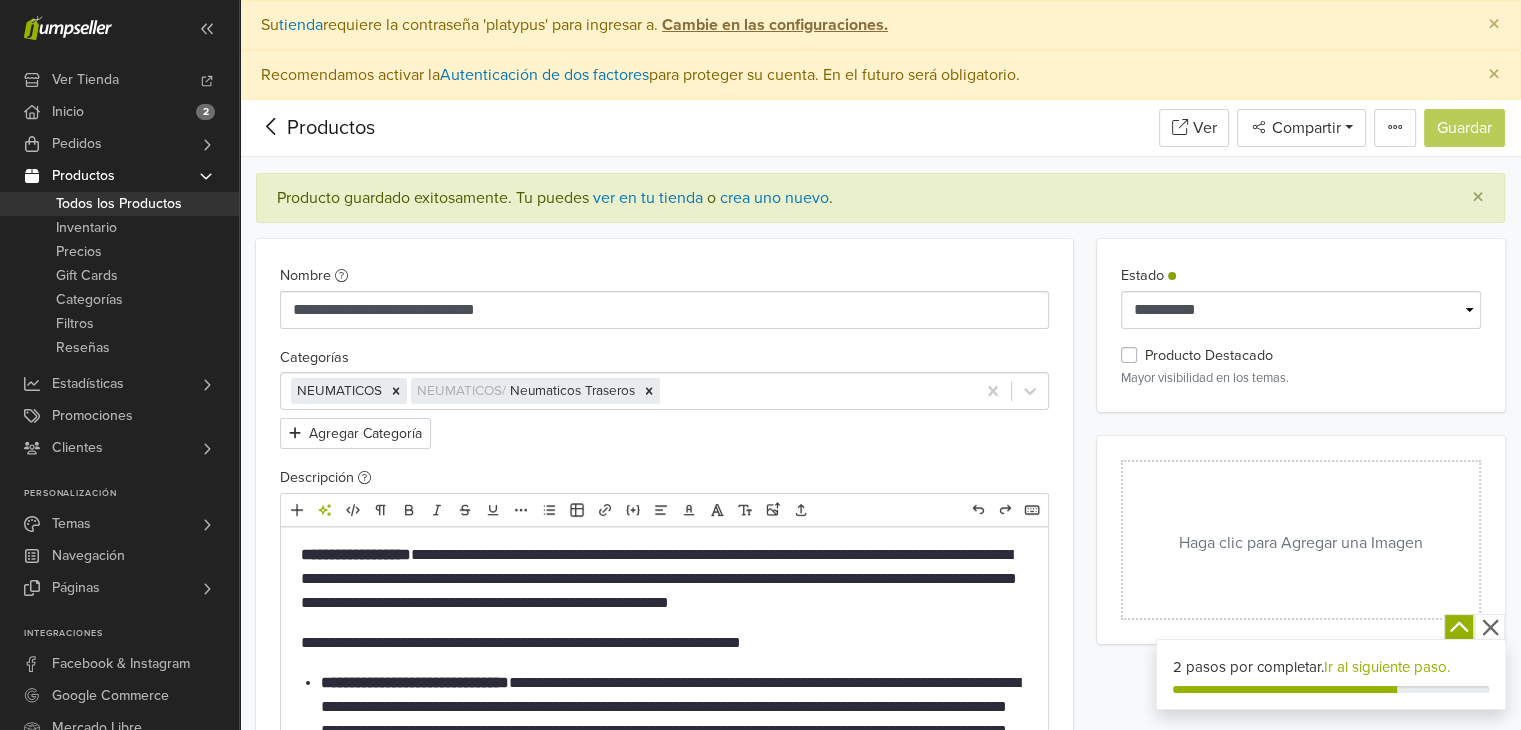 click on "Haga clic para Agregar una Imagen" at bounding box center [1301, 540] 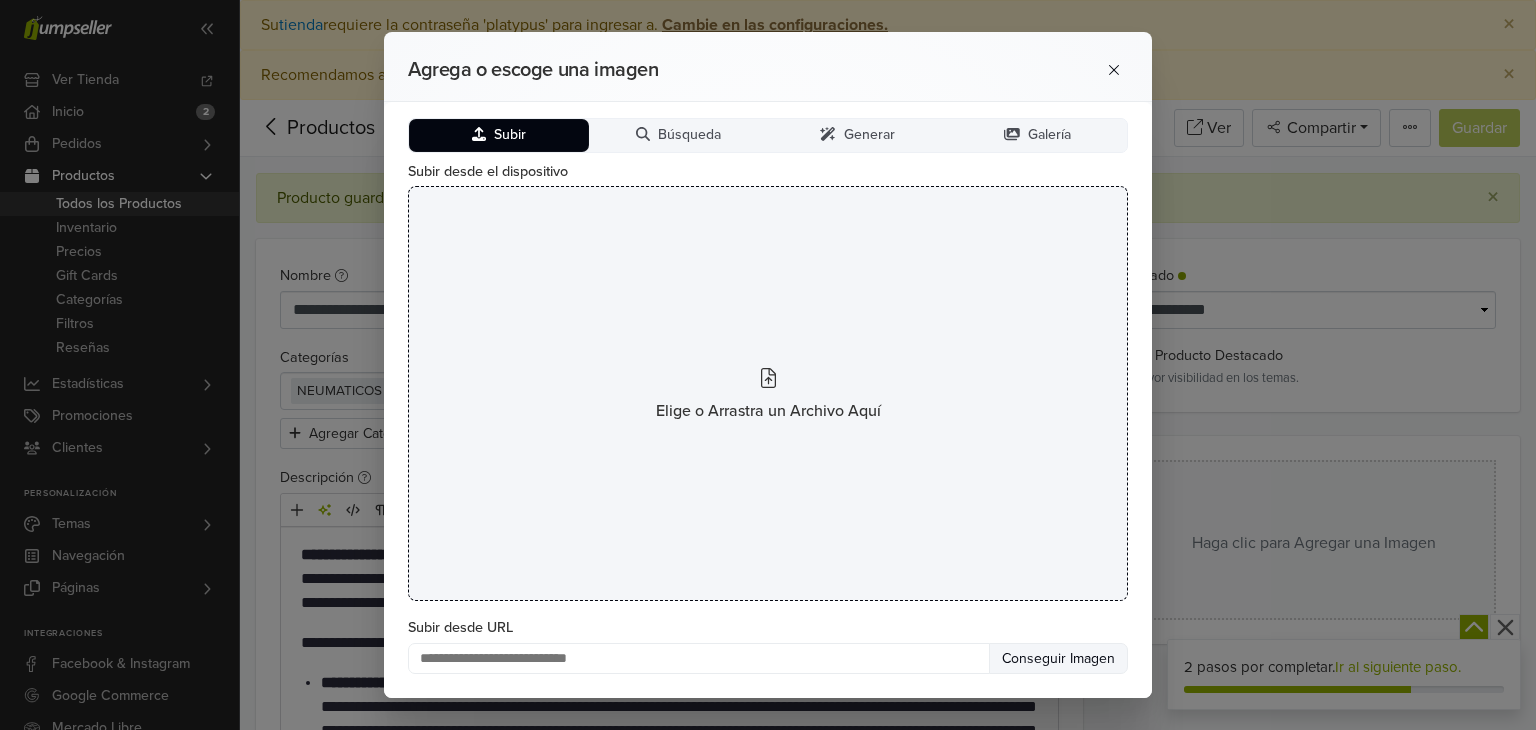 click on "Elige o Arrastra un Archivo Aquí" at bounding box center (768, 393) 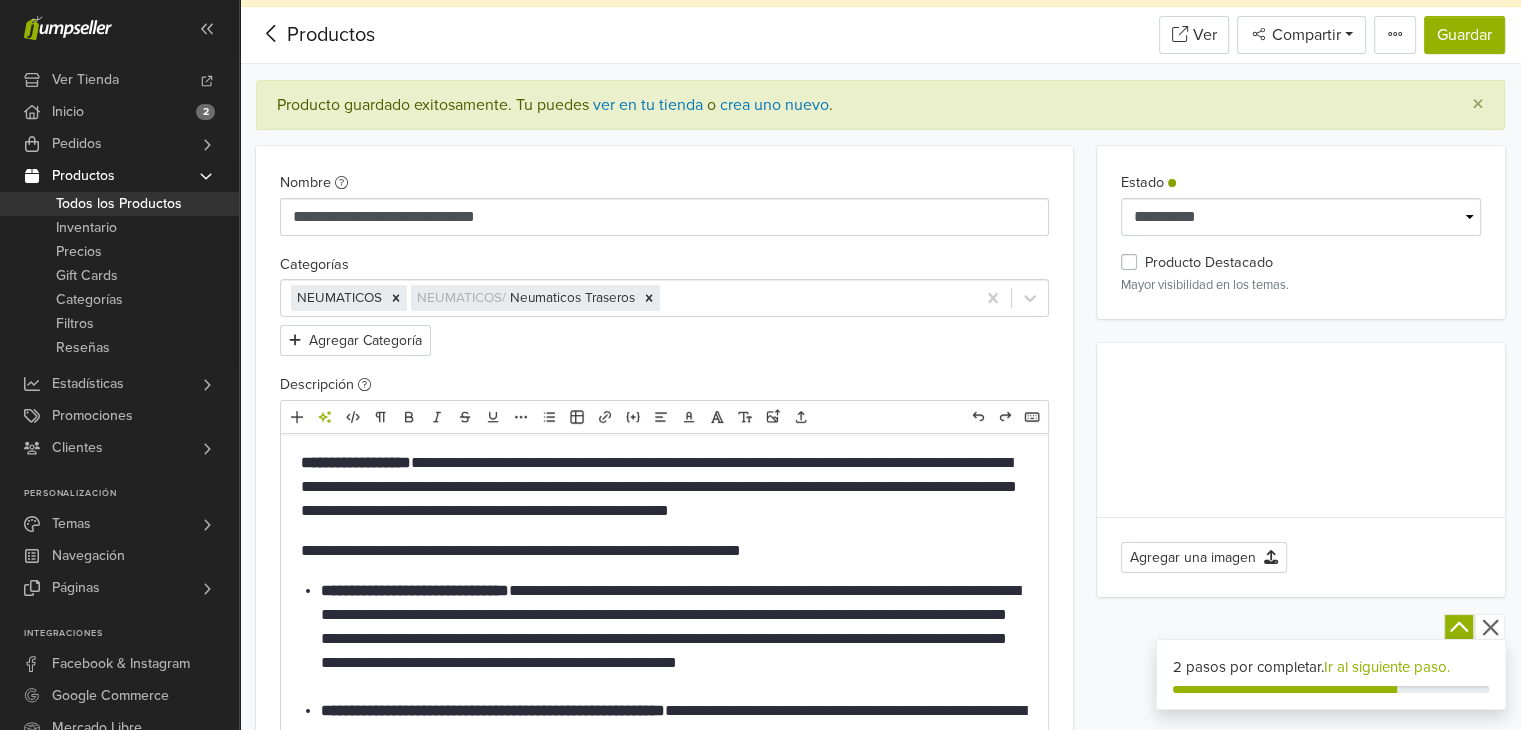 scroll, scrollTop: 0, scrollLeft: 0, axis: both 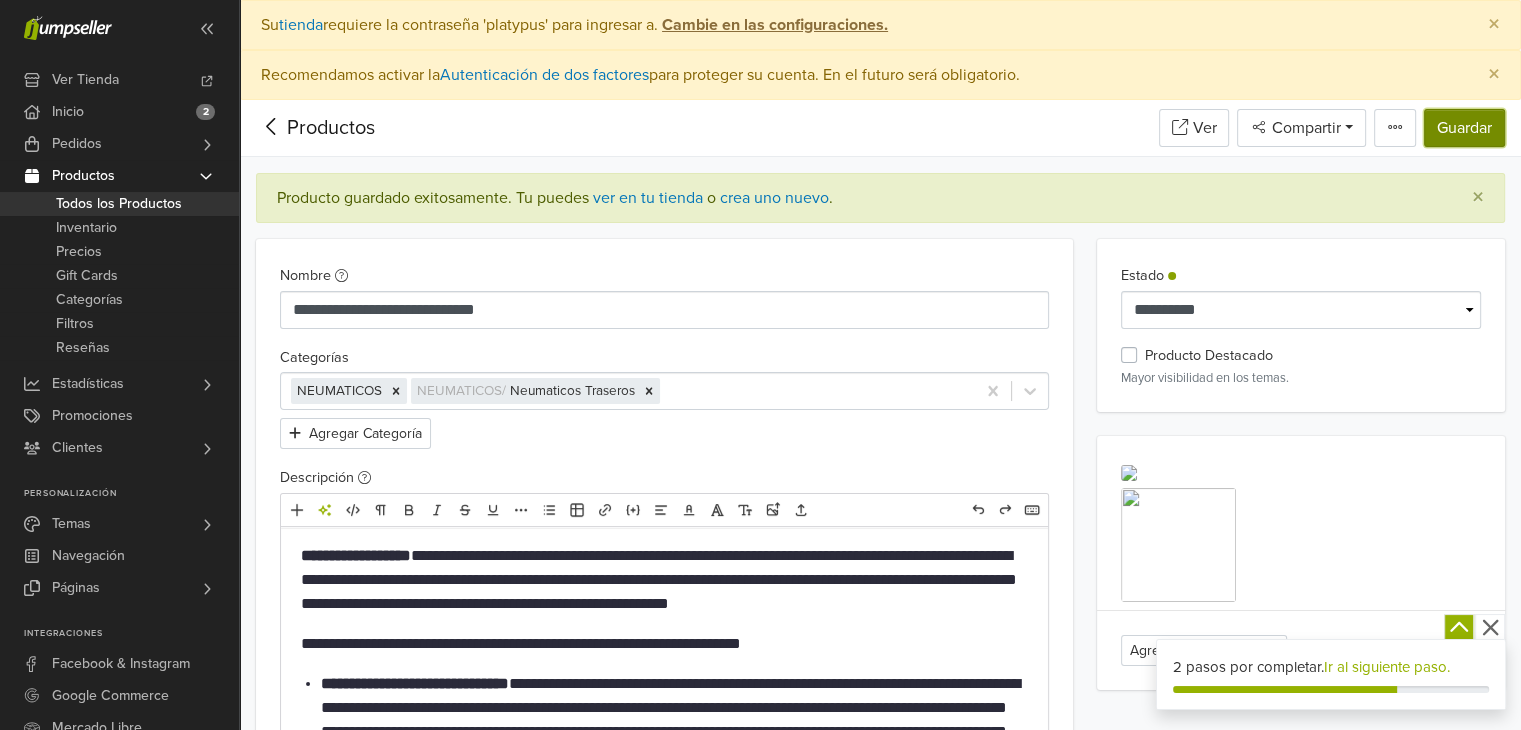 click on "Guardar" at bounding box center [1464, 128] 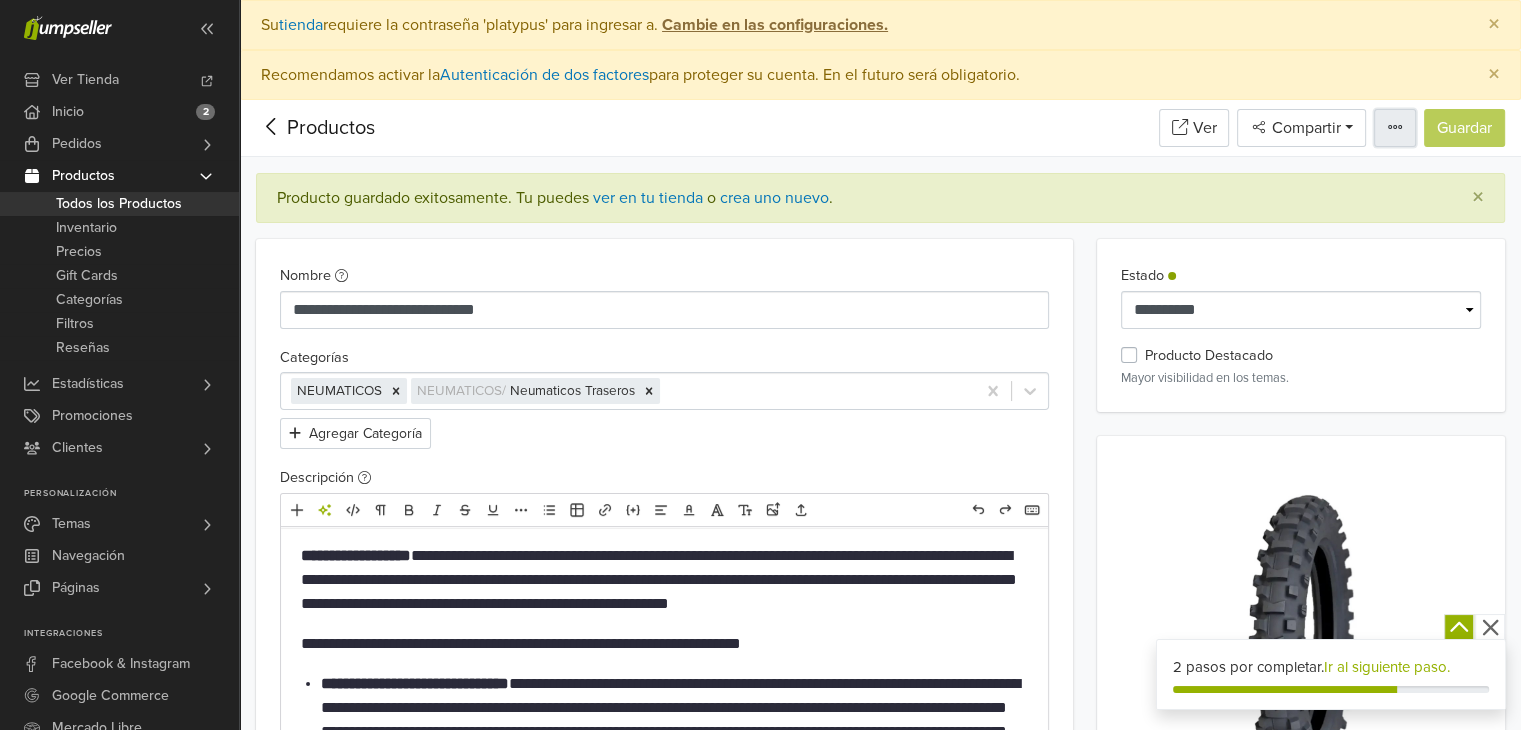 click 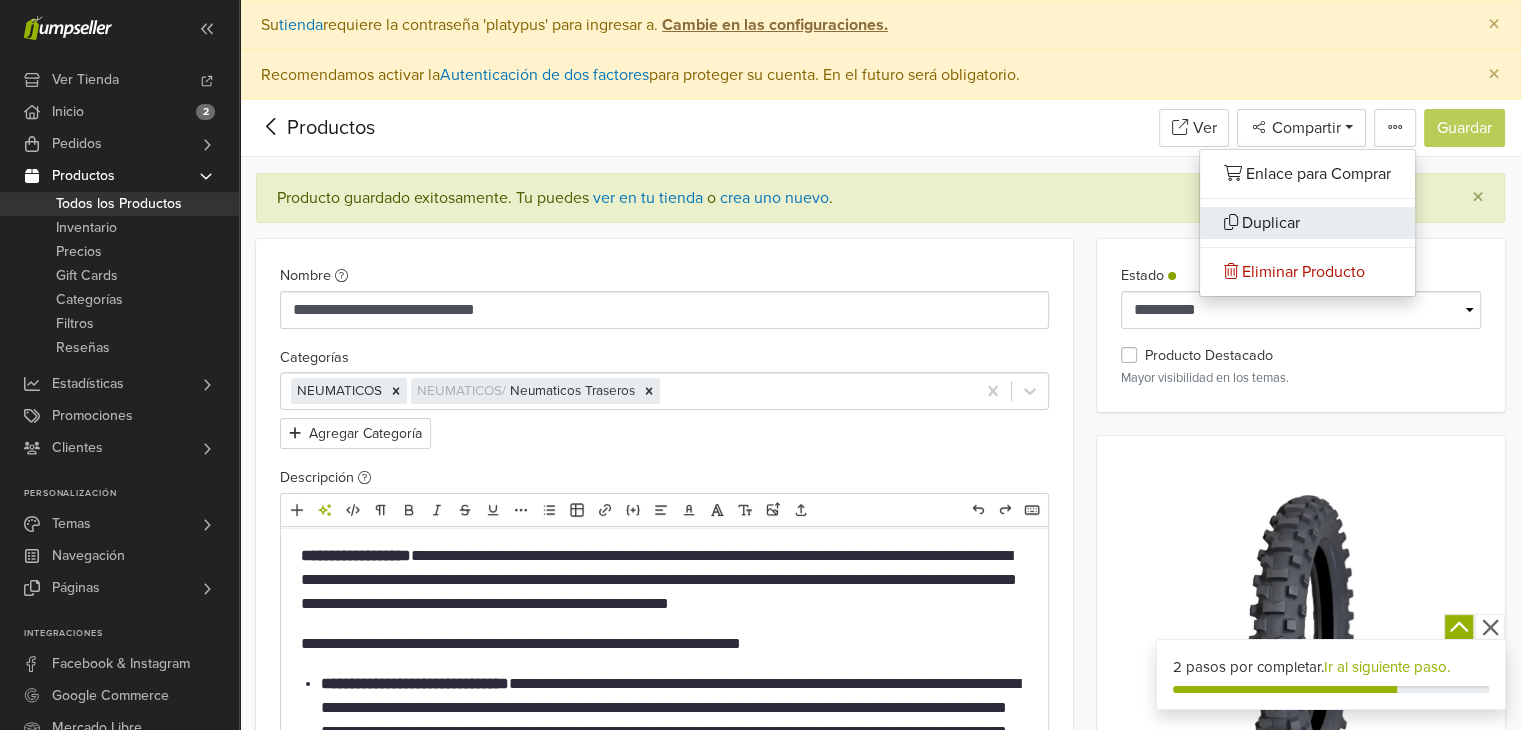 click on "Duplicar" at bounding box center (1271, 223) 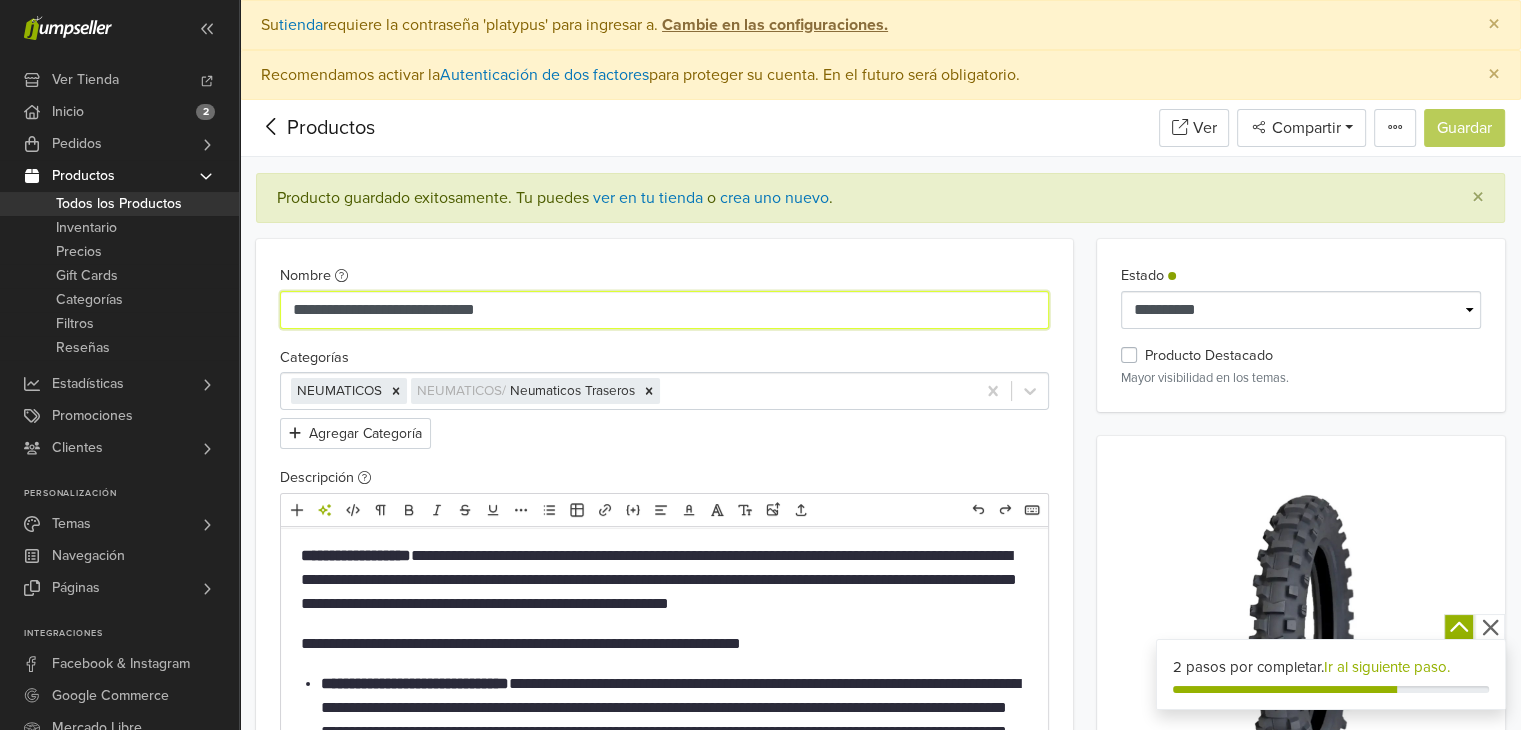 drag, startPoint x: 407, startPoint y: 309, endPoint x: 270, endPoint y: 310, distance: 137.00365 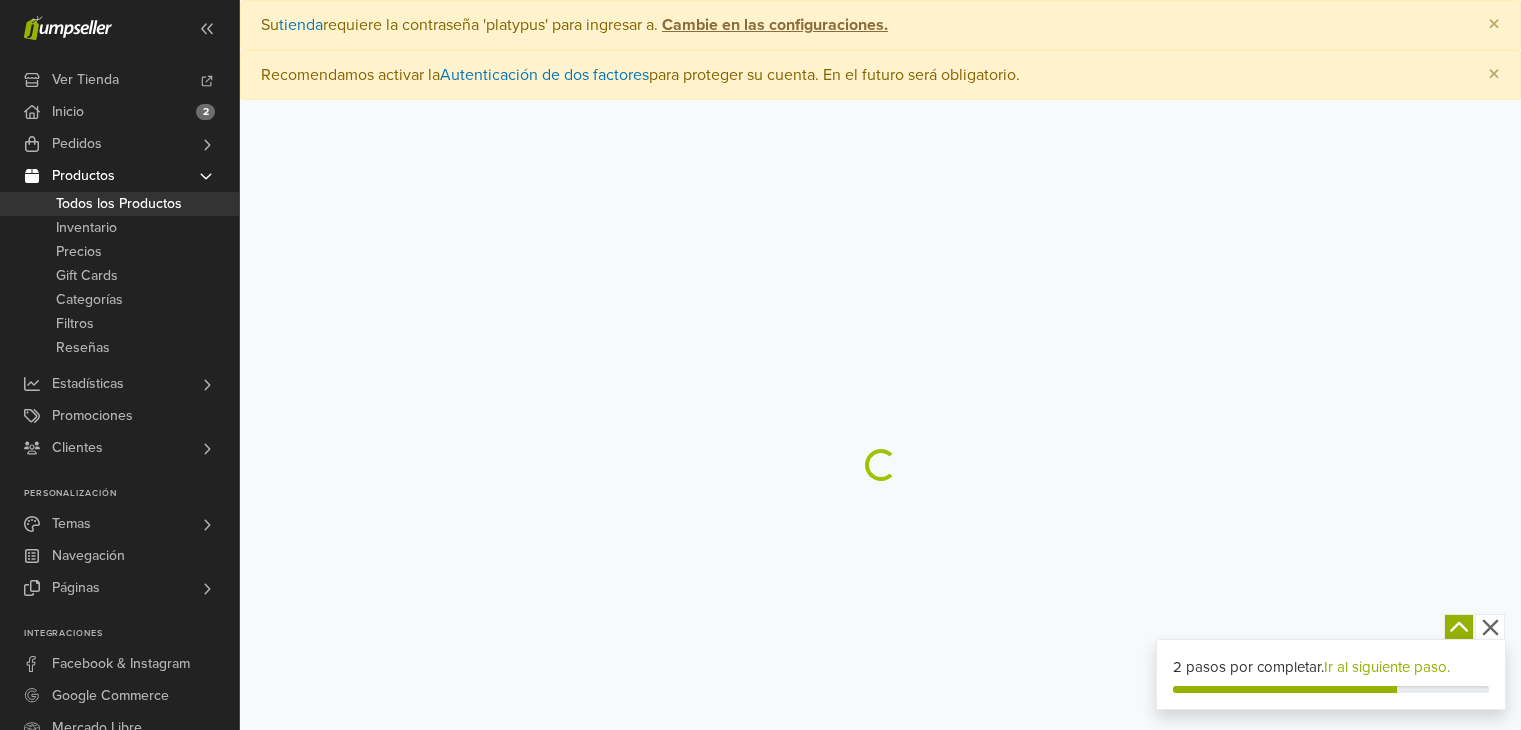scroll, scrollTop: 0, scrollLeft: 0, axis: both 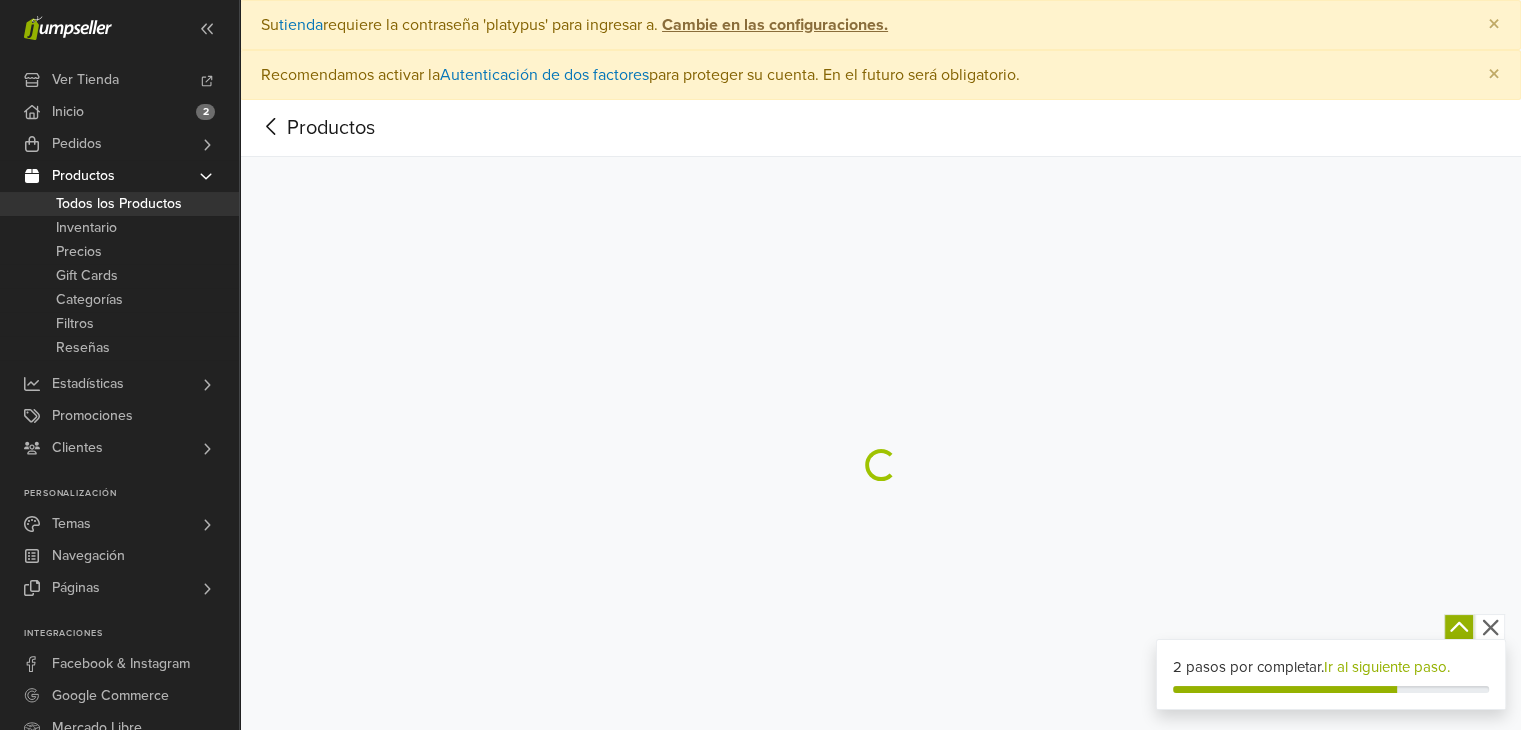 select on "********" 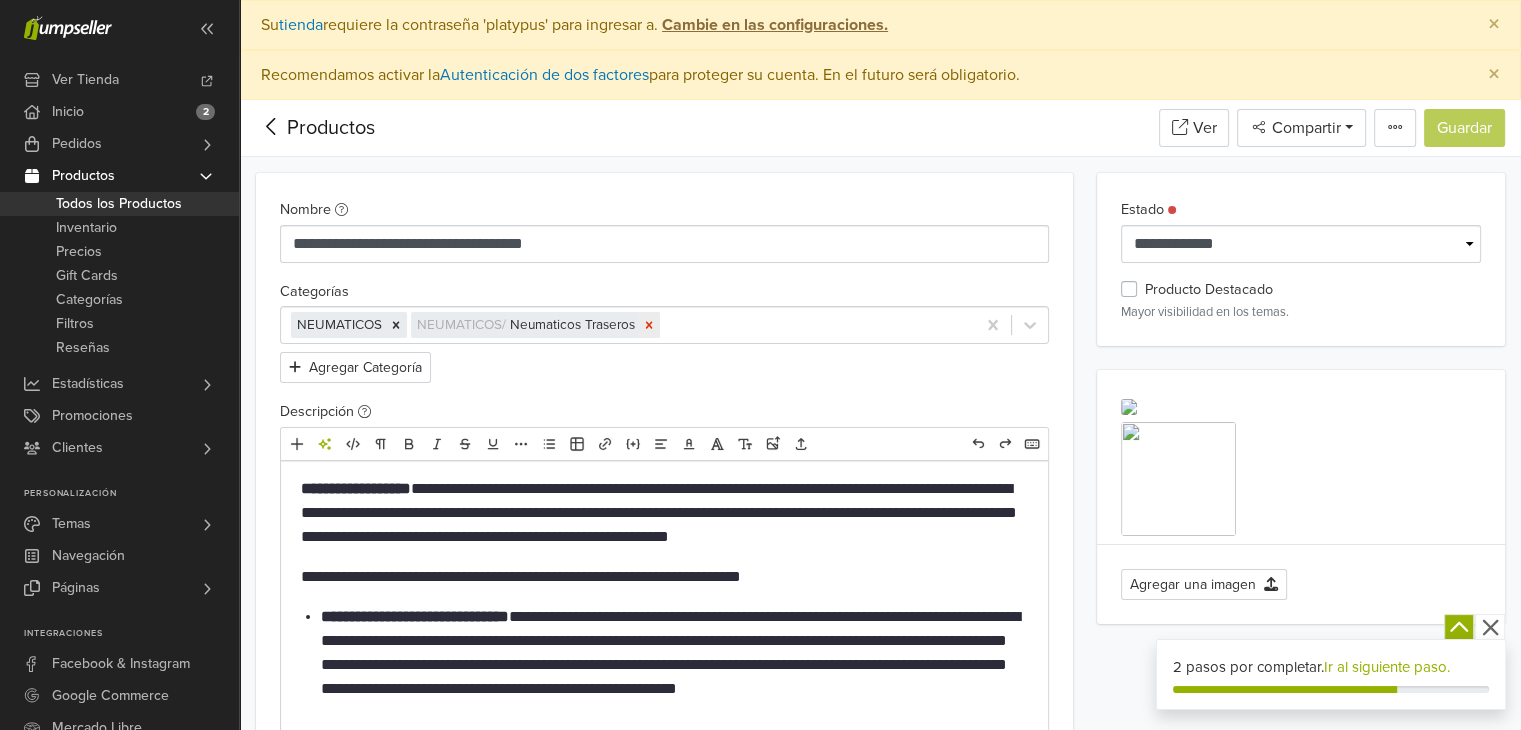 click 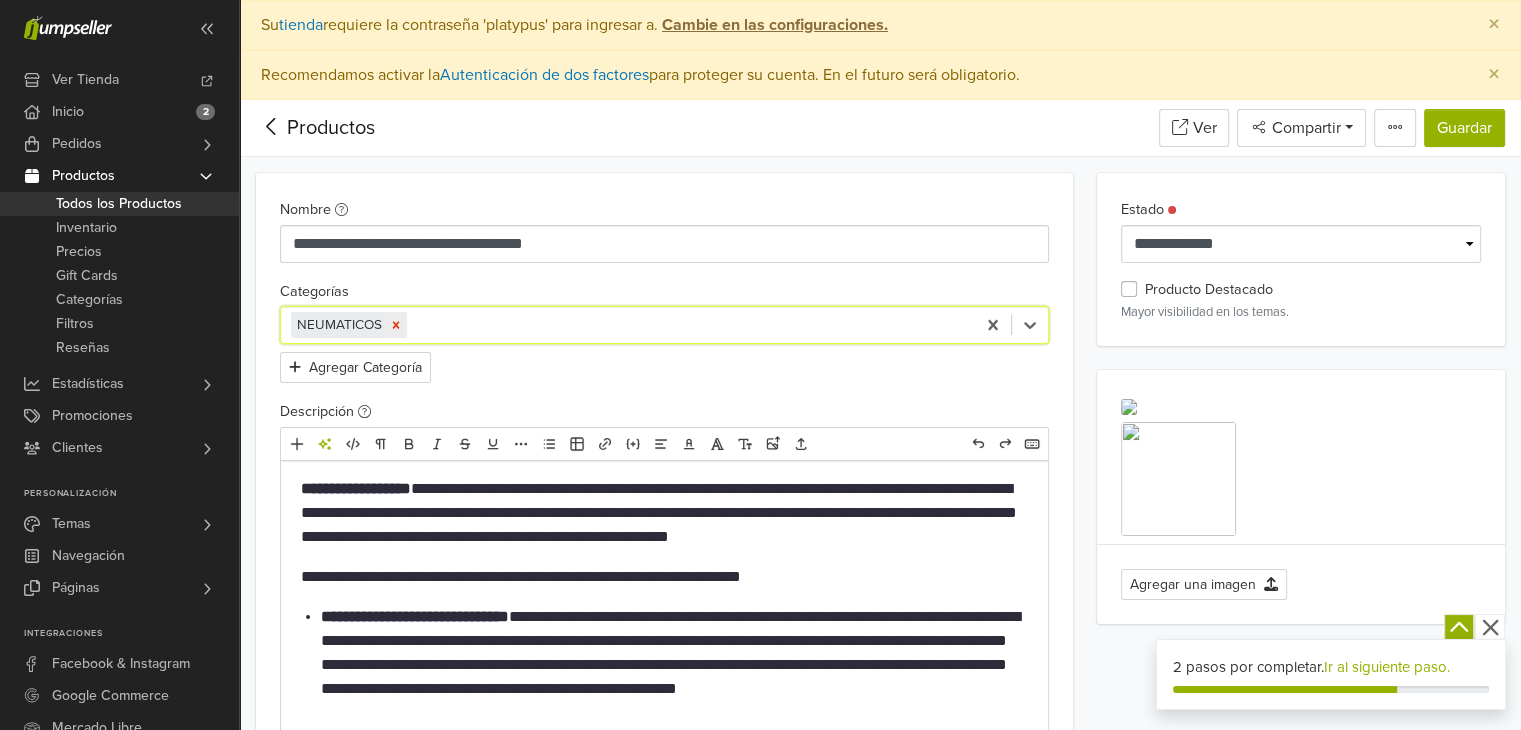 click 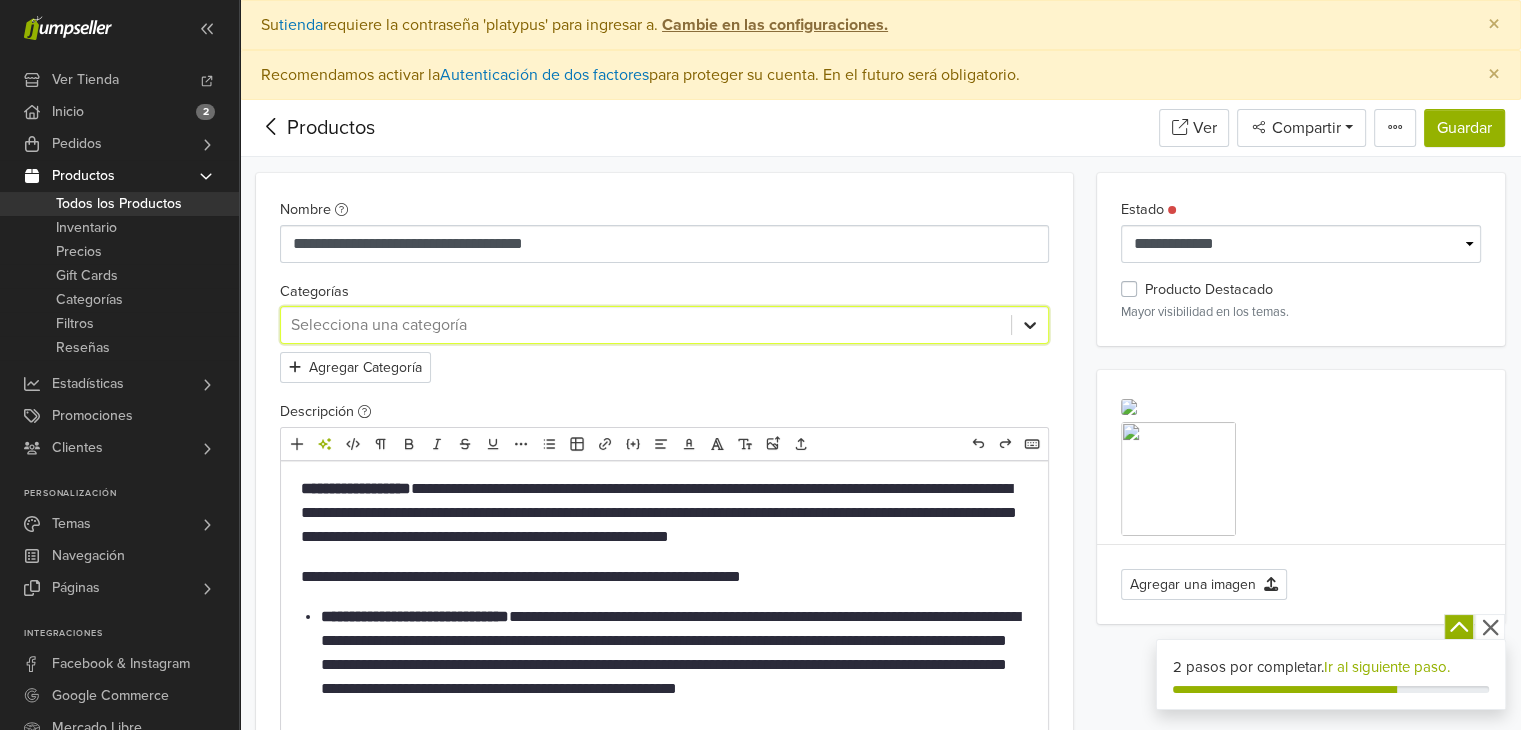 click 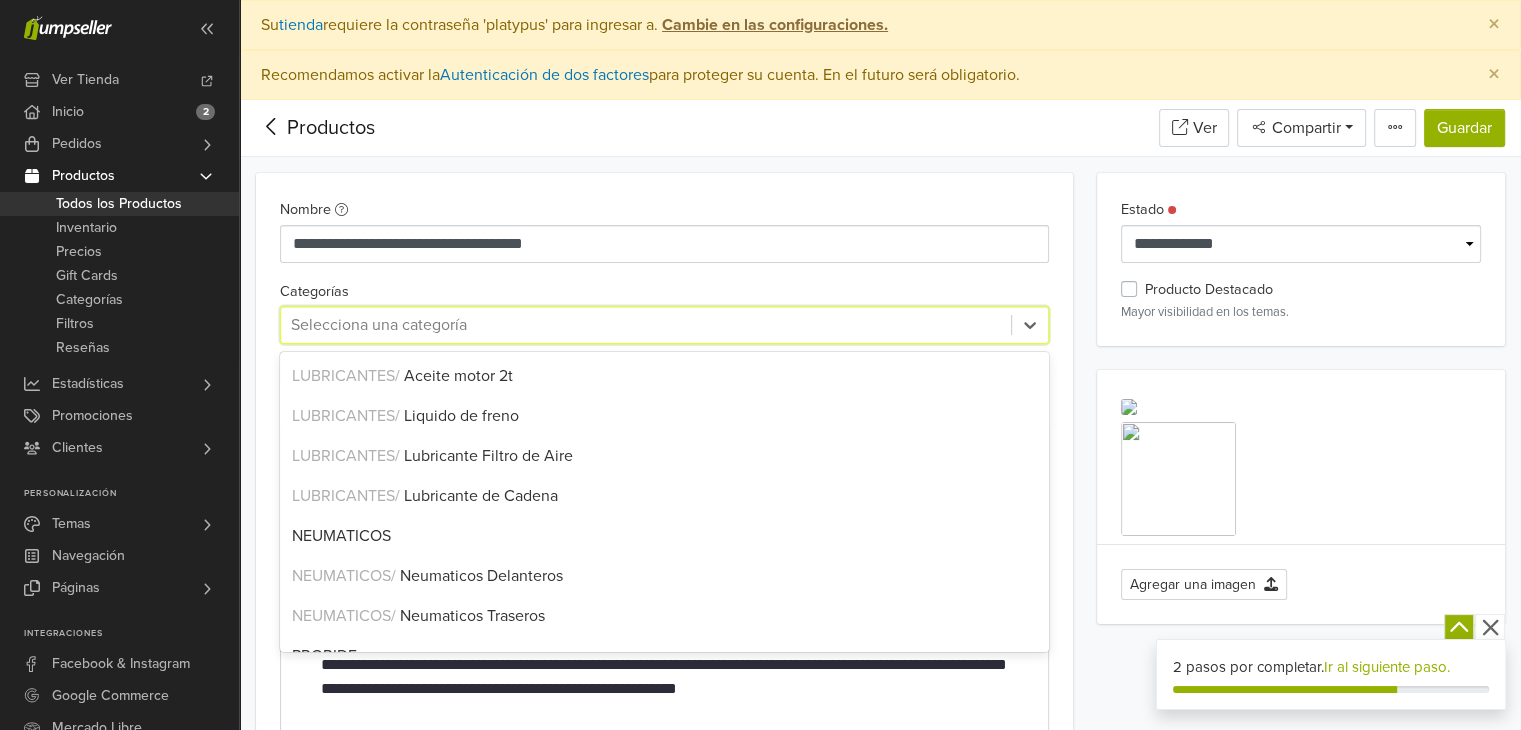 scroll, scrollTop: 668, scrollLeft: 0, axis: vertical 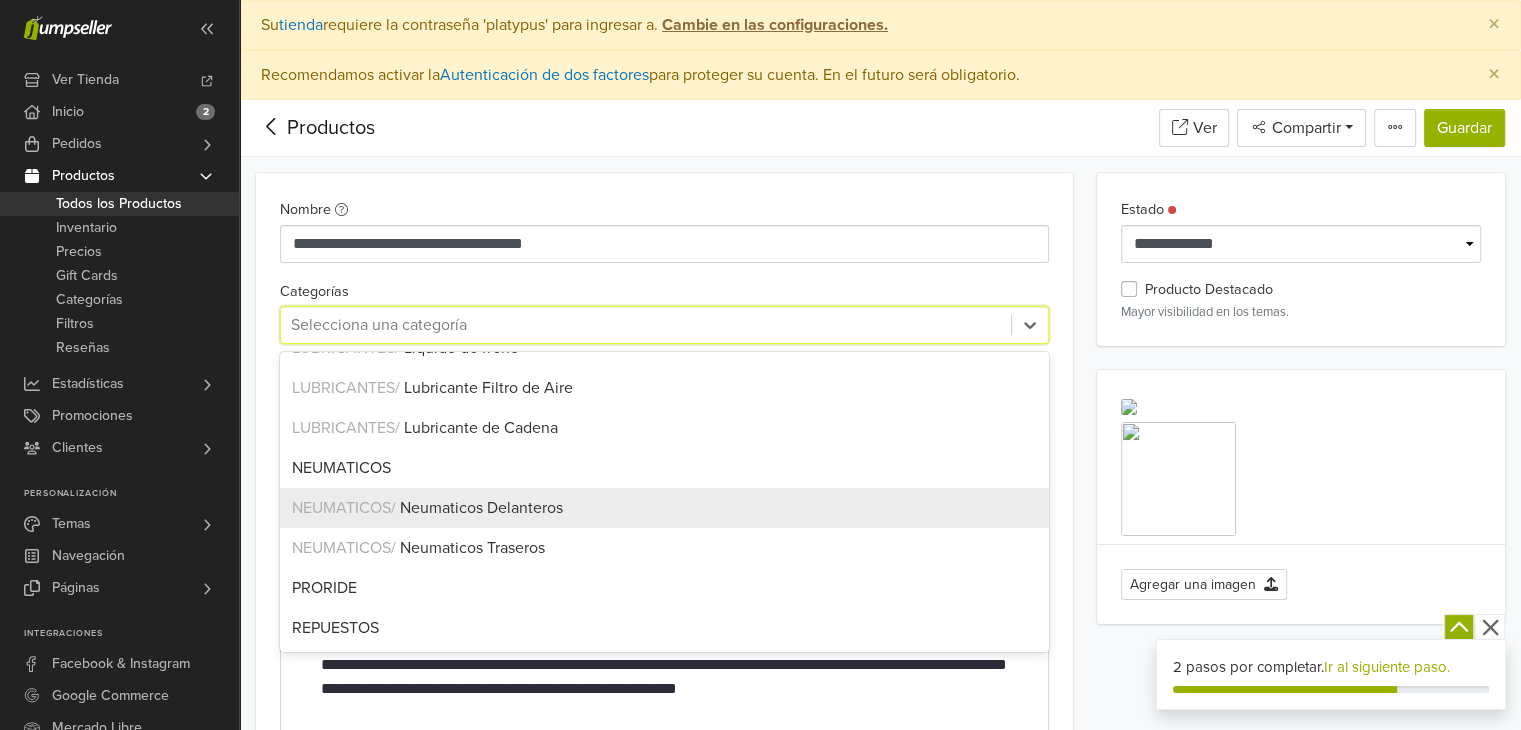 click on "Neumaticos Delanteros" at bounding box center (481, 508) 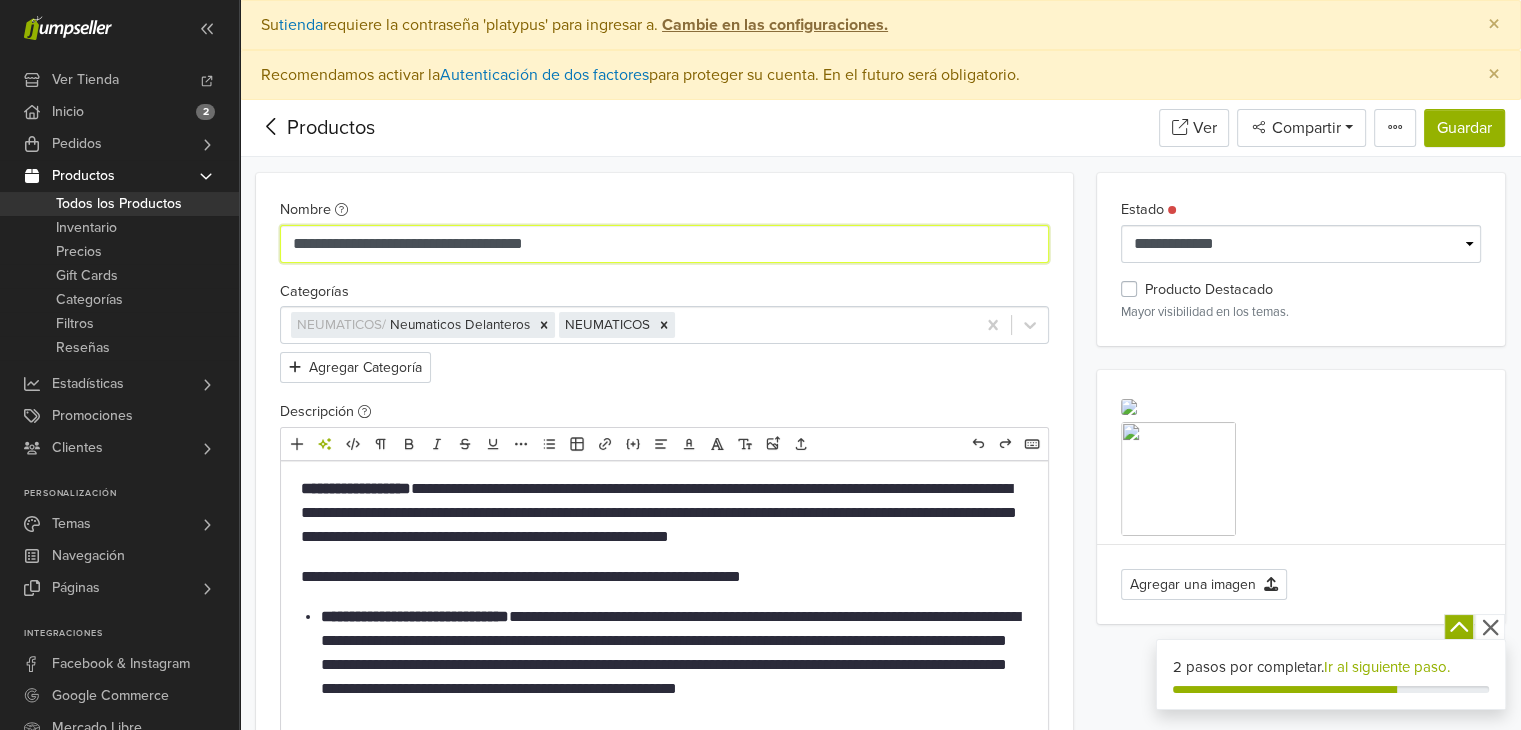 drag, startPoint x: 601, startPoint y: 248, endPoint x: 462, endPoint y: 241, distance: 139.17615 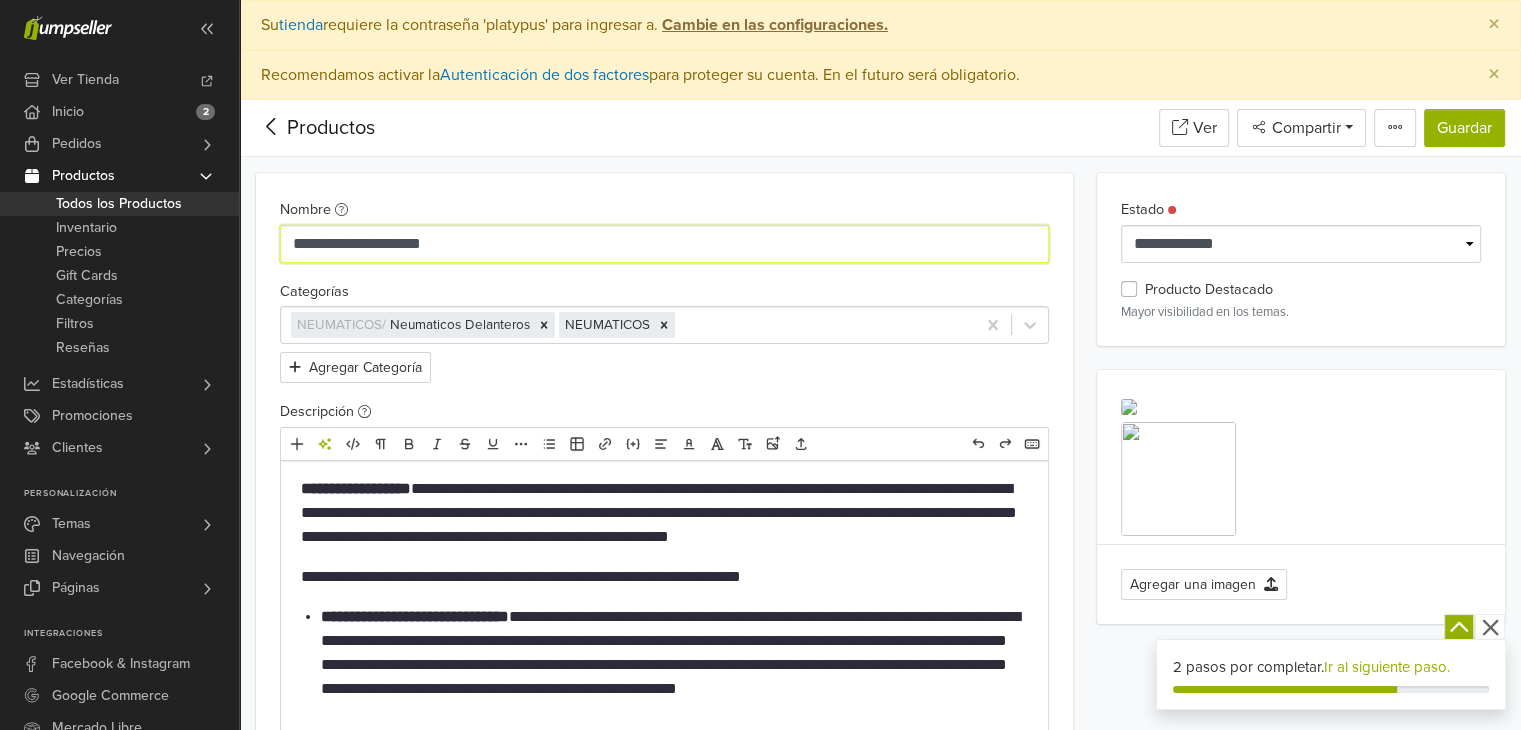 paste on "**********" 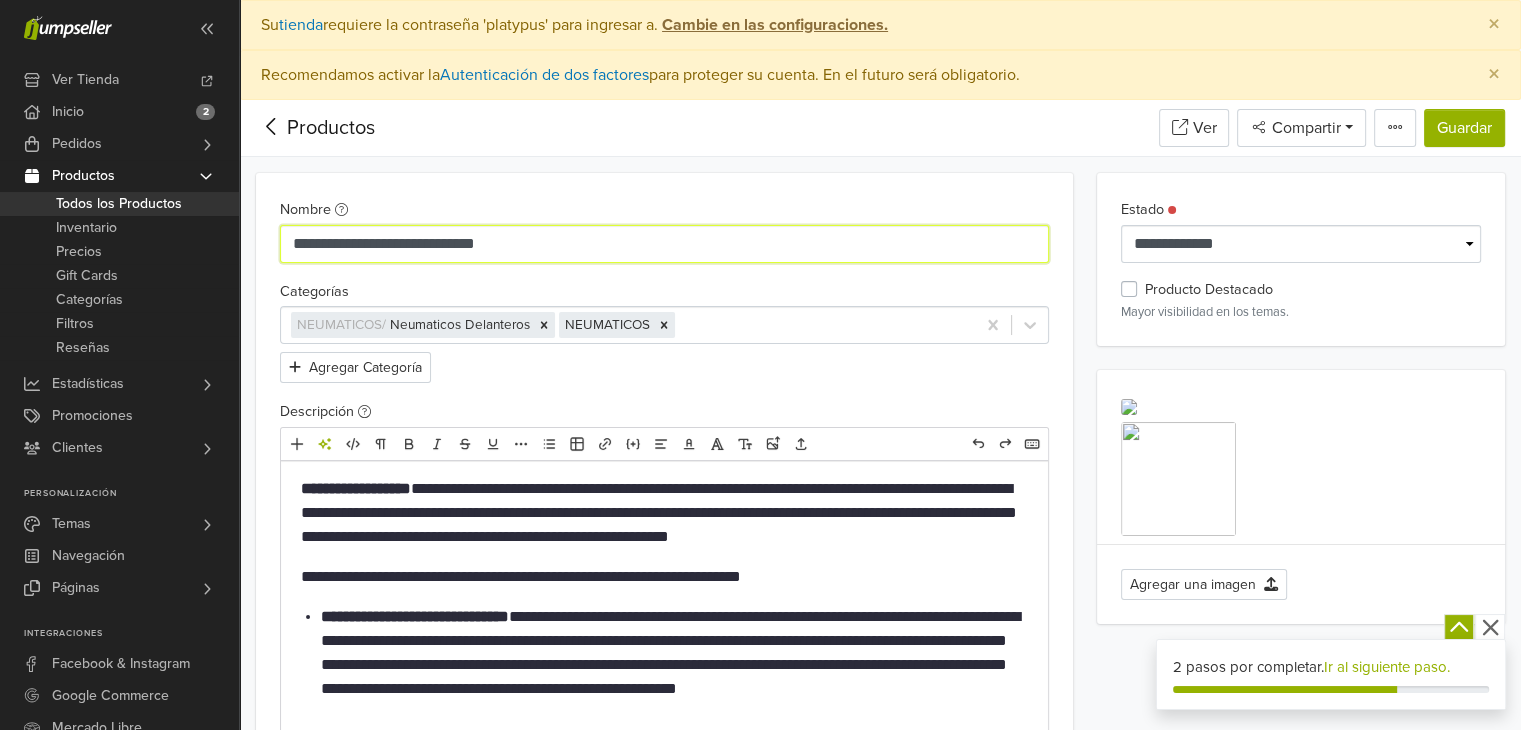 type on "**********" 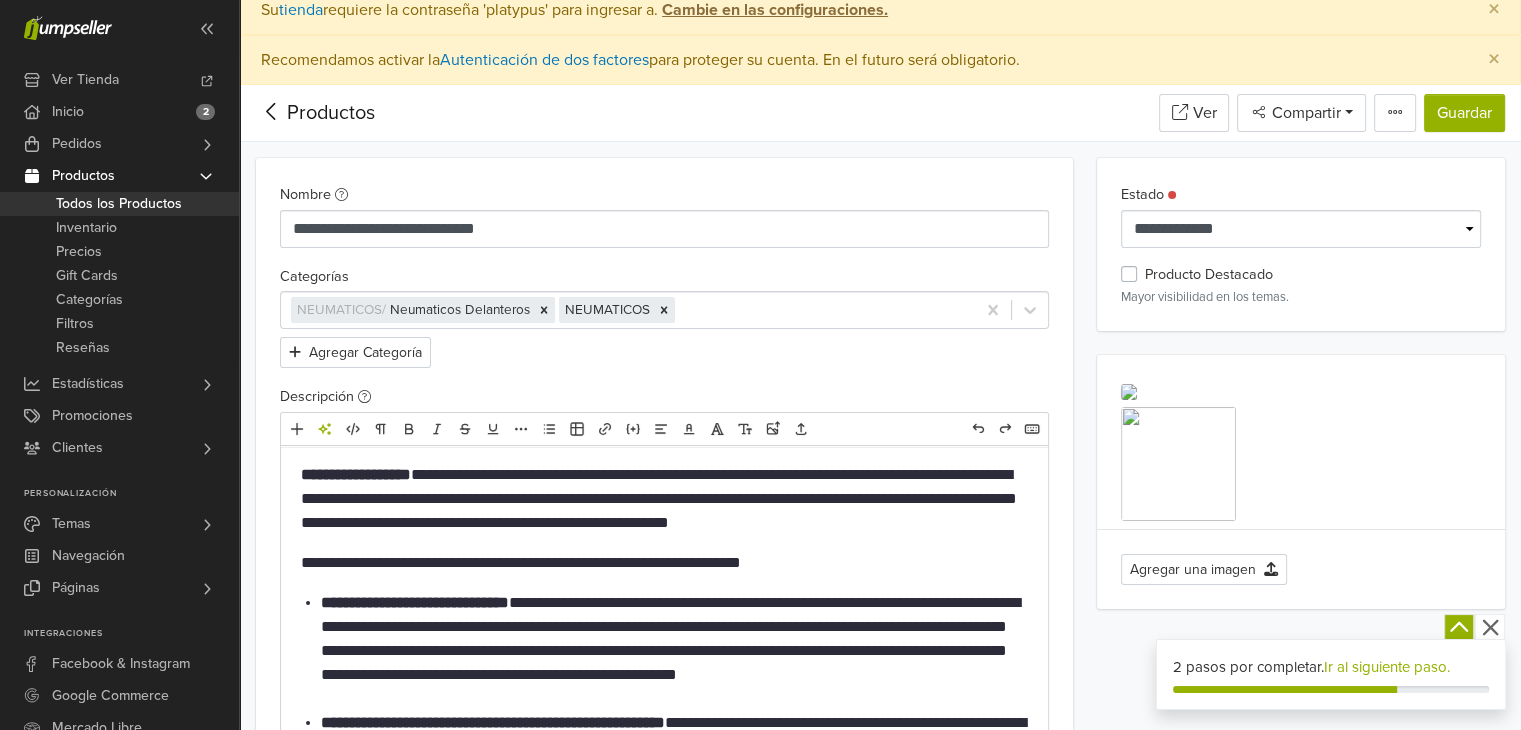 scroll, scrollTop: 0, scrollLeft: 0, axis: both 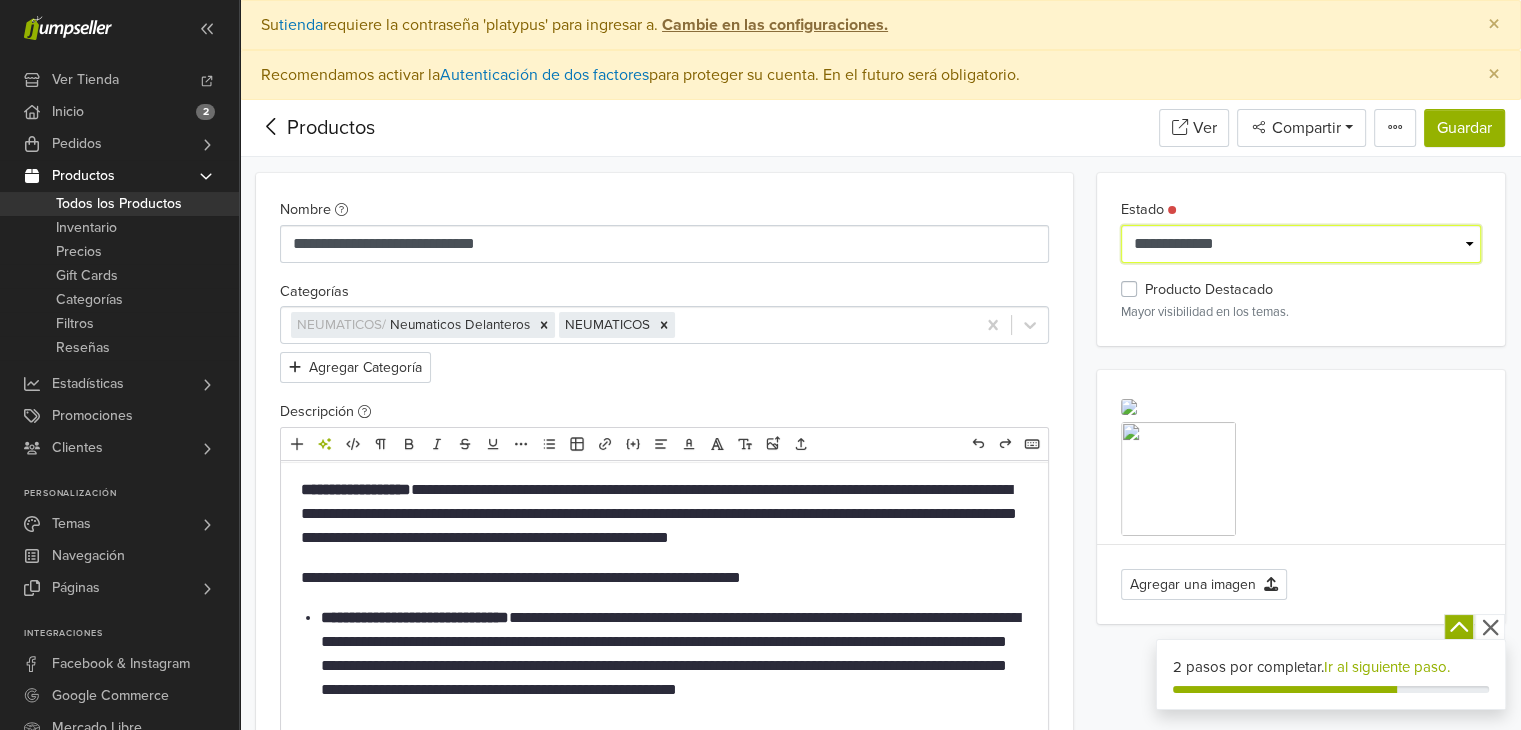 click on "**********" at bounding box center [1301, 244] 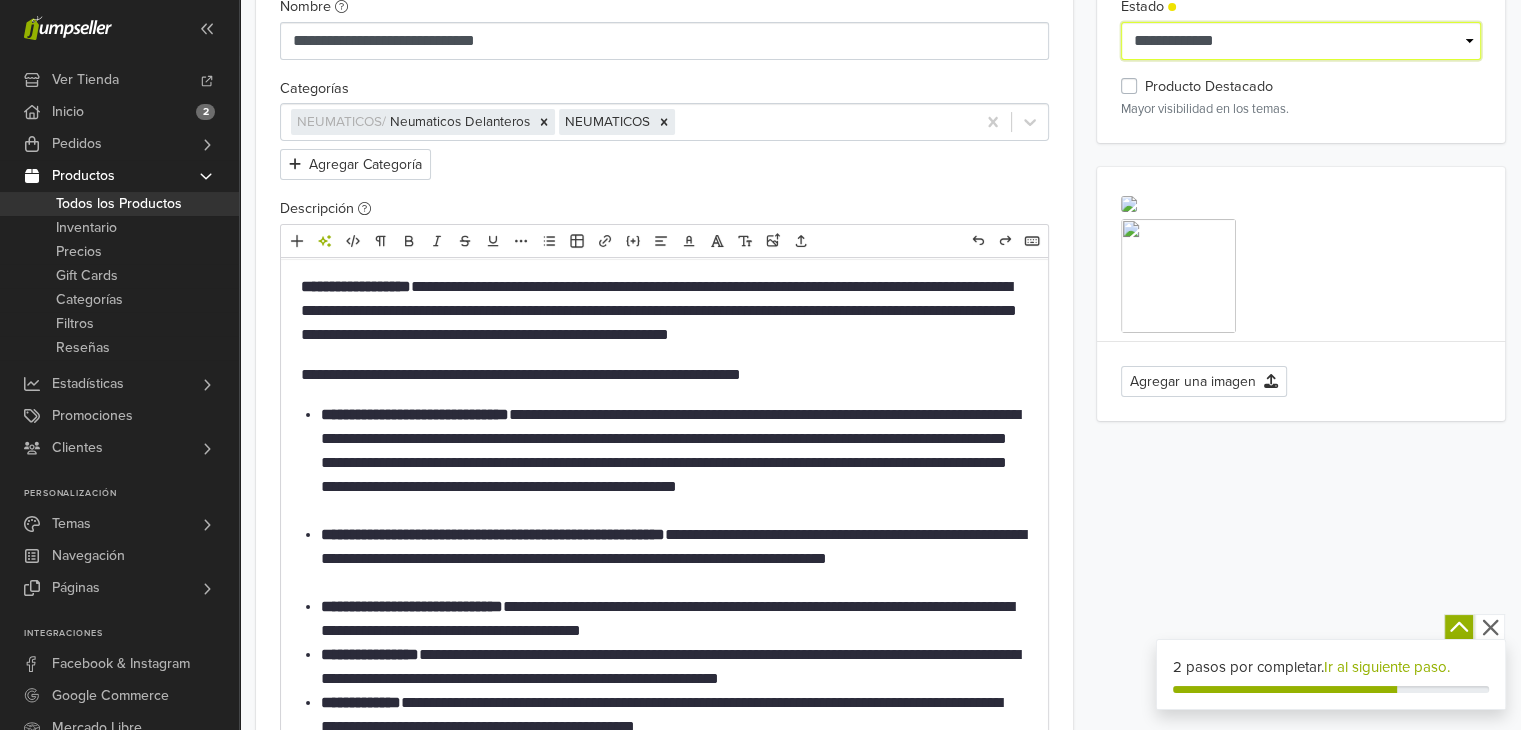 scroll, scrollTop: 300, scrollLeft: 0, axis: vertical 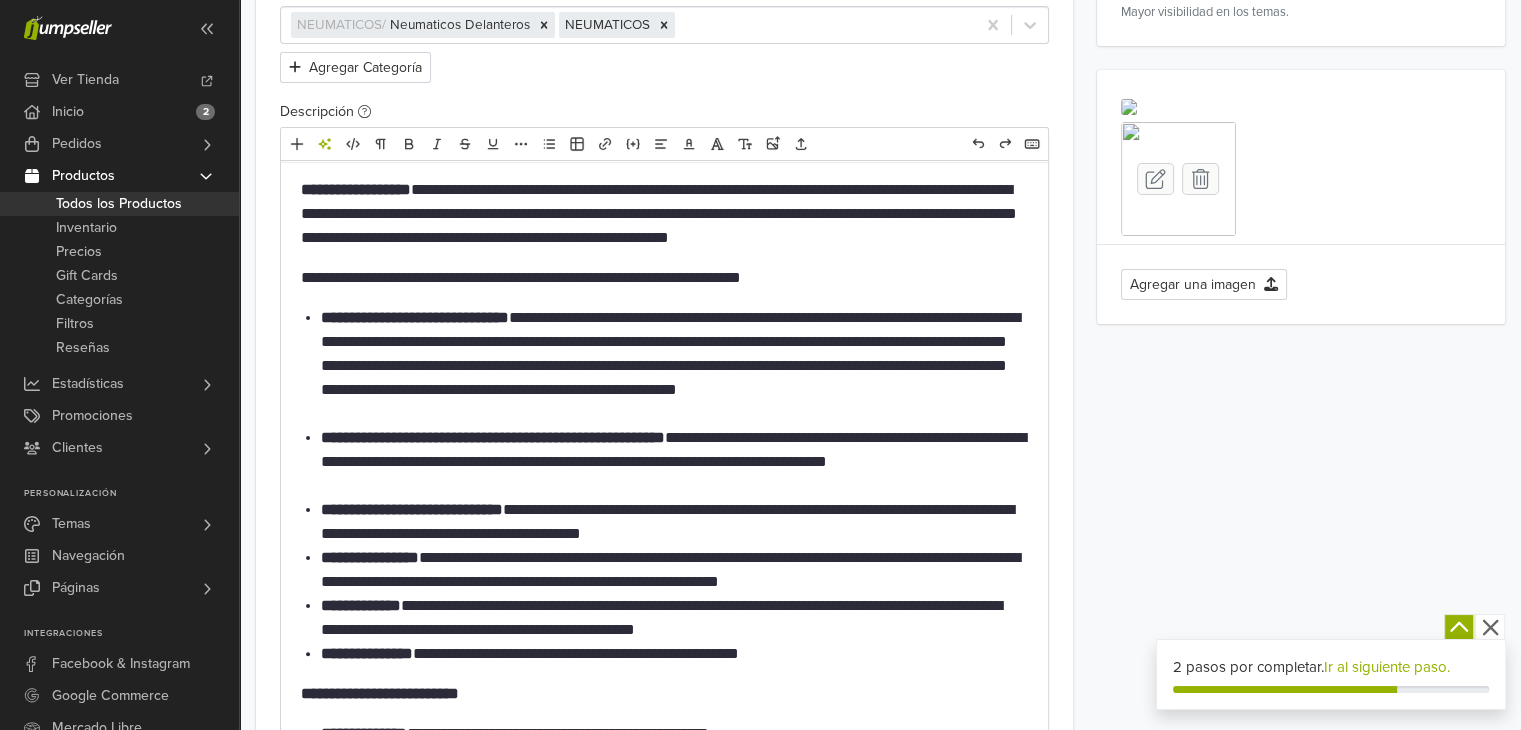 click 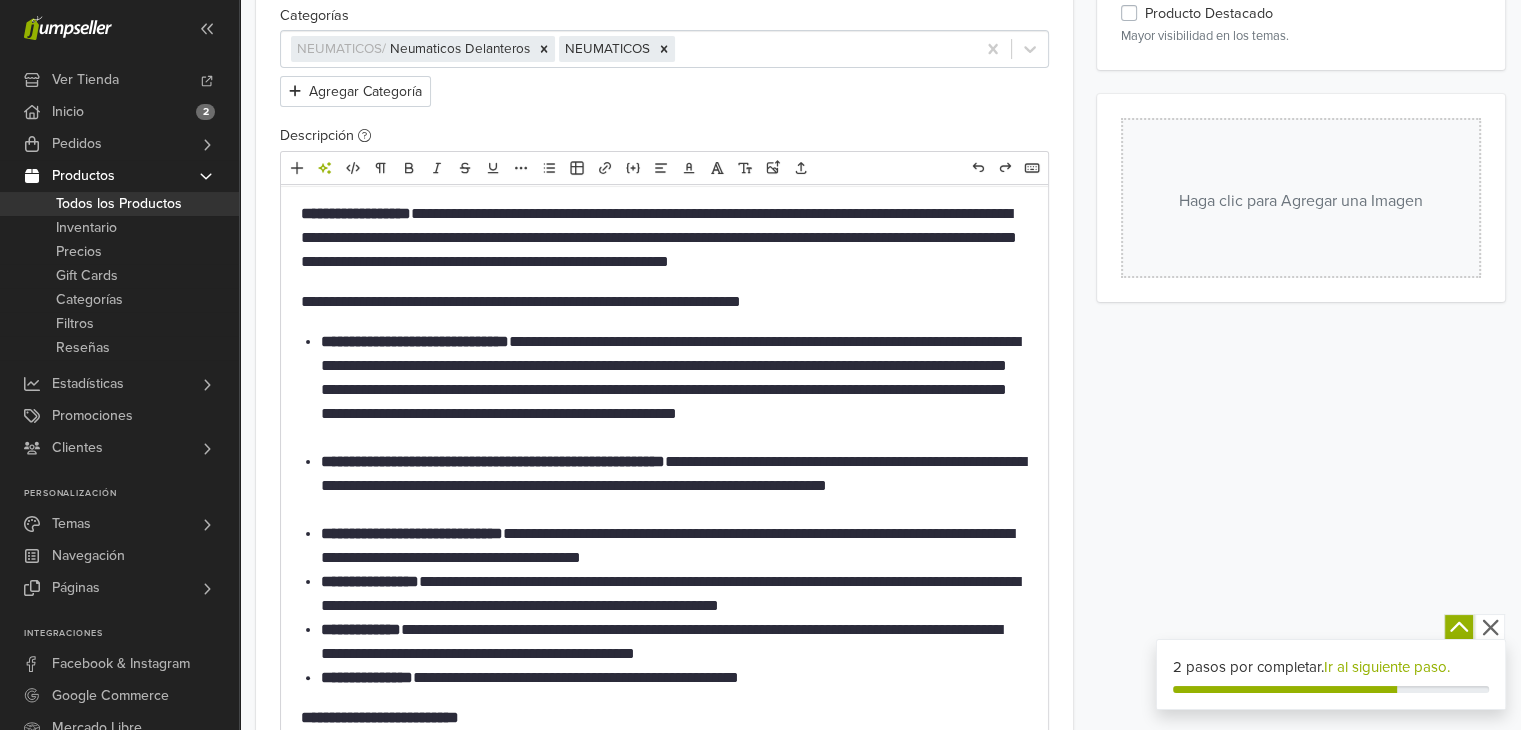 scroll, scrollTop: 0, scrollLeft: 0, axis: both 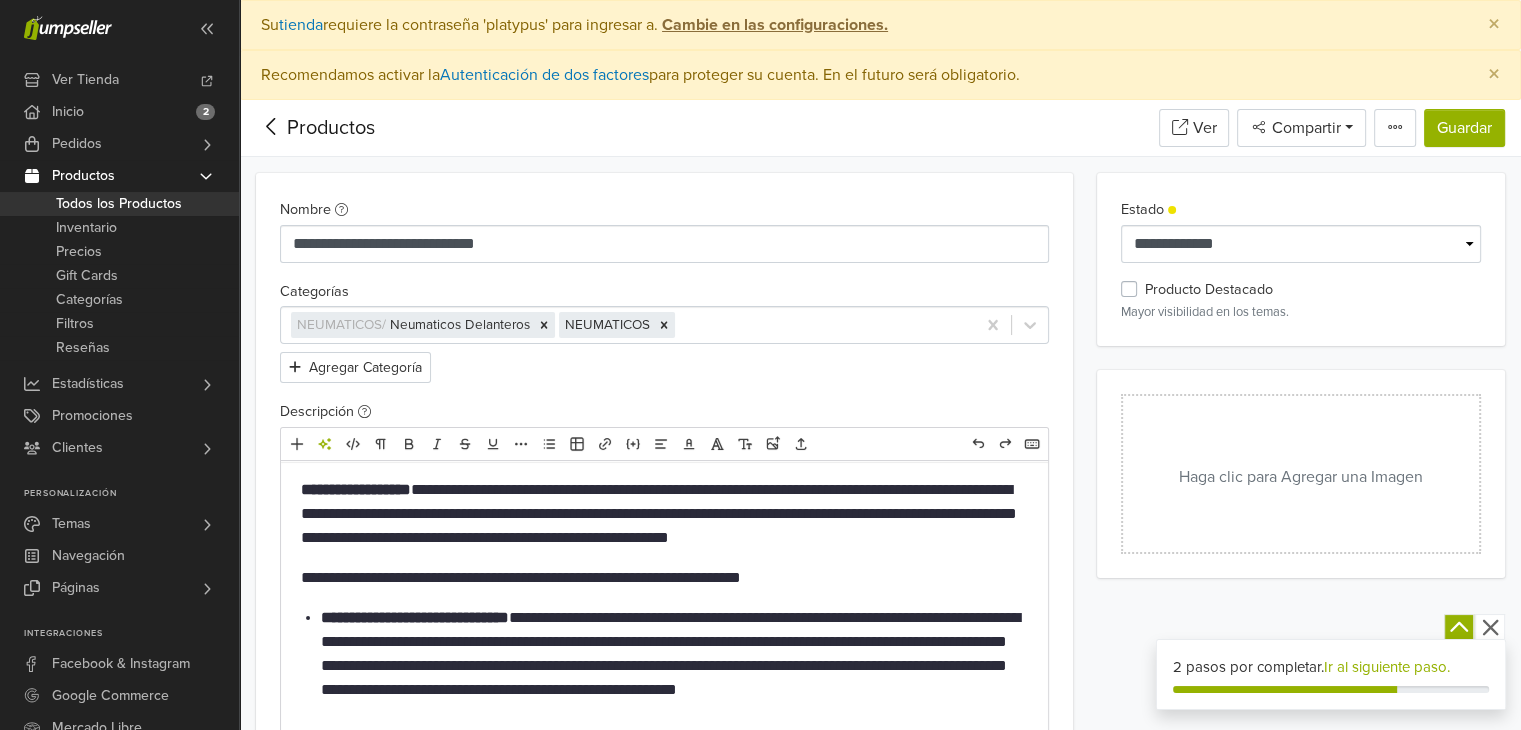 click on "Haga clic para Agregar una Imagen" at bounding box center (1301, 474) 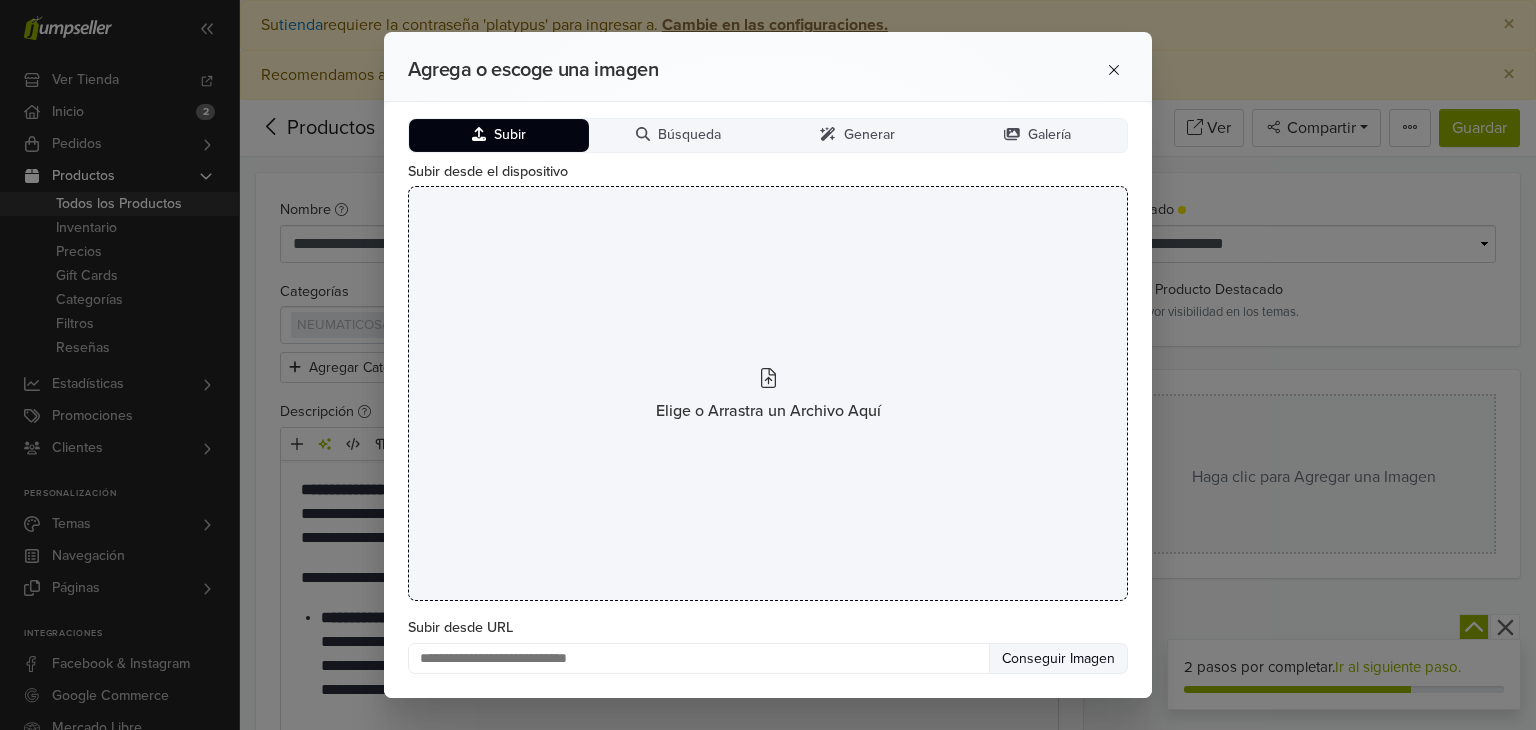 click 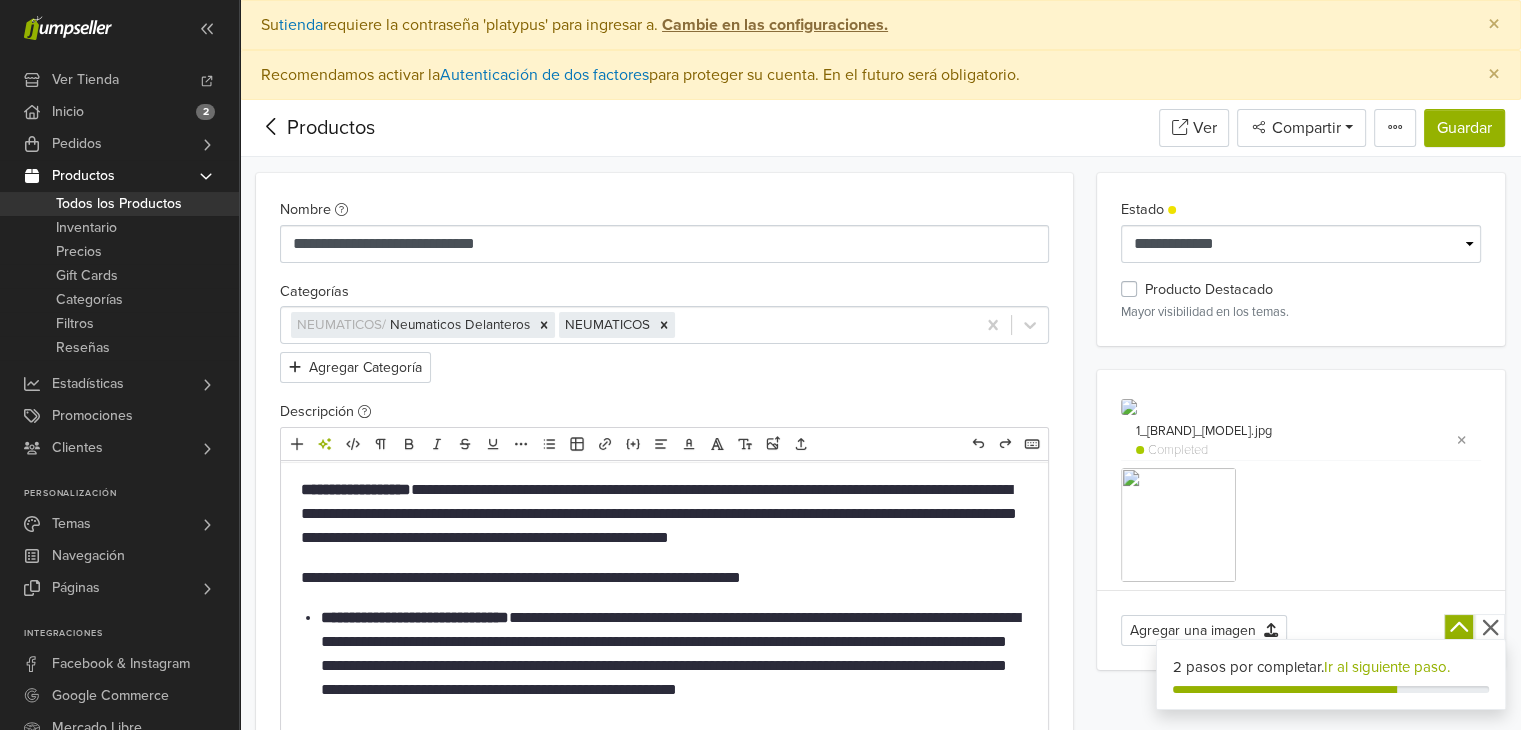 click 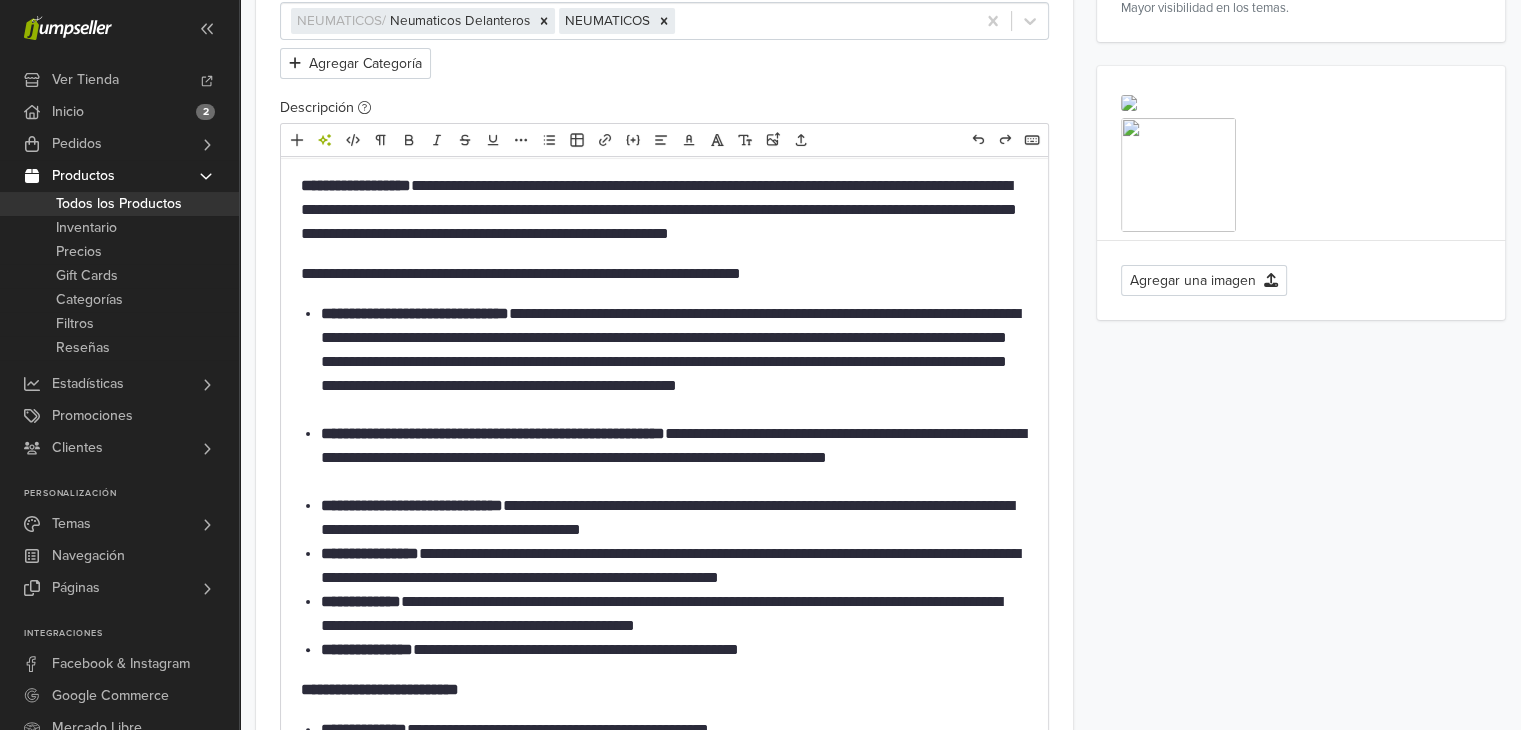 scroll, scrollTop: 0, scrollLeft: 0, axis: both 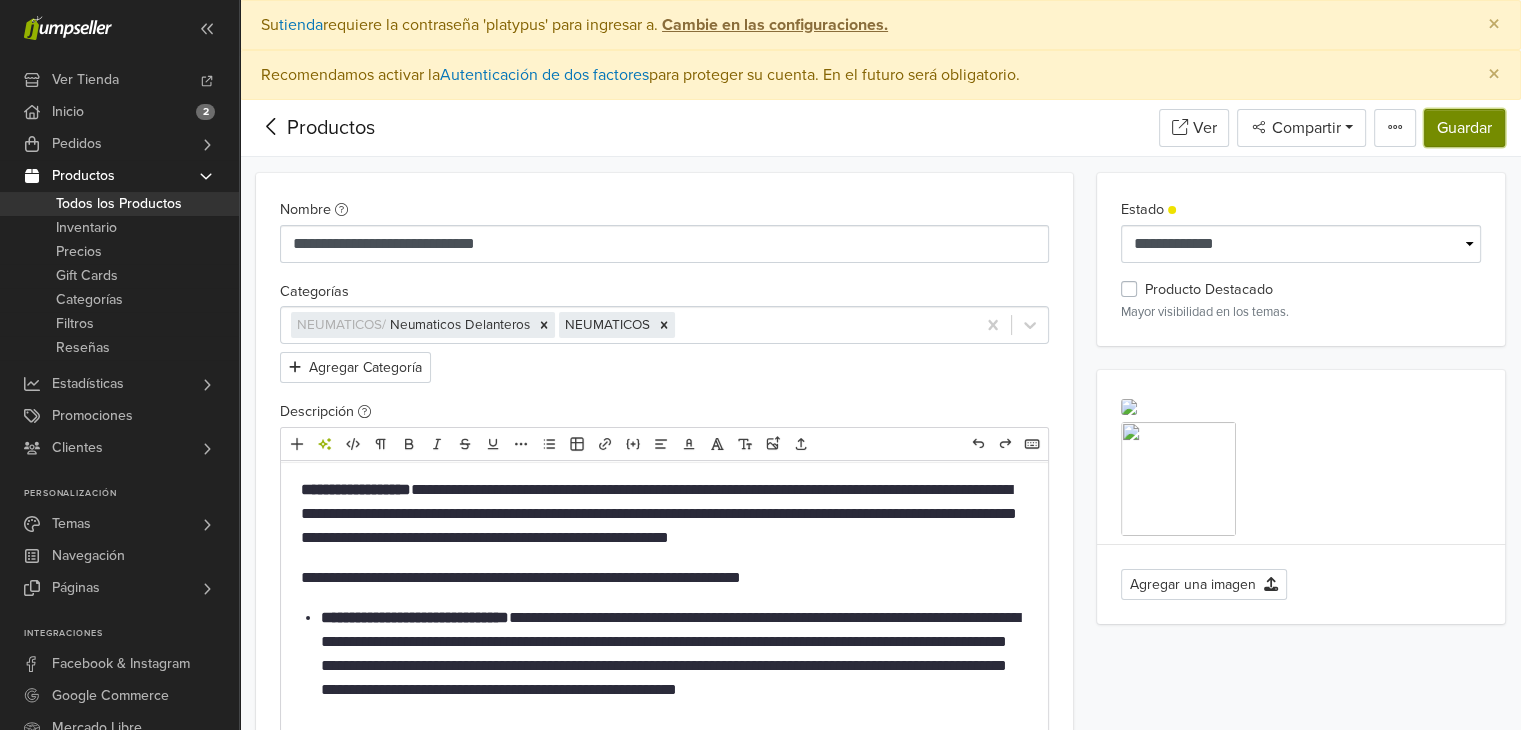 click on "Guardar" at bounding box center (1464, 128) 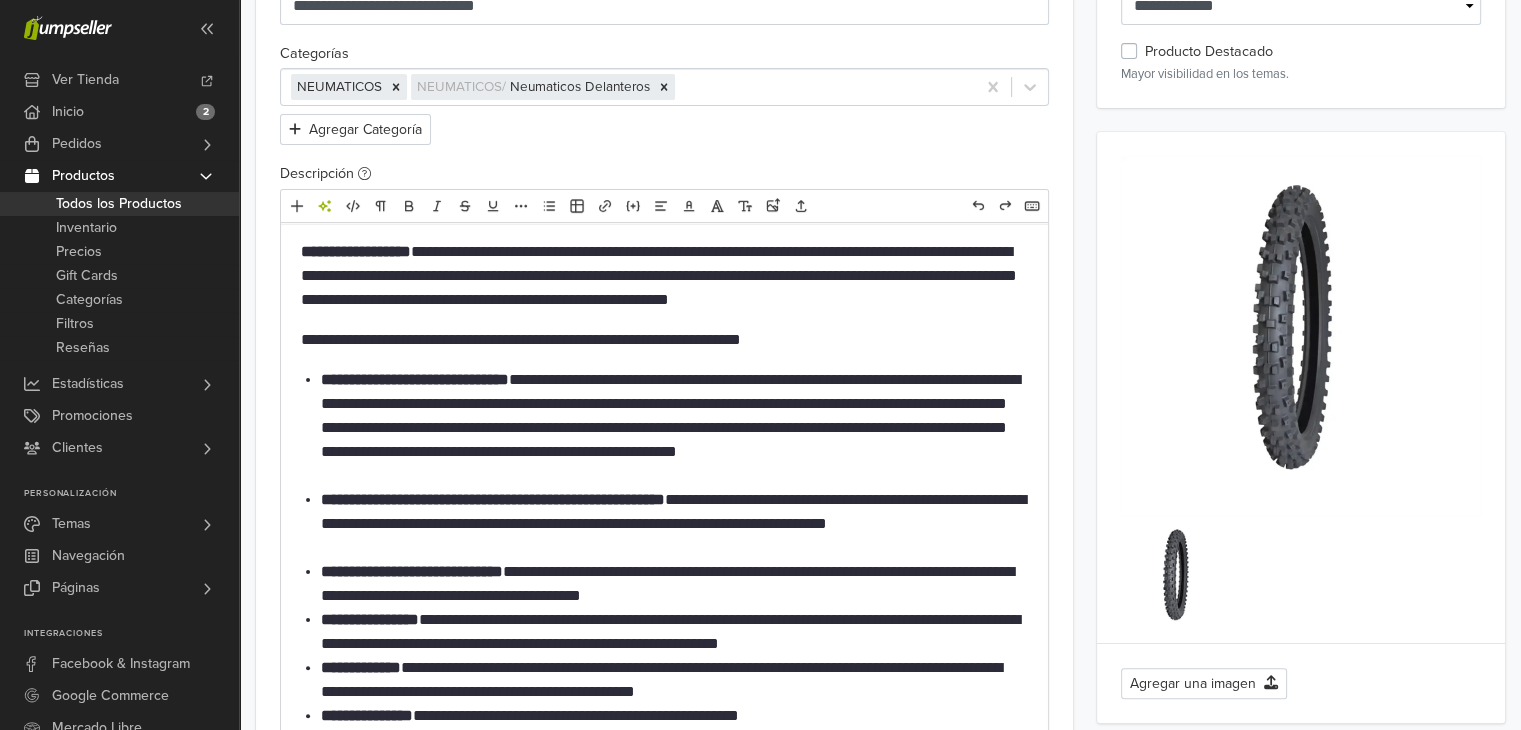scroll, scrollTop: 0, scrollLeft: 0, axis: both 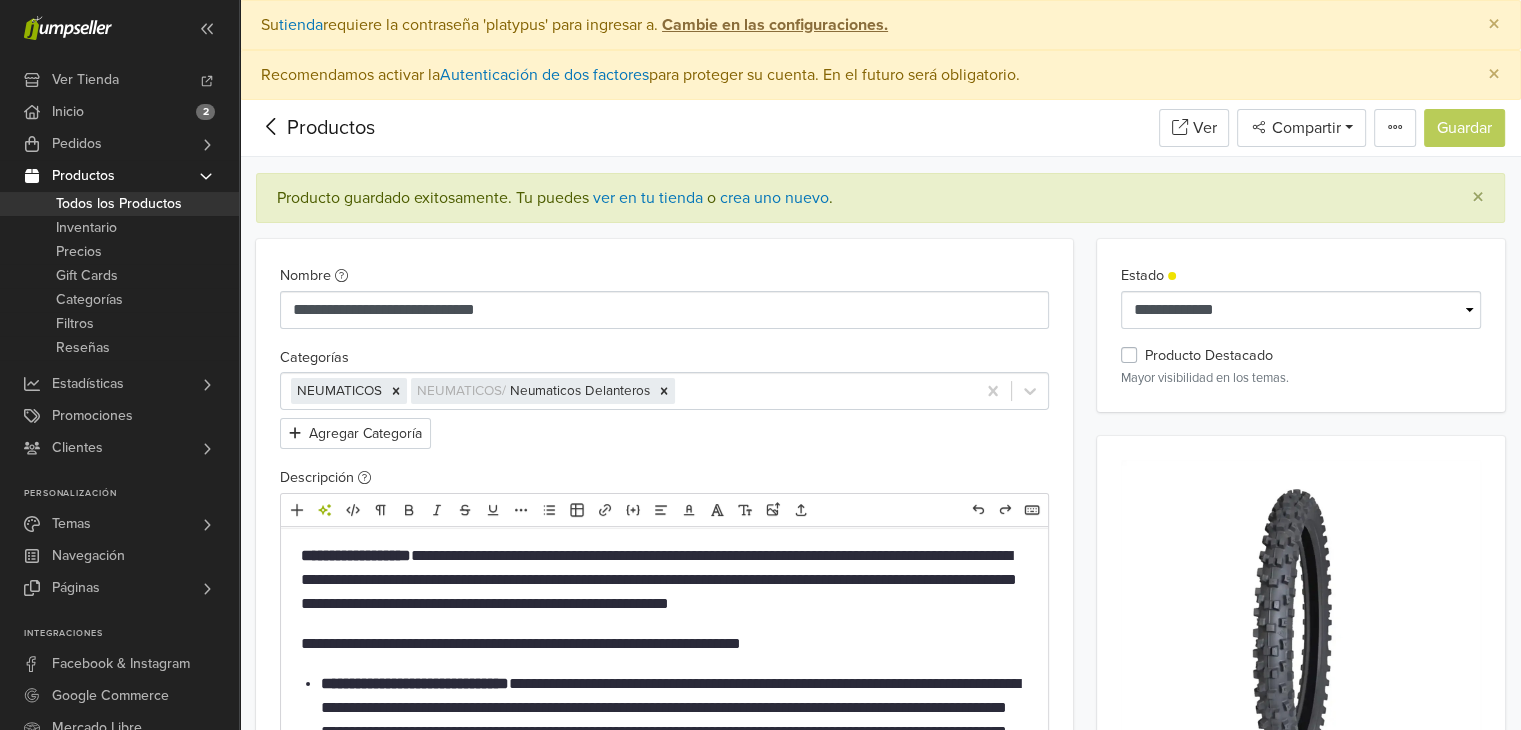 click on "Todos los Productos" at bounding box center [119, 204] 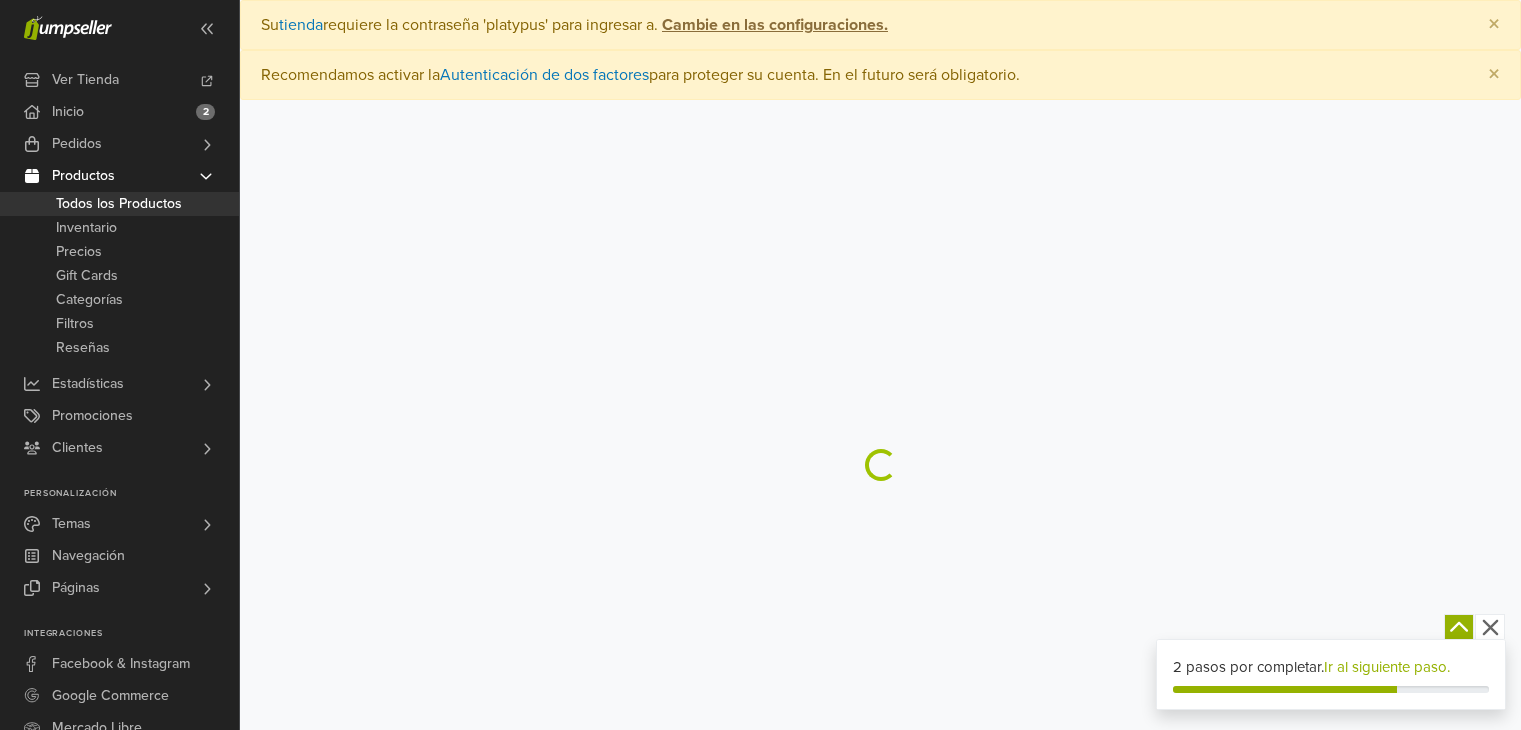 scroll, scrollTop: 0, scrollLeft: 0, axis: both 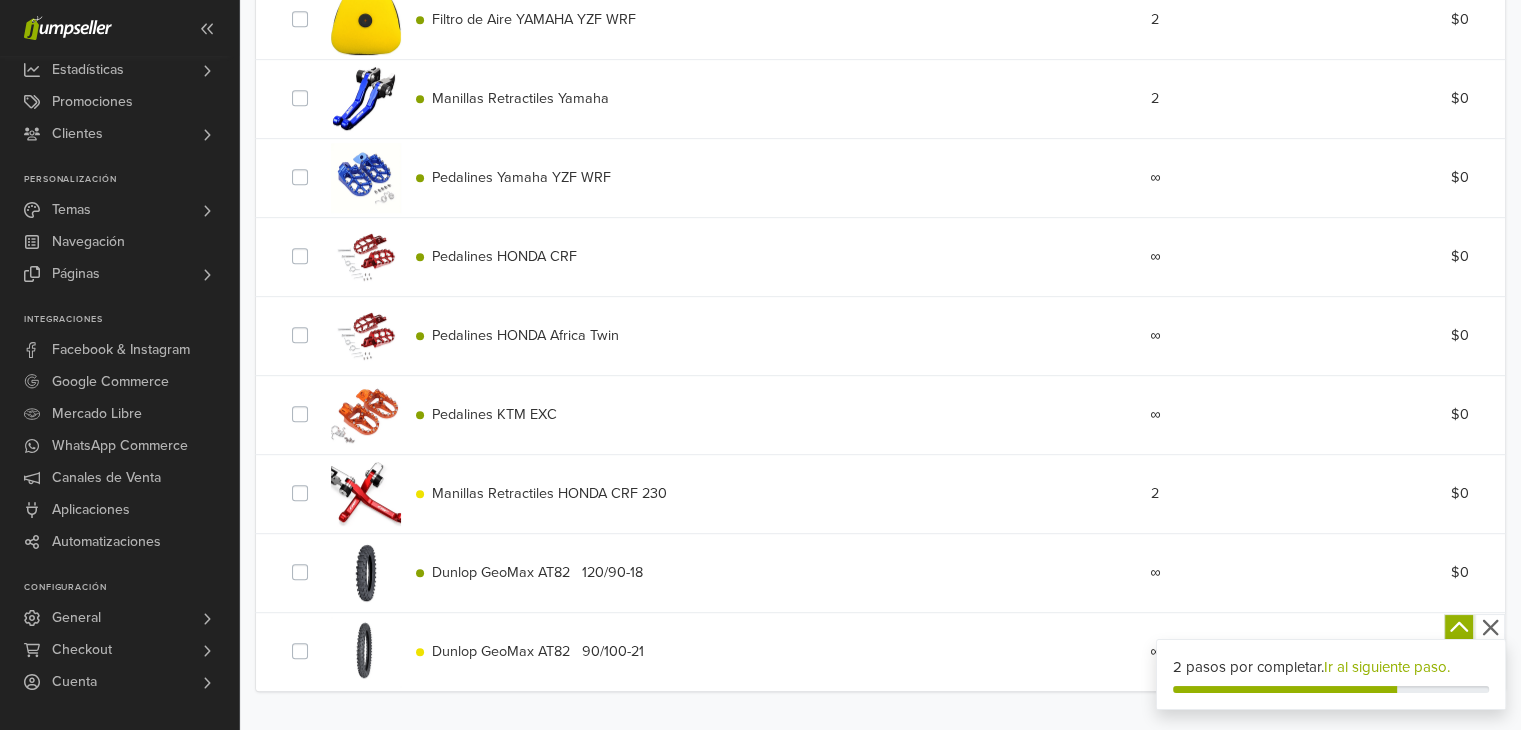 click 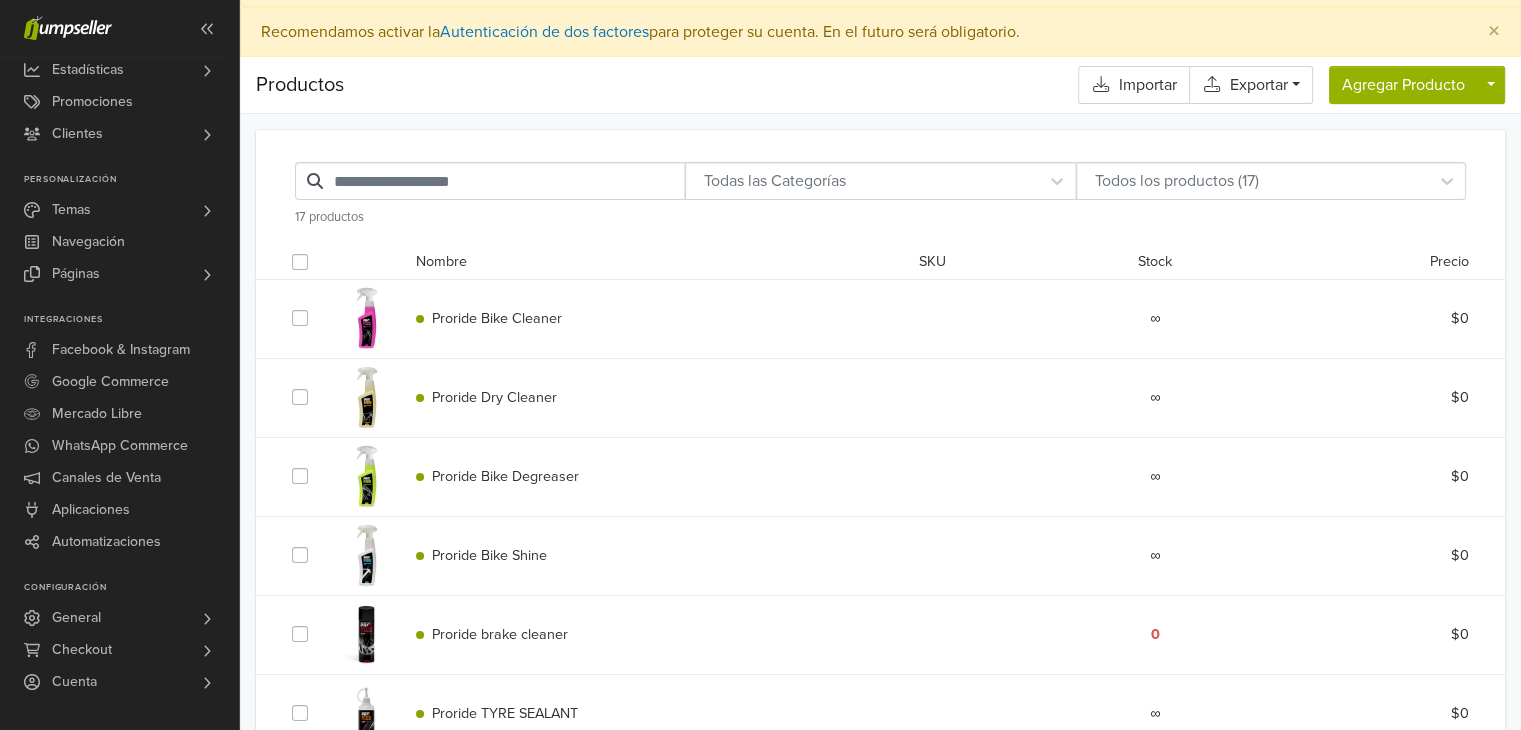 scroll, scrollTop: 0, scrollLeft: 0, axis: both 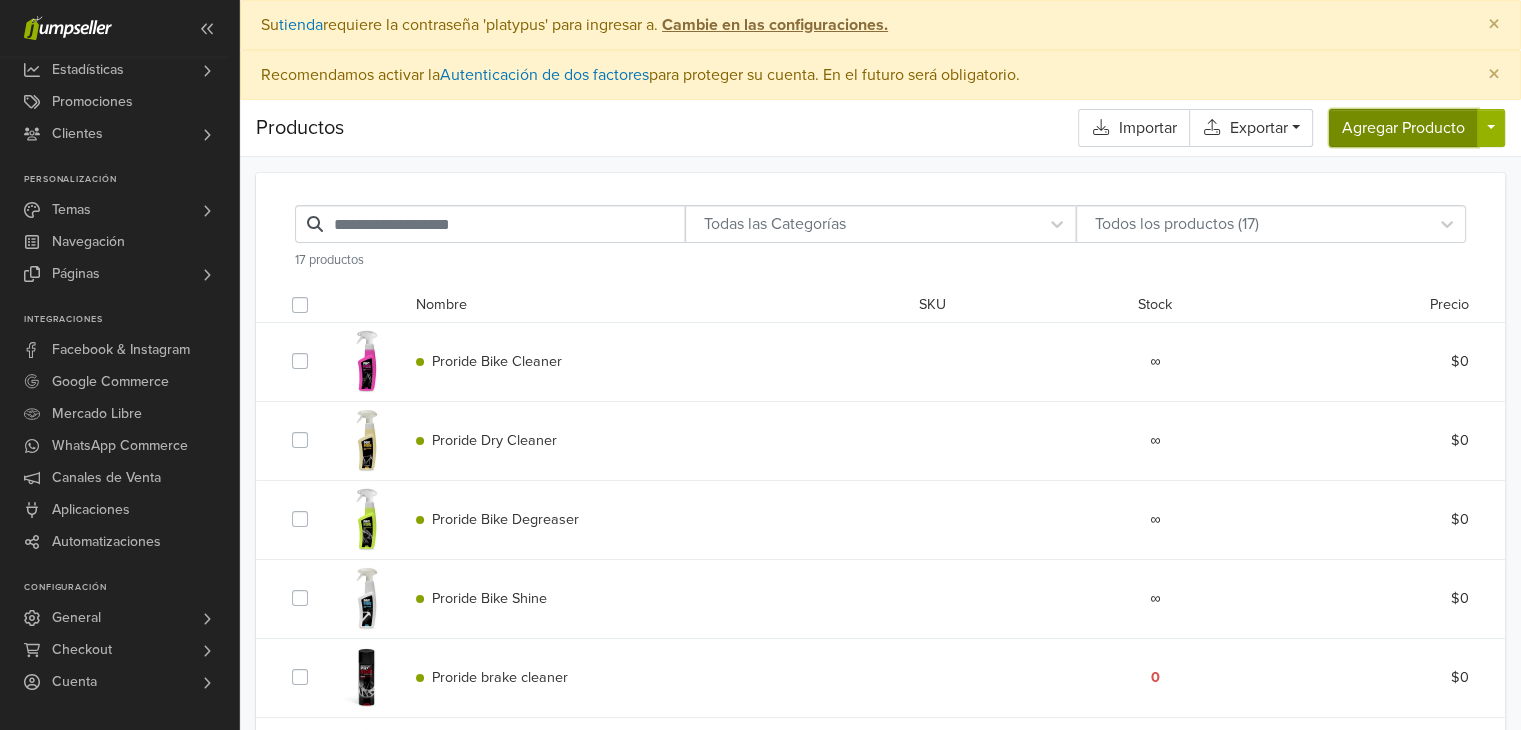 click on "Agregar Producto" at bounding box center [1403, 128] 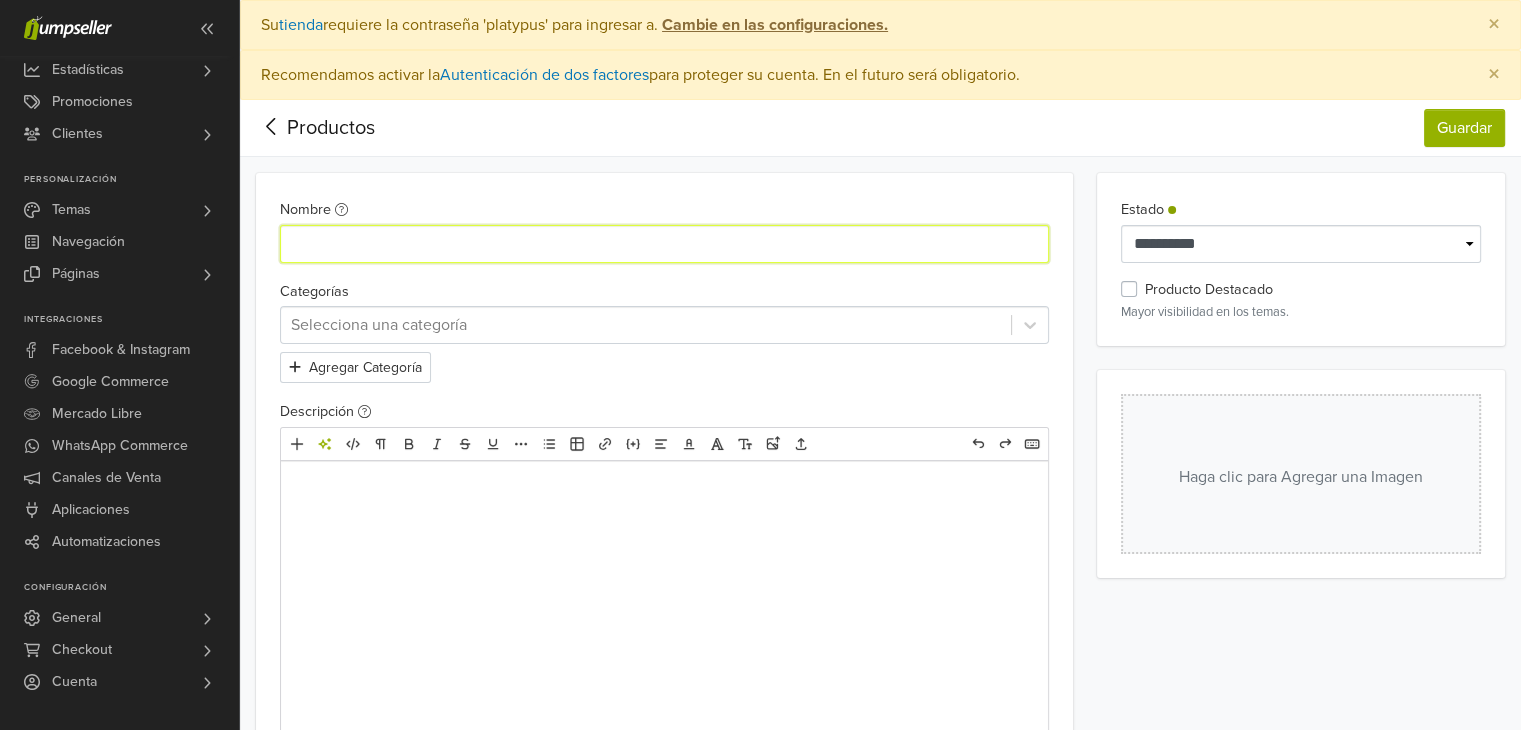 click on "Nombre" at bounding box center [664, 244] 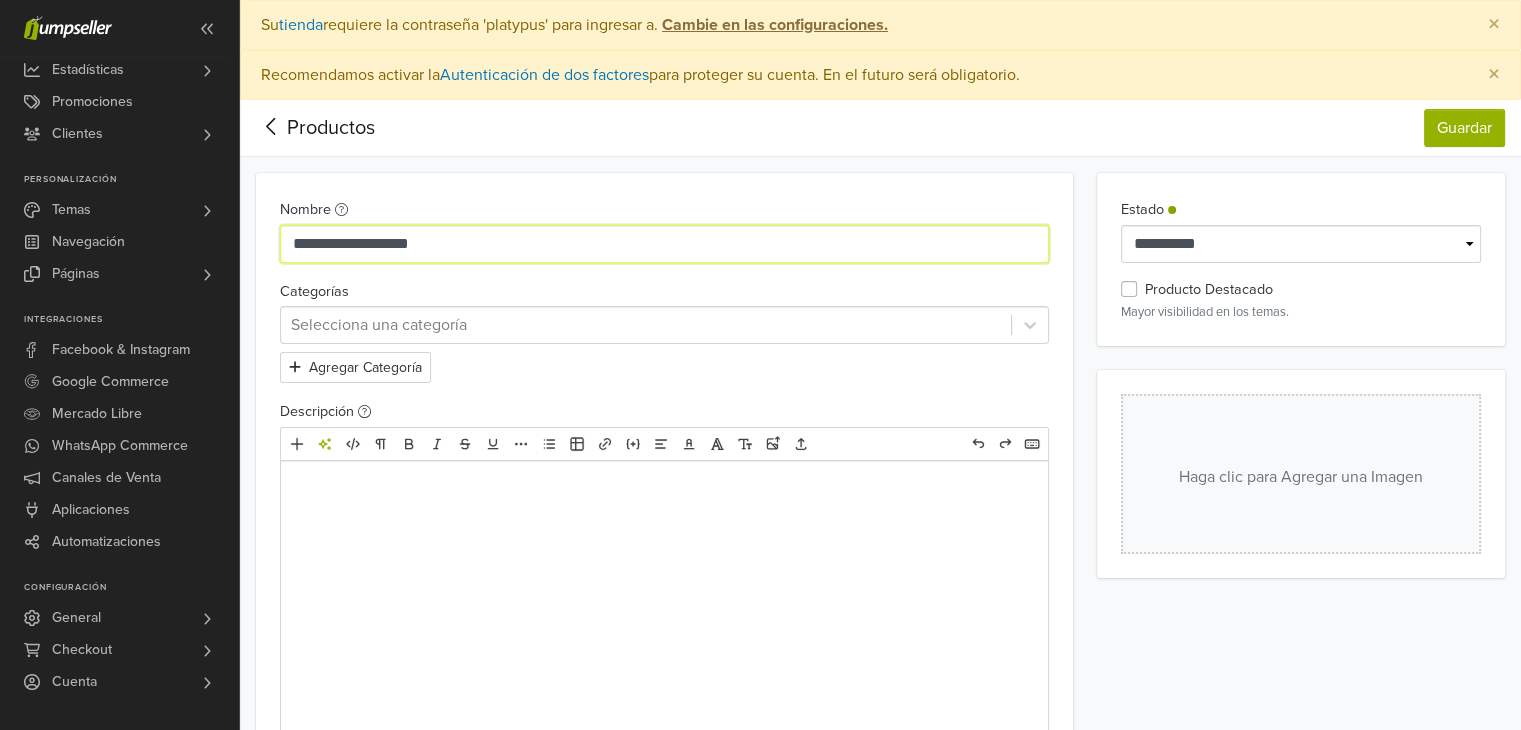 paste on "**********" 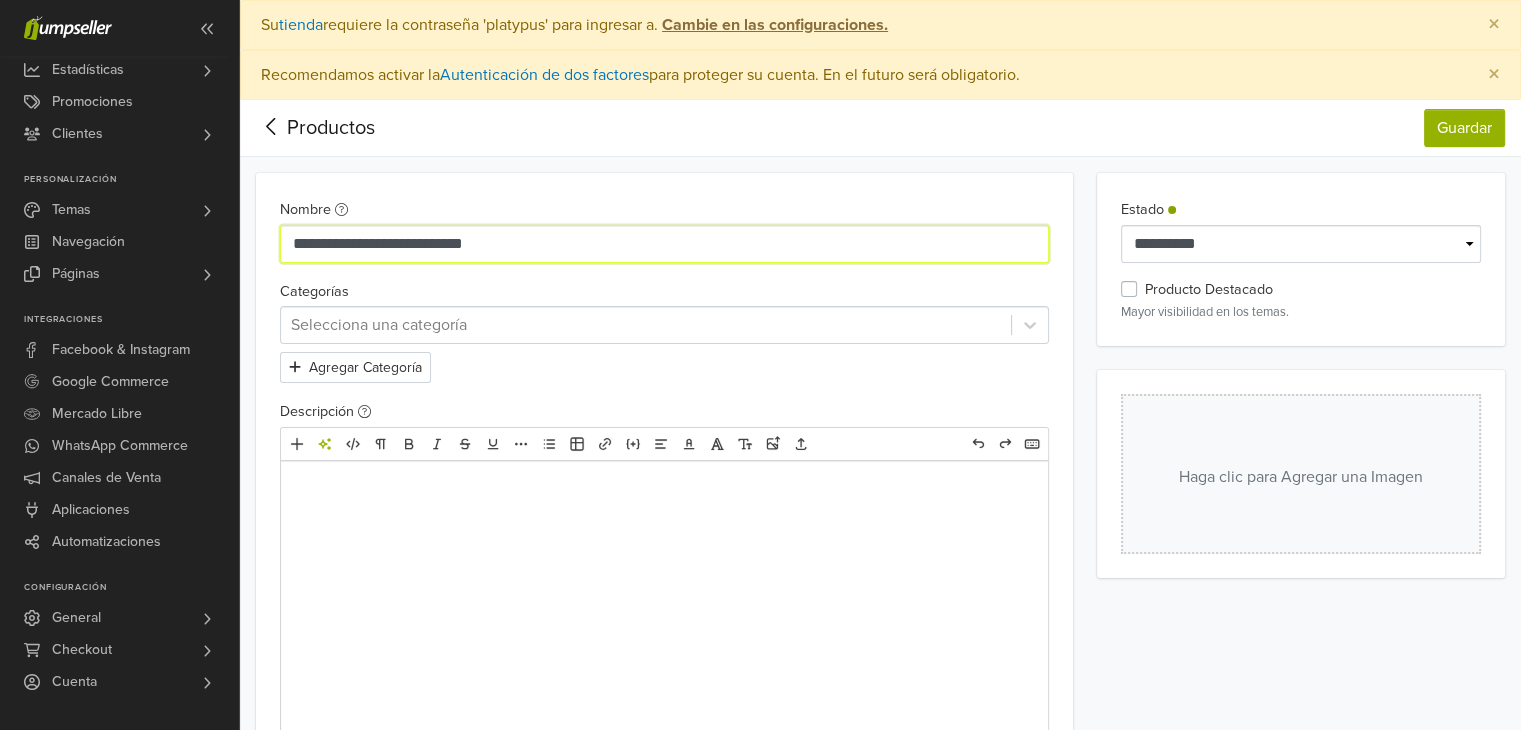 type on "**********" 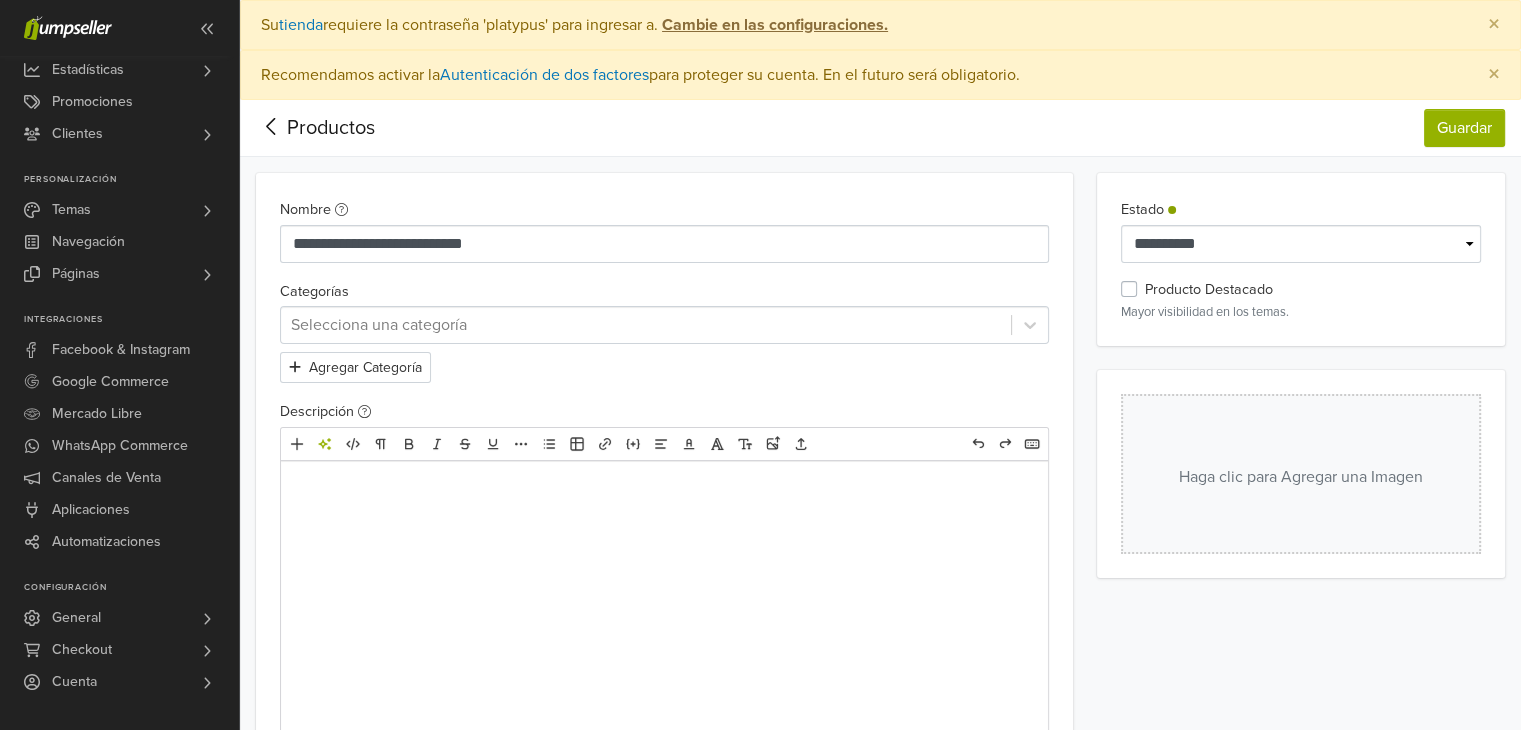 click at bounding box center [646, 325] 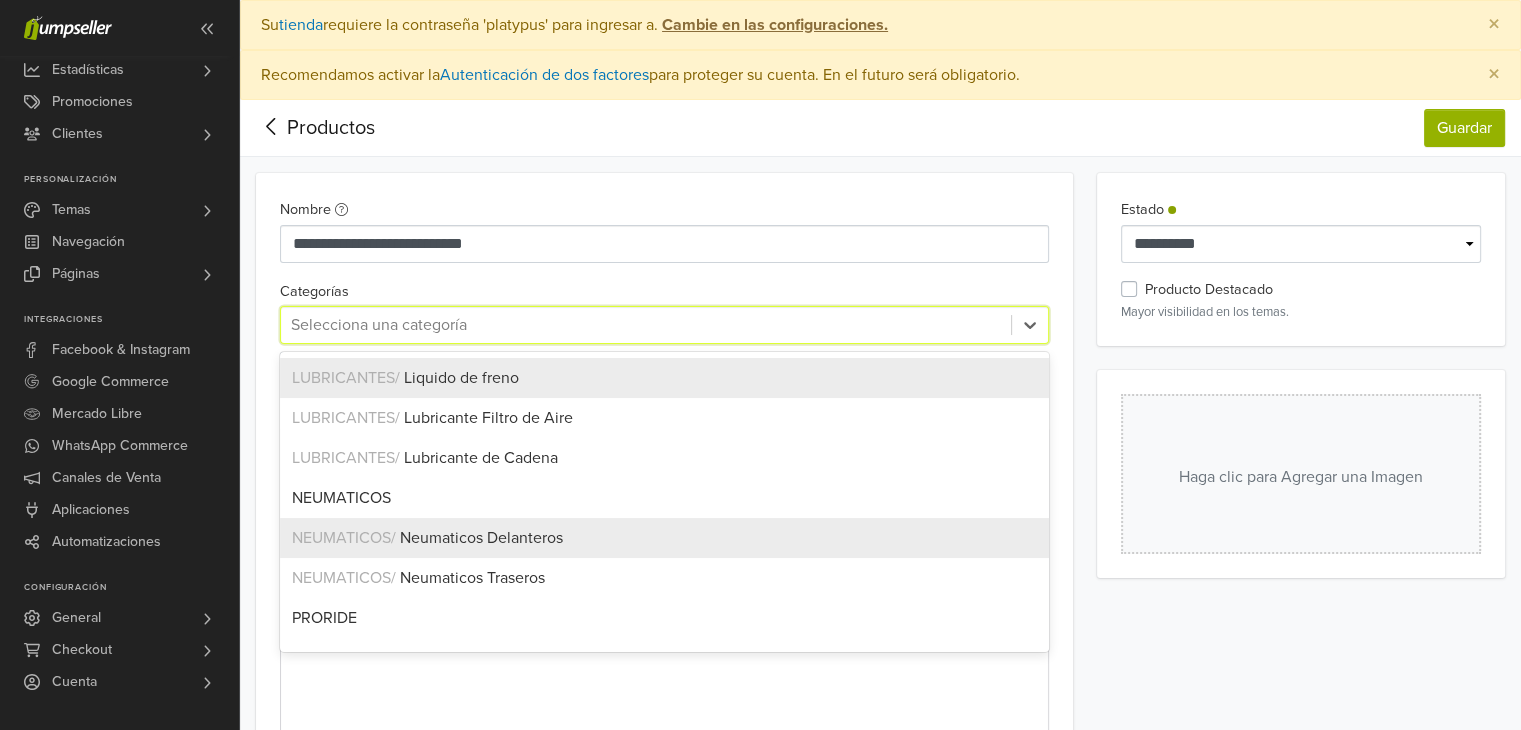 scroll, scrollTop: 668, scrollLeft: 0, axis: vertical 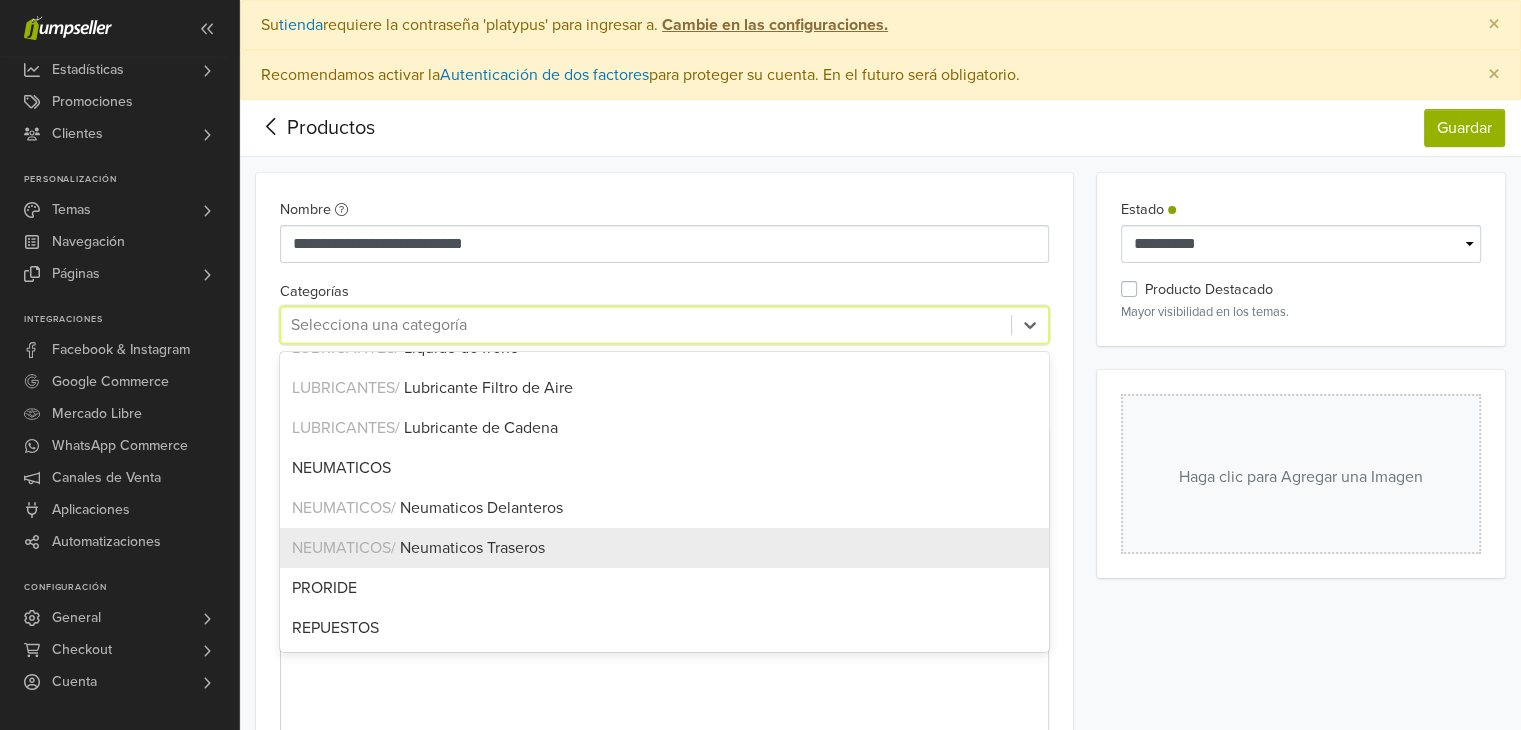 click on "Neumaticos Traseros" at bounding box center (472, 548) 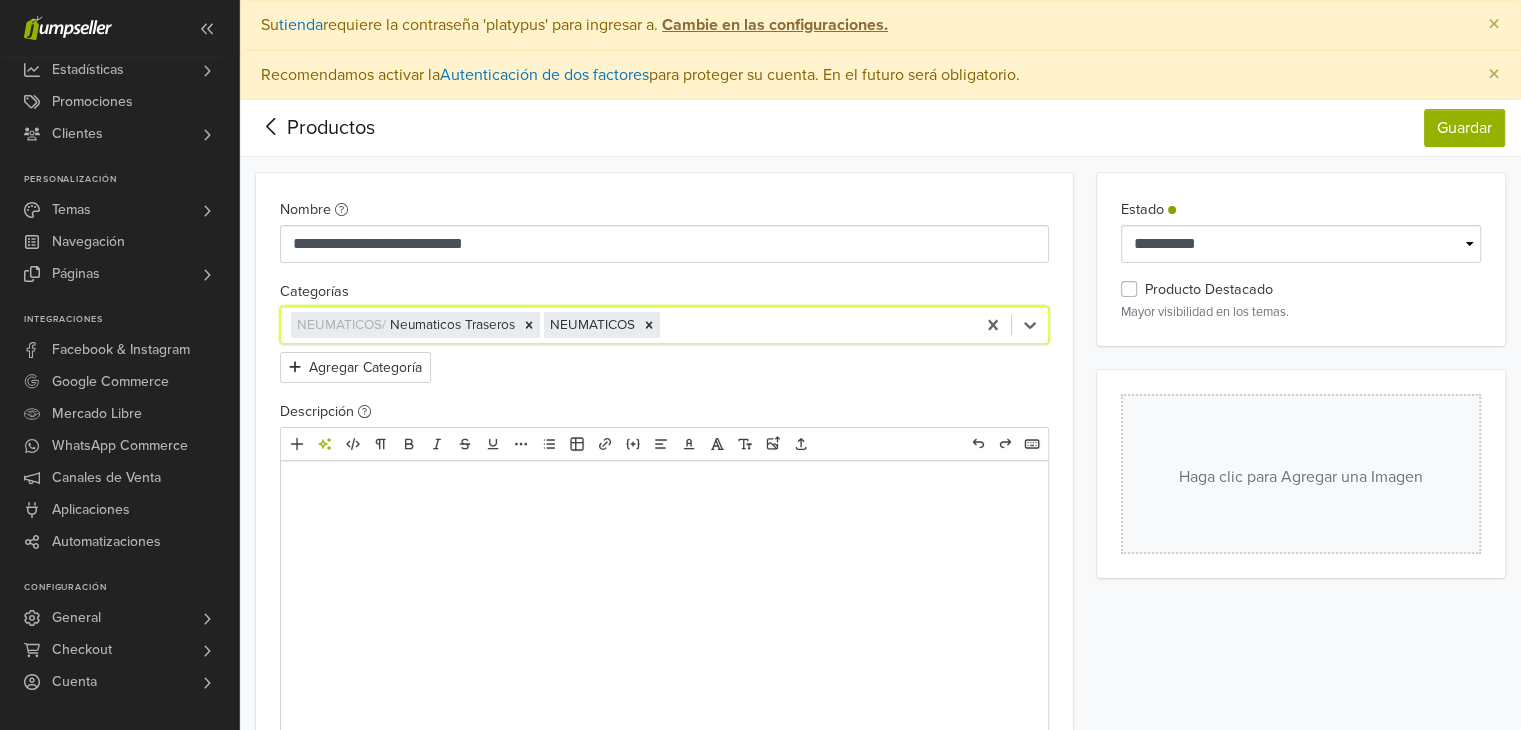 click at bounding box center [664, 489] 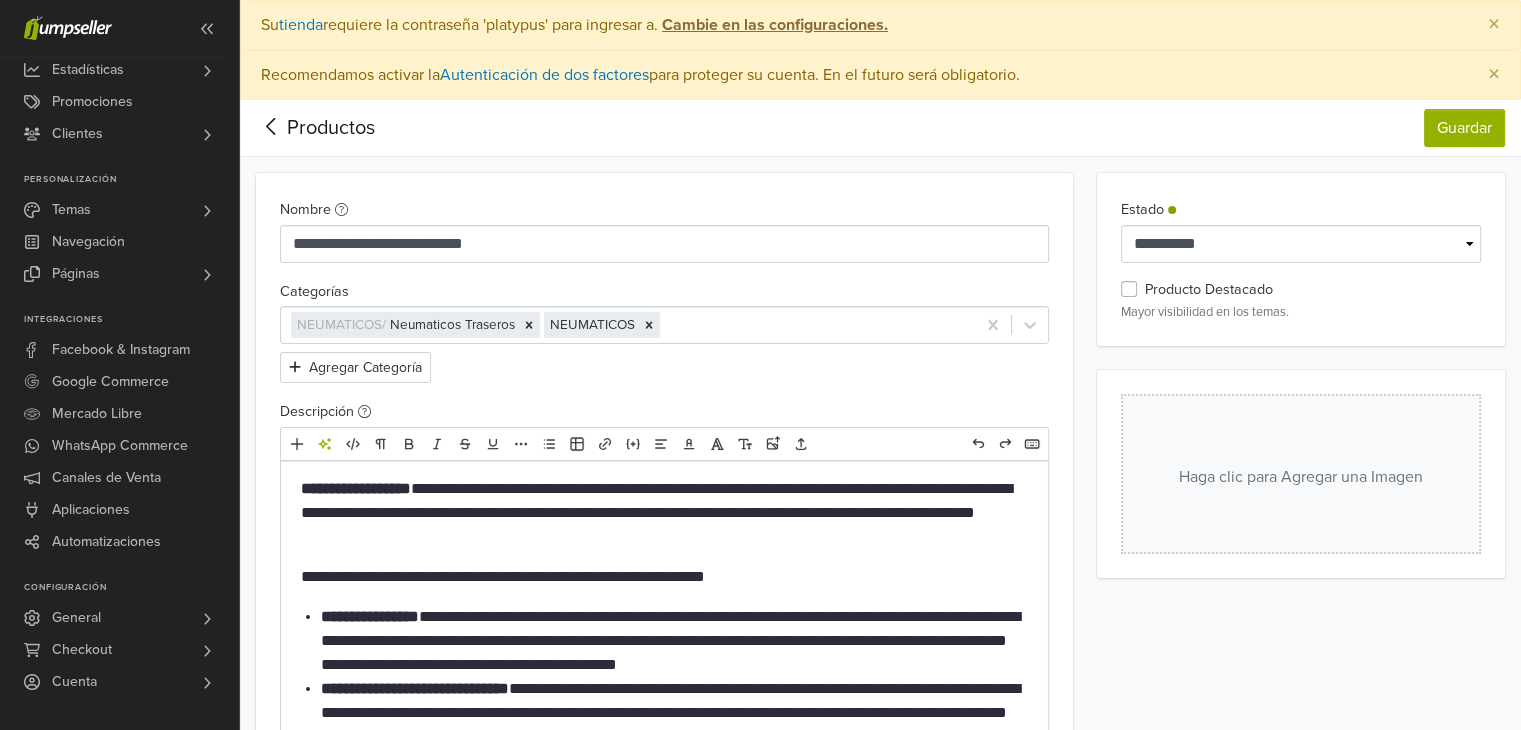 type on "**********" 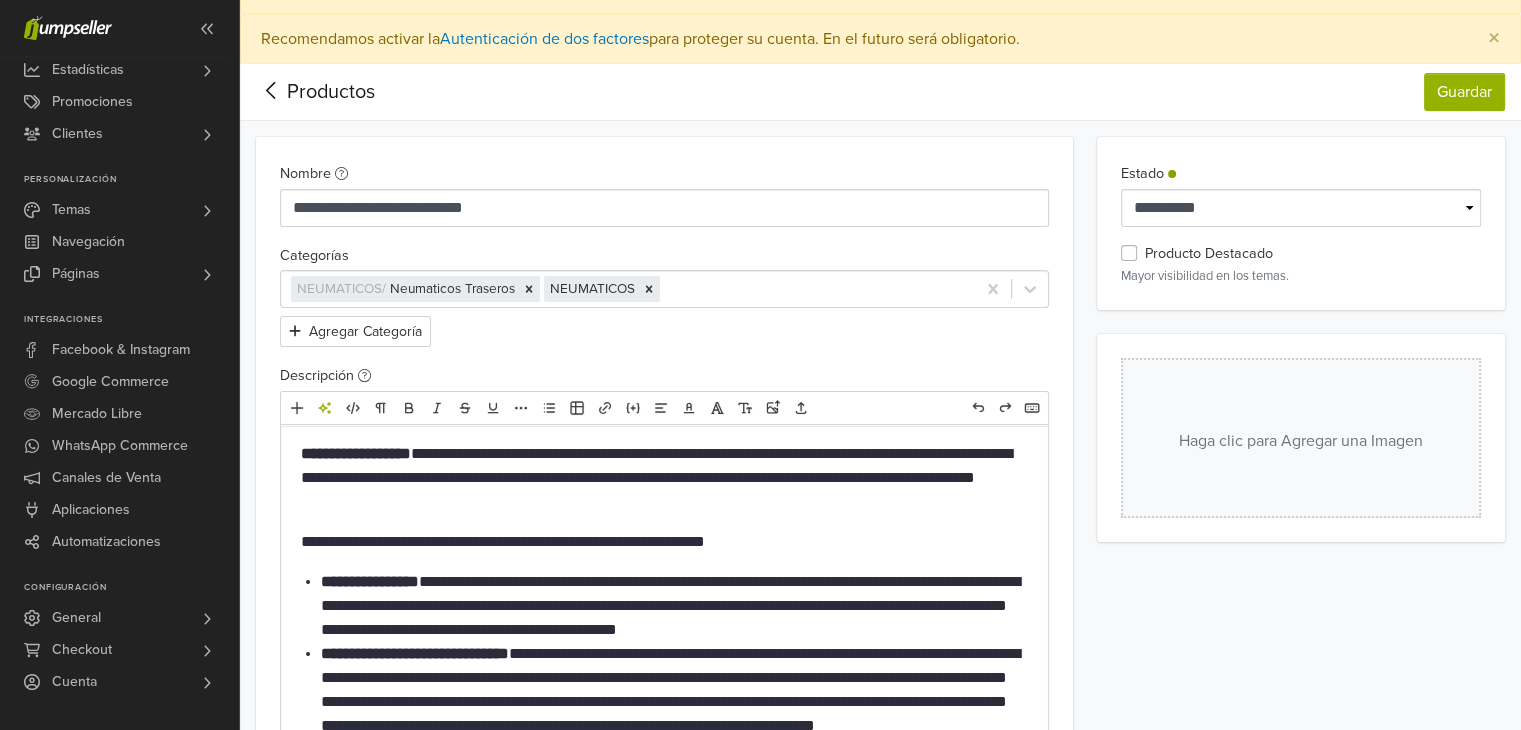 scroll, scrollTop: 0, scrollLeft: 0, axis: both 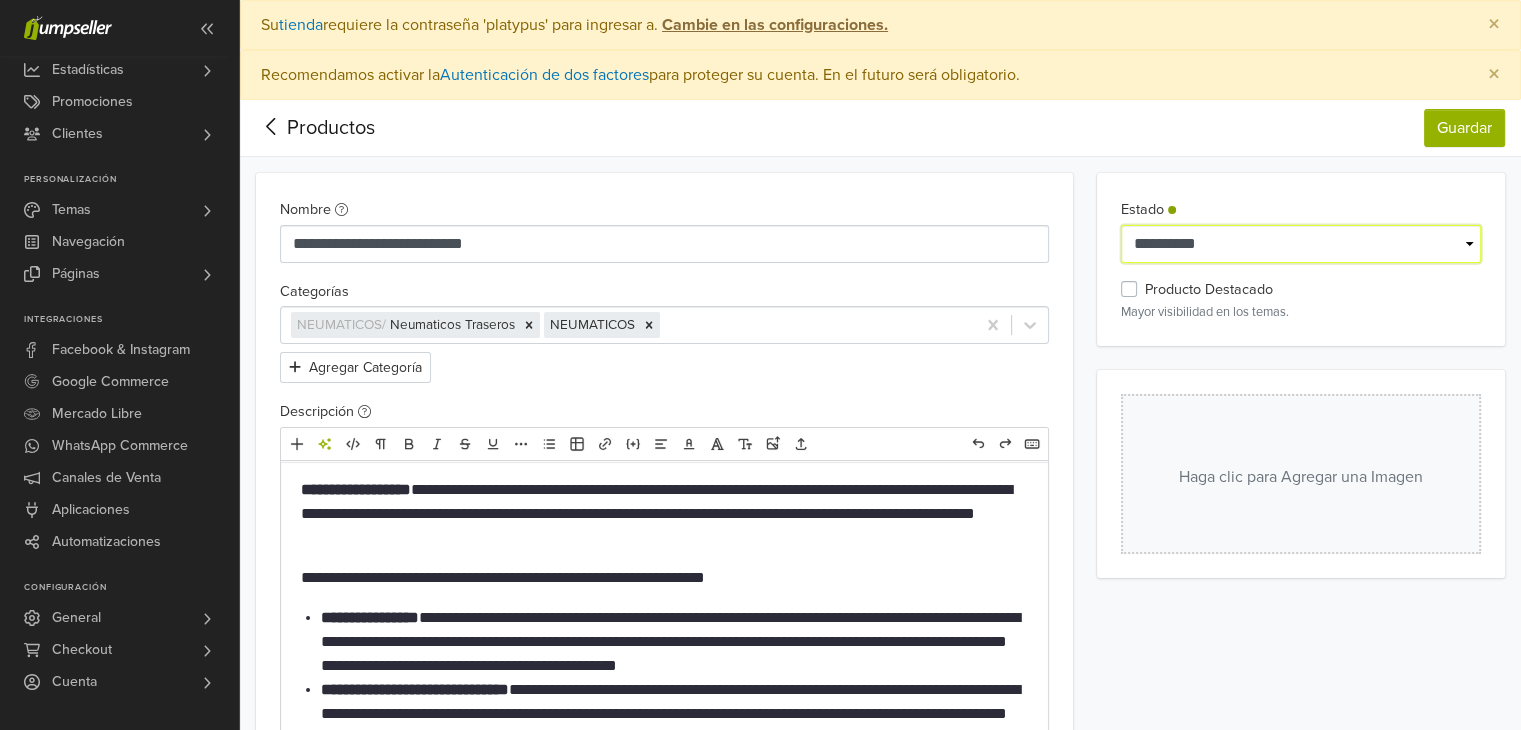 click on "**********" at bounding box center [1301, 244] 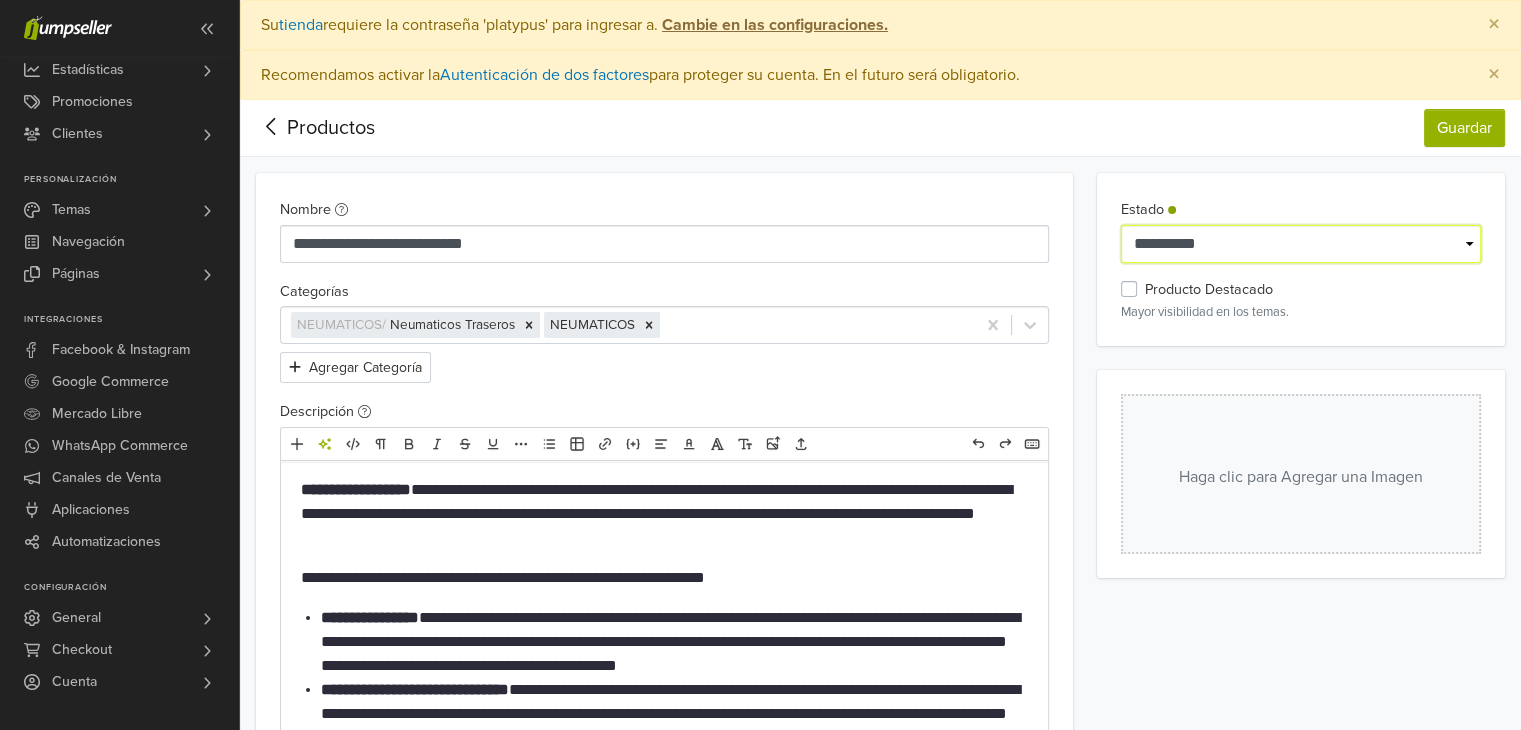 click on "**********" at bounding box center [1301, 244] 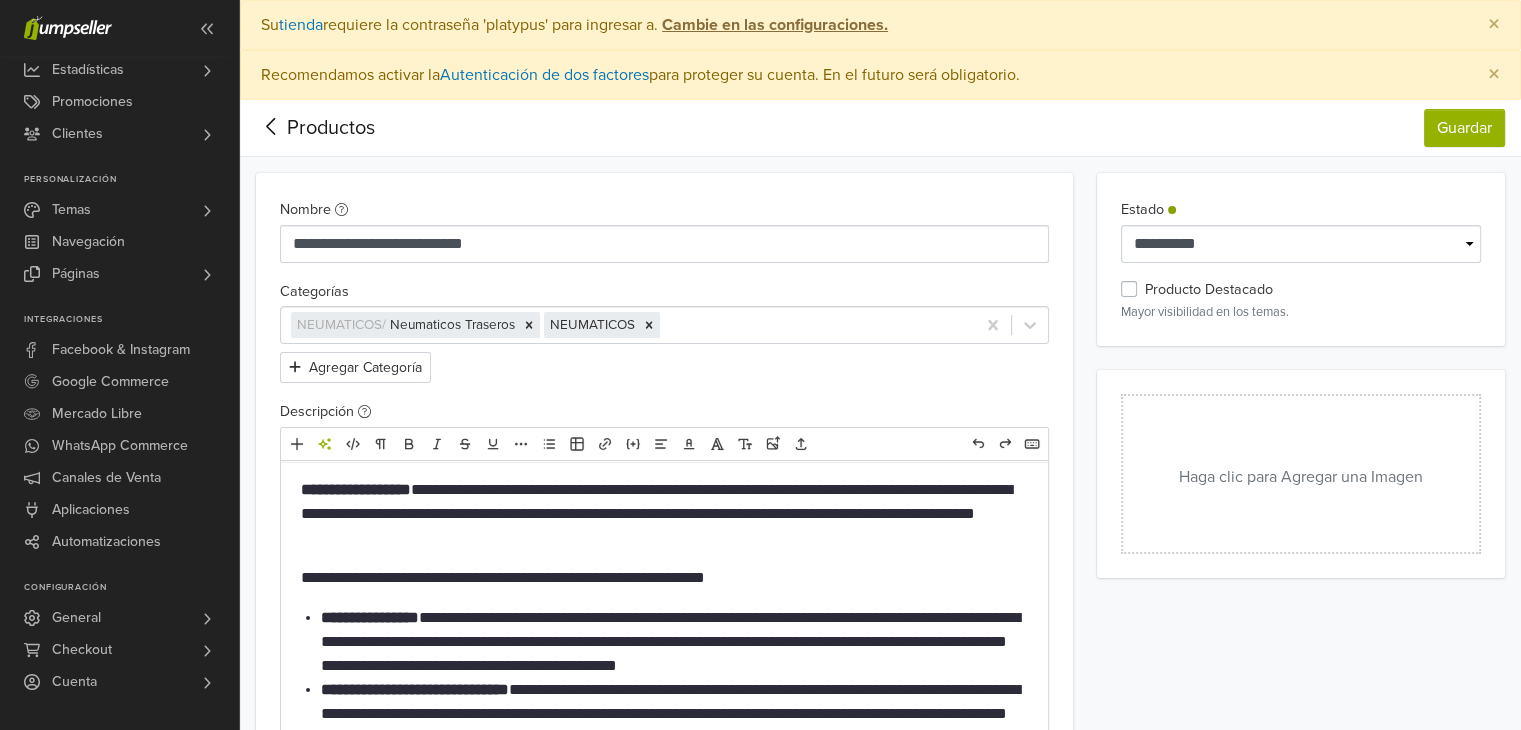 click on "Haga clic para Agregar una Imagen" at bounding box center [1301, 474] 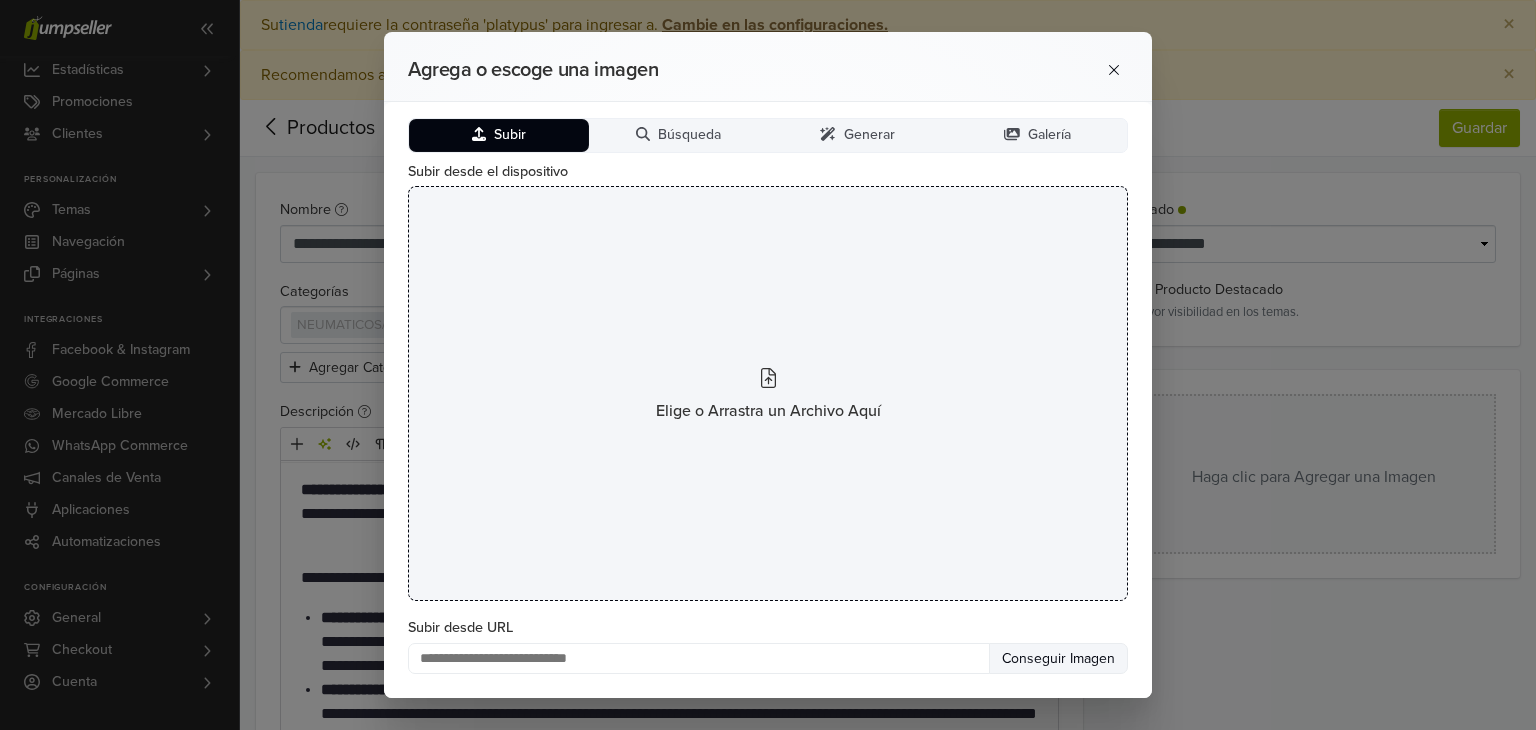 click on "Elige o Arrastra un Archivo Aquí" at bounding box center (768, 393) 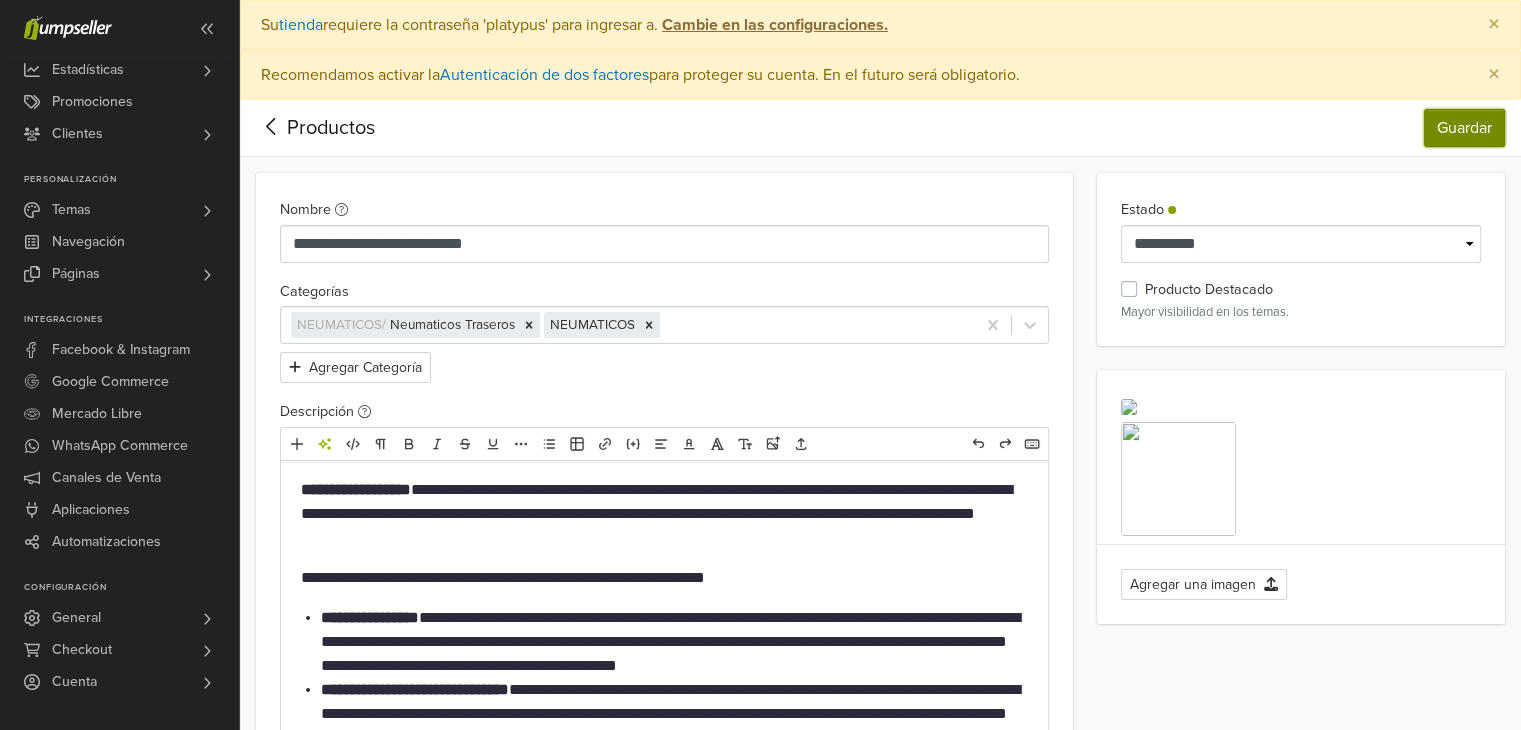 click on "Guardar" at bounding box center (1464, 128) 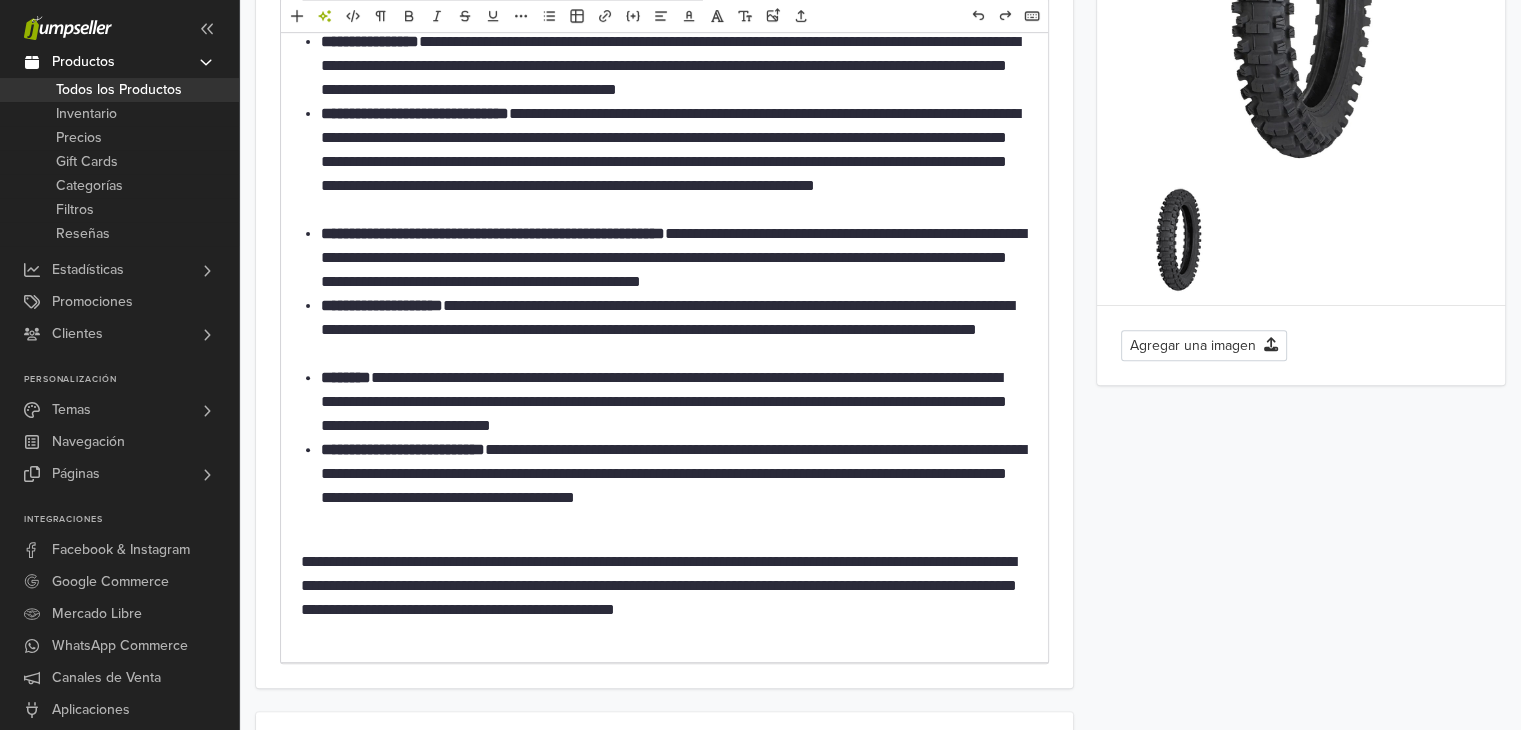 scroll, scrollTop: 1000, scrollLeft: 0, axis: vertical 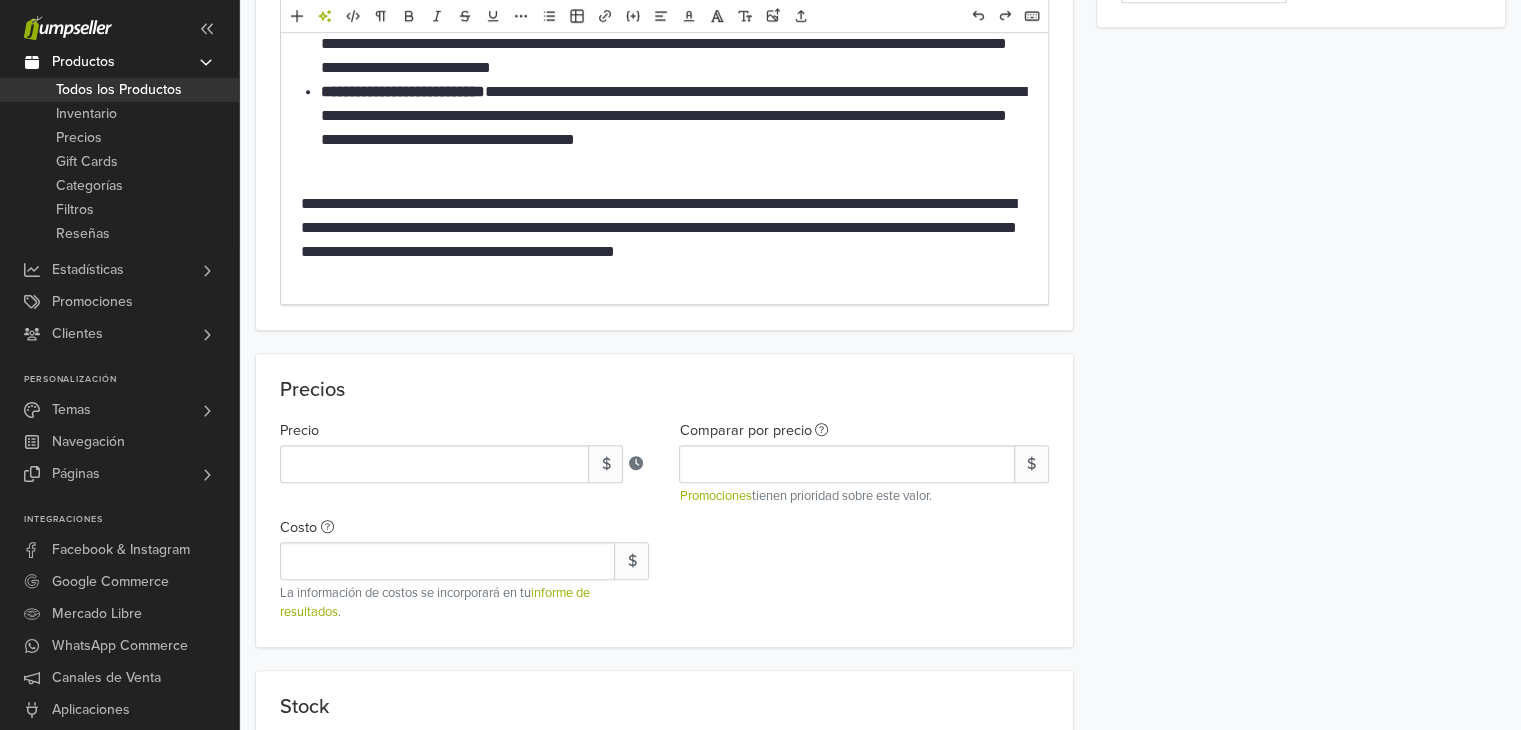 click on "Todos los Productos" at bounding box center (119, 90) 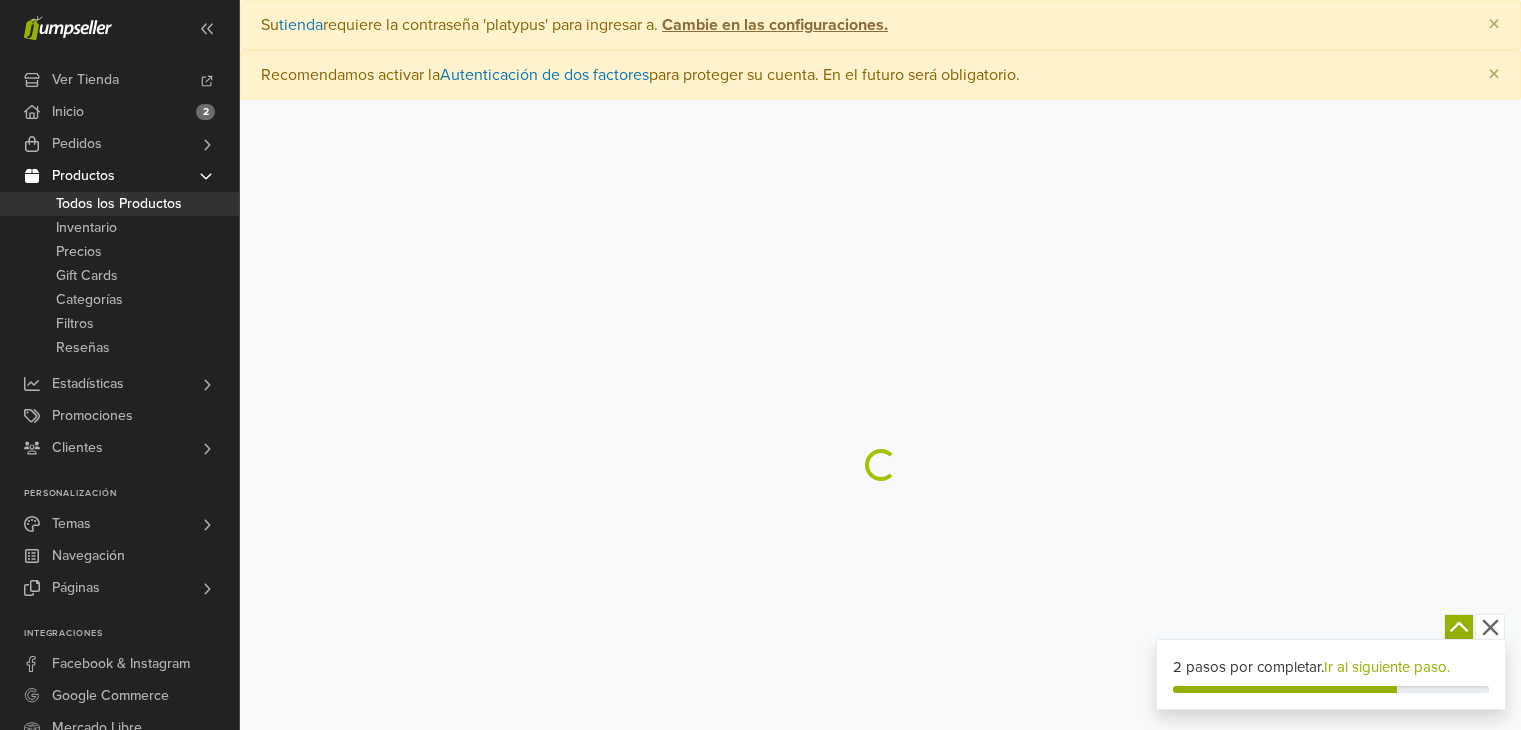 scroll, scrollTop: 0, scrollLeft: 0, axis: both 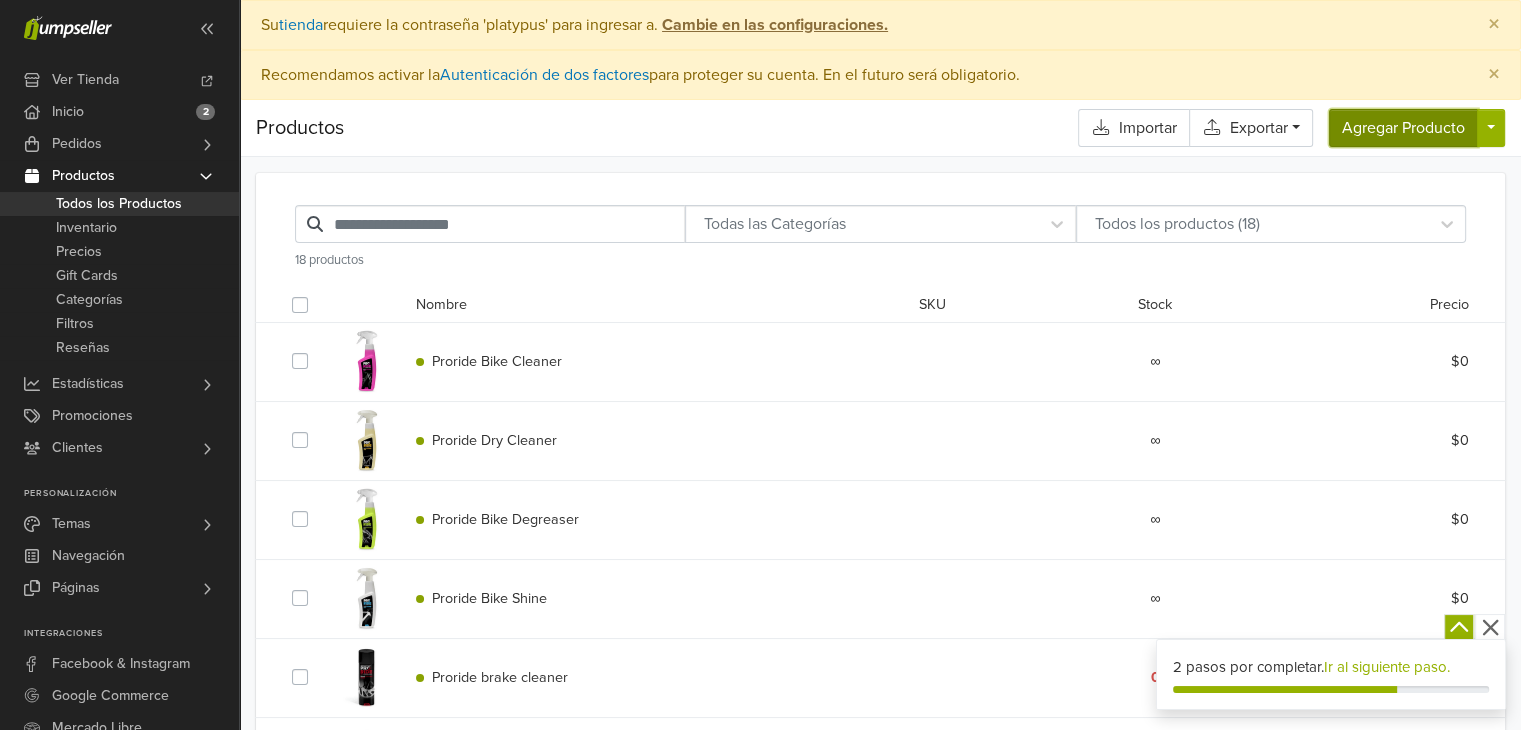 click on "Agregar Producto" at bounding box center (1403, 128) 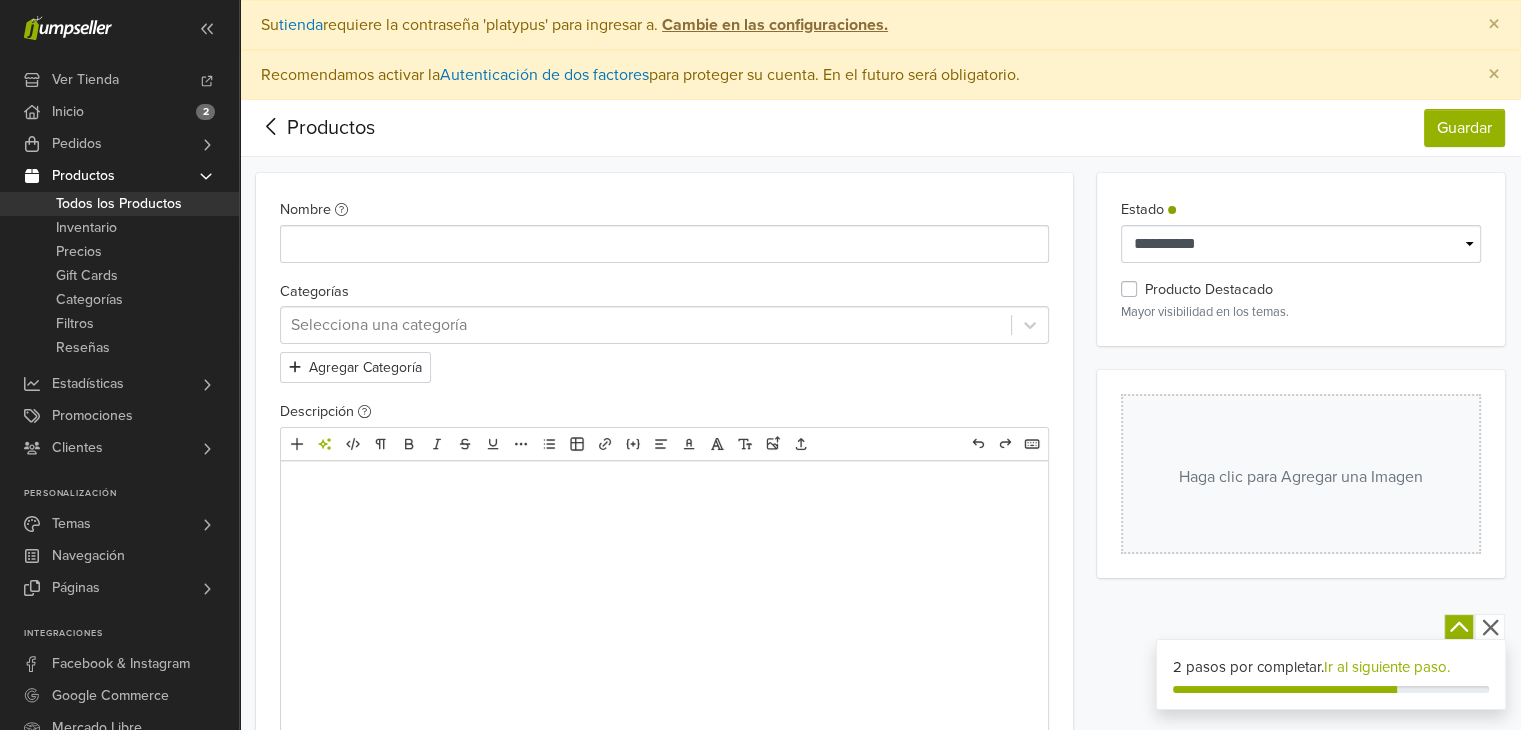 click on "Todos los Productos" at bounding box center [119, 204] 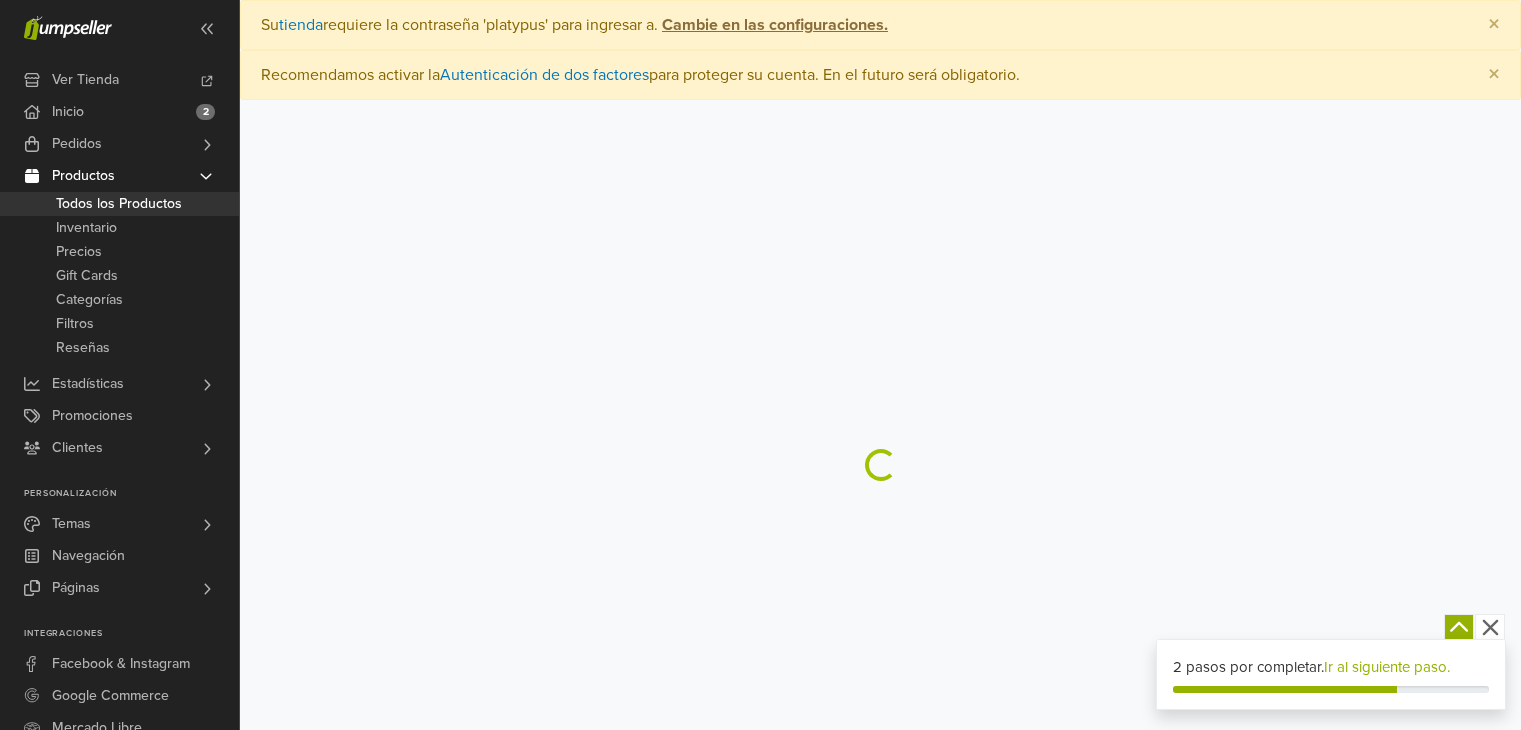 scroll, scrollTop: 0, scrollLeft: 0, axis: both 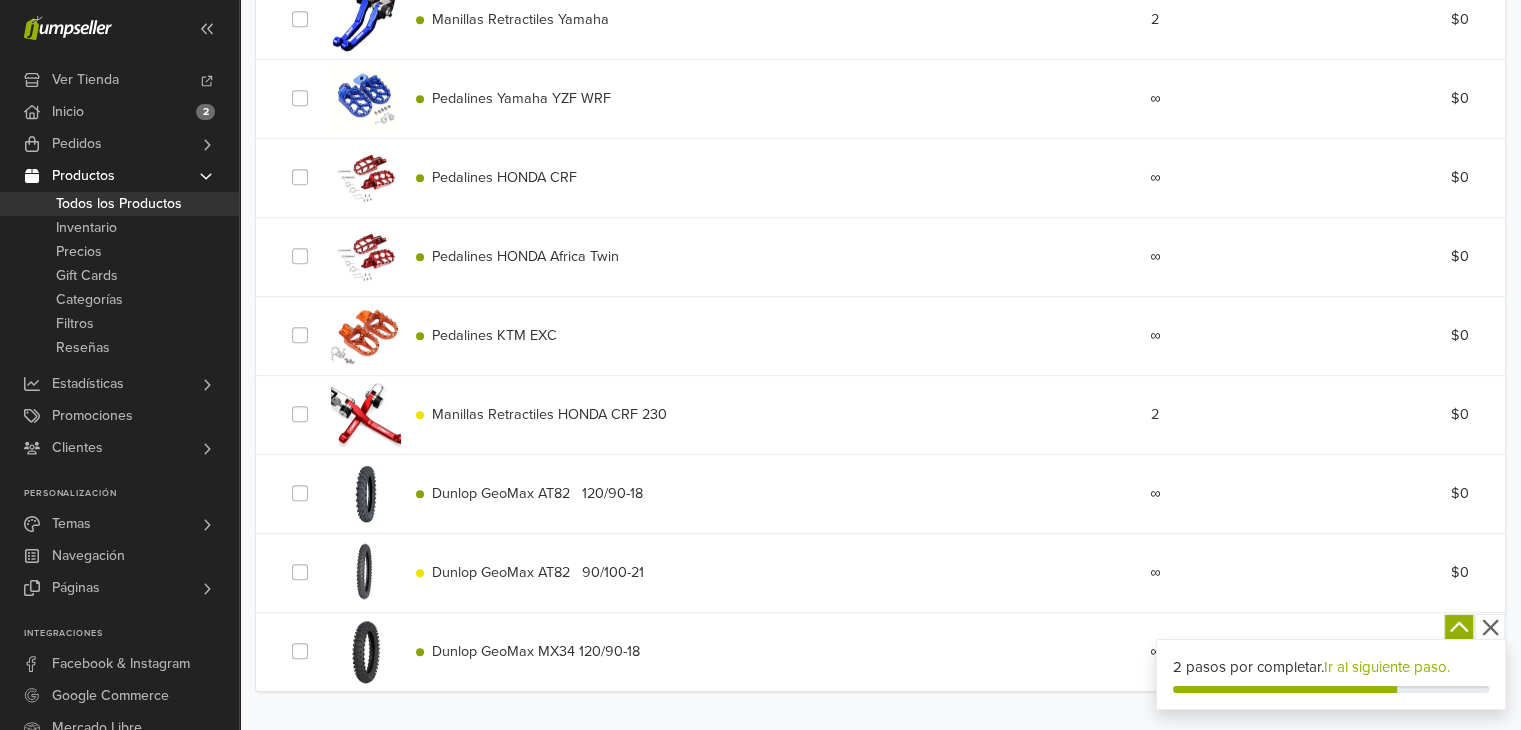 click on "Dunlop GeoMax MX34 120/90-18" at bounding box center (536, 651) 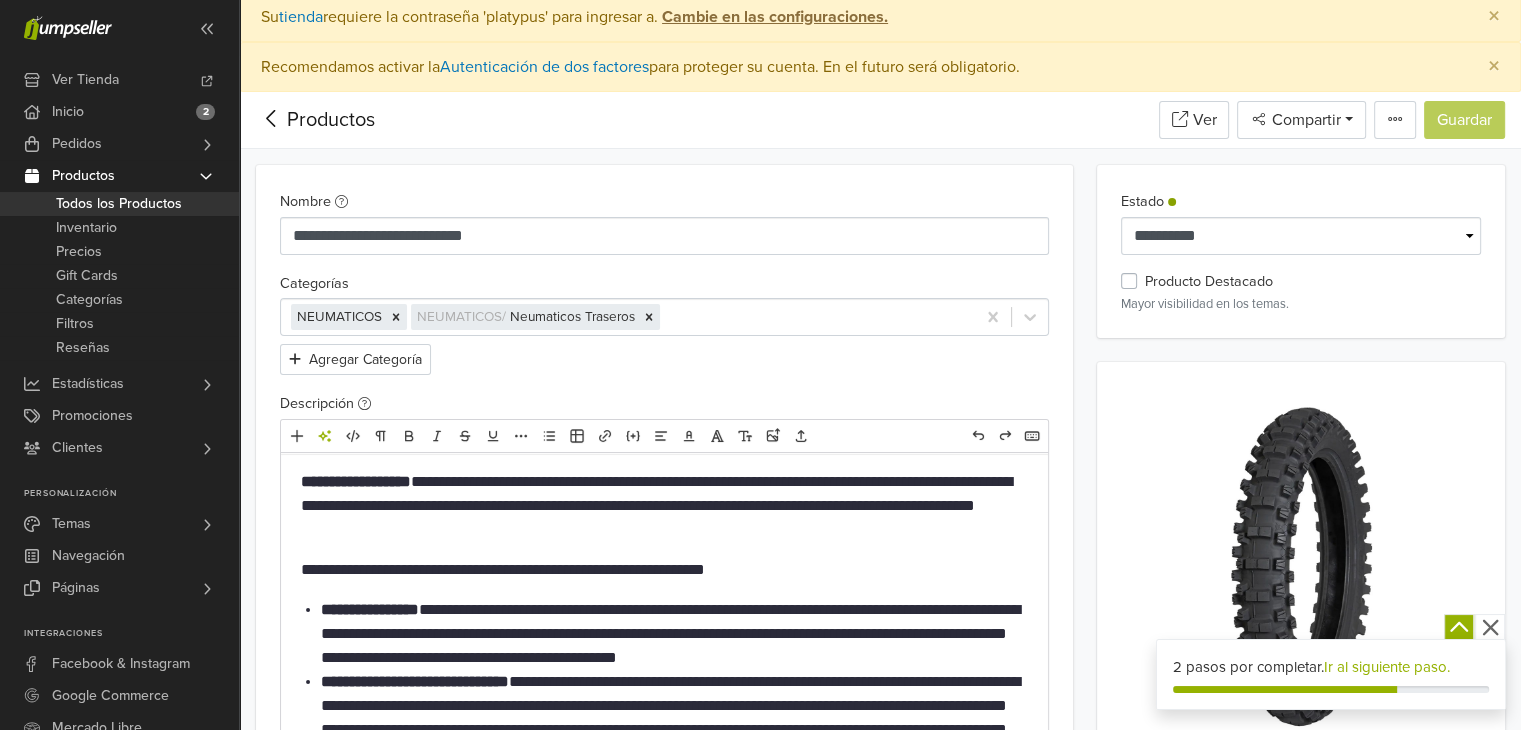 scroll, scrollTop: 0, scrollLeft: 0, axis: both 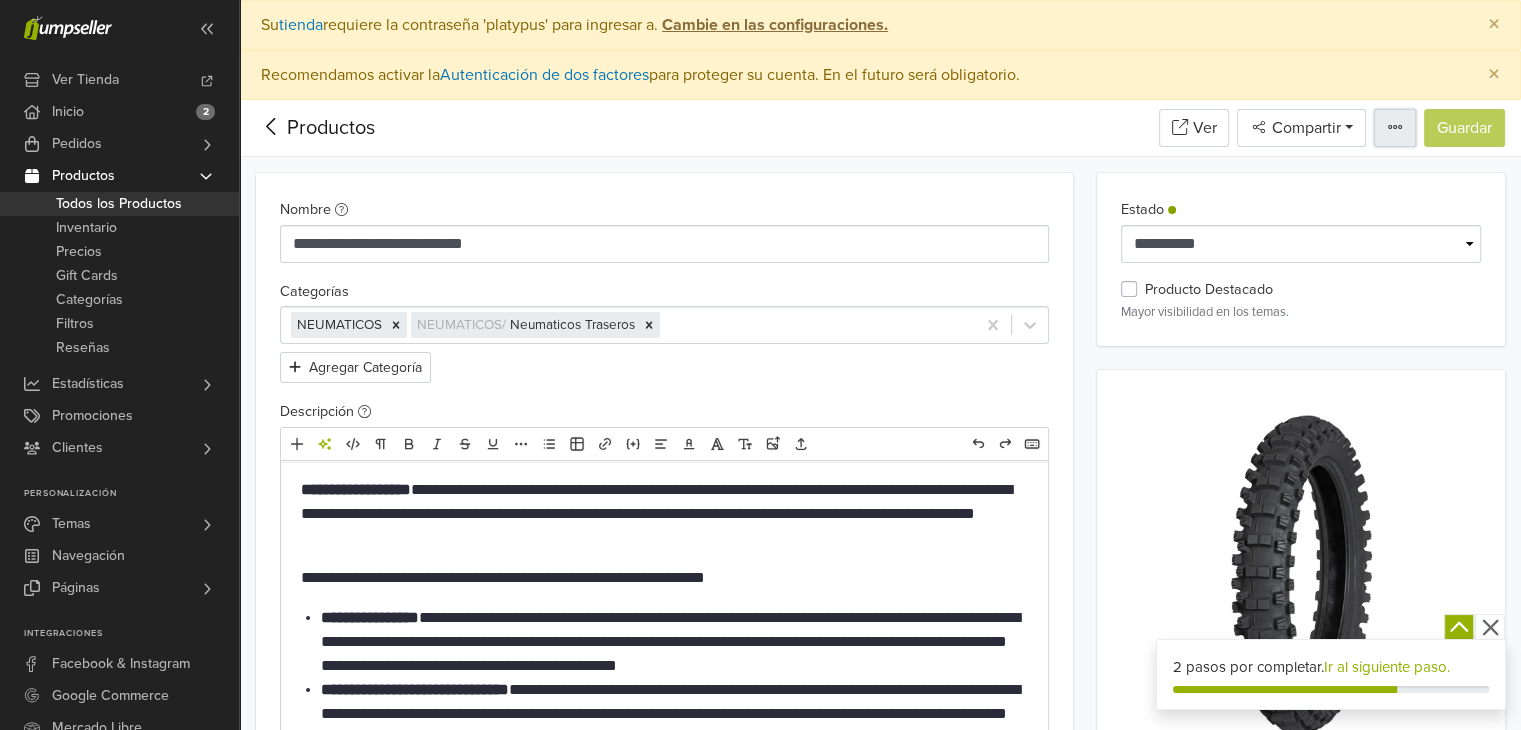 click 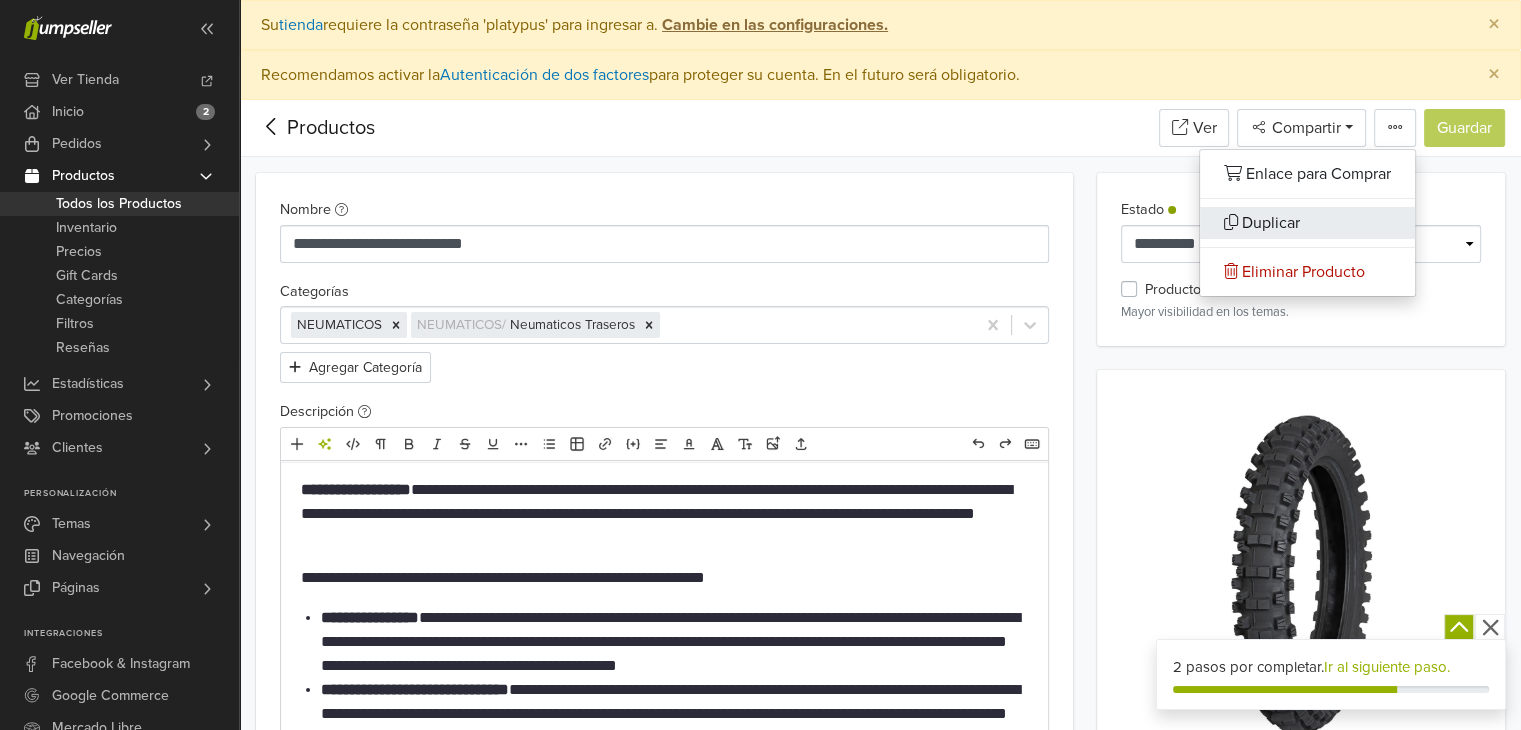 click on "Duplicar" at bounding box center (1271, 223) 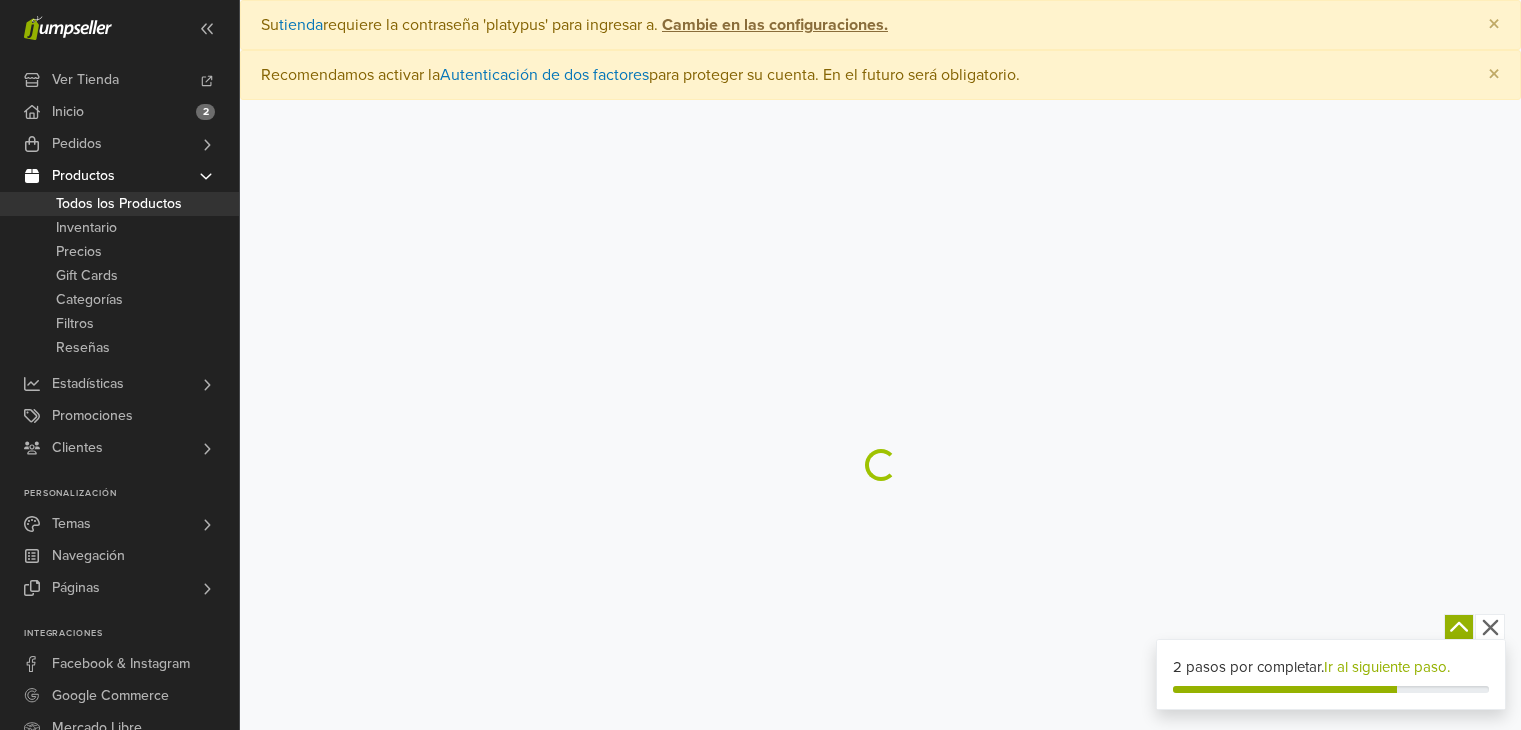 scroll, scrollTop: 0, scrollLeft: 0, axis: both 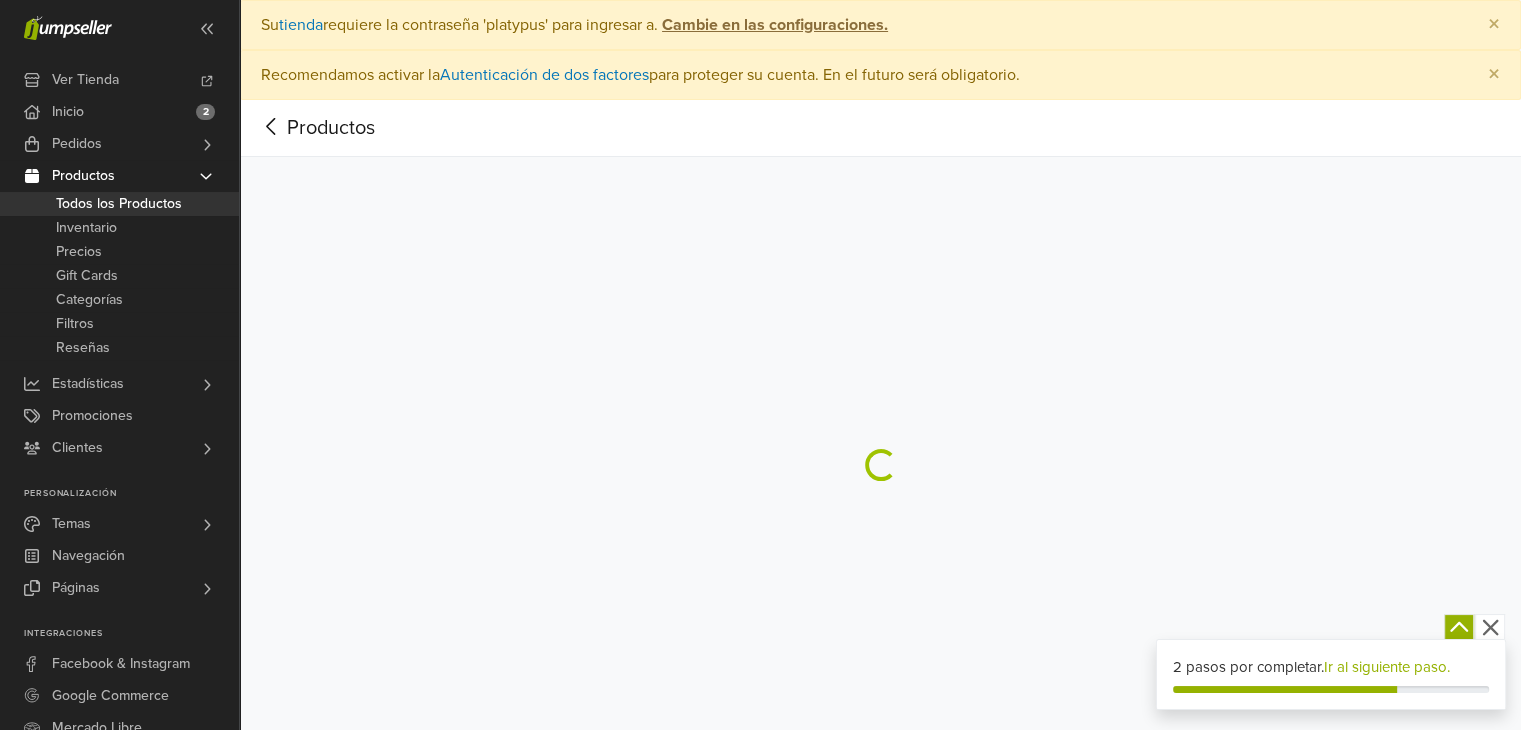 select on "********" 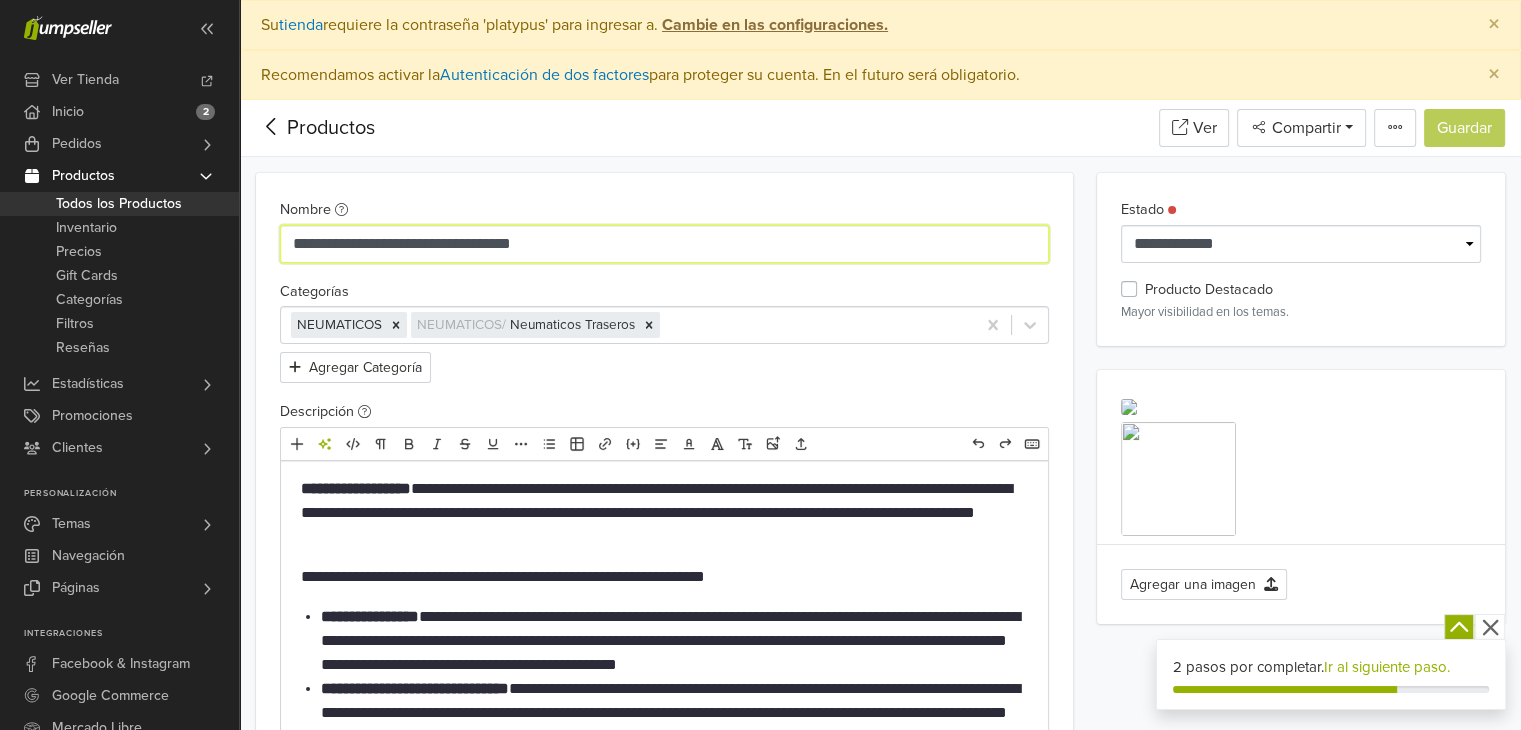 drag, startPoint x: 602, startPoint y: 240, endPoint x: 456, endPoint y: 241, distance: 146.00342 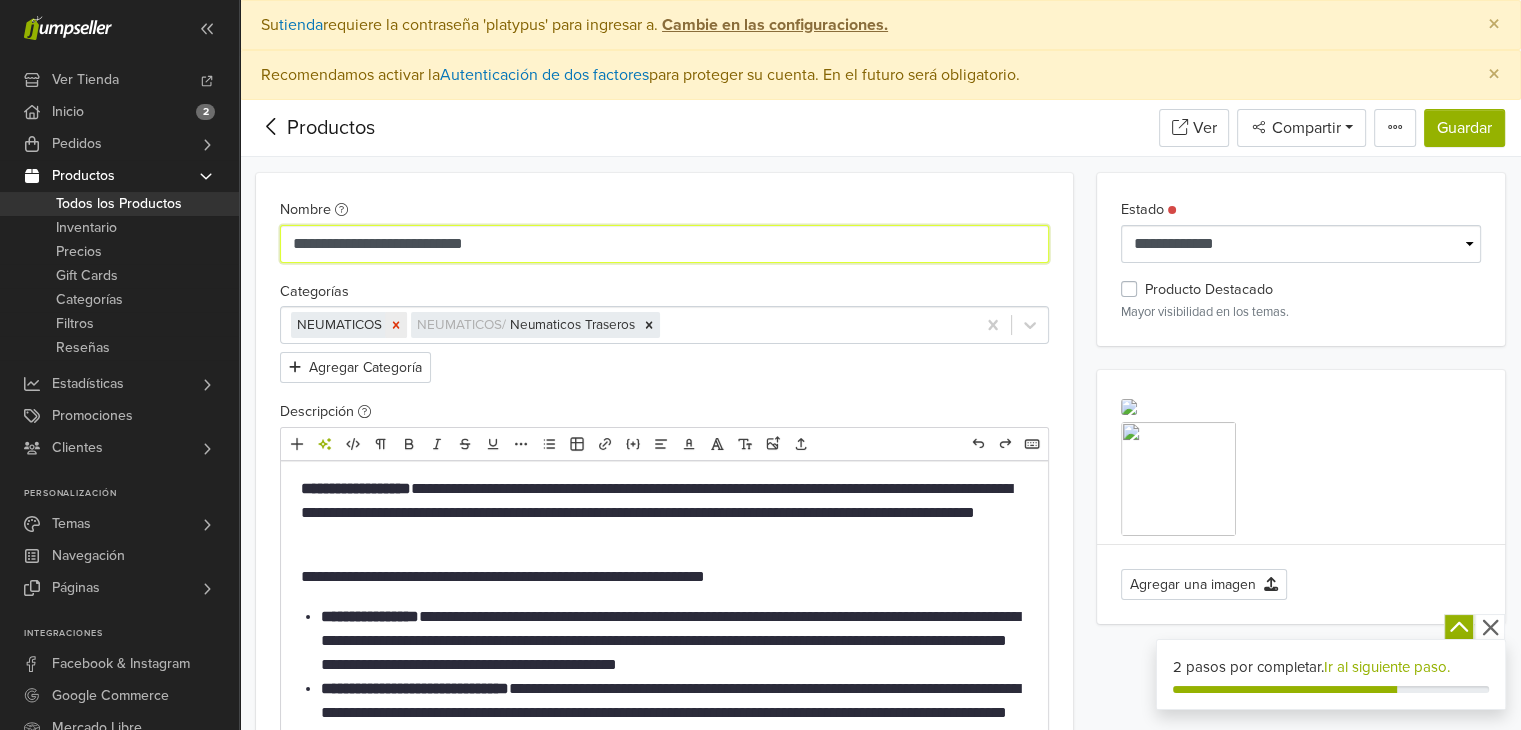 click 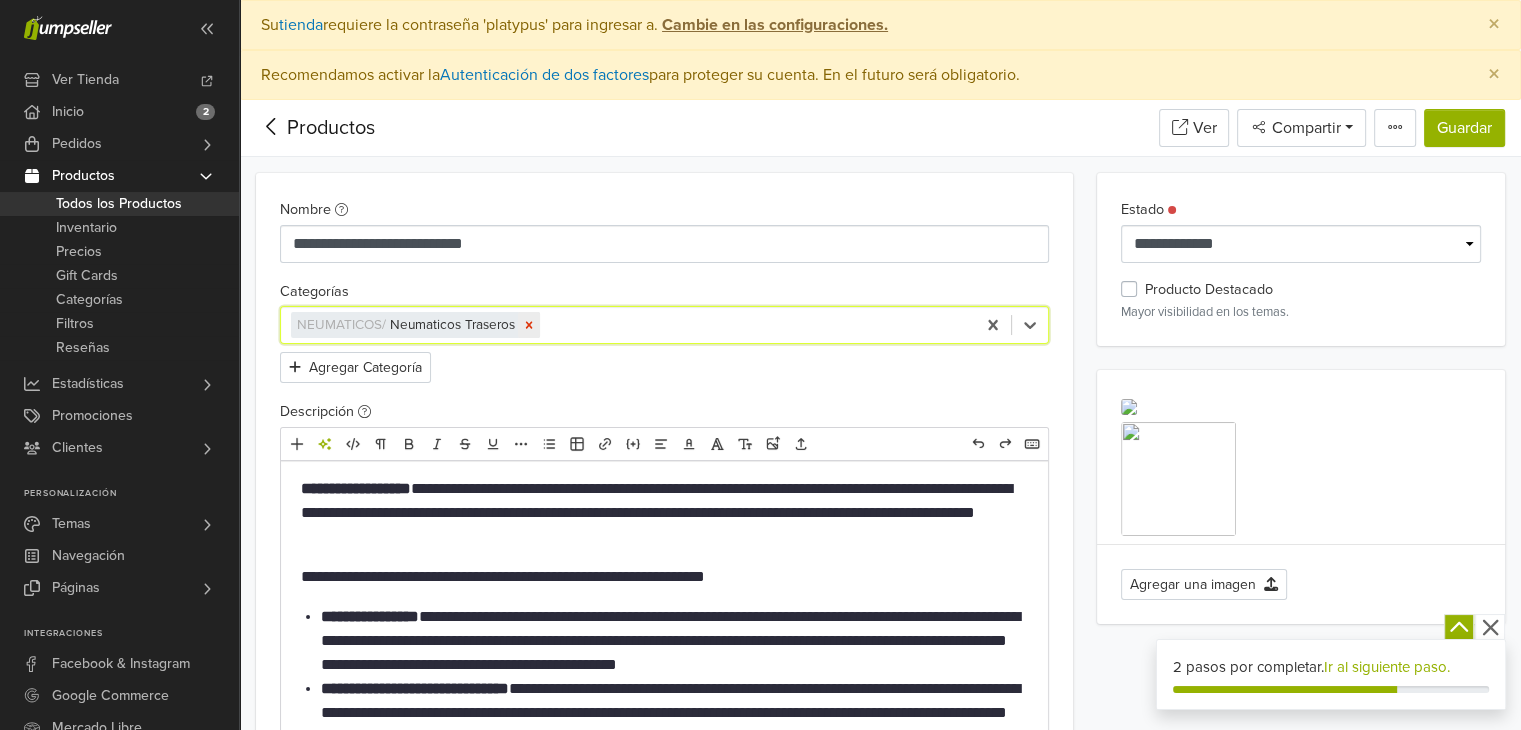 click 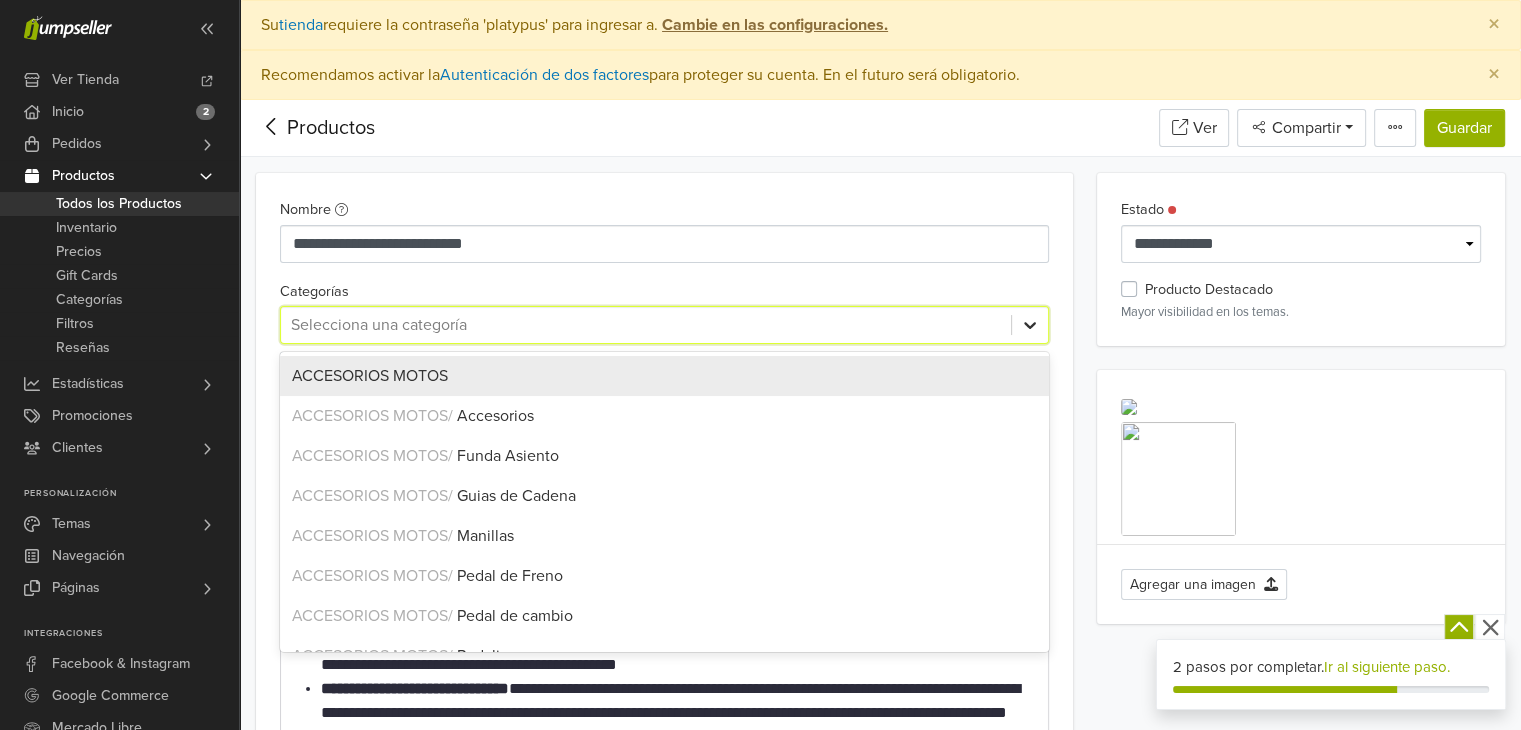 click 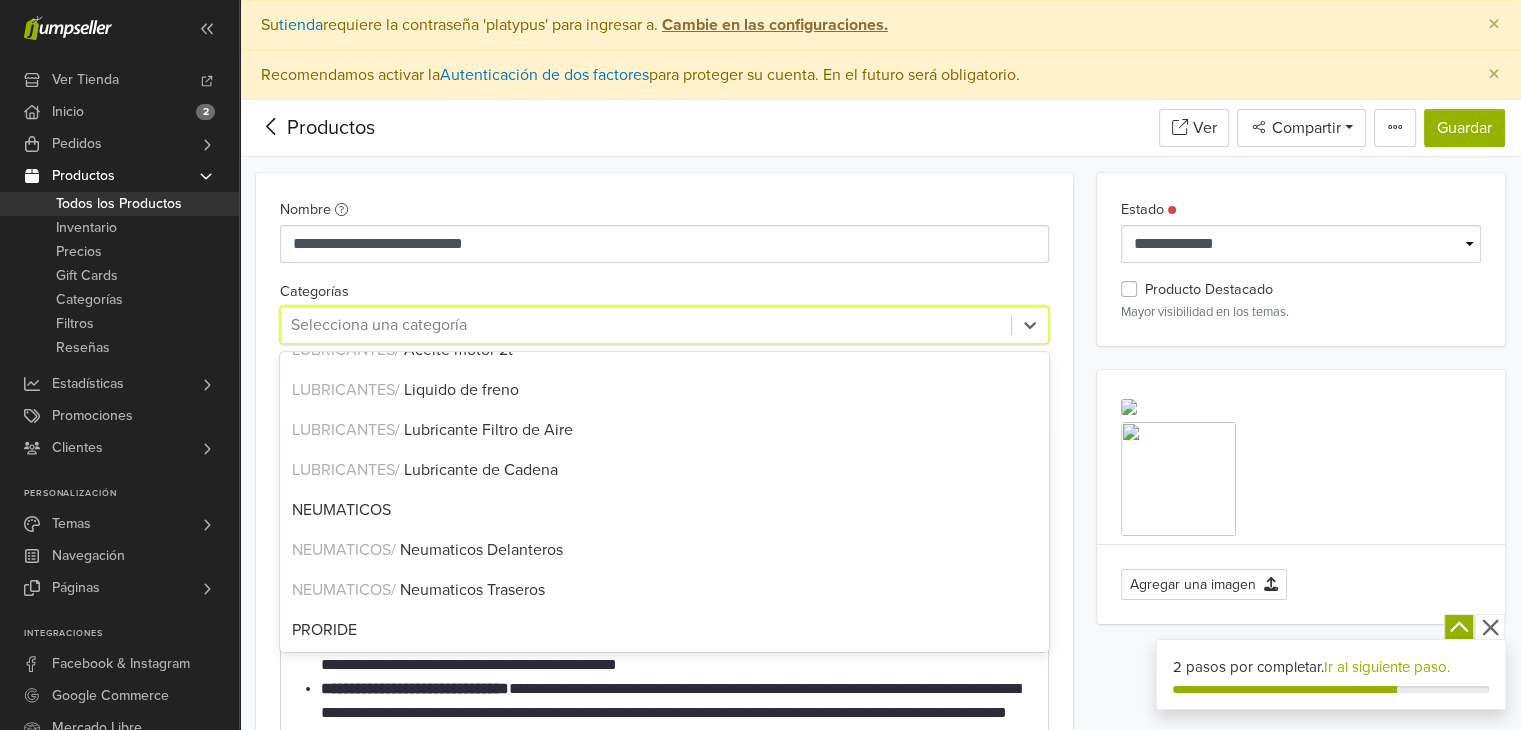 scroll, scrollTop: 668, scrollLeft: 0, axis: vertical 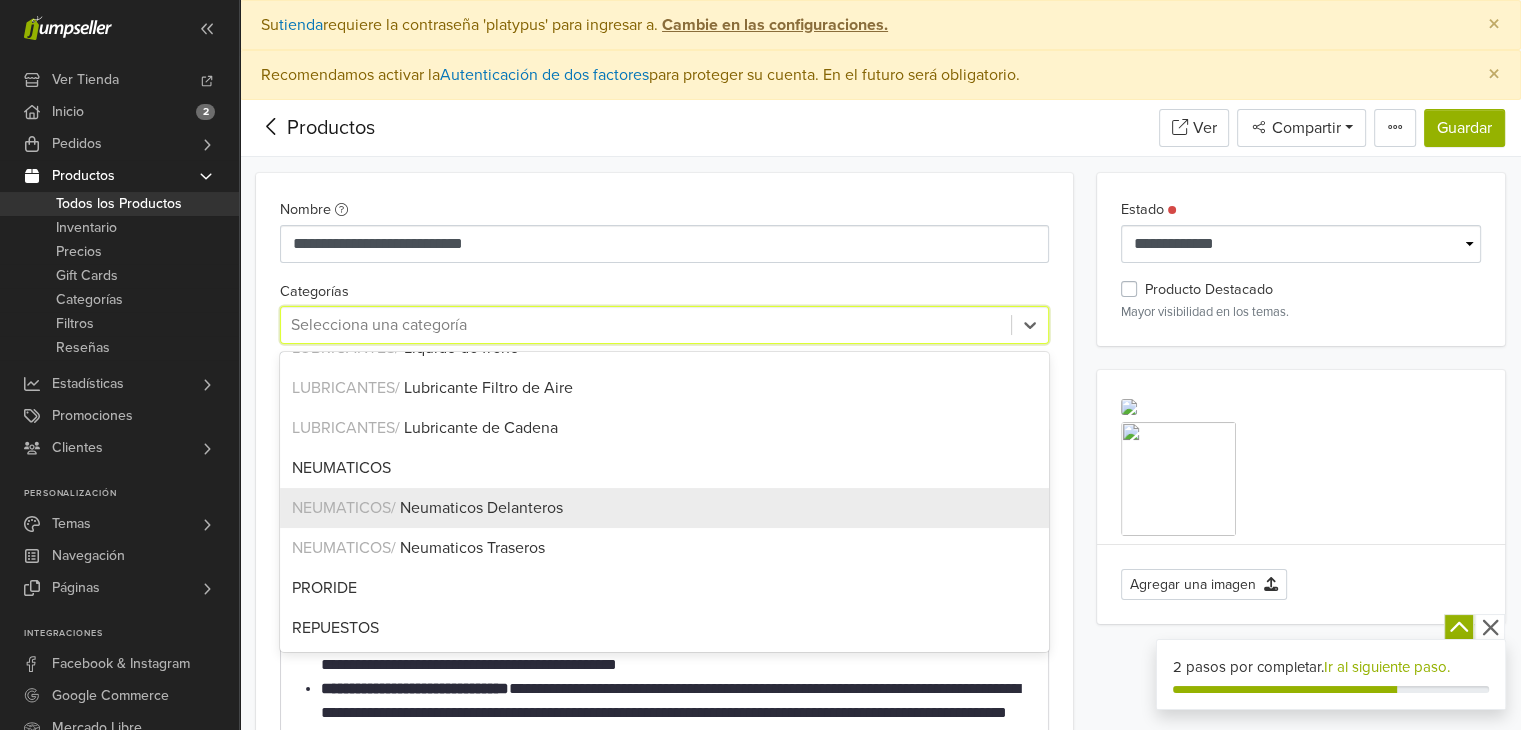 click on "Neumaticos Delanteros" at bounding box center [481, 508] 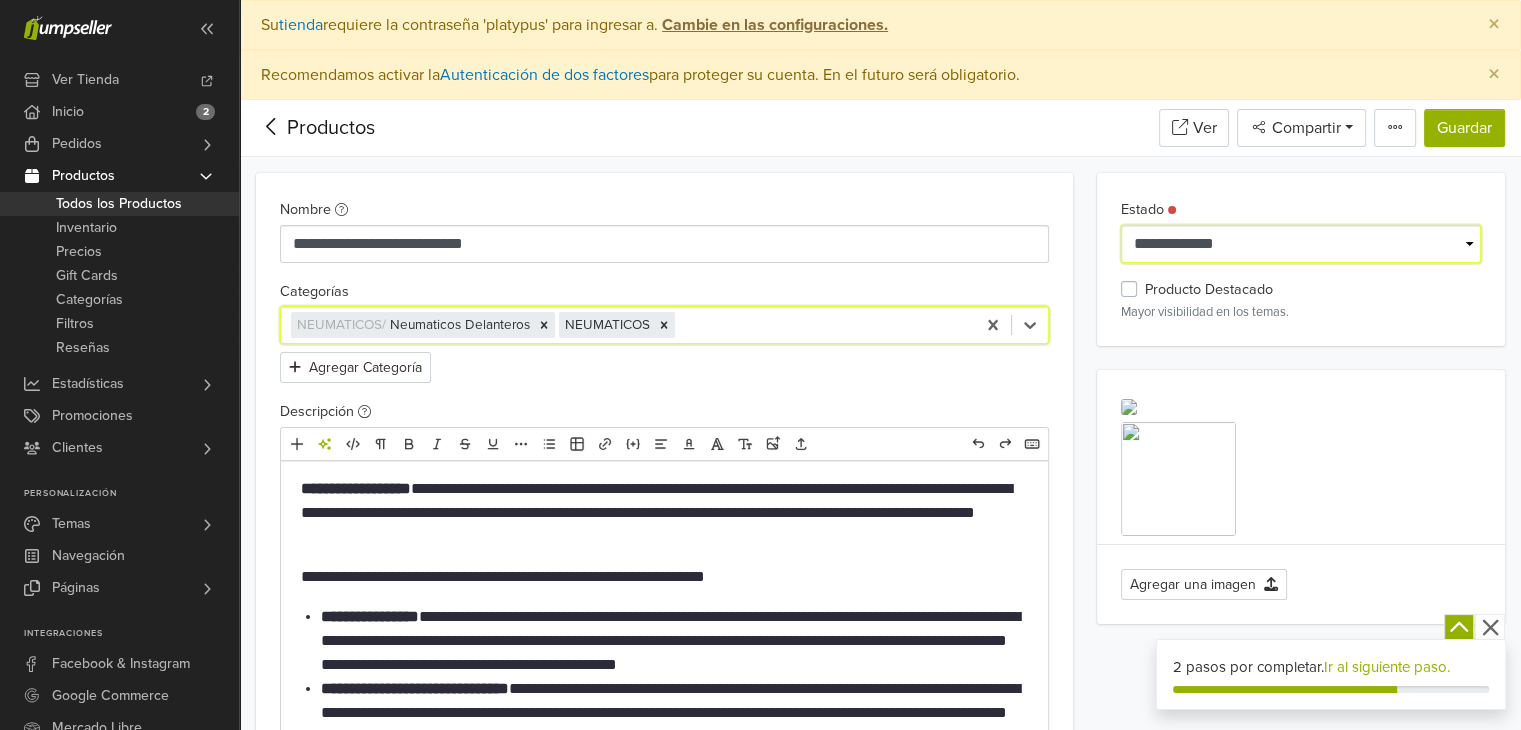 click on "**********" at bounding box center (1301, 244) 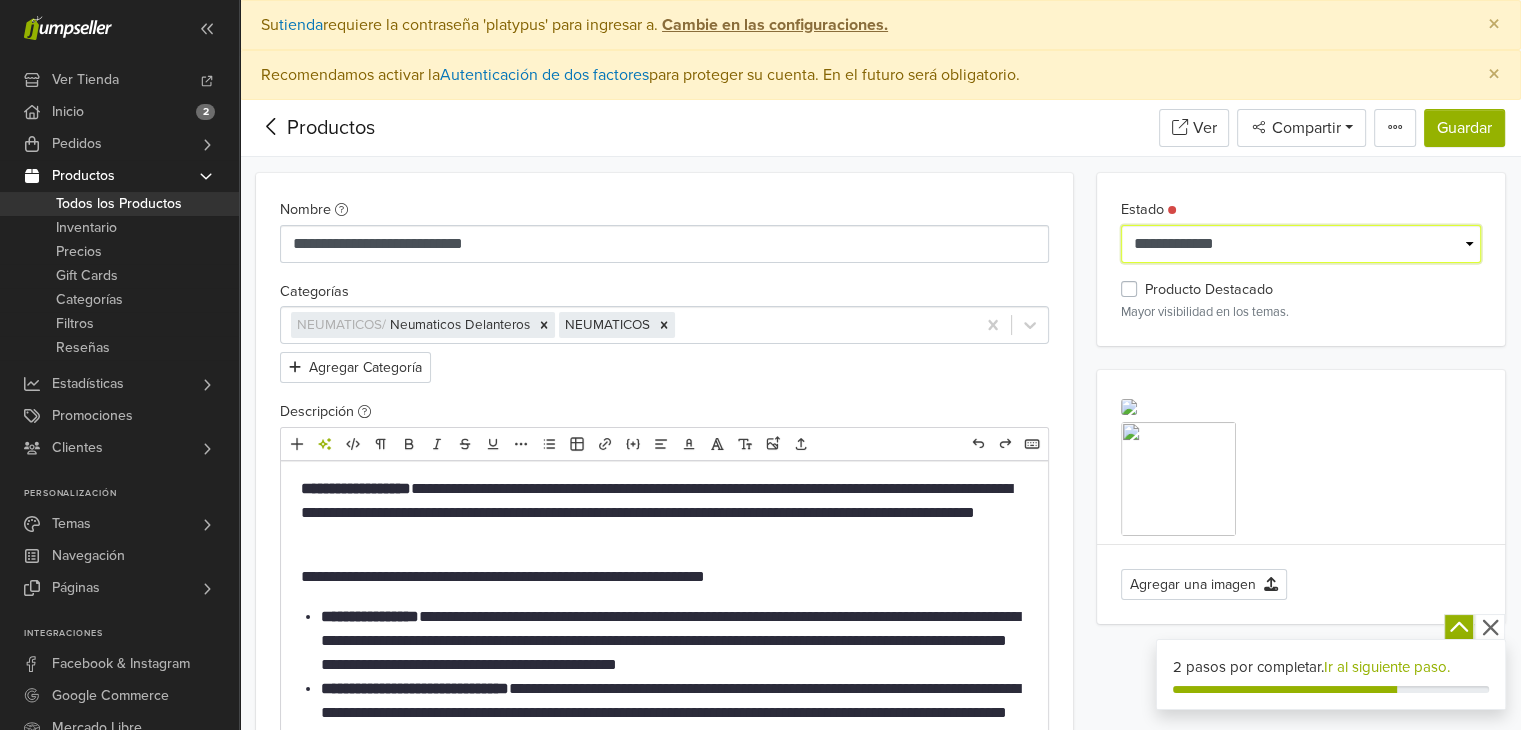 select on "**********" 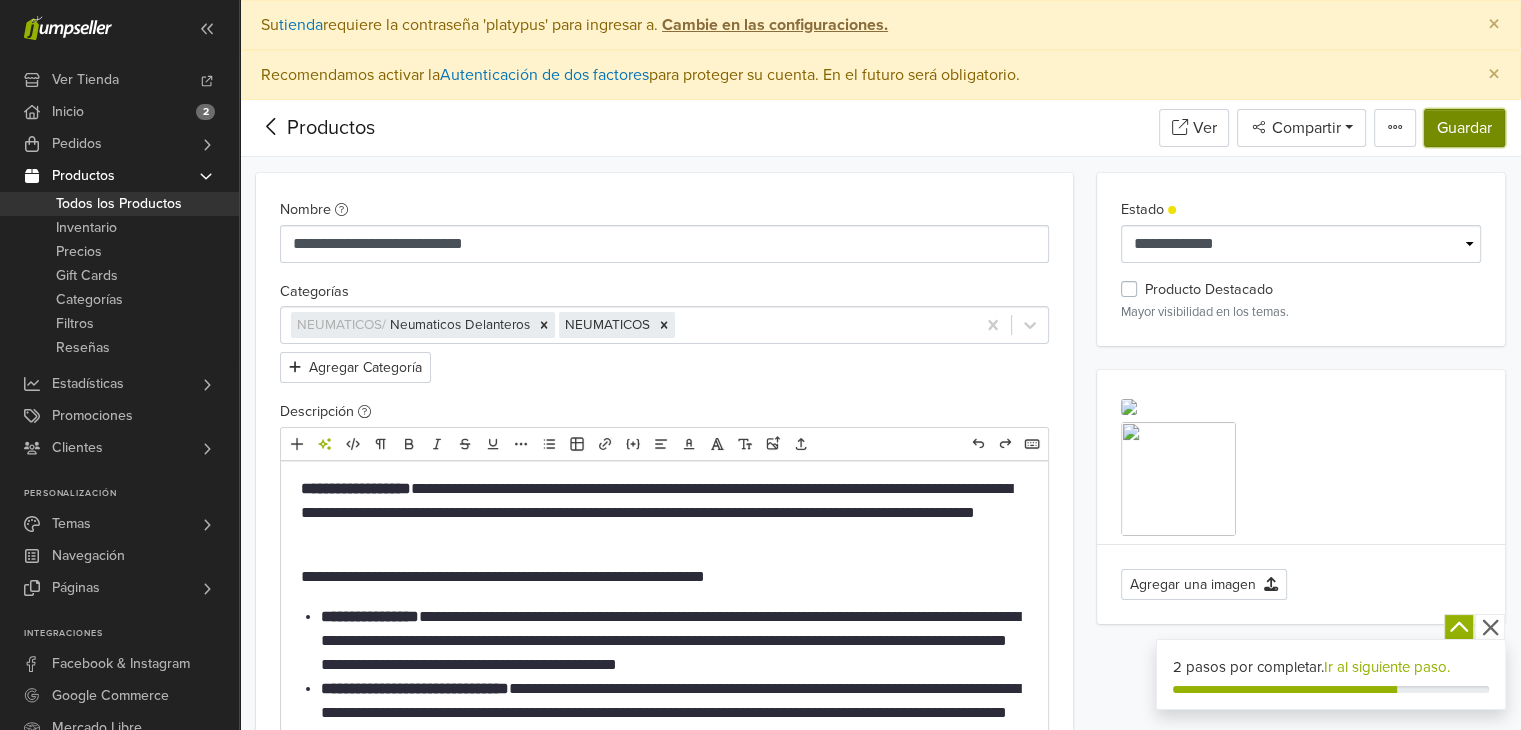 click on "Guardar" at bounding box center [1464, 128] 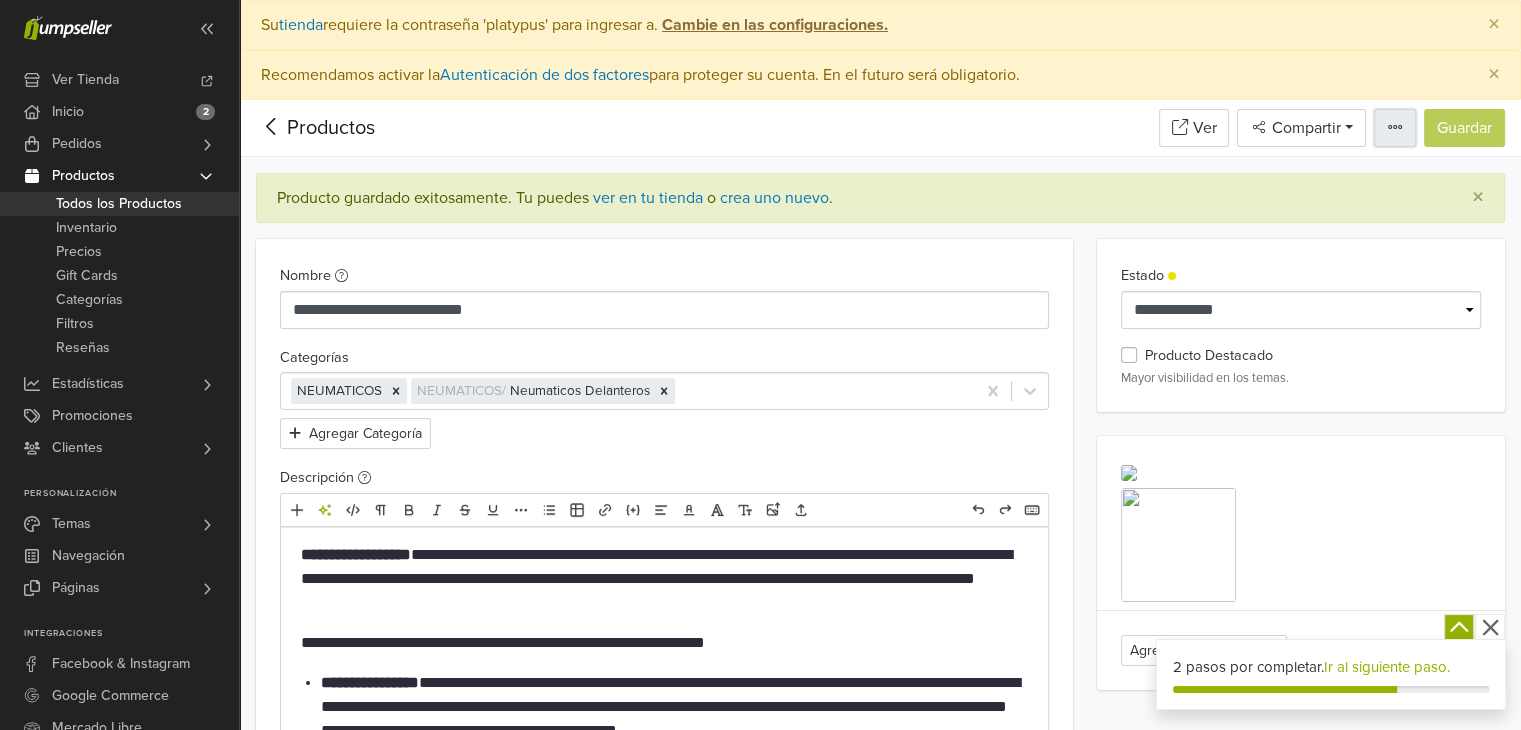 click 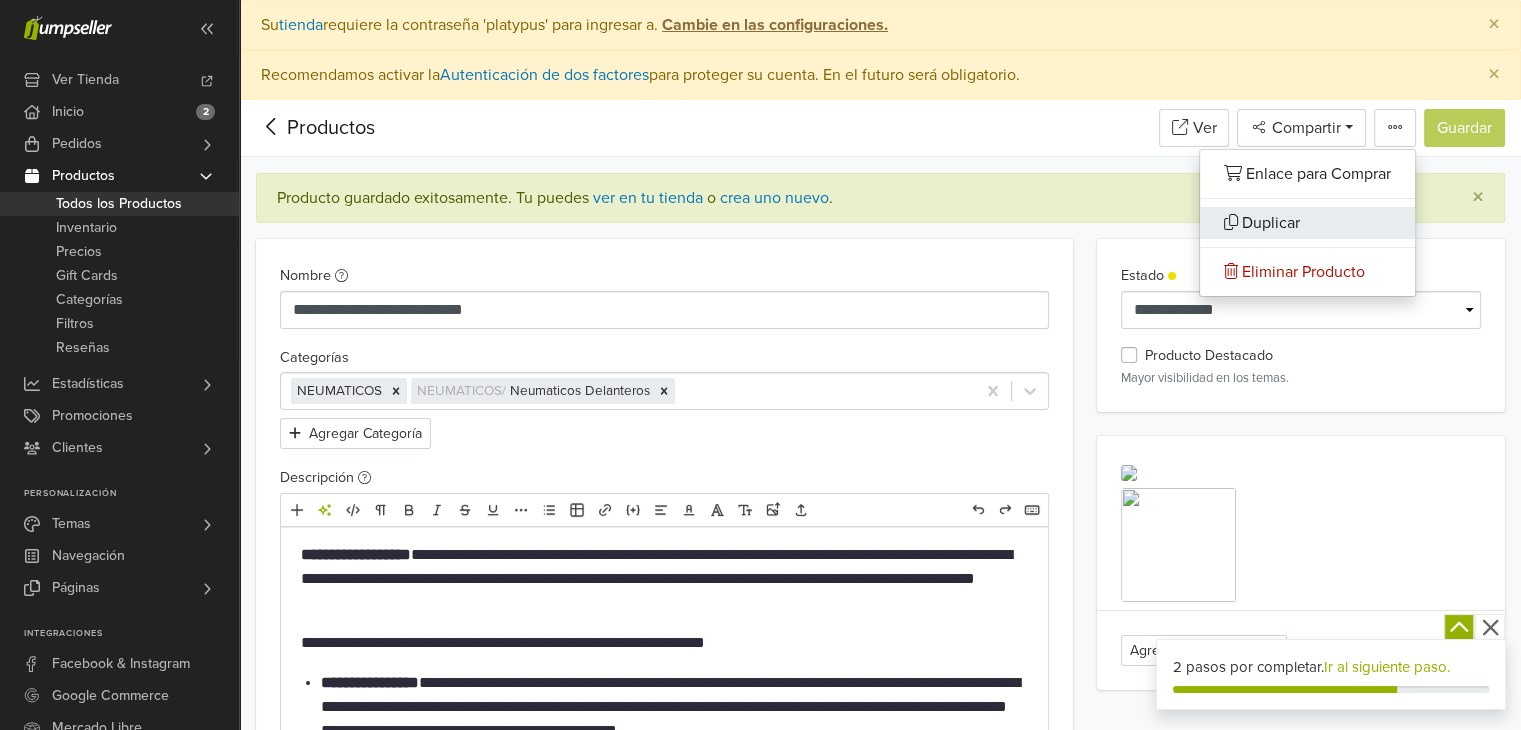 click on "Duplicar" at bounding box center [1271, 223] 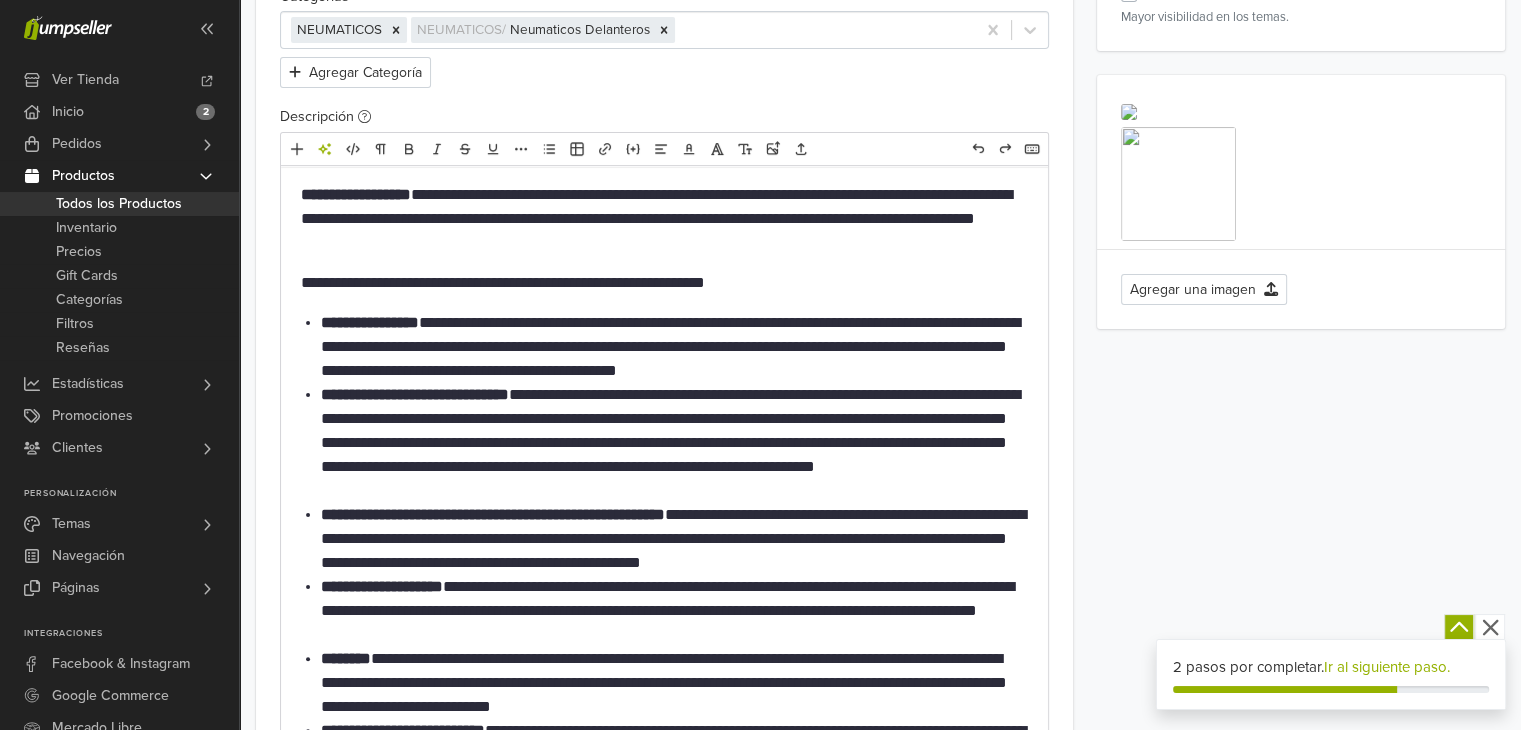 scroll, scrollTop: 500, scrollLeft: 0, axis: vertical 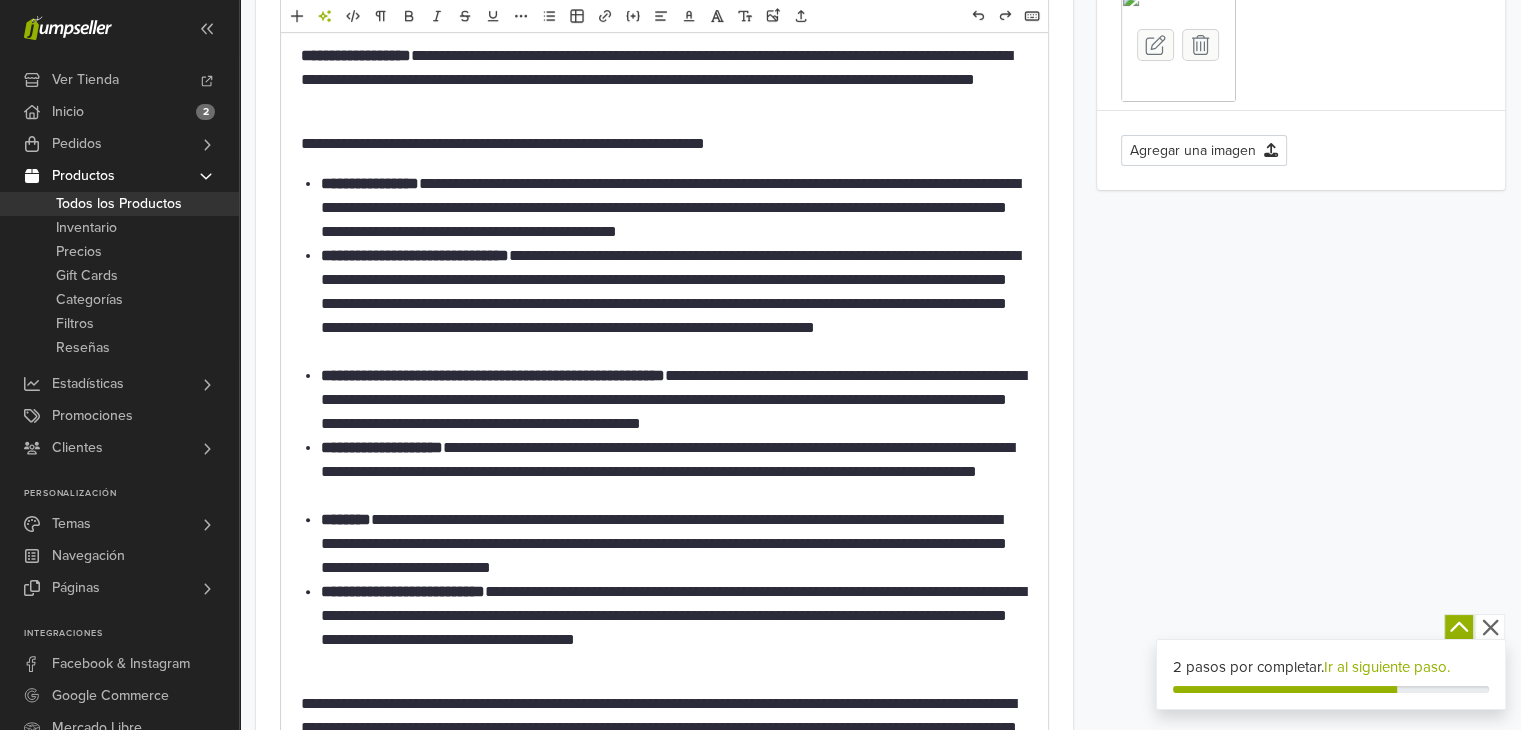 click 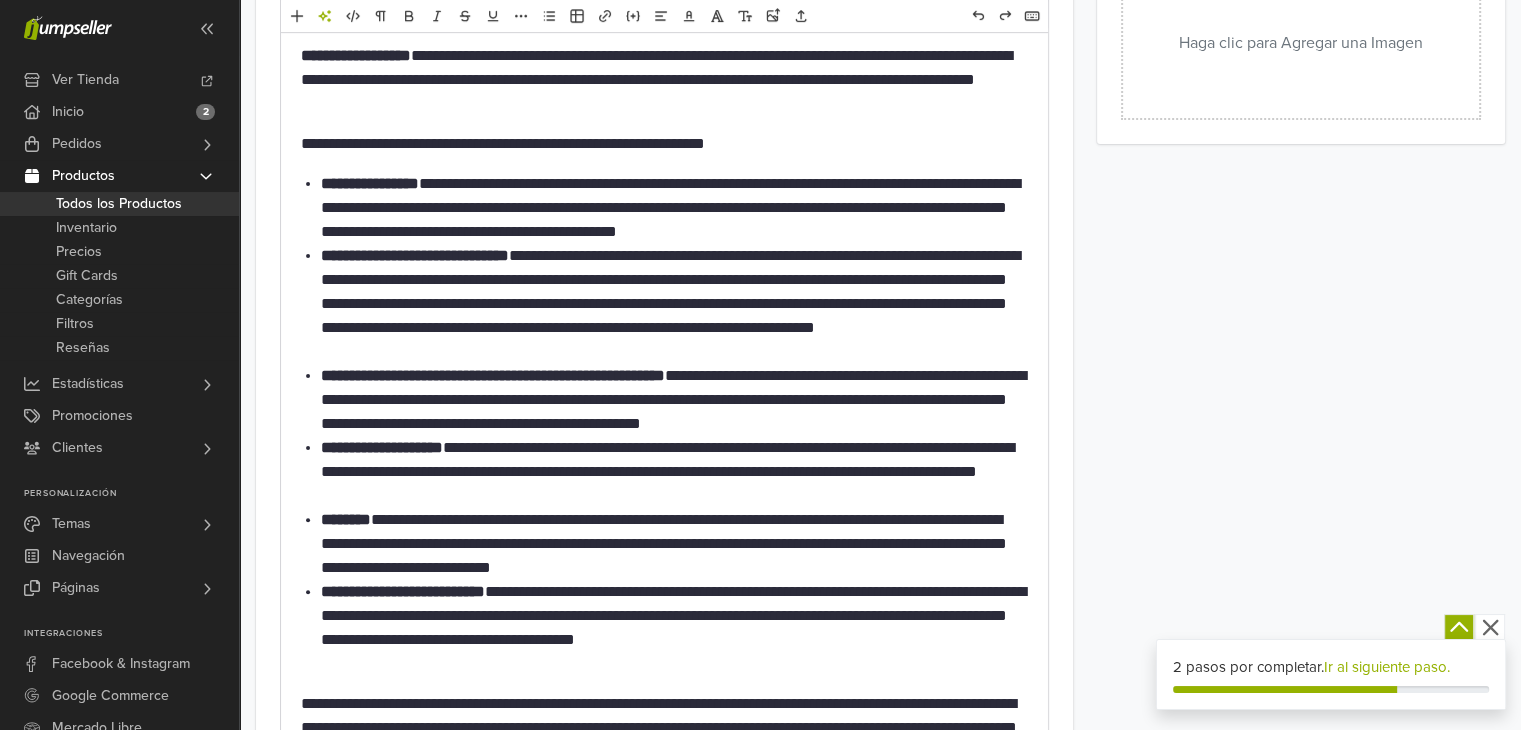 click on "Haga clic para Agregar una Imagen" at bounding box center [1301, 40] 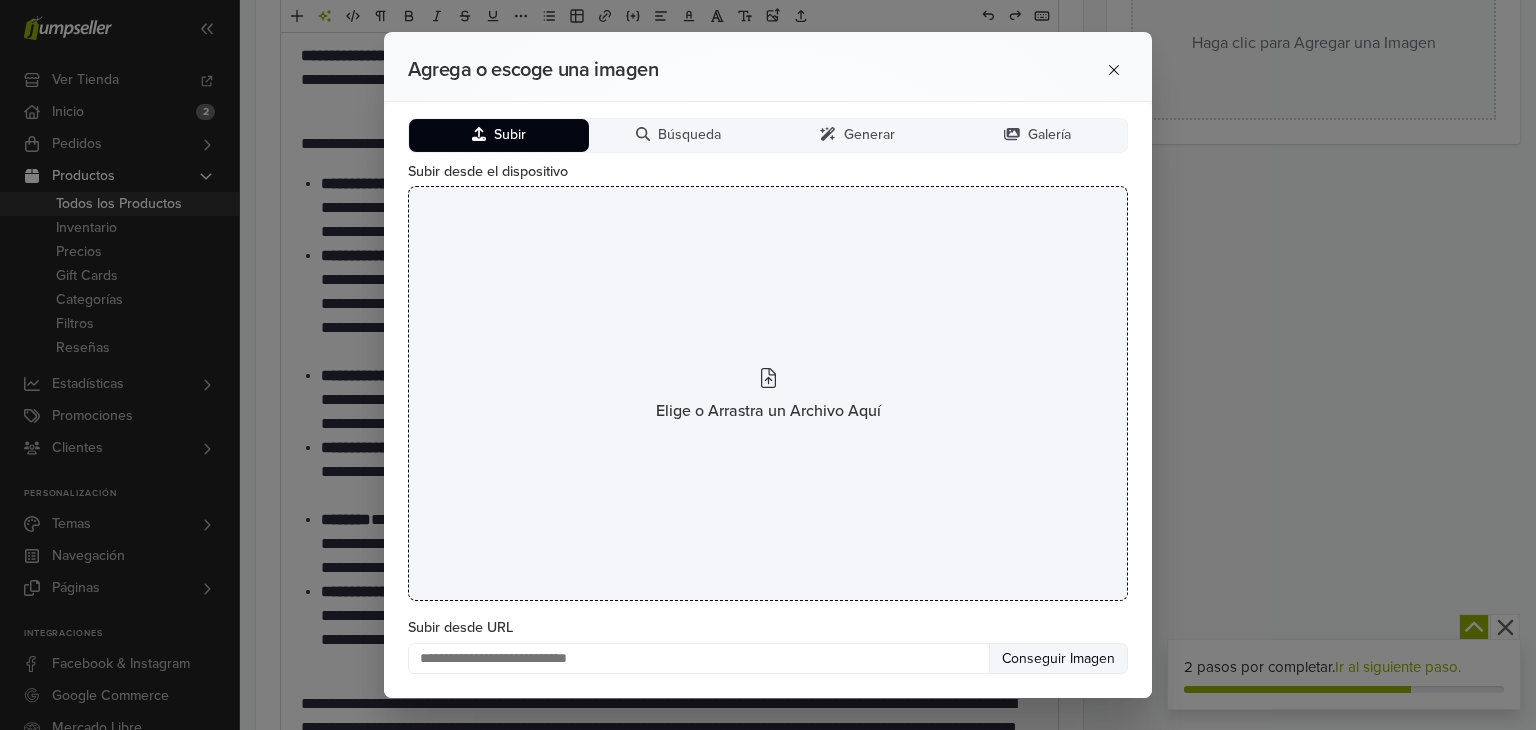 click on "Elige o Arrastra un Archivo Aquí" at bounding box center [768, 411] 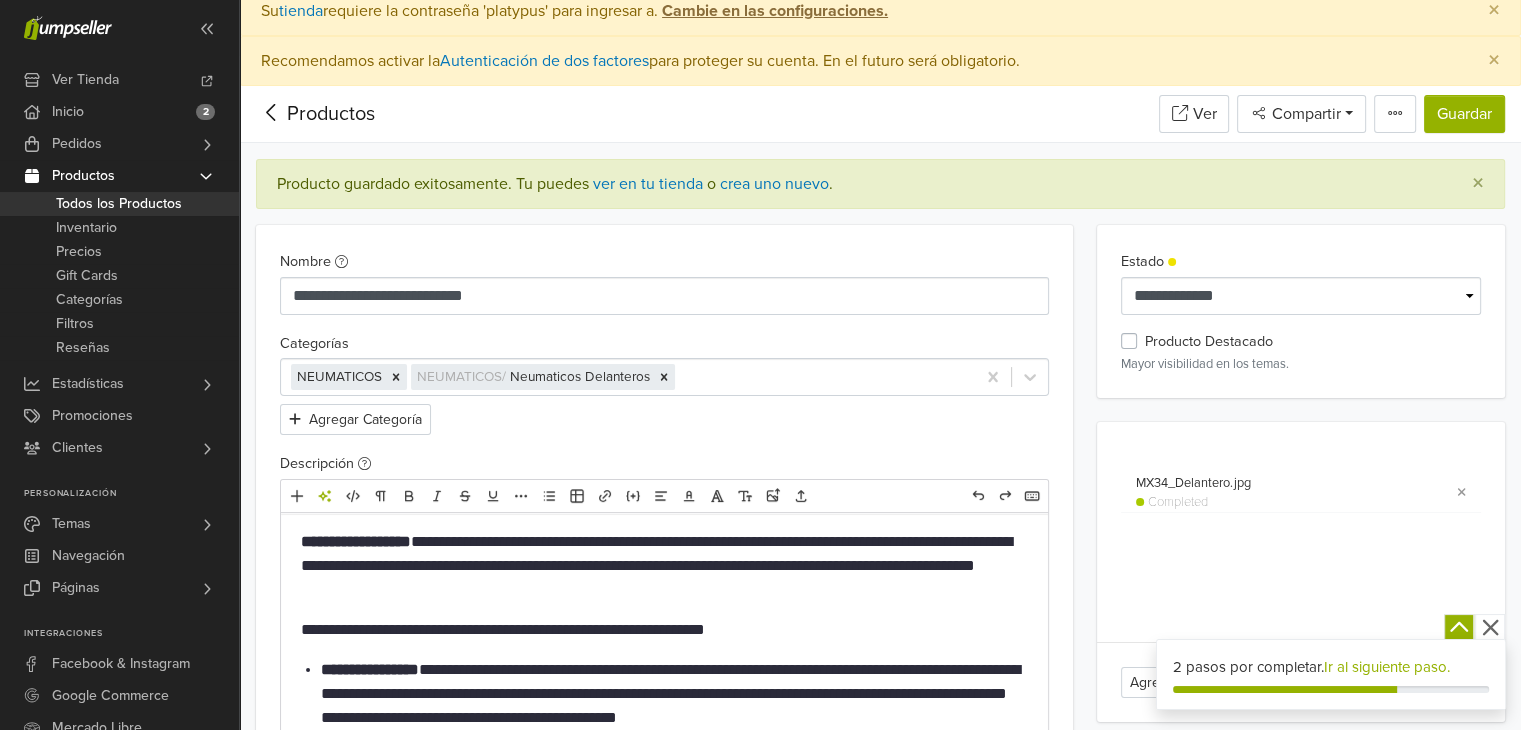 scroll, scrollTop: 0, scrollLeft: 0, axis: both 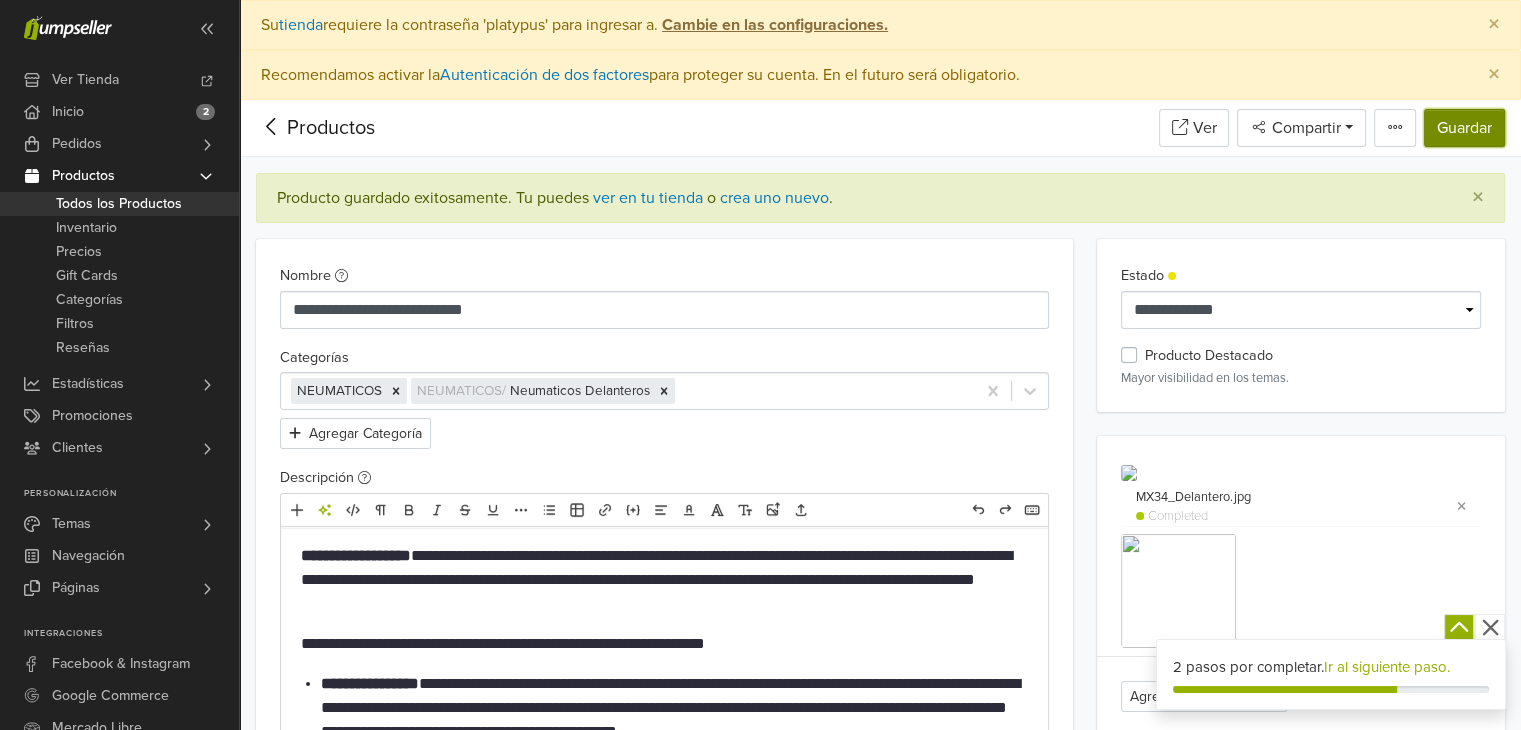 click on "Guardar" at bounding box center (1464, 128) 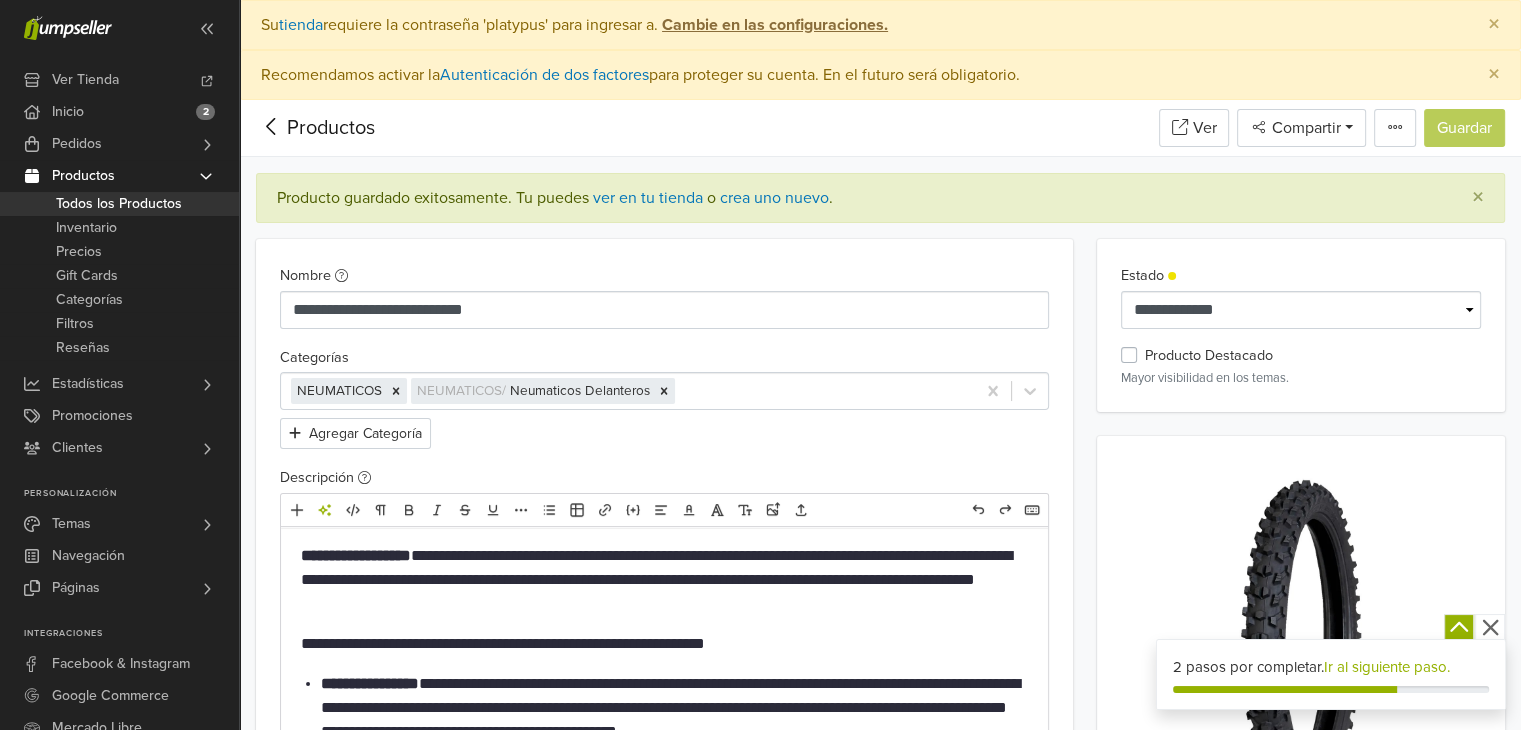 click on "Todos los Productos" at bounding box center [119, 204] 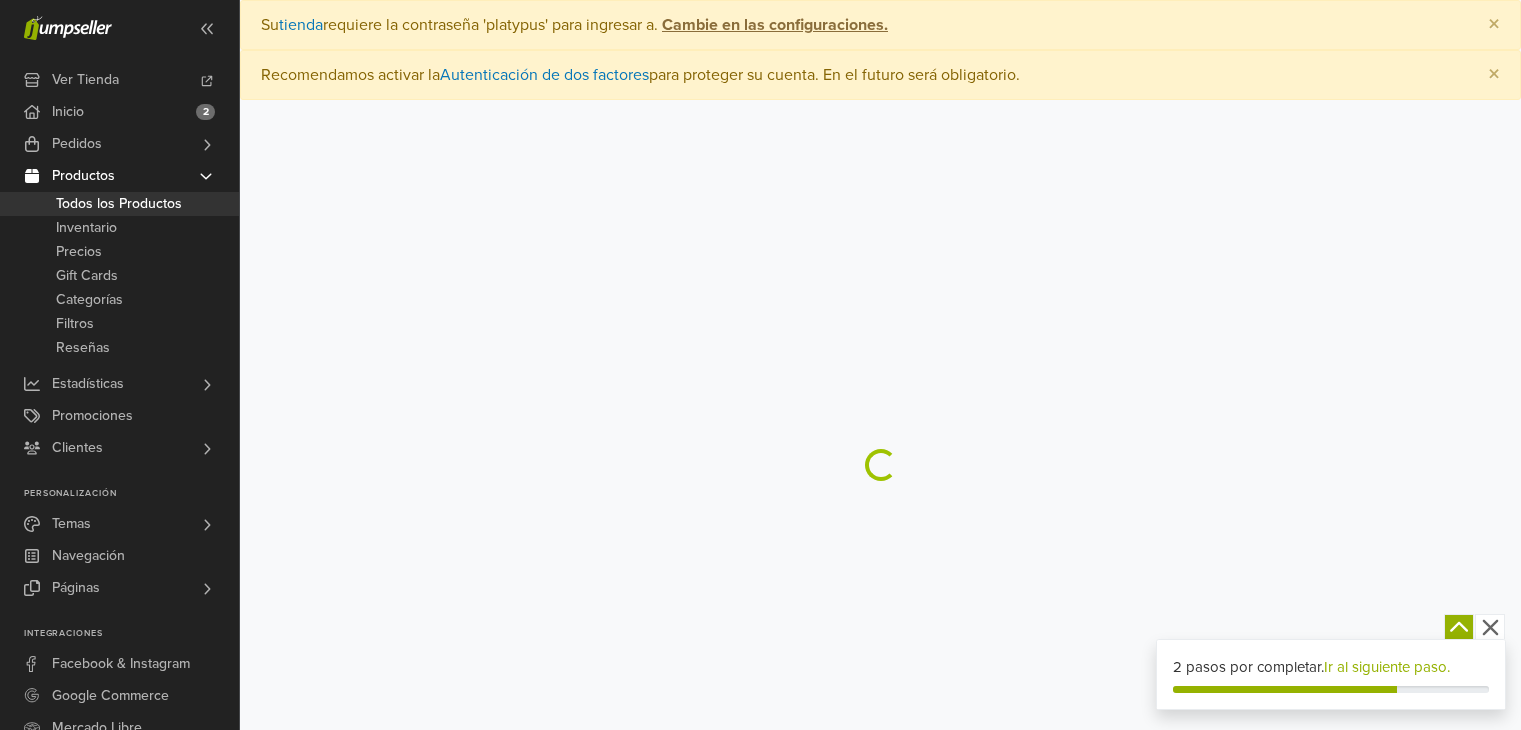 scroll, scrollTop: 0, scrollLeft: 0, axis: both 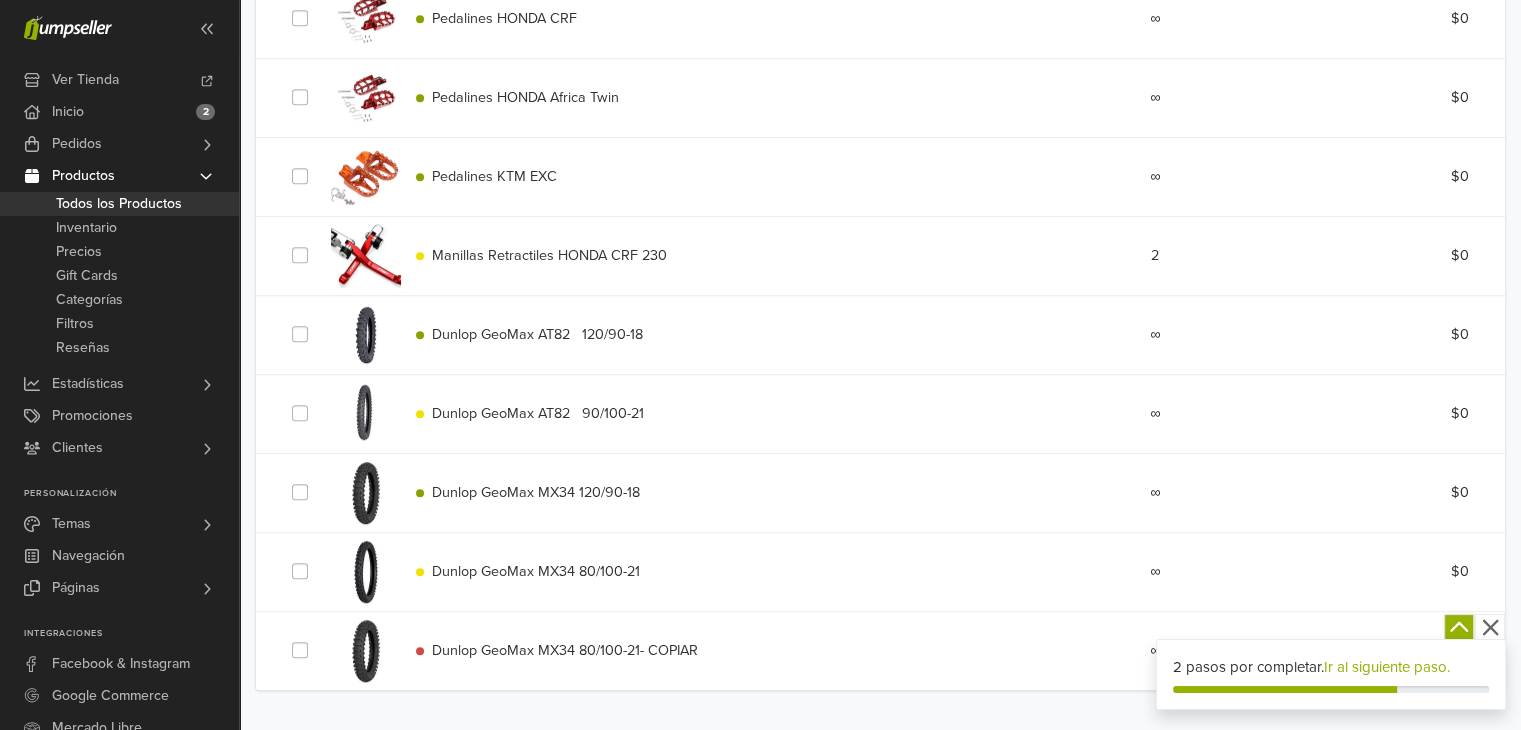 click on "Dunlop GeoMax MX34 80/100-21- COPIAR" at bounding box center (565, 650) 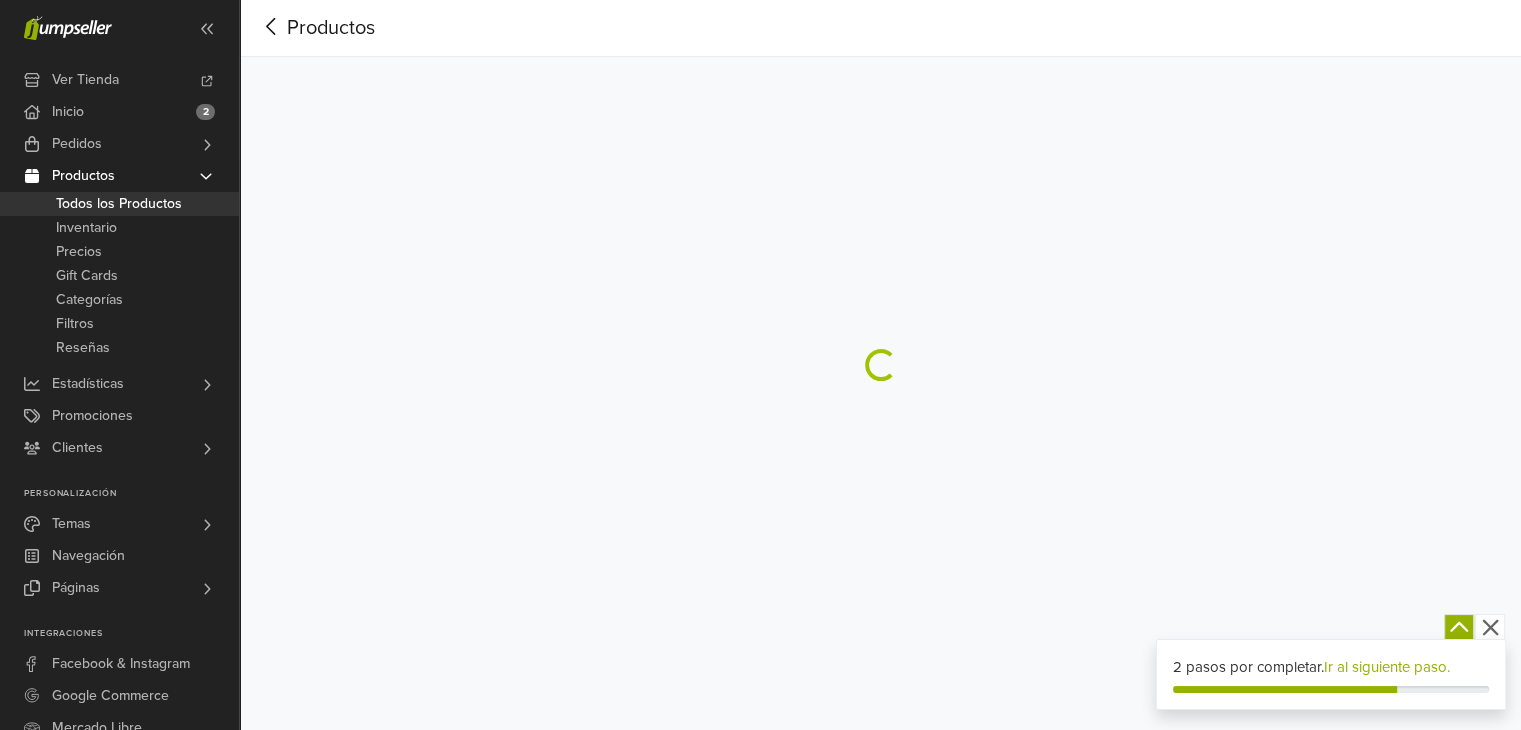 select on "********" 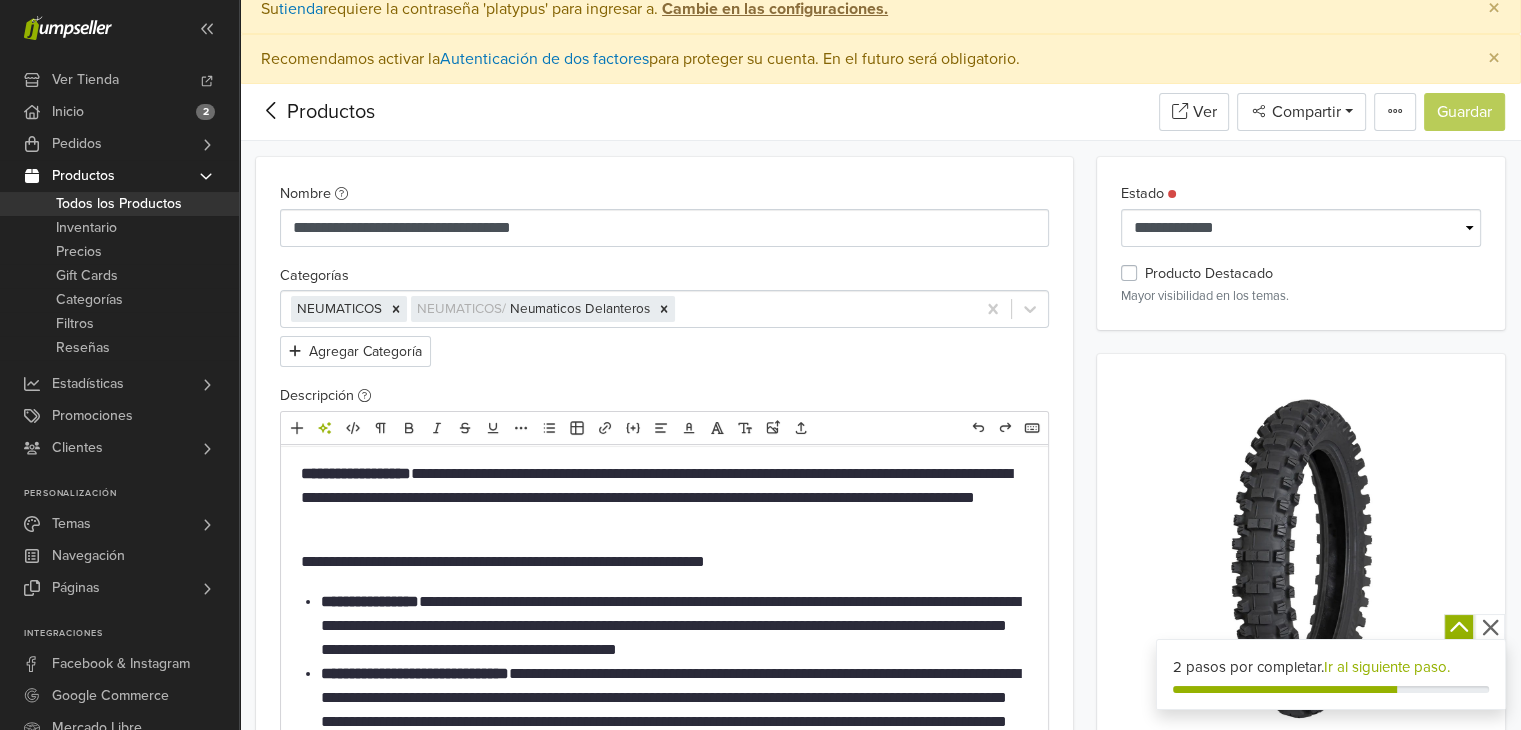 scroll, scrollTop: 12, scrollLeft: 0, axis: vertical 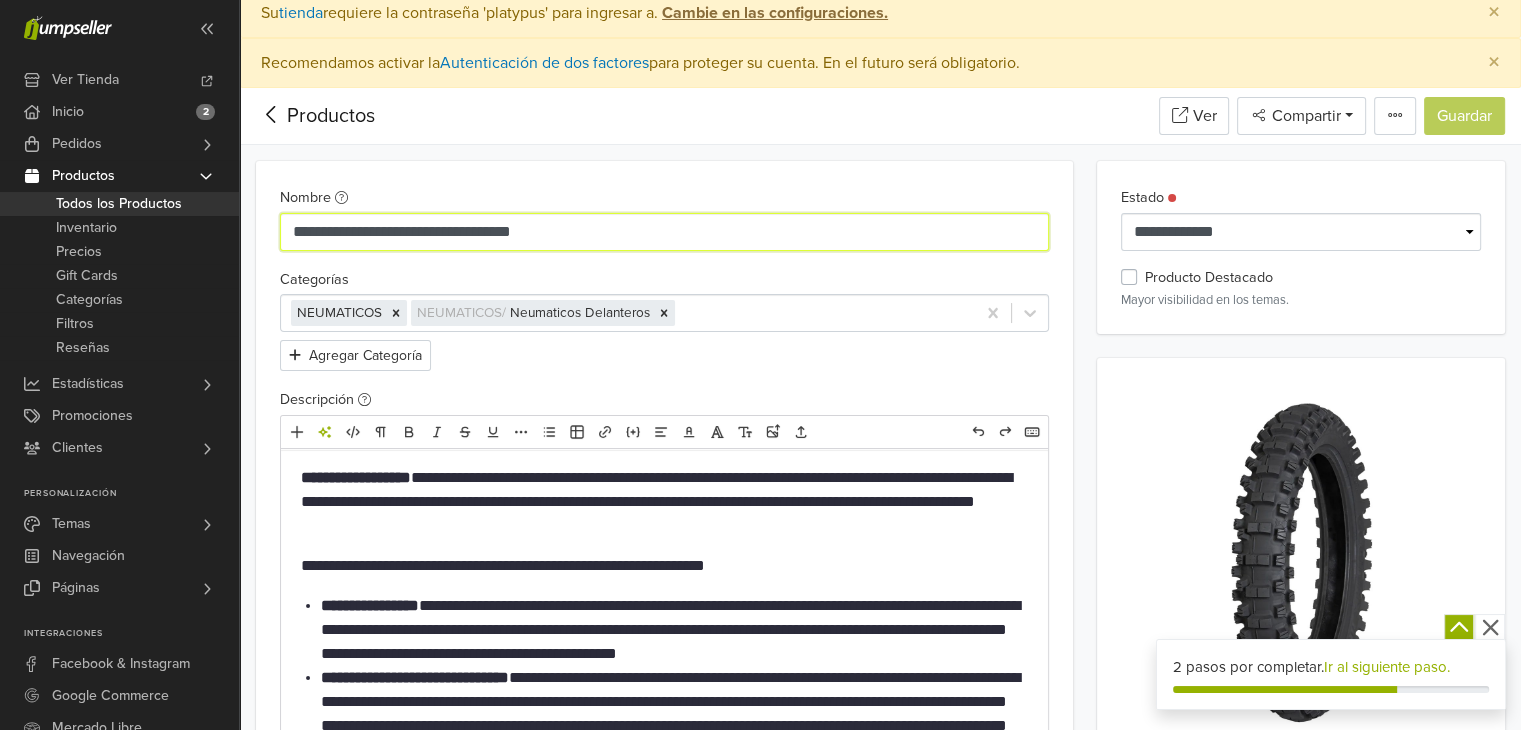 drag, startPoint x: 624, startPoint y: 226, endPoint x: 519, endPoint y: 231, distance: 105.11898 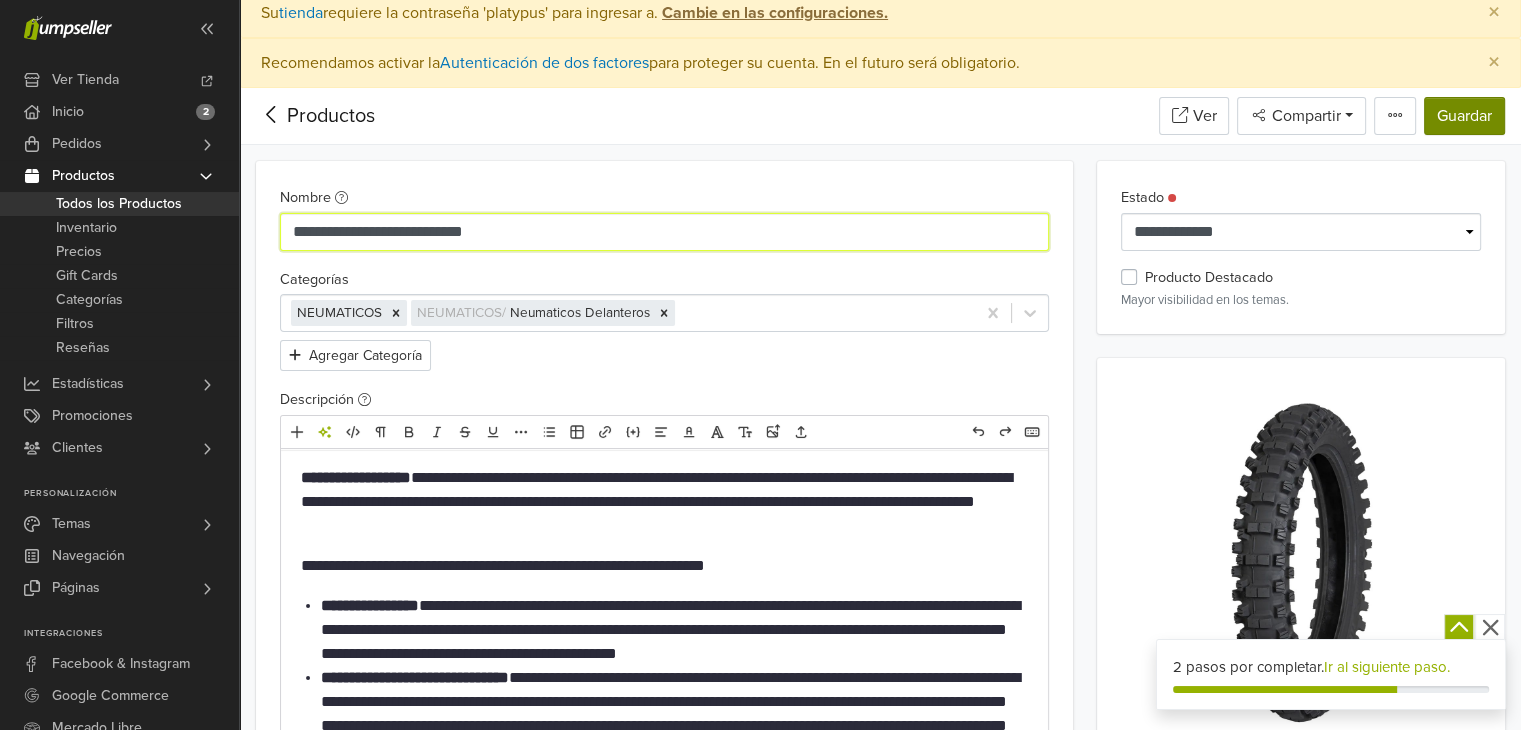 type on "**********" 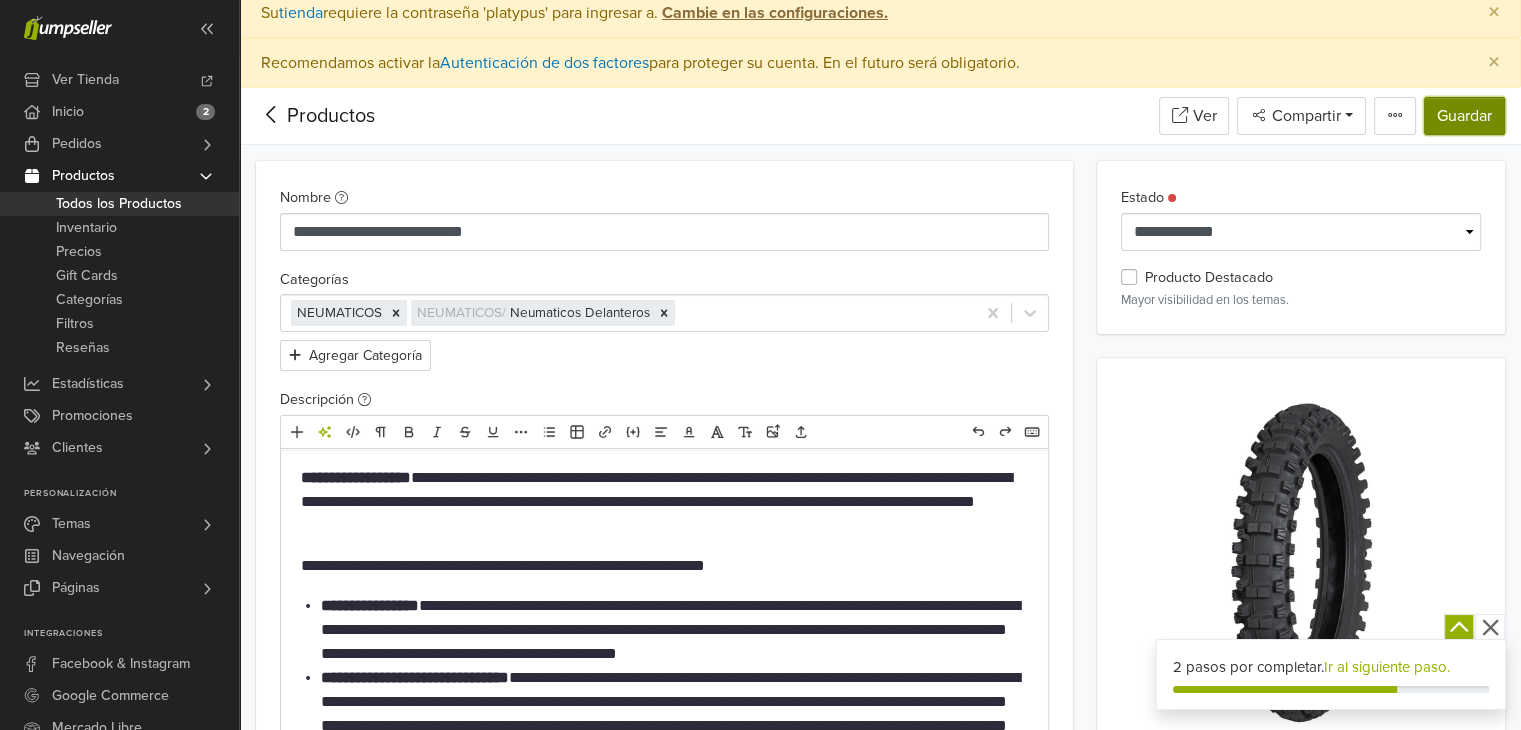 click on "Guardar" at bounding box center [1464, 116] 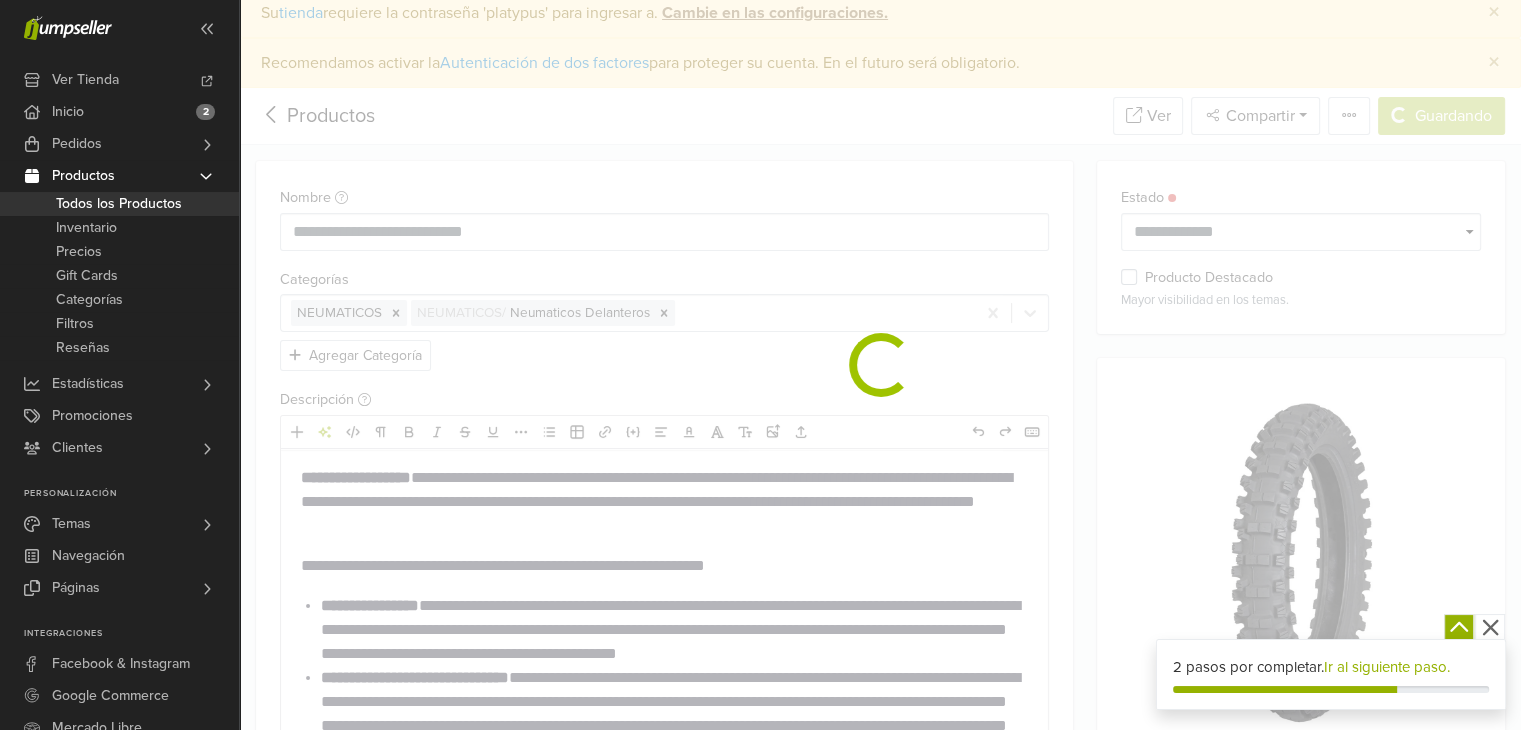 scroll, scrollTop: 0, scrollLeft: 0, axis: both 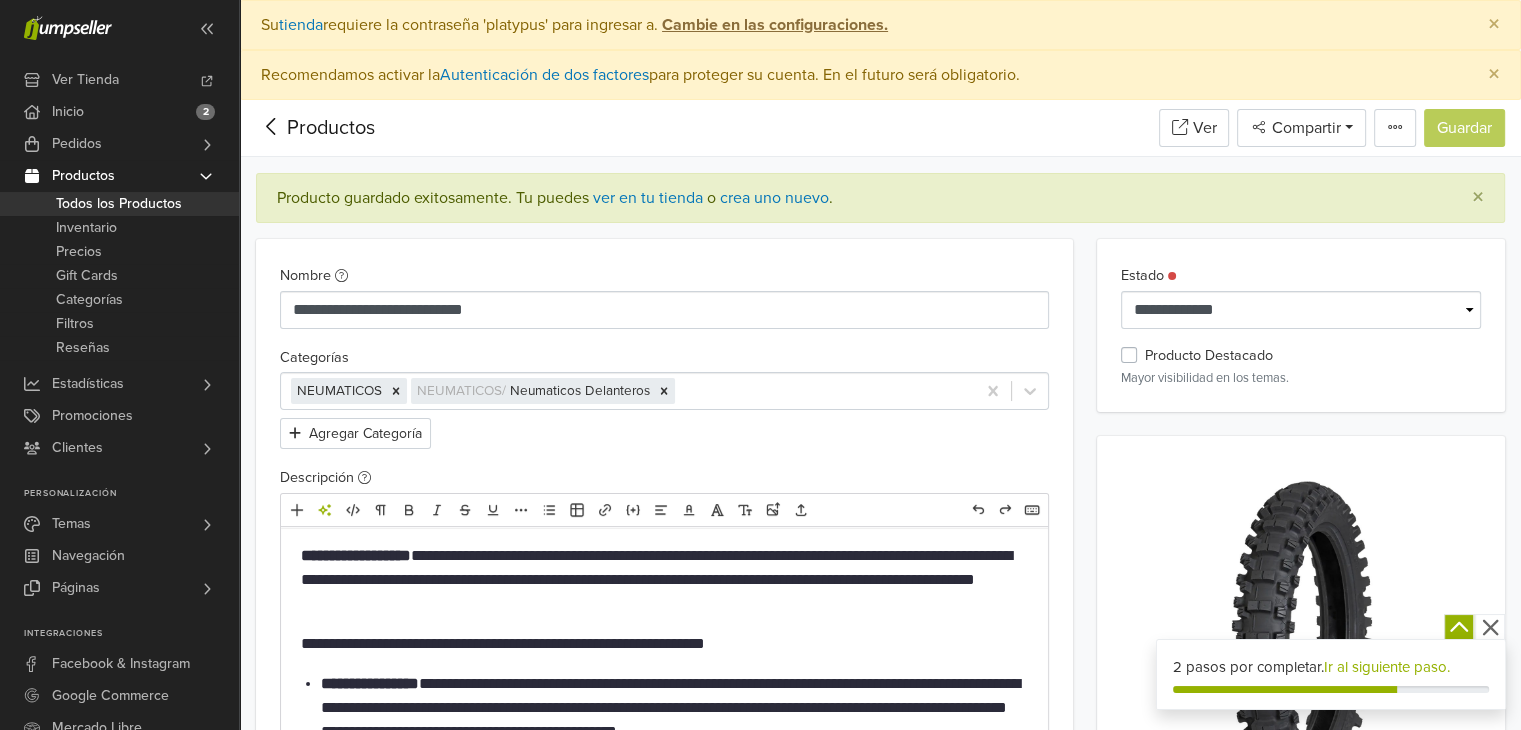 click on "Productos" at bounding box center (83, 176) 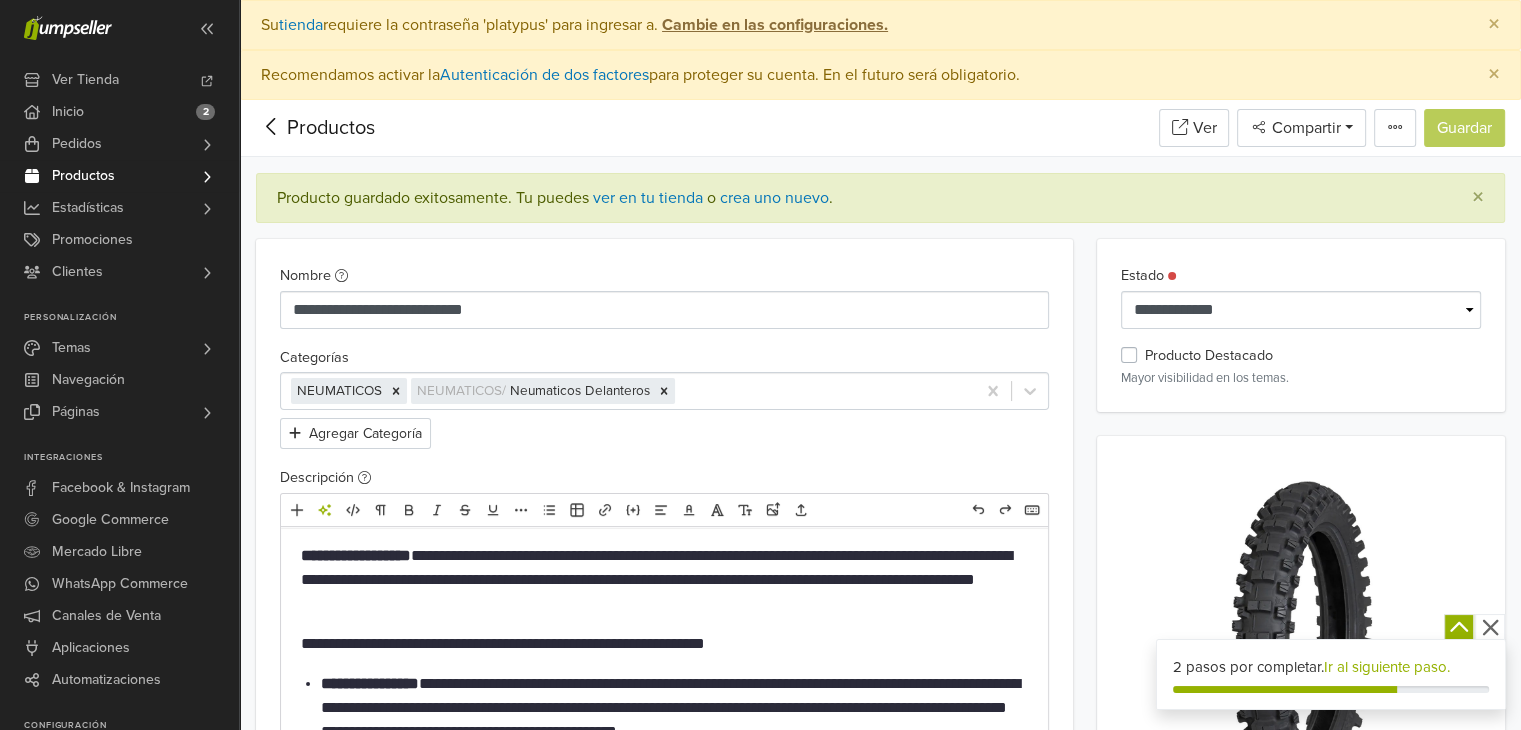 click on "Productos" at bounding box center (83, 176) 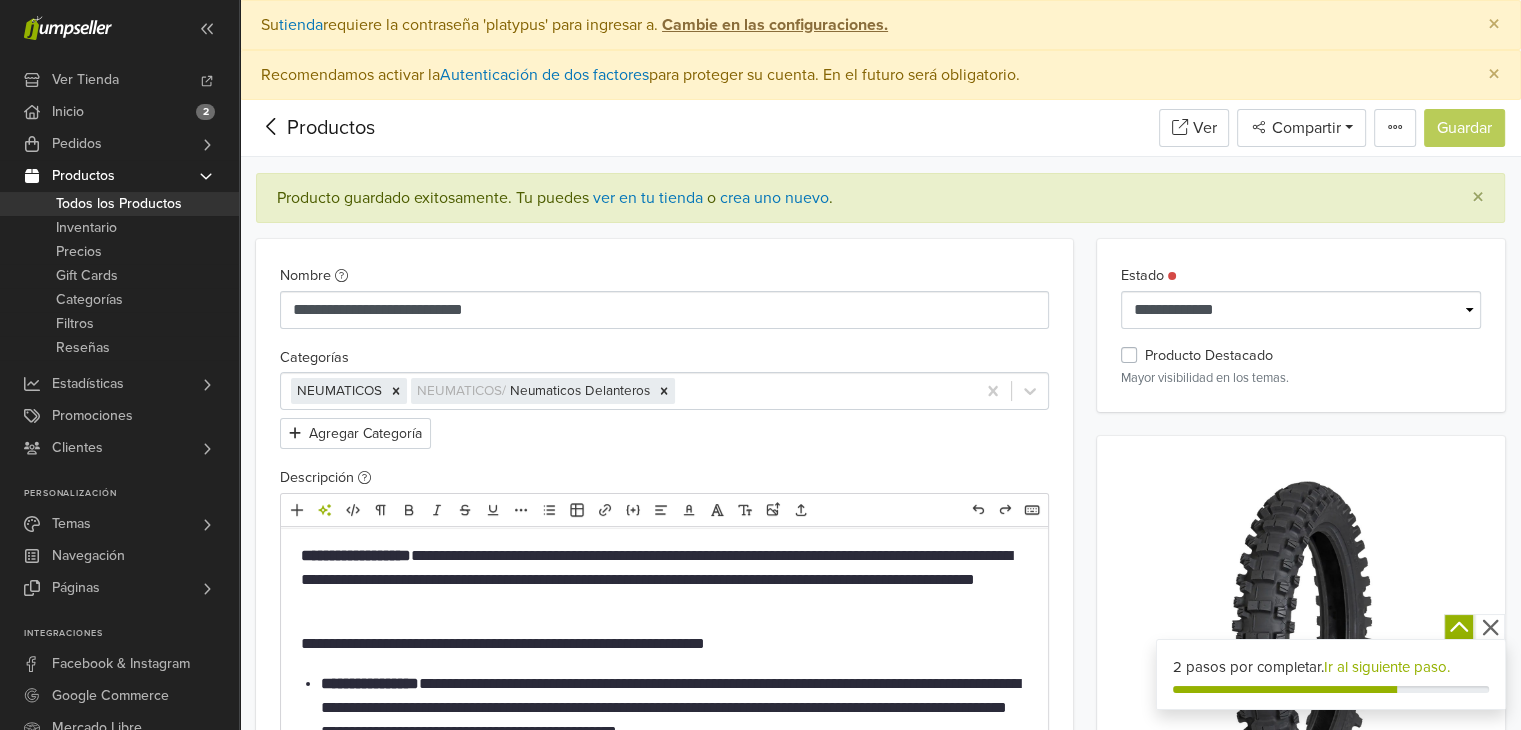 click on "Todos los Productos" at bounding box center (119, 204) 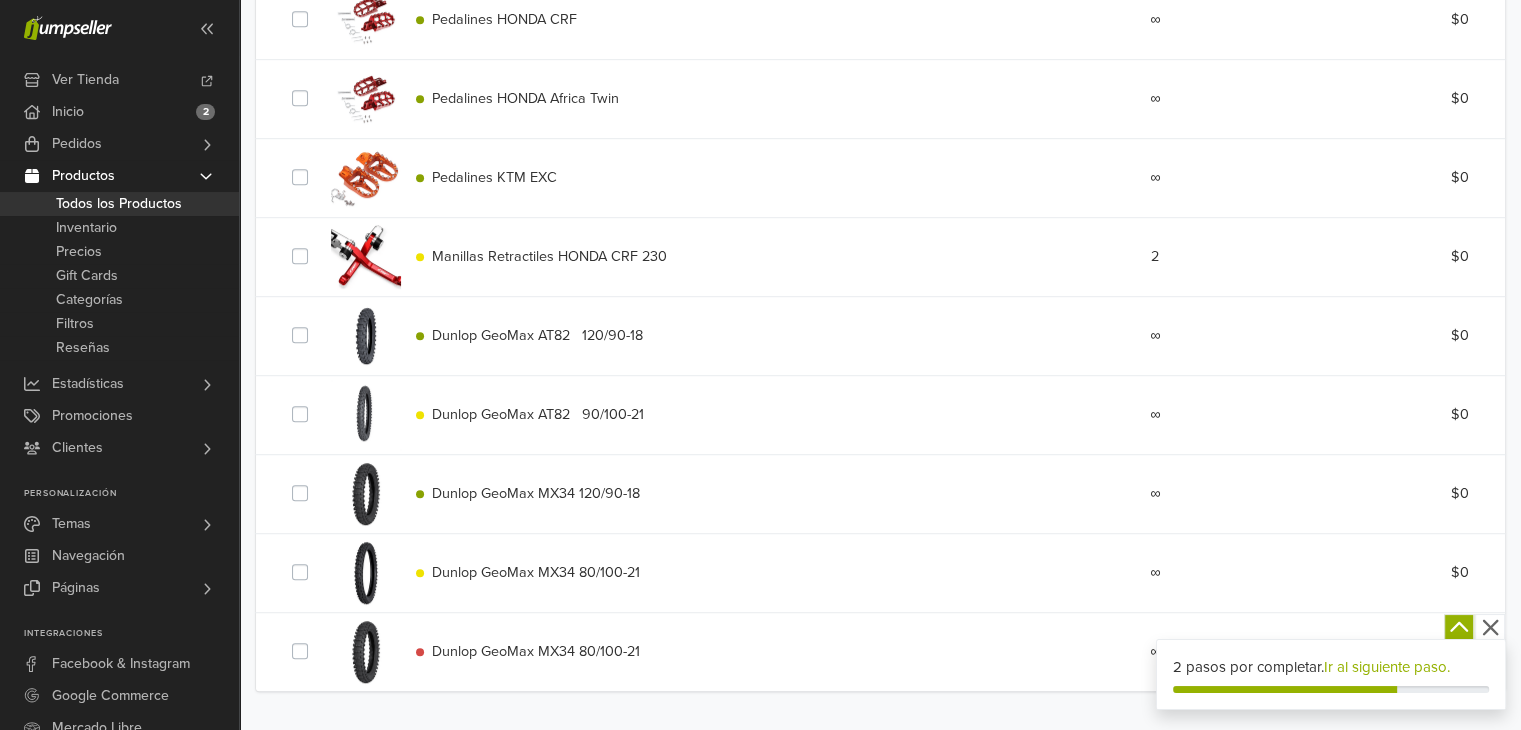 scroll, scrollTop: 1212, scrollLeft: 0, axis: vertical 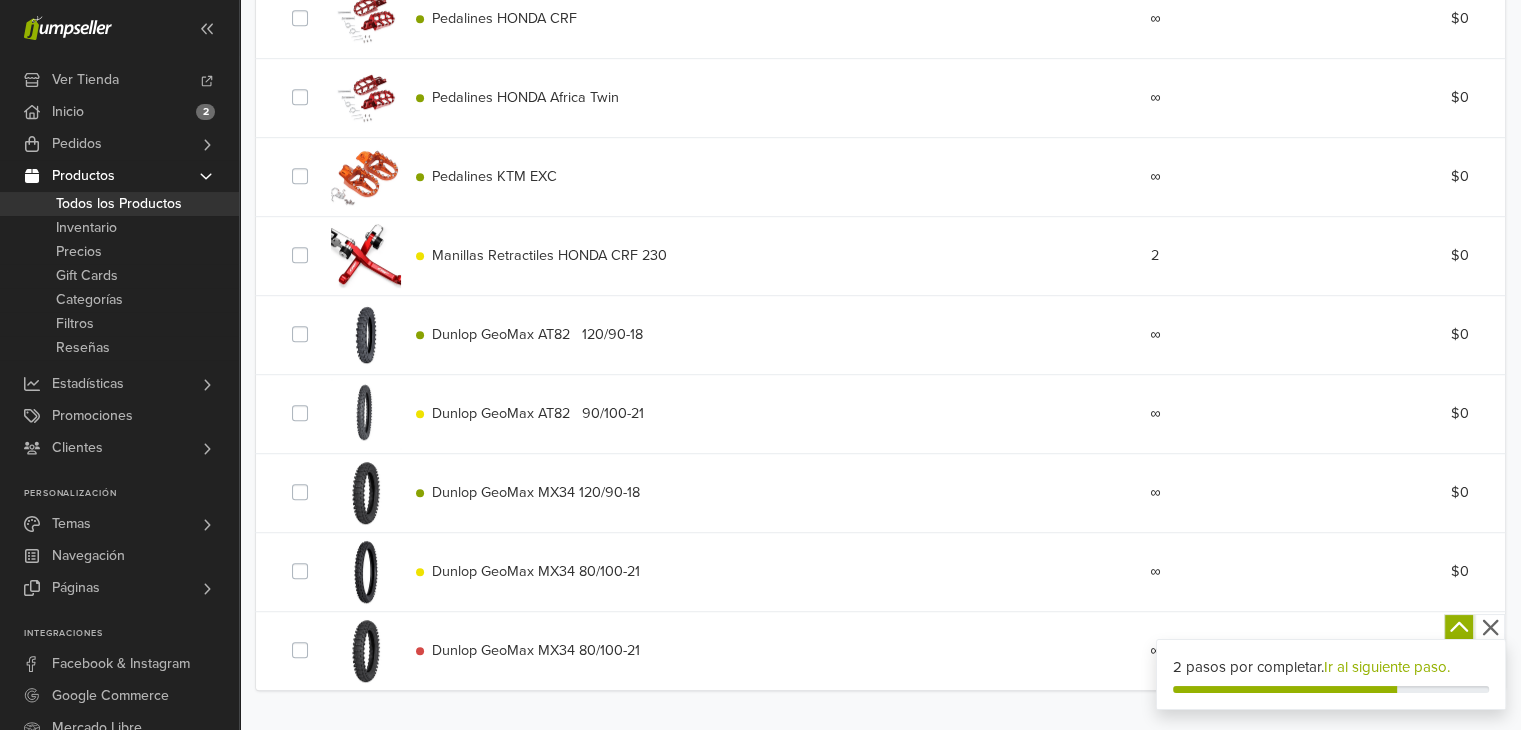 click on "Dunlop GeoMax MX34 120/90-18" at bounding box center (536, 492) 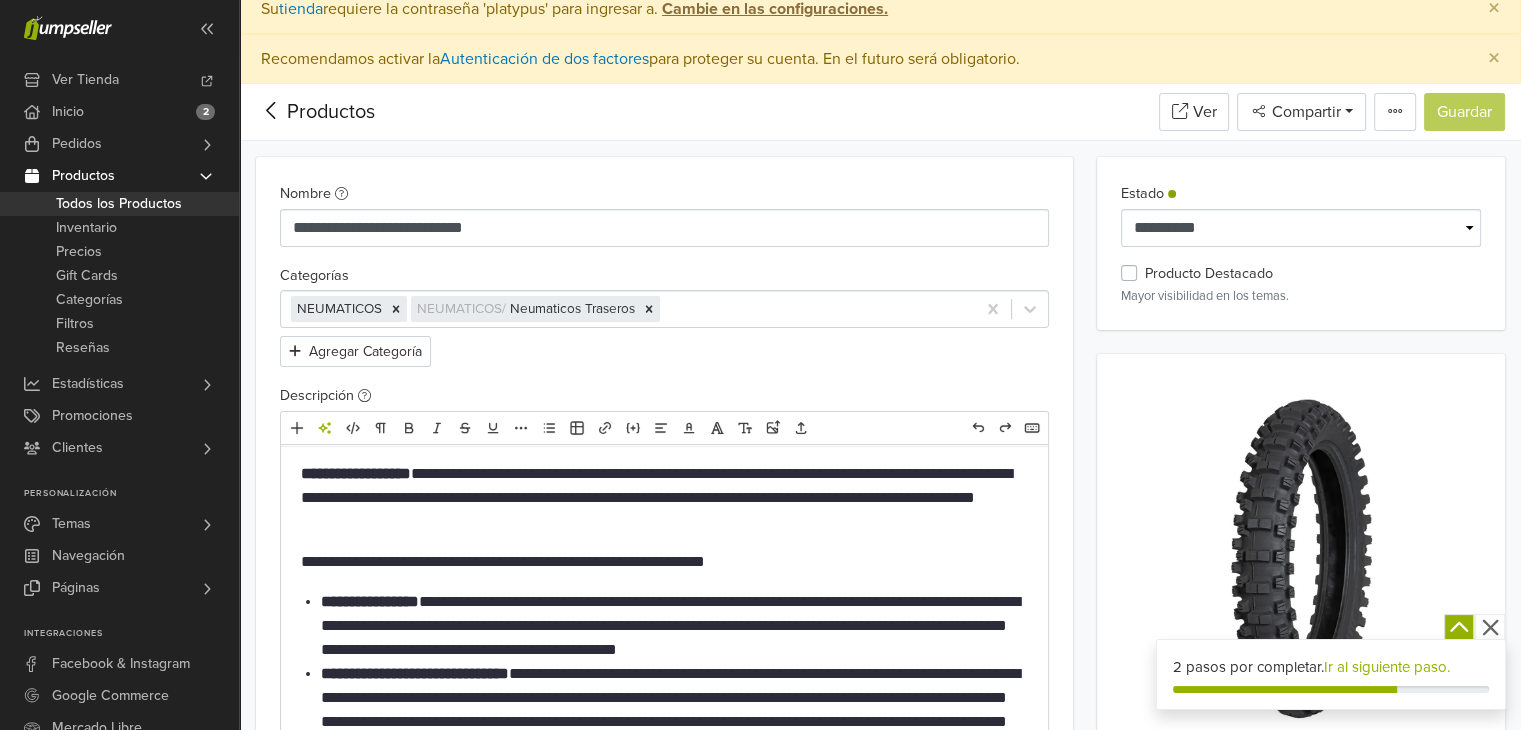 scroll, scrollTop: 0, scrollLeft: 0, axis: both 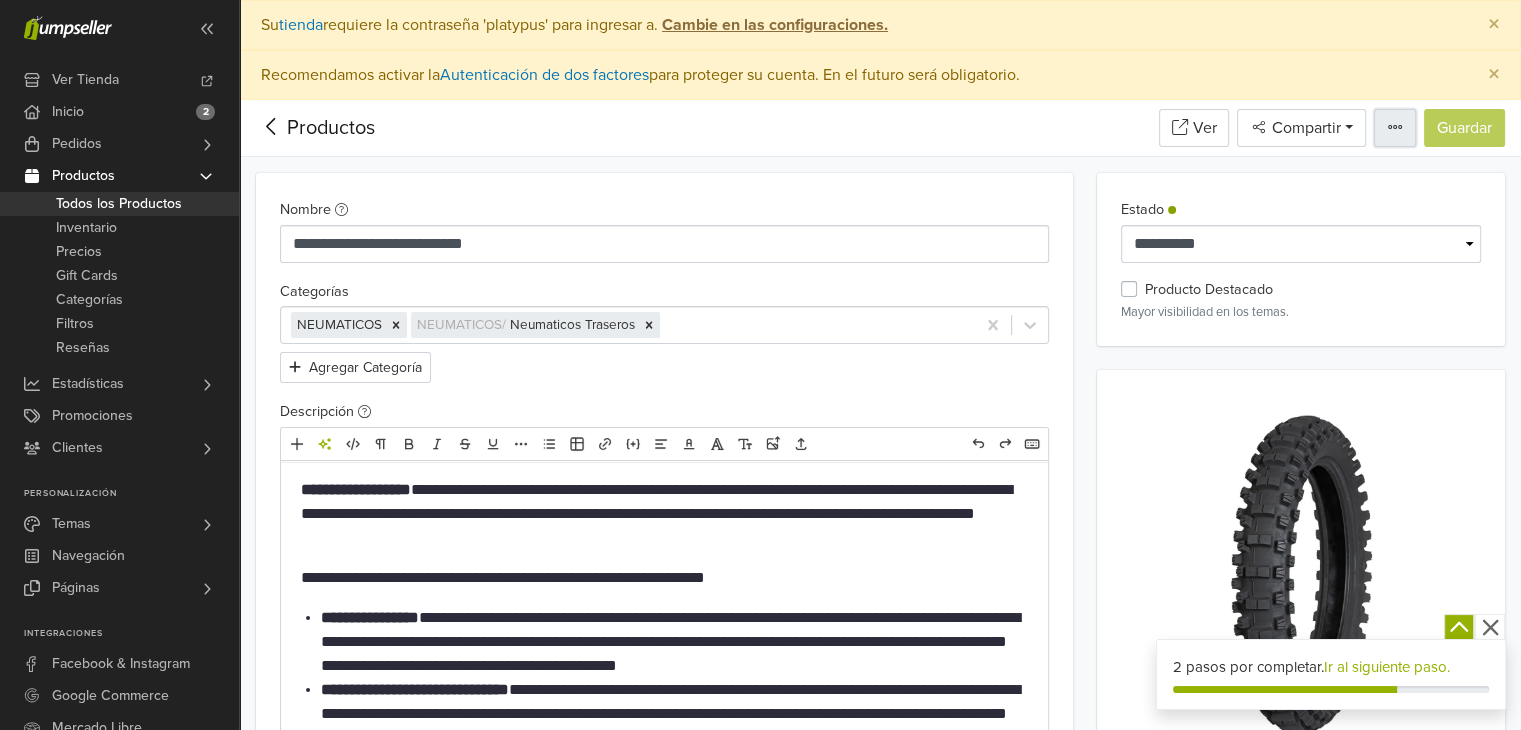 click 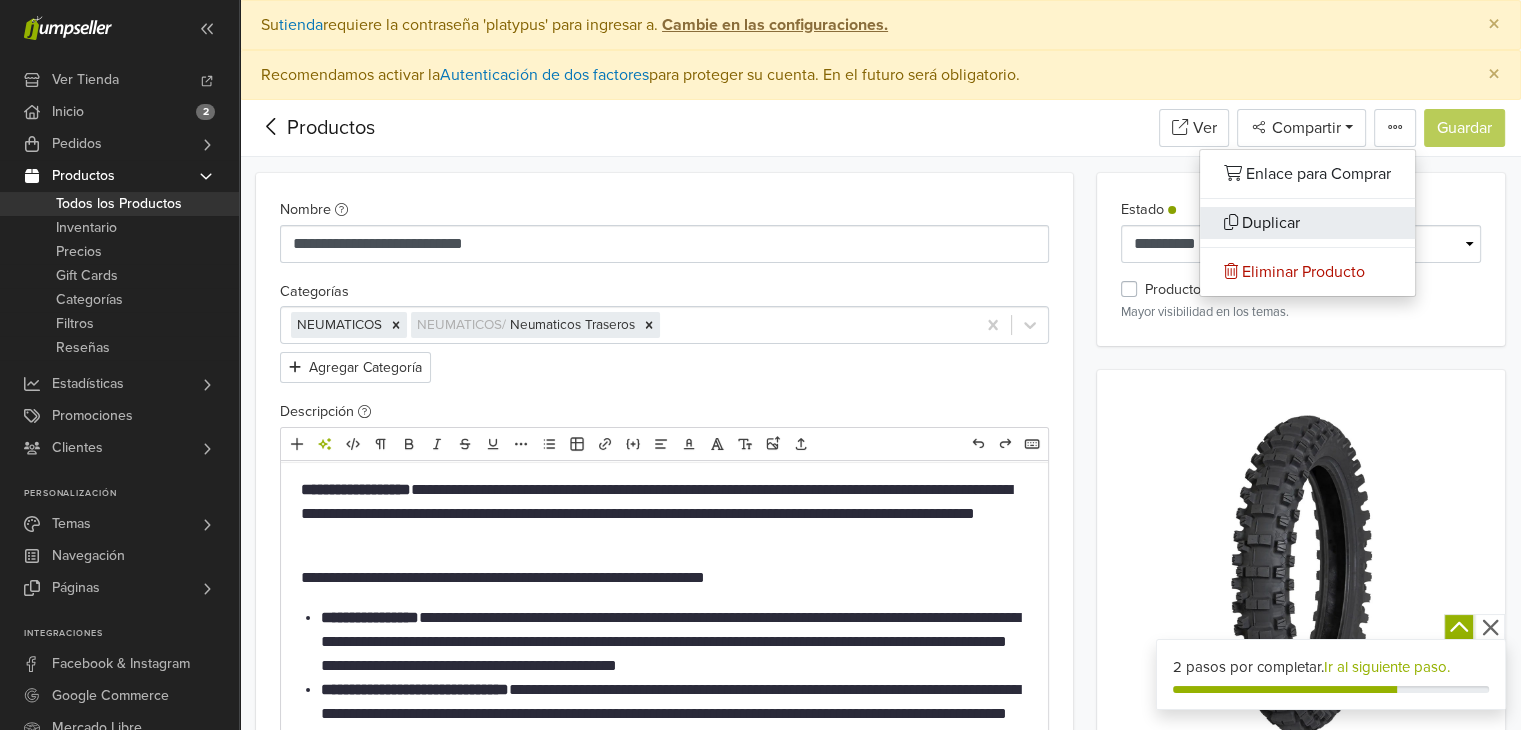 click on "Duplicar" at bounding box center [1271, 223] 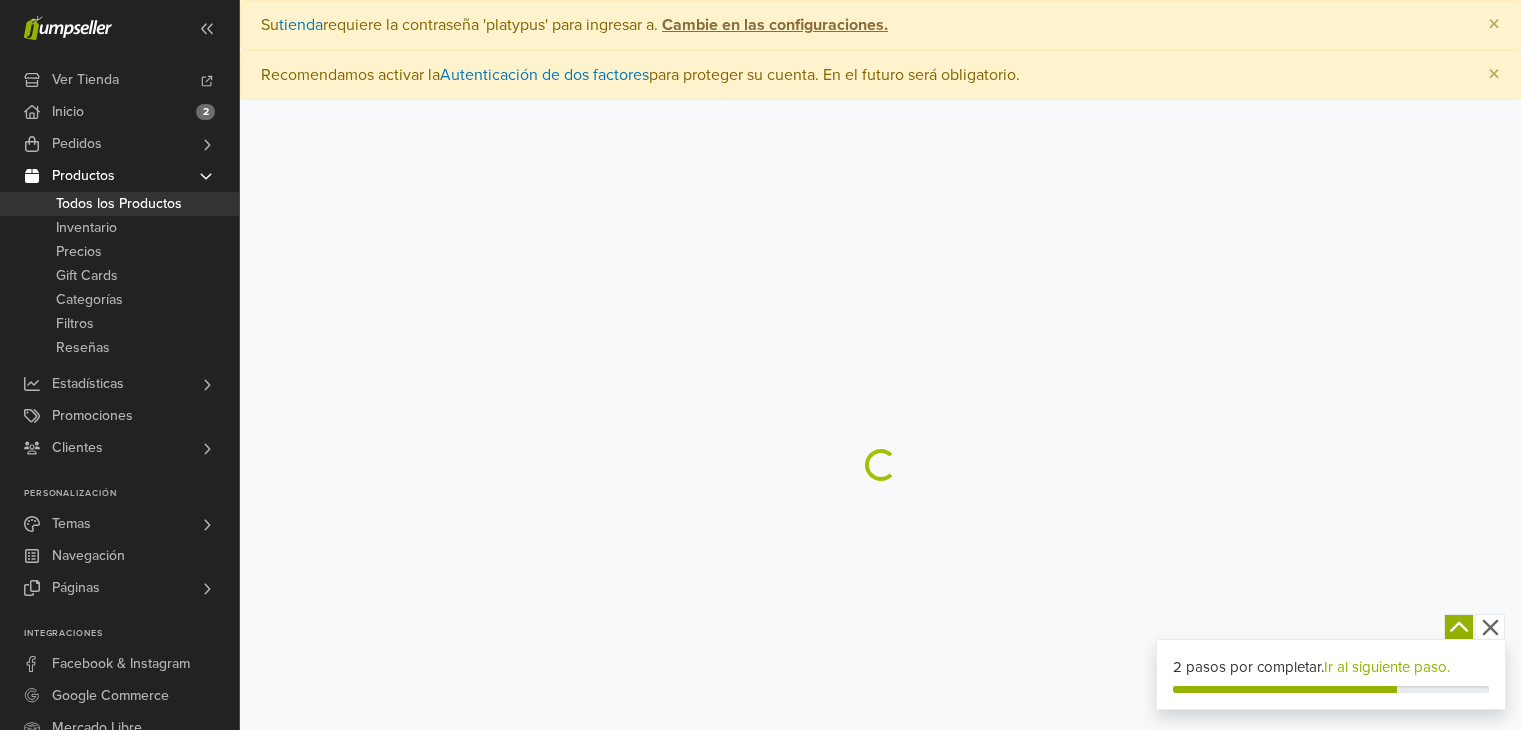 select on "********" 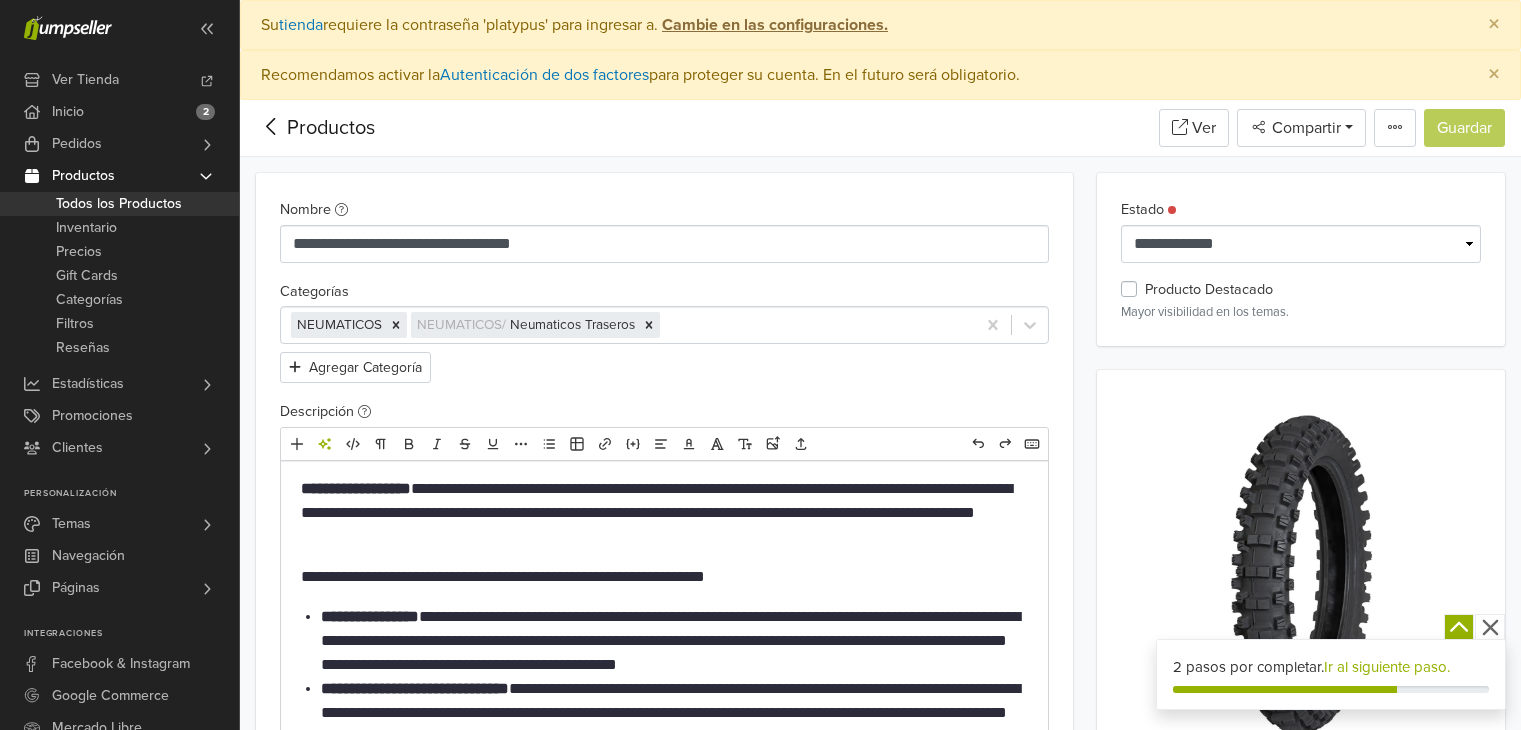 scroll, scrollTop: 0, scrollLeft: 0, axis: both 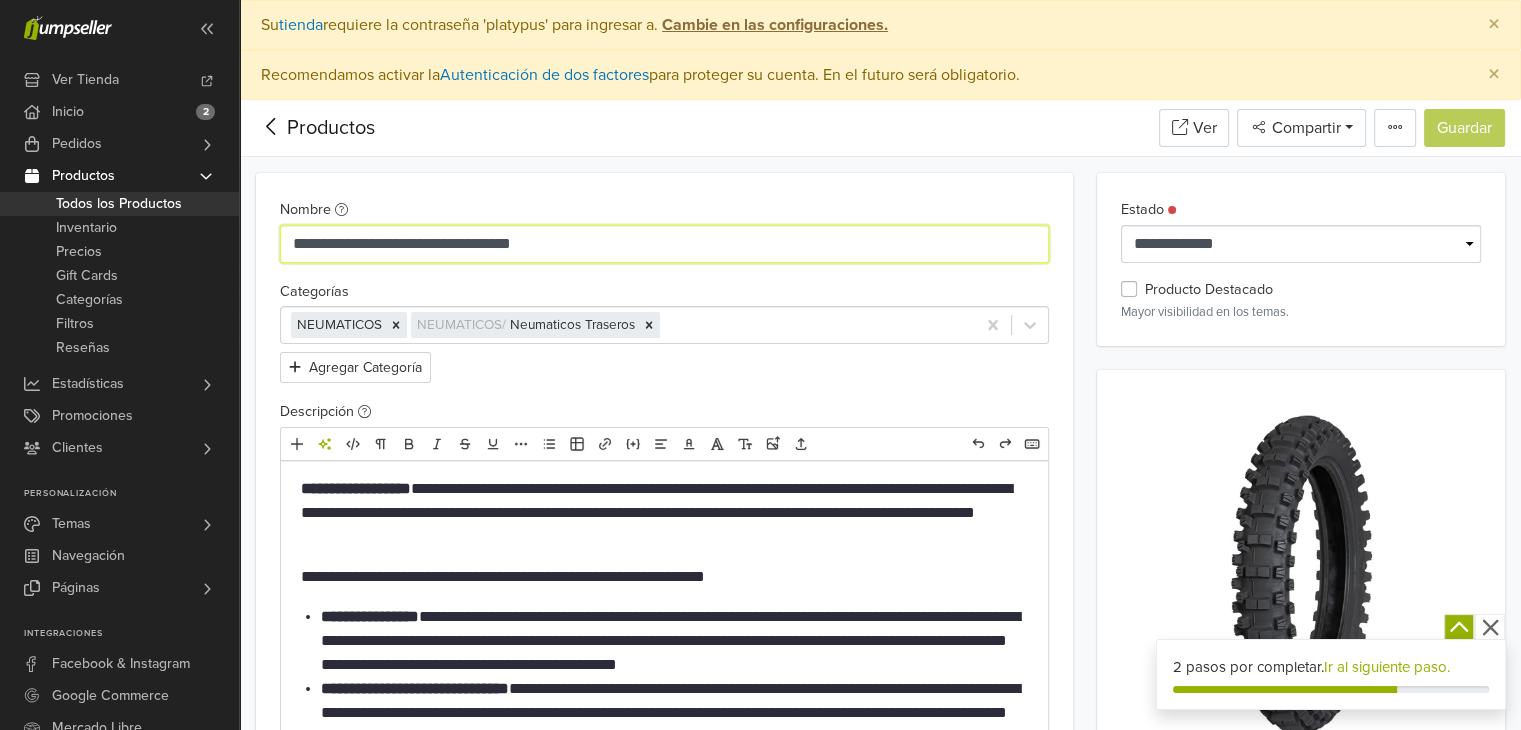 drag, startPoint x: 605, startPoint y: 247, endPoint x: 456, endPoint y: 245, distance: 149.01343 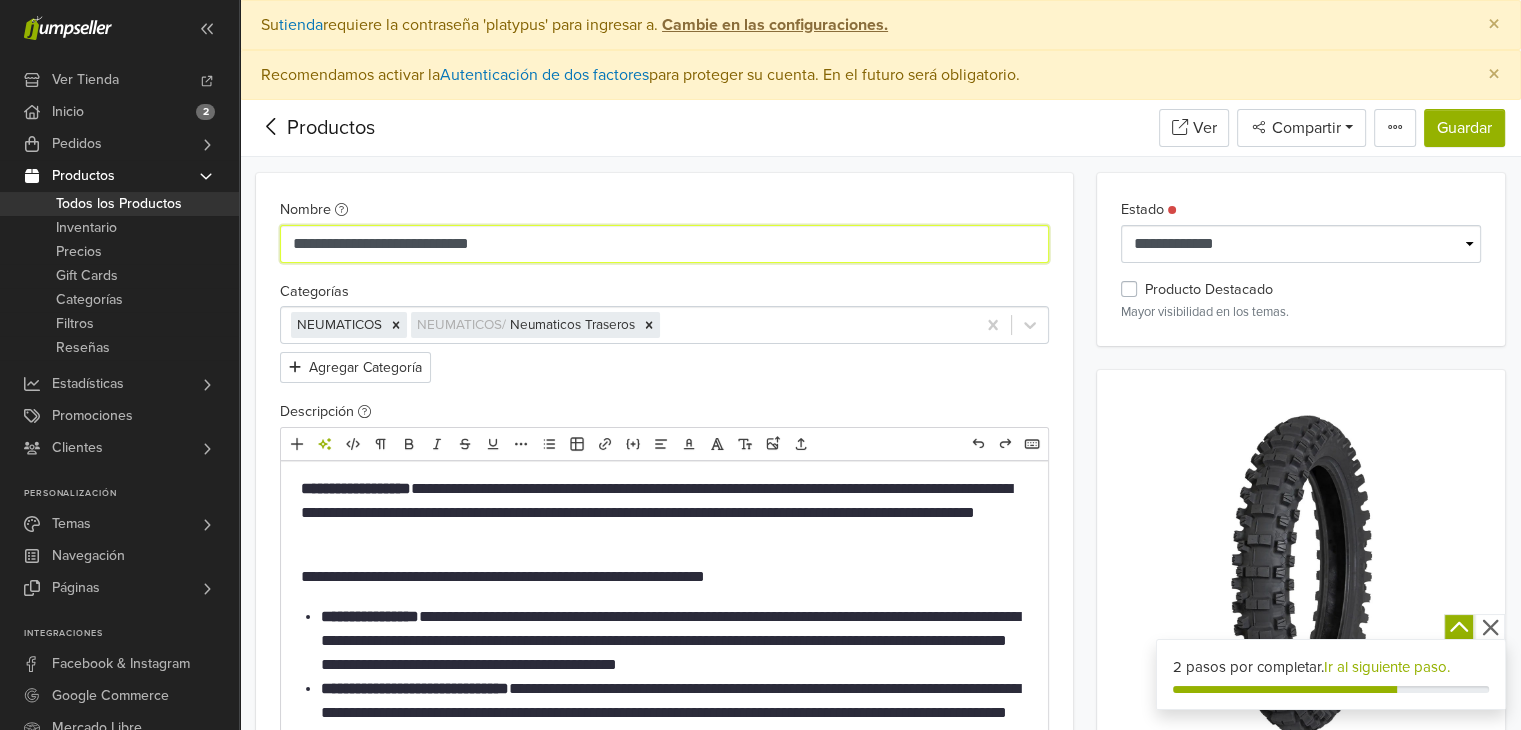 type on "**********" 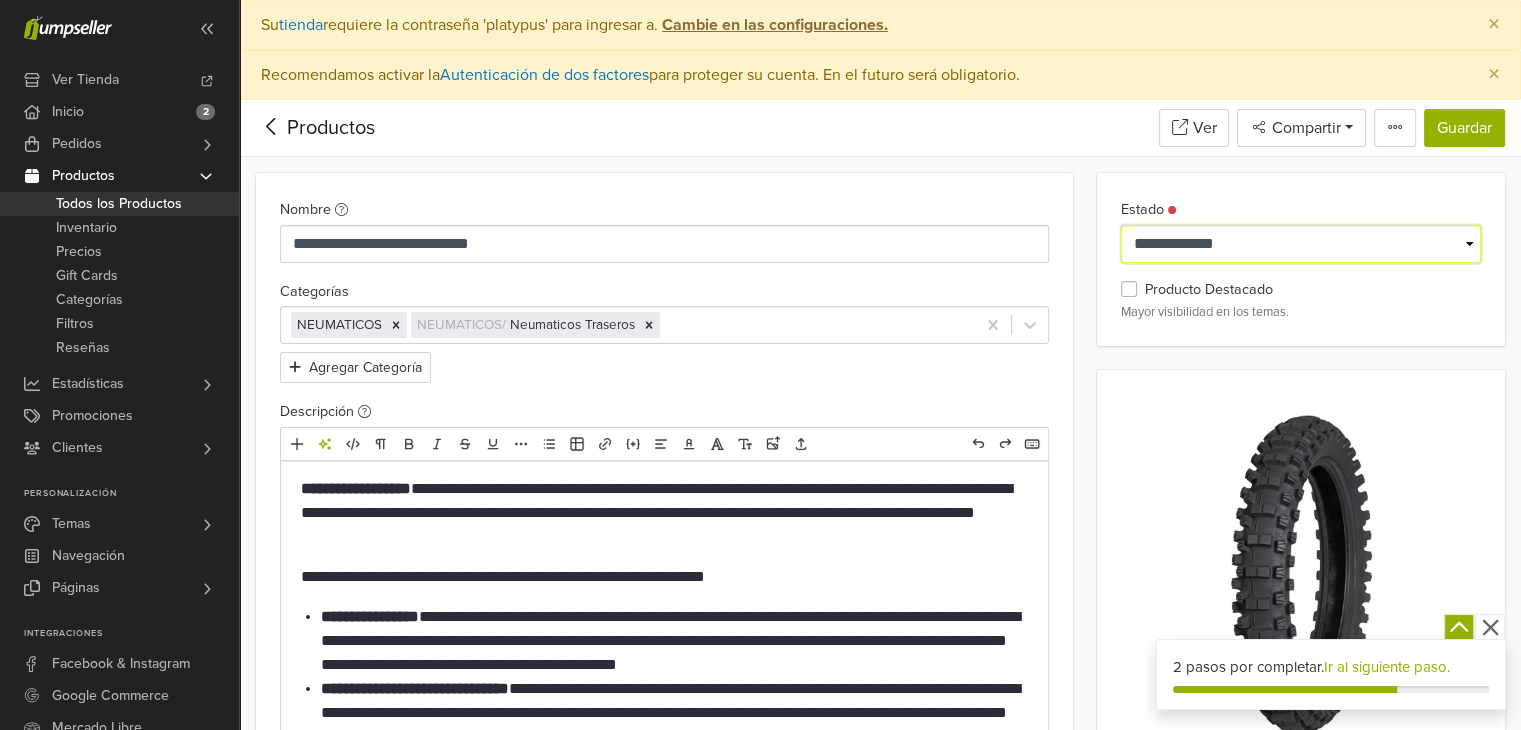 click on "**********" at bounding box center (1301, 244) 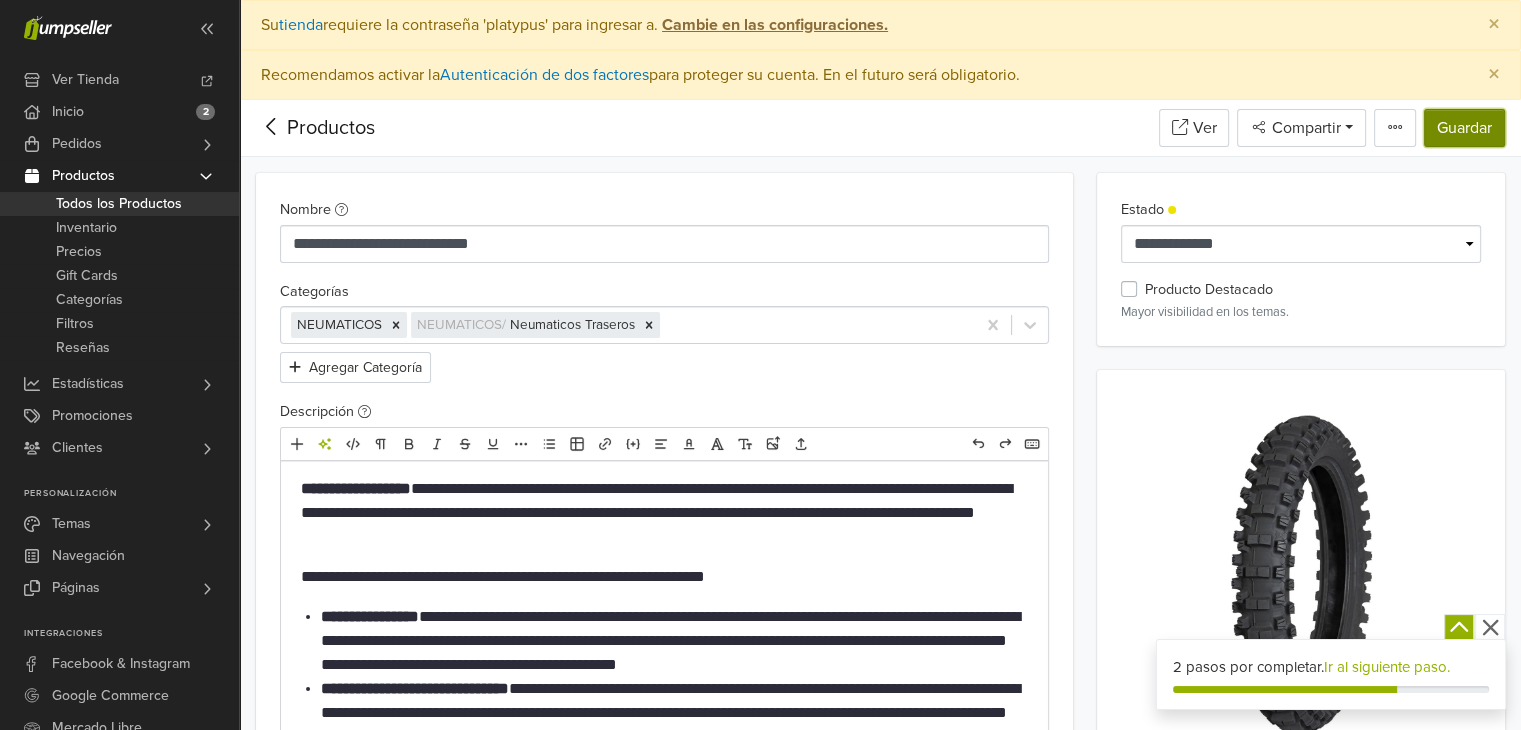 click on "Guardar" at bounding box center [1464, 128] 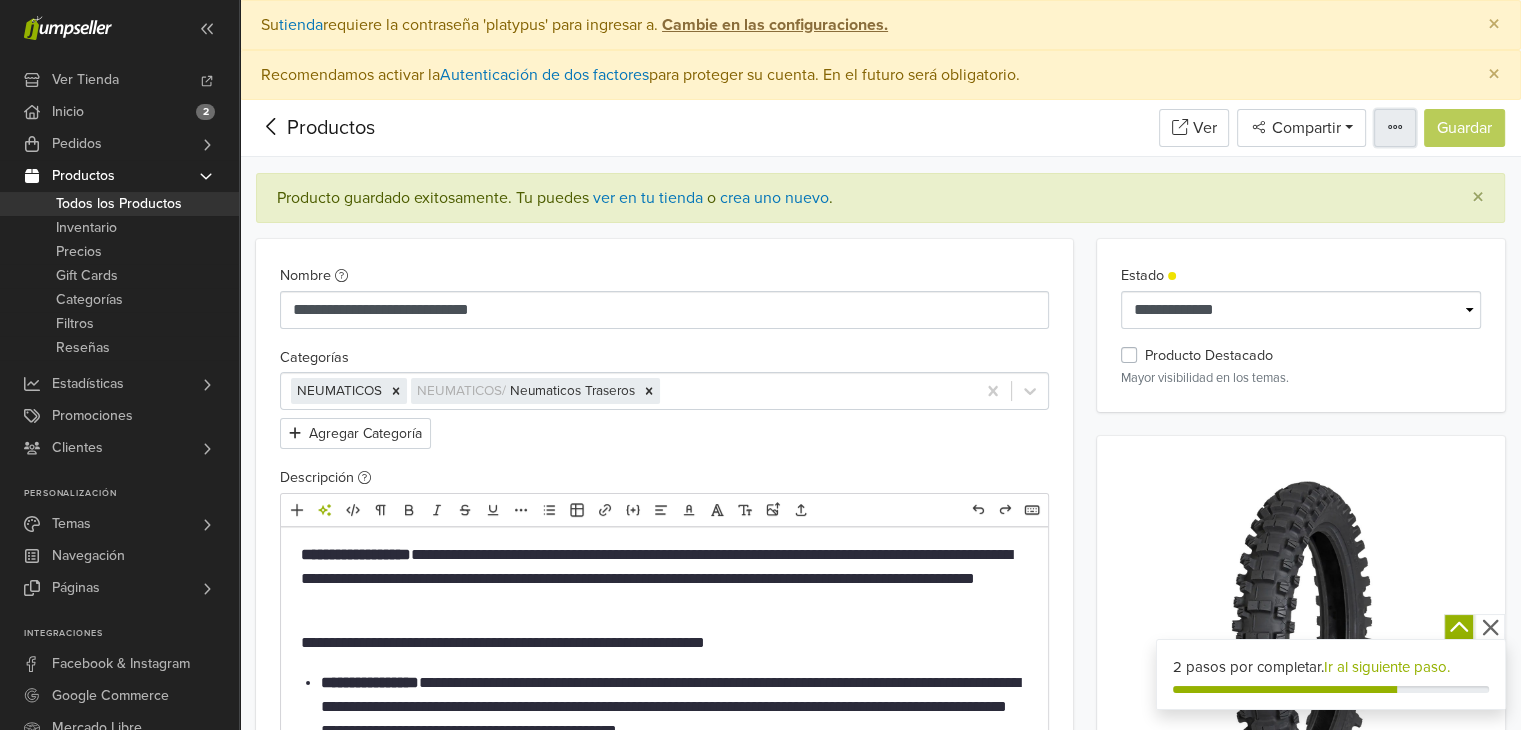 click 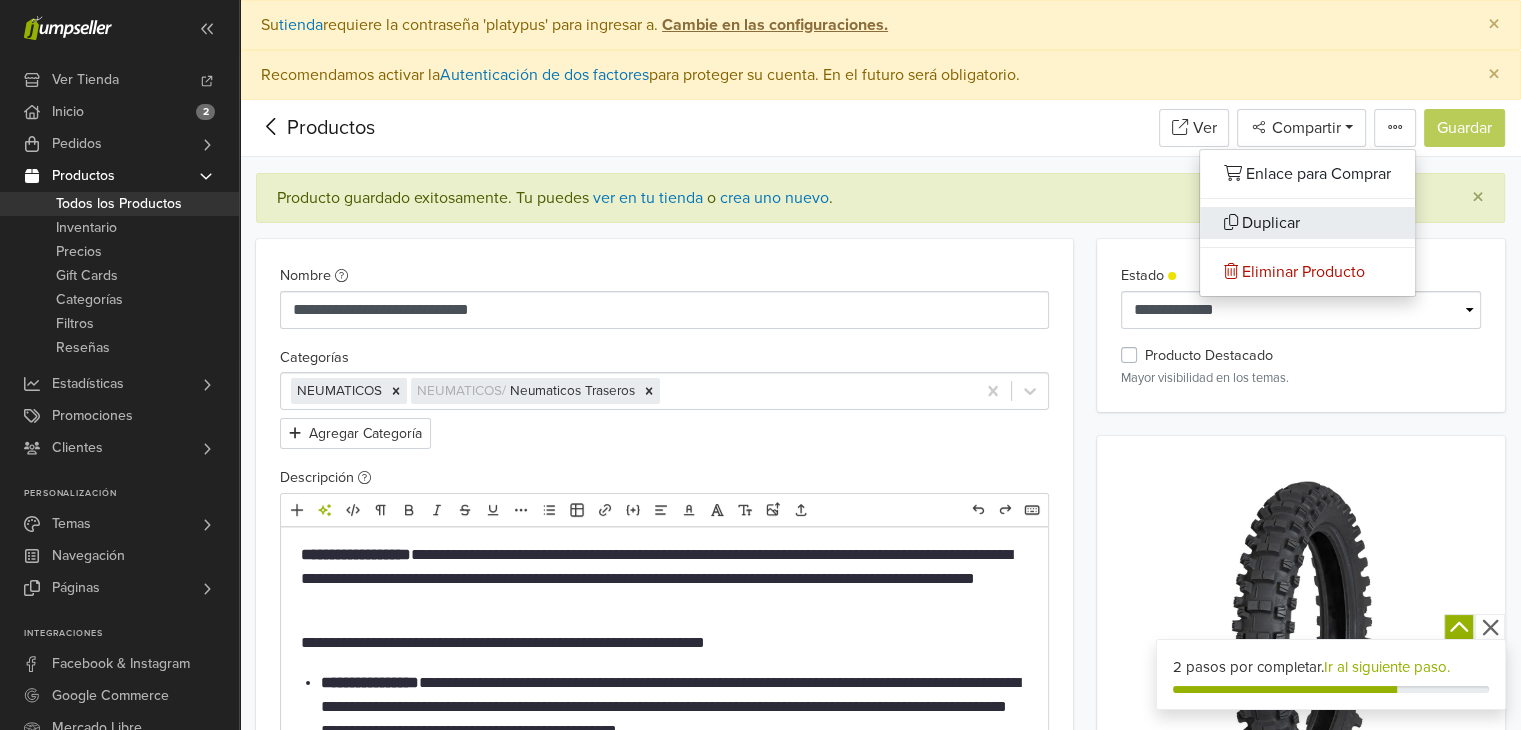 click on "Duplicar" at bounding box center [1307, 223] 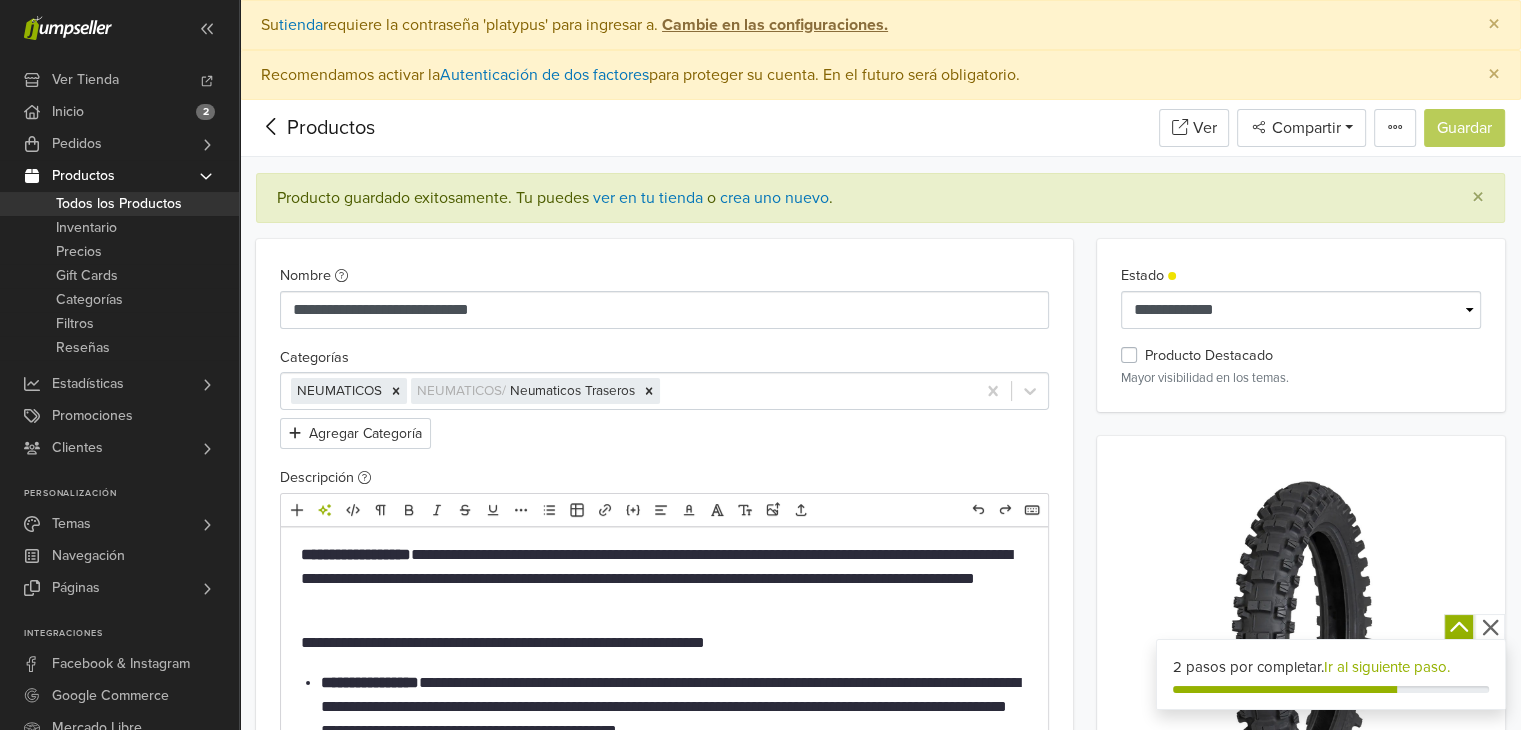 click on "Todos los Productos" at bounding box center (119, 204) 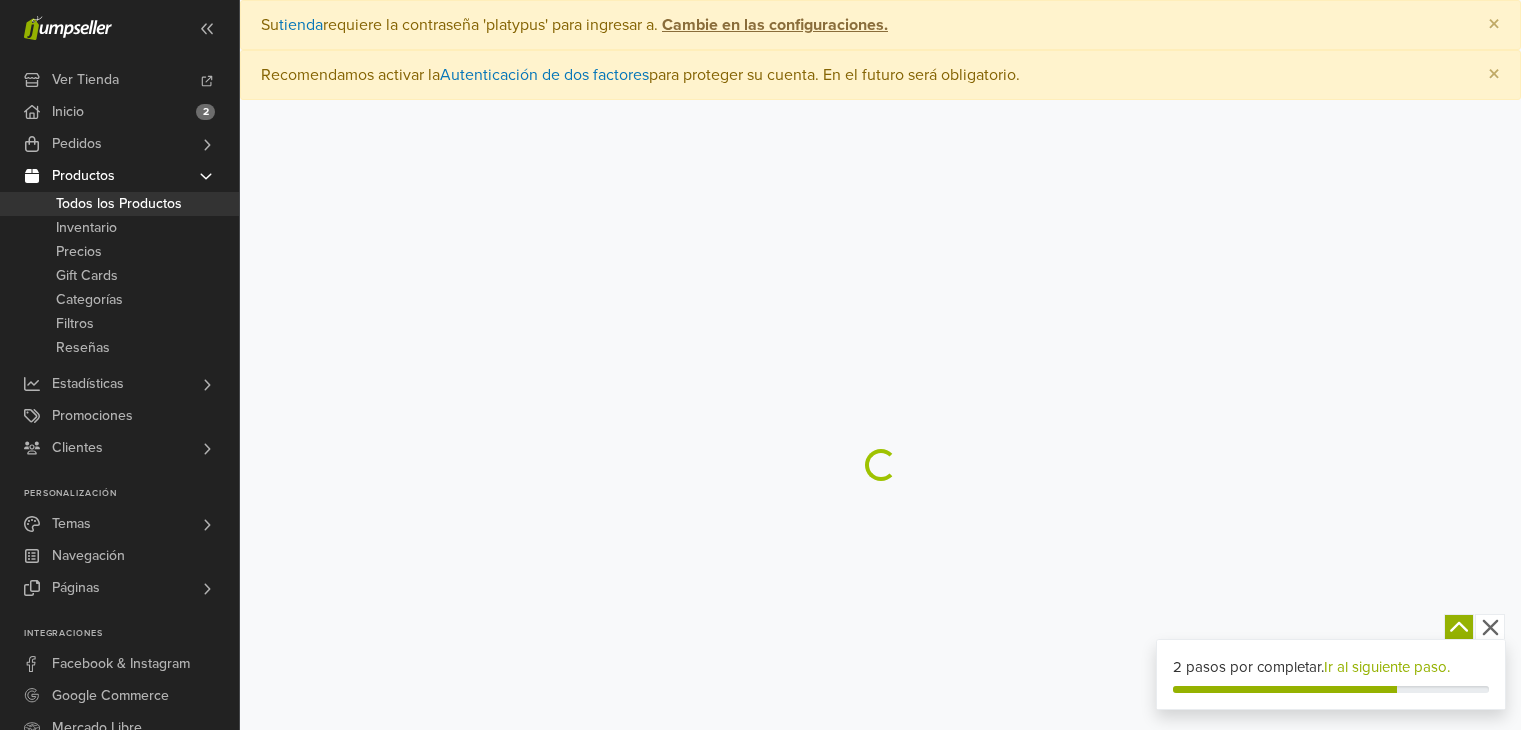 scroll, scrollTop: 0, scrollLeft: 0, axis: both 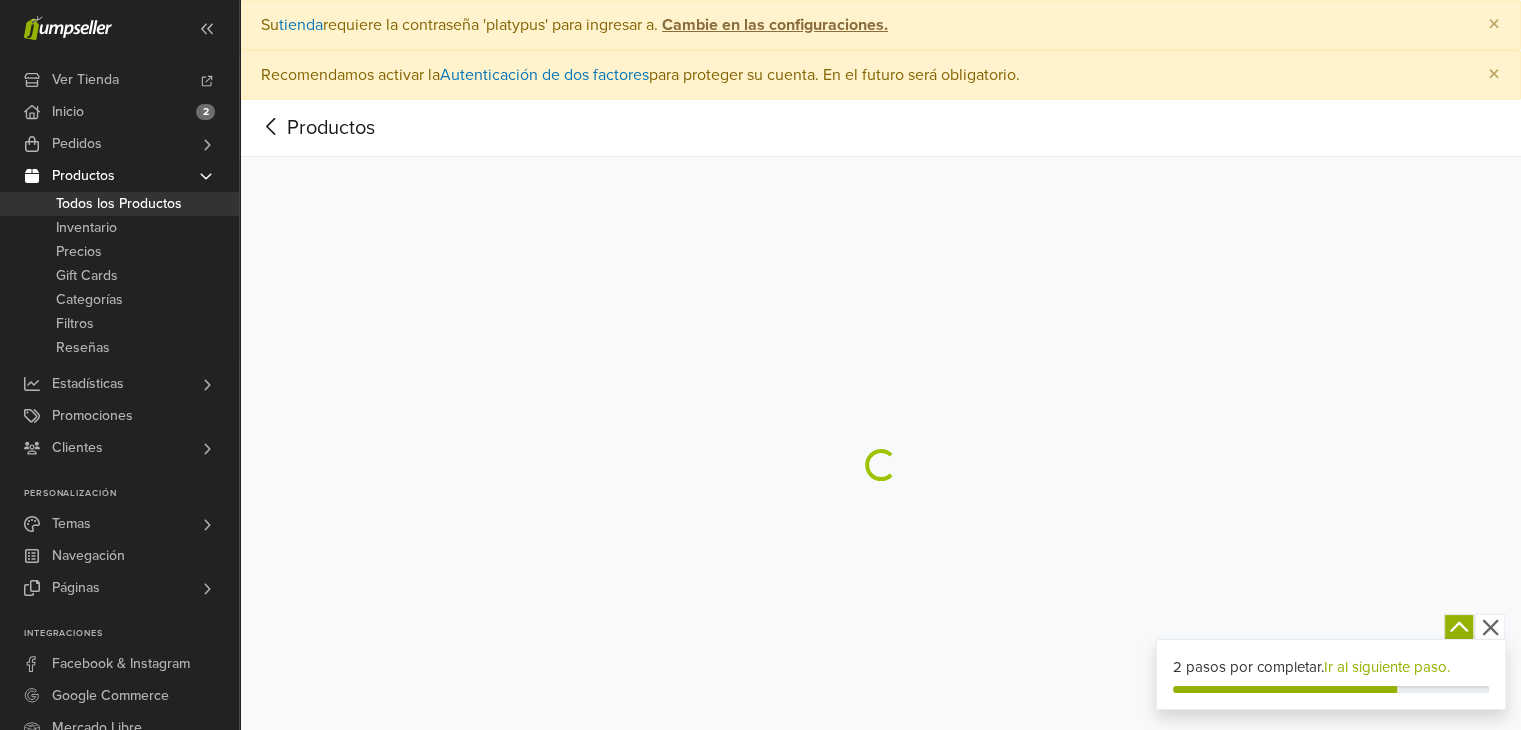 select on "********" 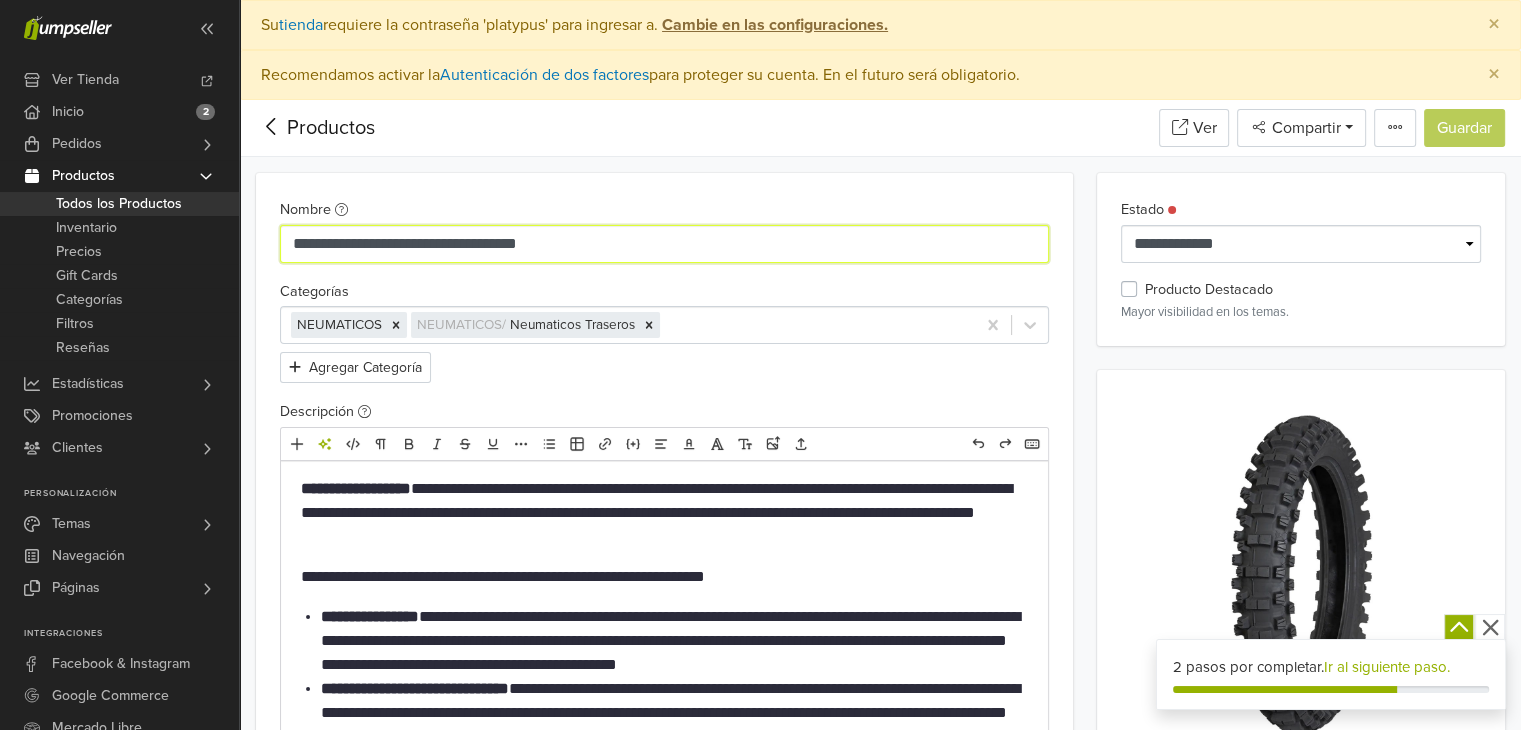 drag, startPoint x: 601, startPoint y: 248, endPoint x: 456, endPoint y: 240, distance: 145.22052 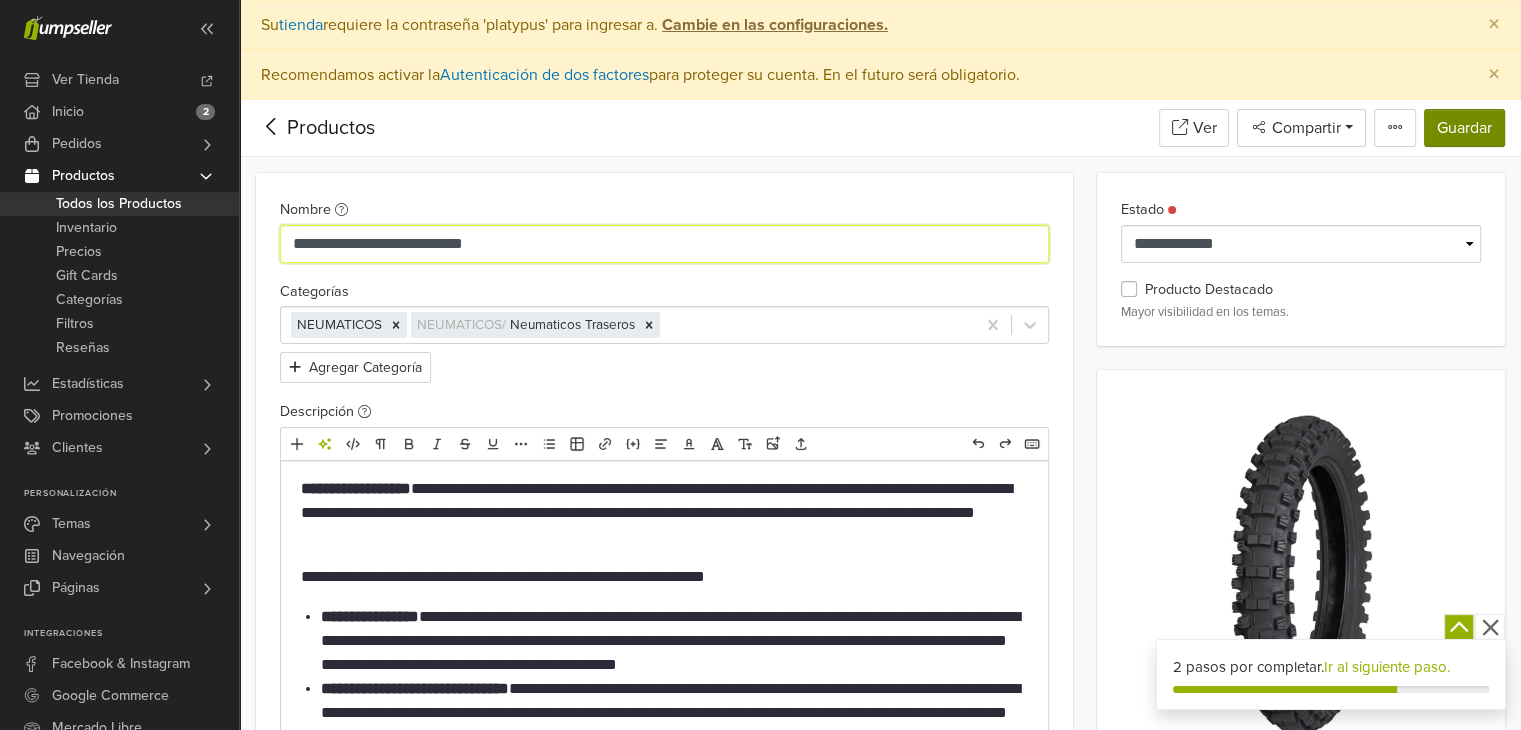 type on "**********" 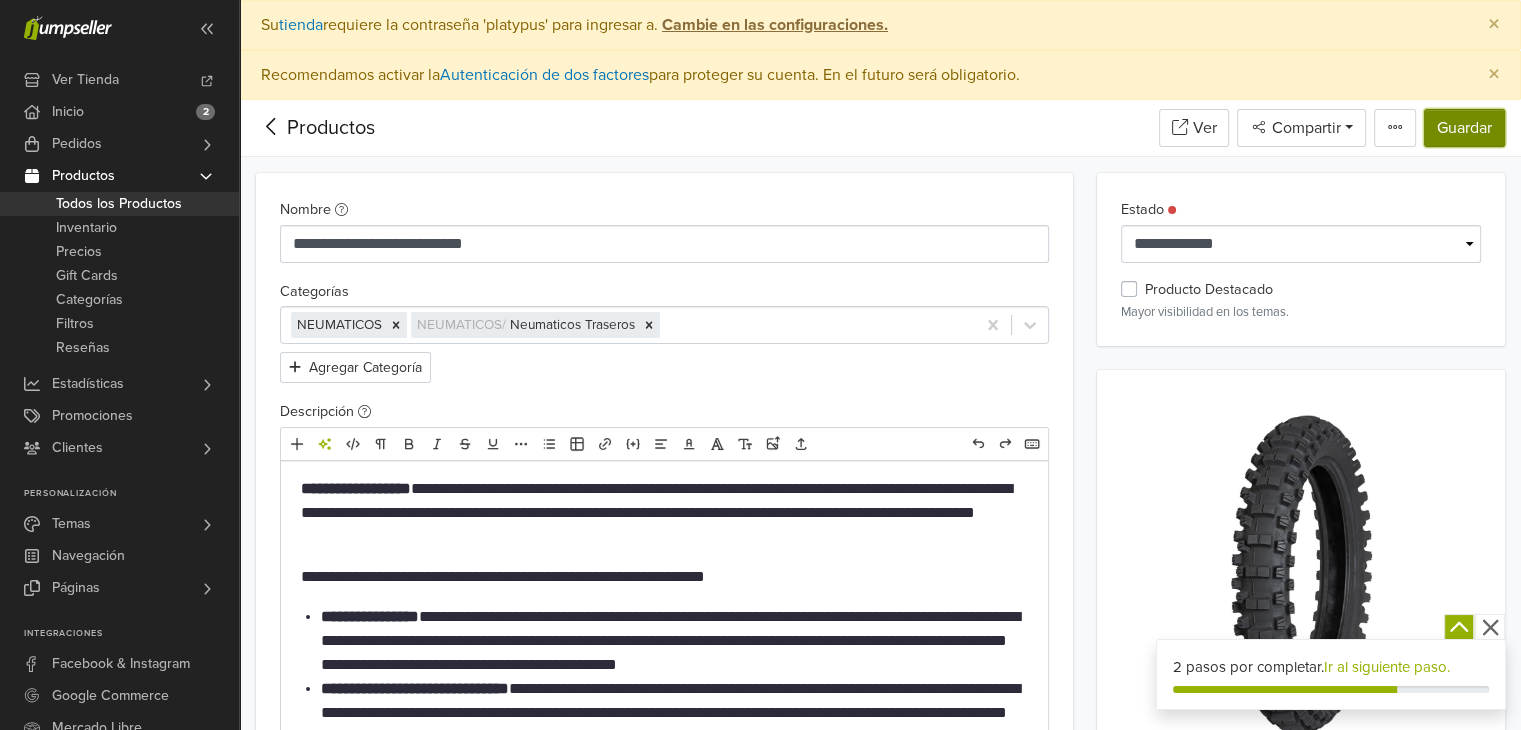 click on "Guardar" at bounding box center [1464, 128] 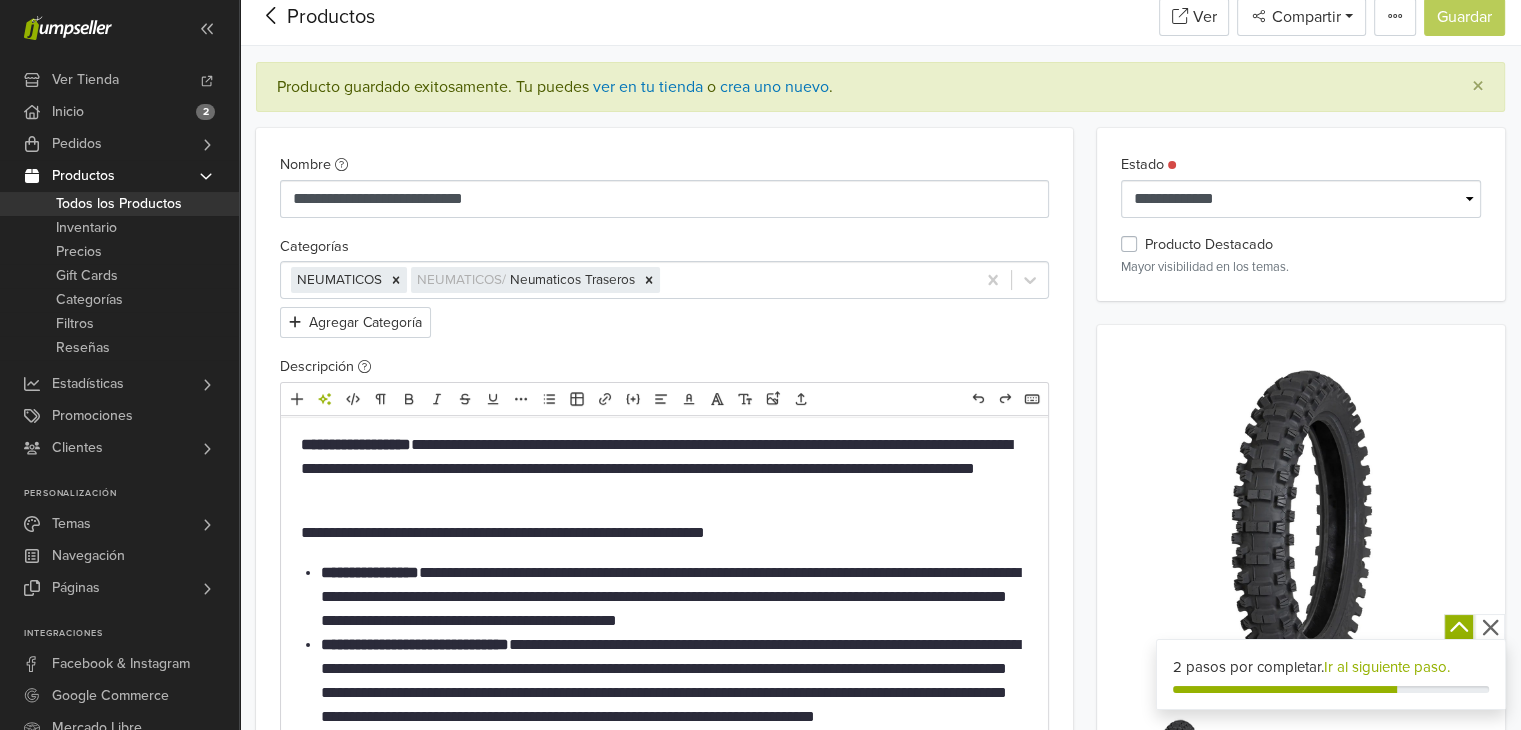 scroll, scrollTop: 0, scrollLeft: 0, axis: both 